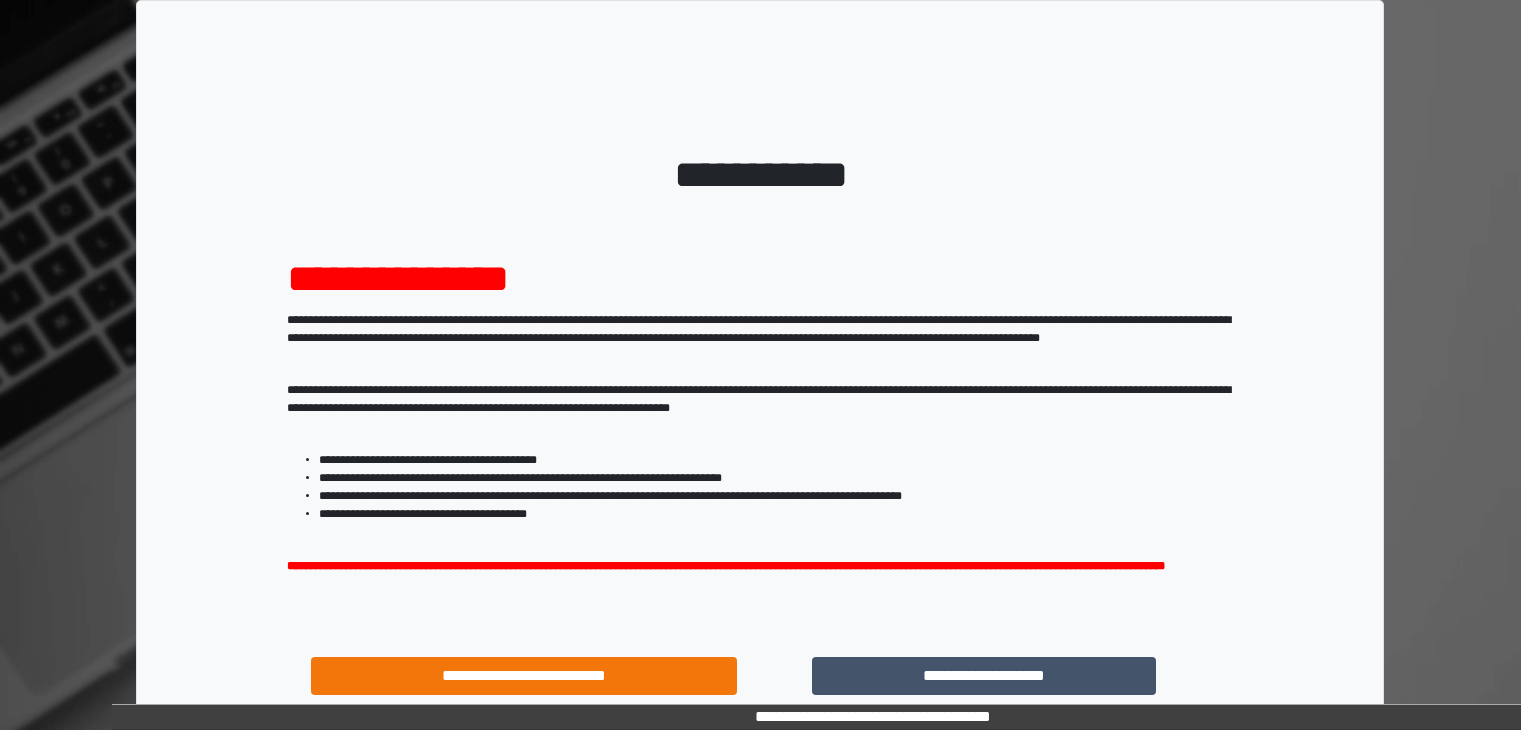 scroll, scrollTop: 0, scrollLeft: 0, axis: both 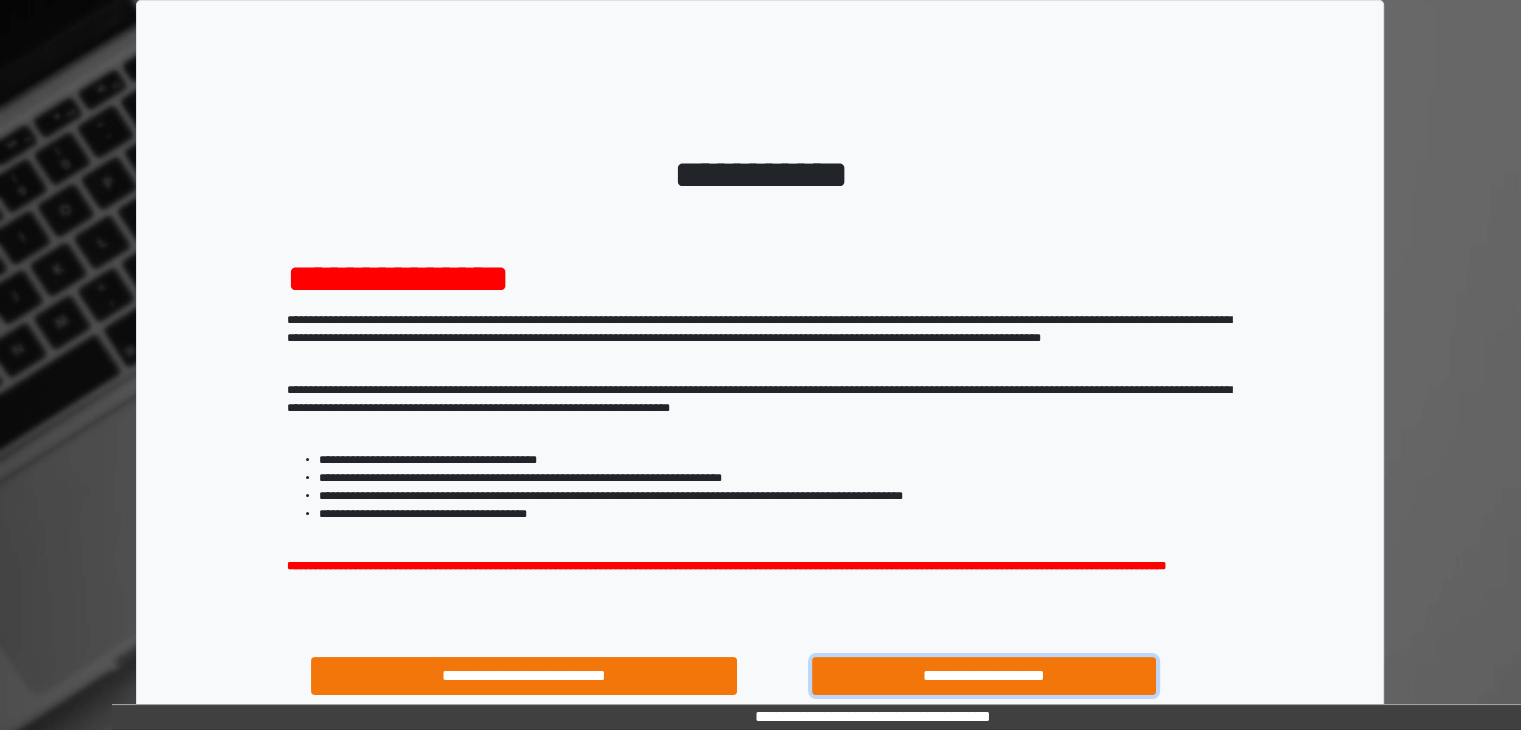 click on "**********" at bounding box center (984, 676) 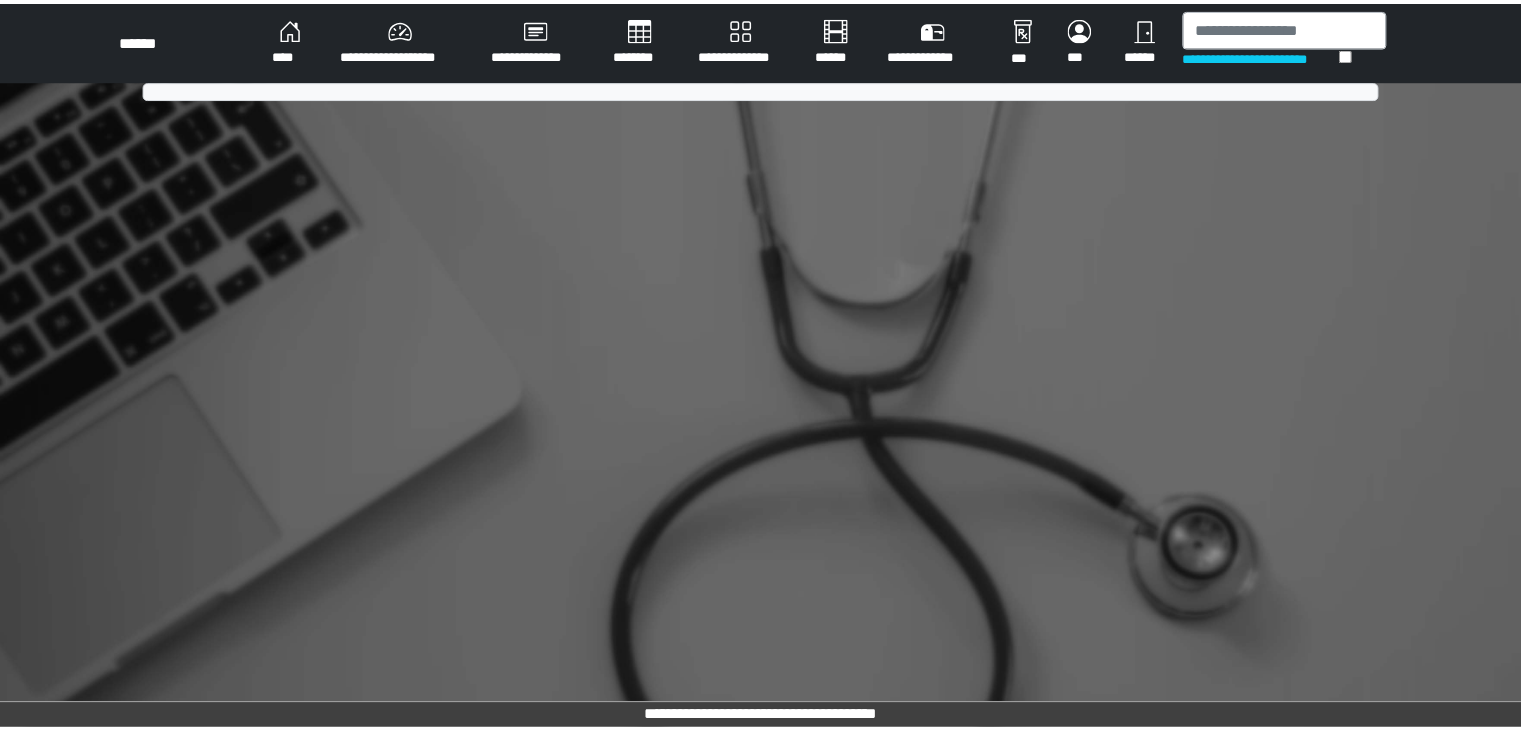 scroll, scrollTop: 0, scrollLeft: 0, axis: both 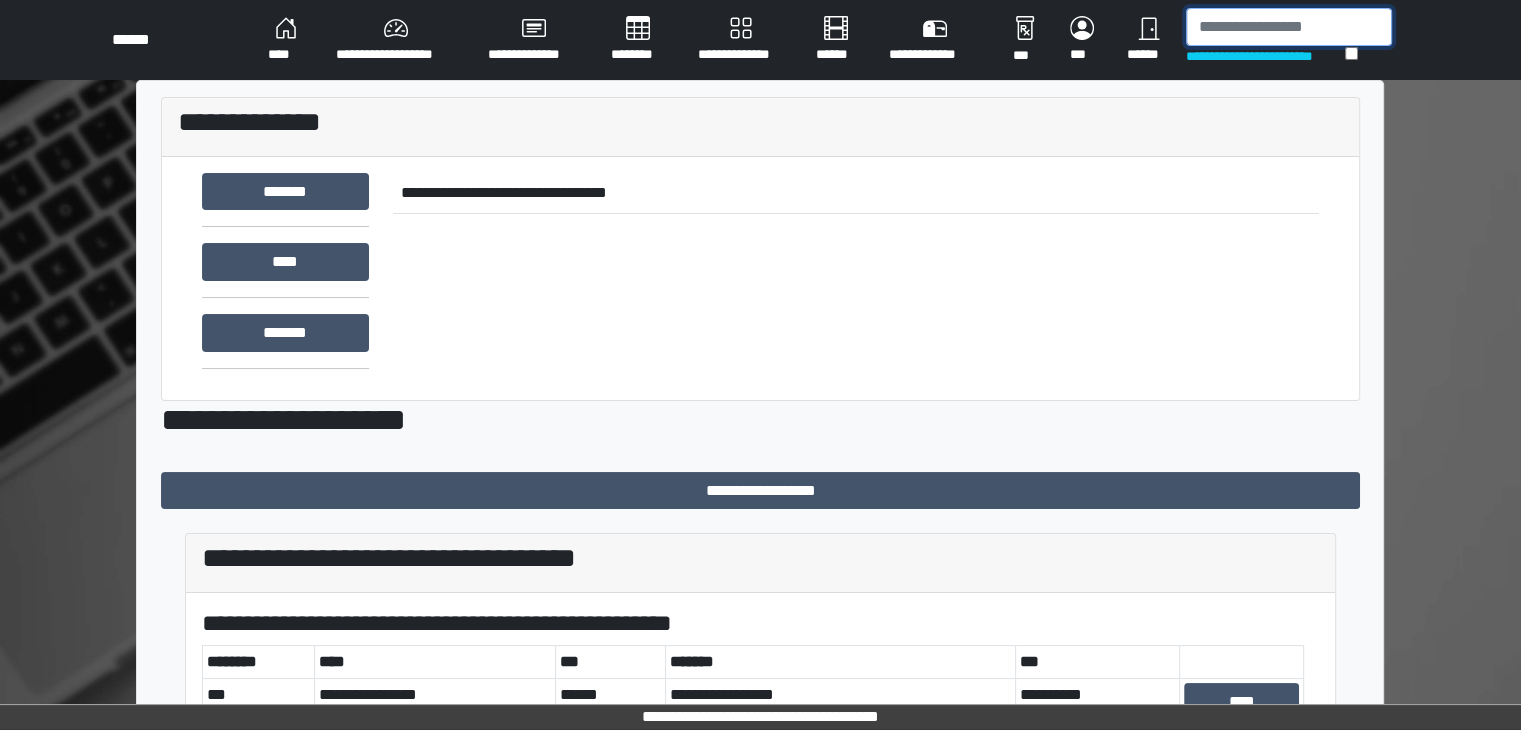 click at bounding box center (1289, 27) 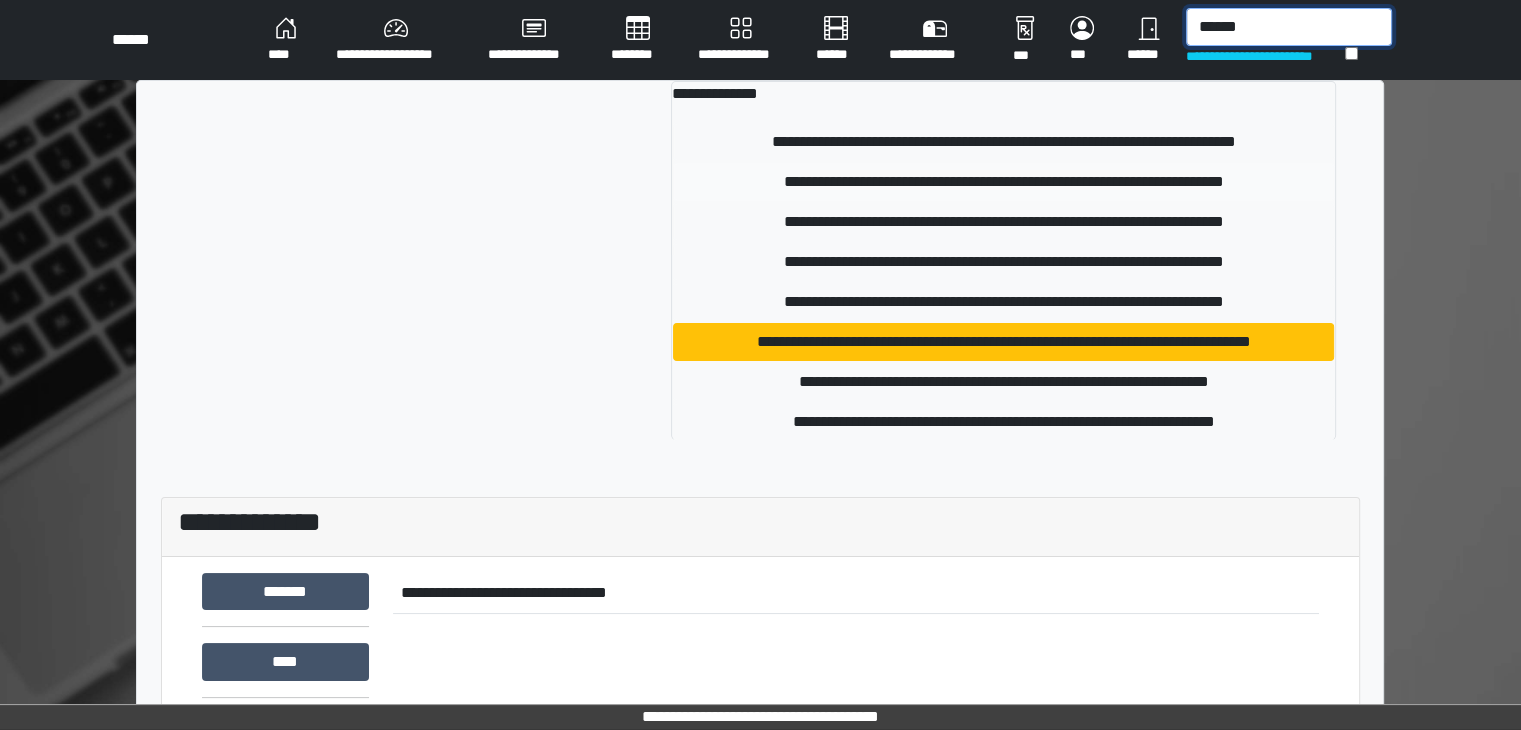 type on "******" 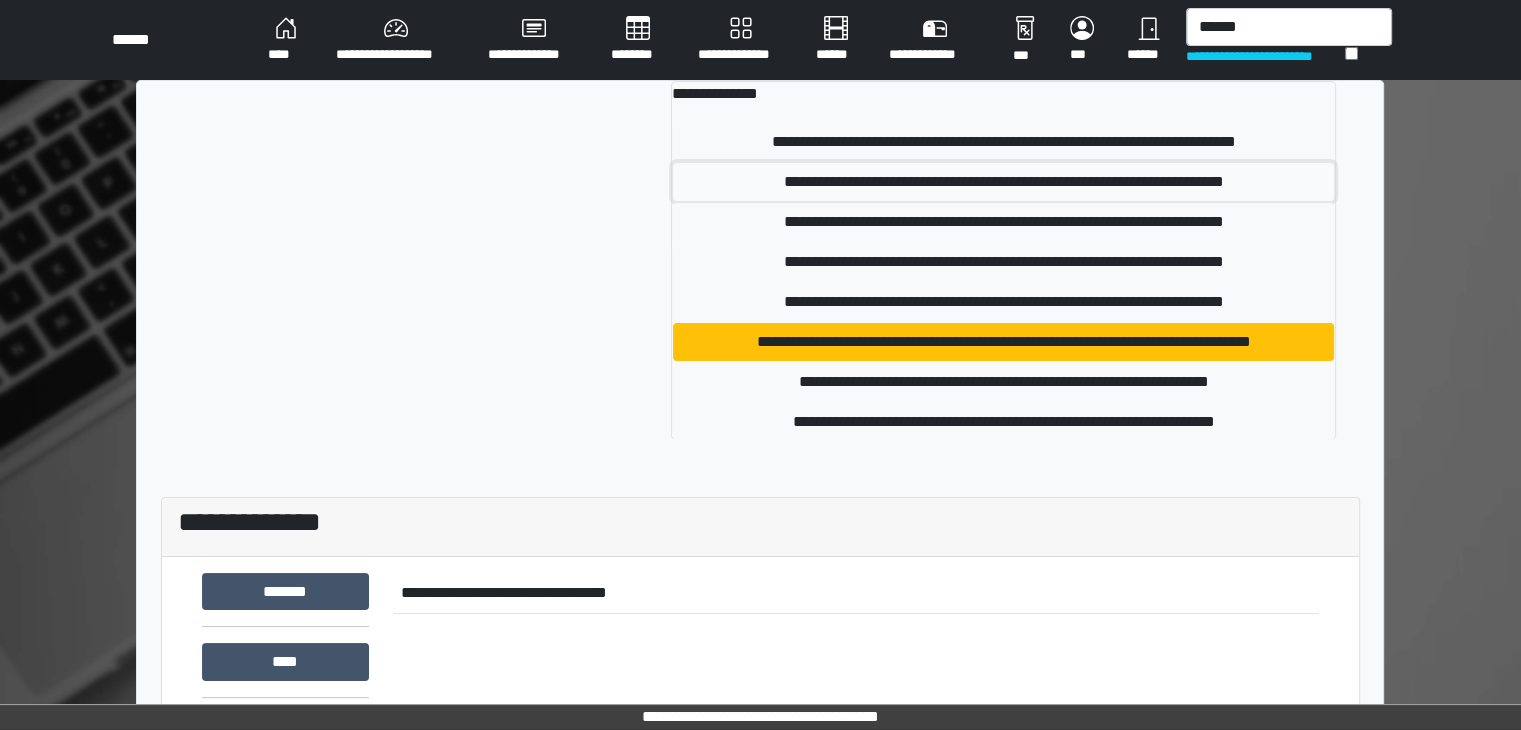 click on "**********" at bounding box center (1003, 182) 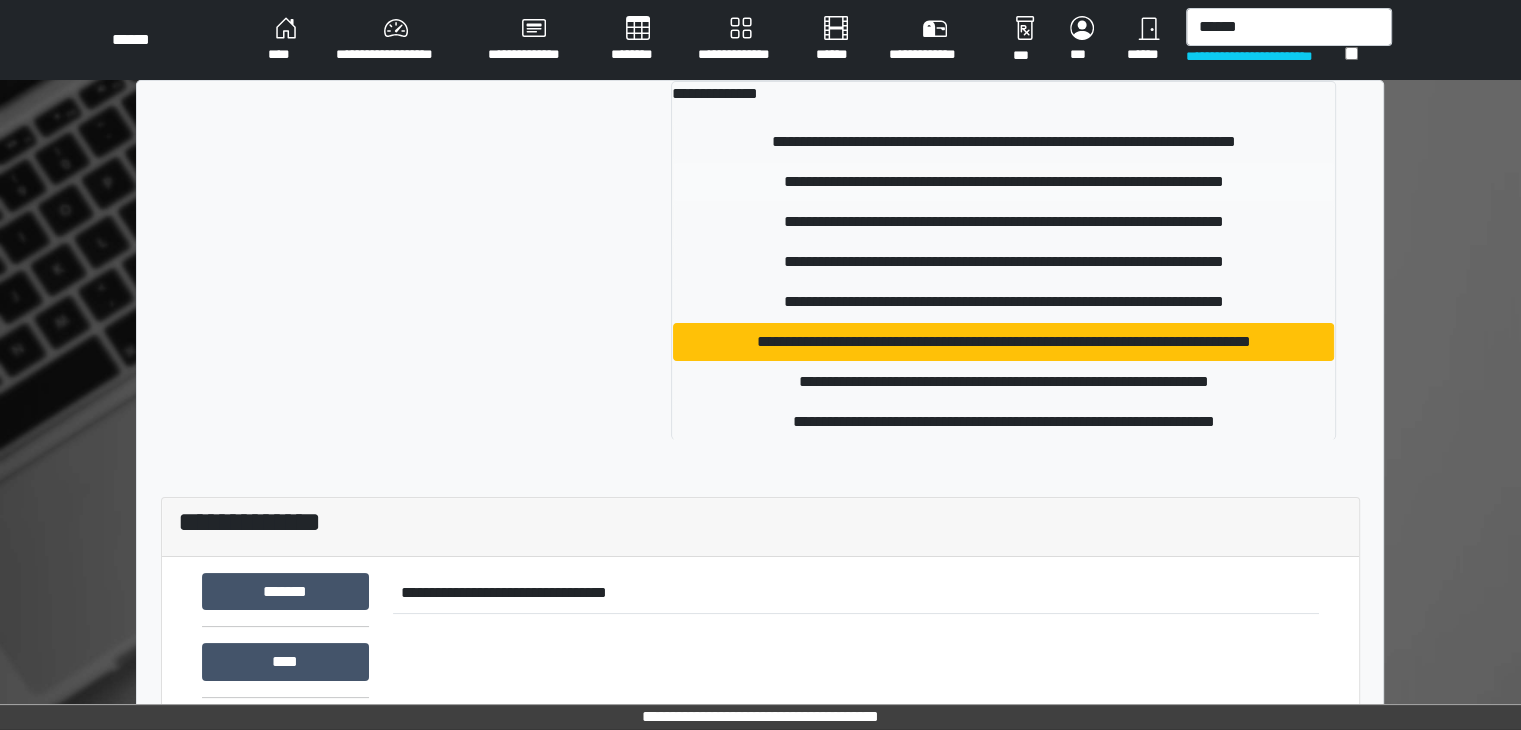 type 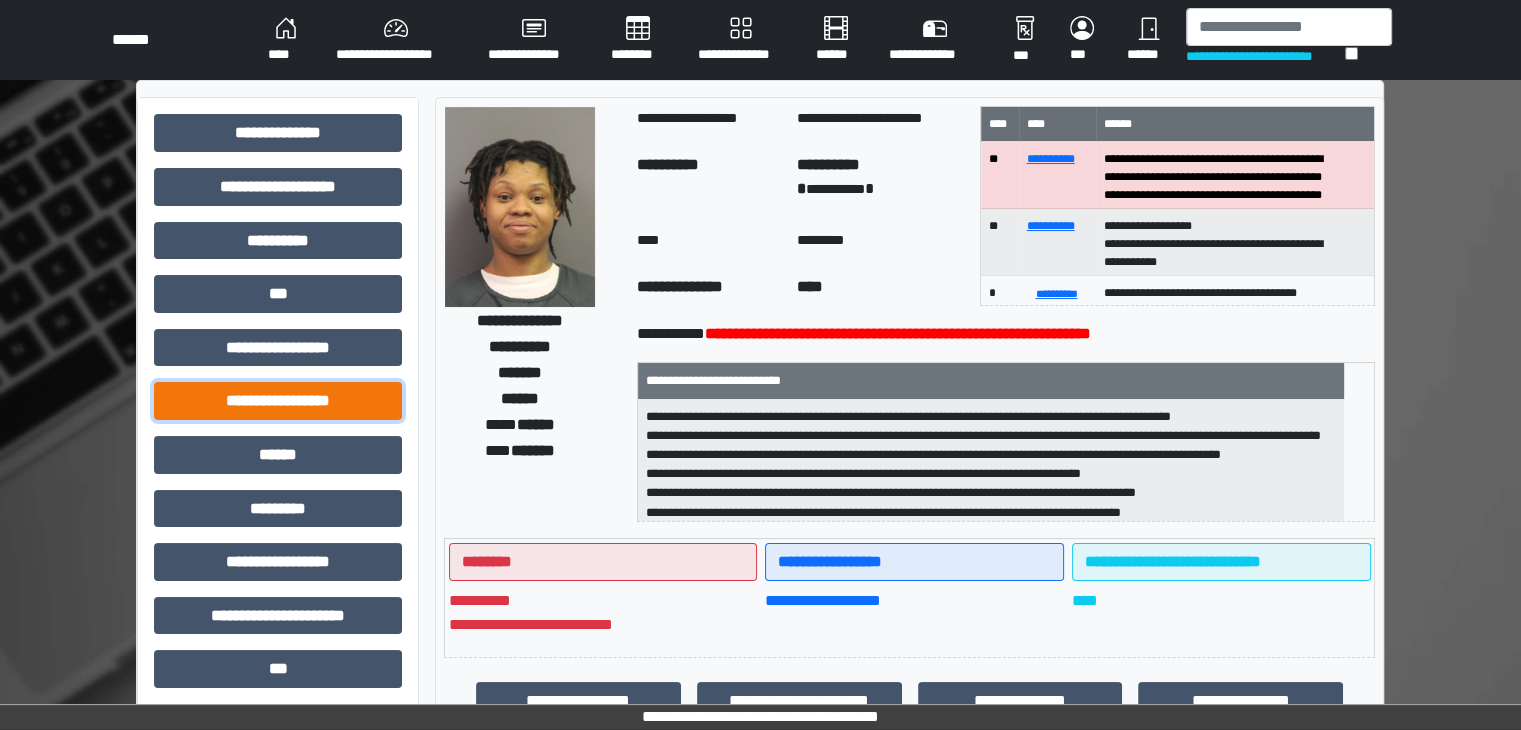 click on "**********" at bounding box center (278, 401) 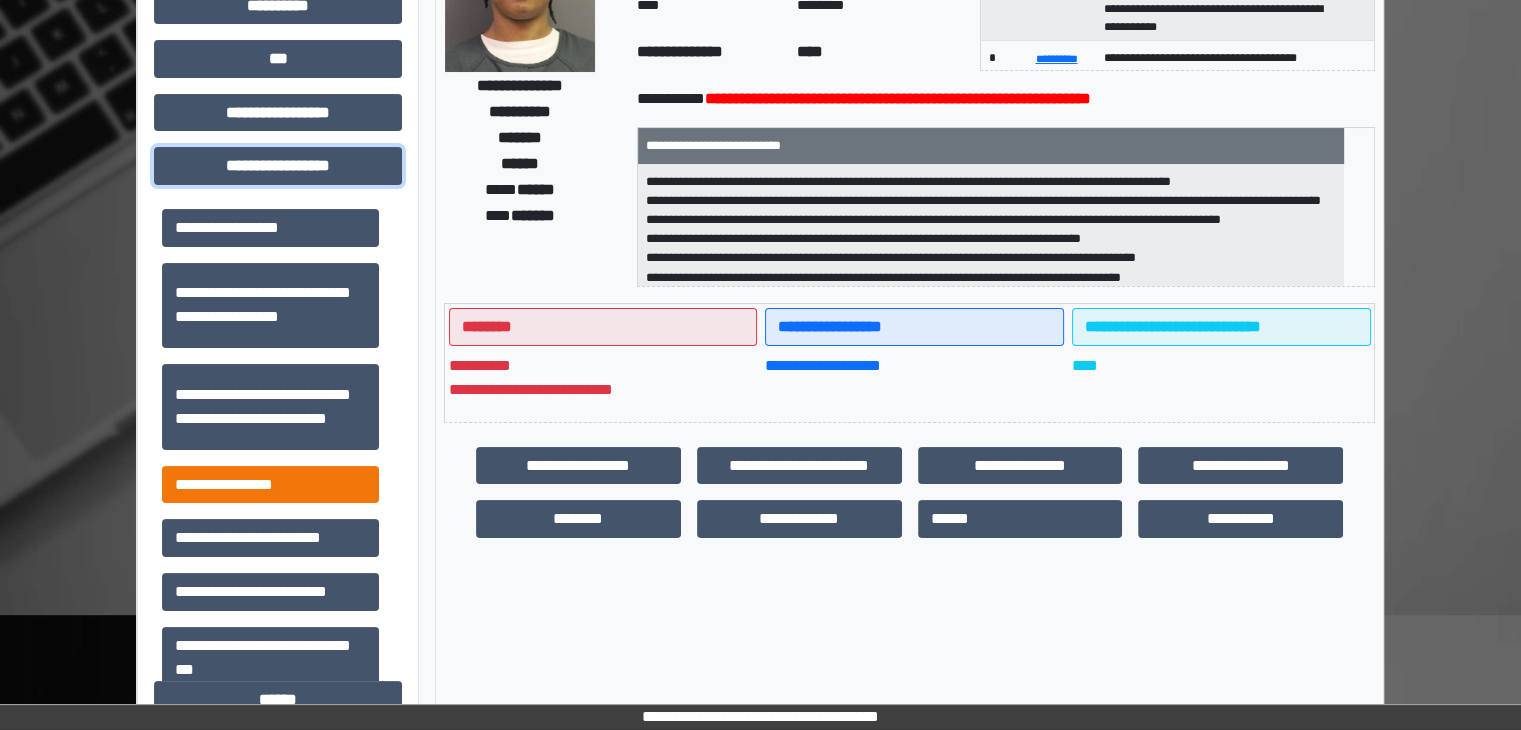scroll, scrollTop: 236, scrollLeft: 0, axis: vertical 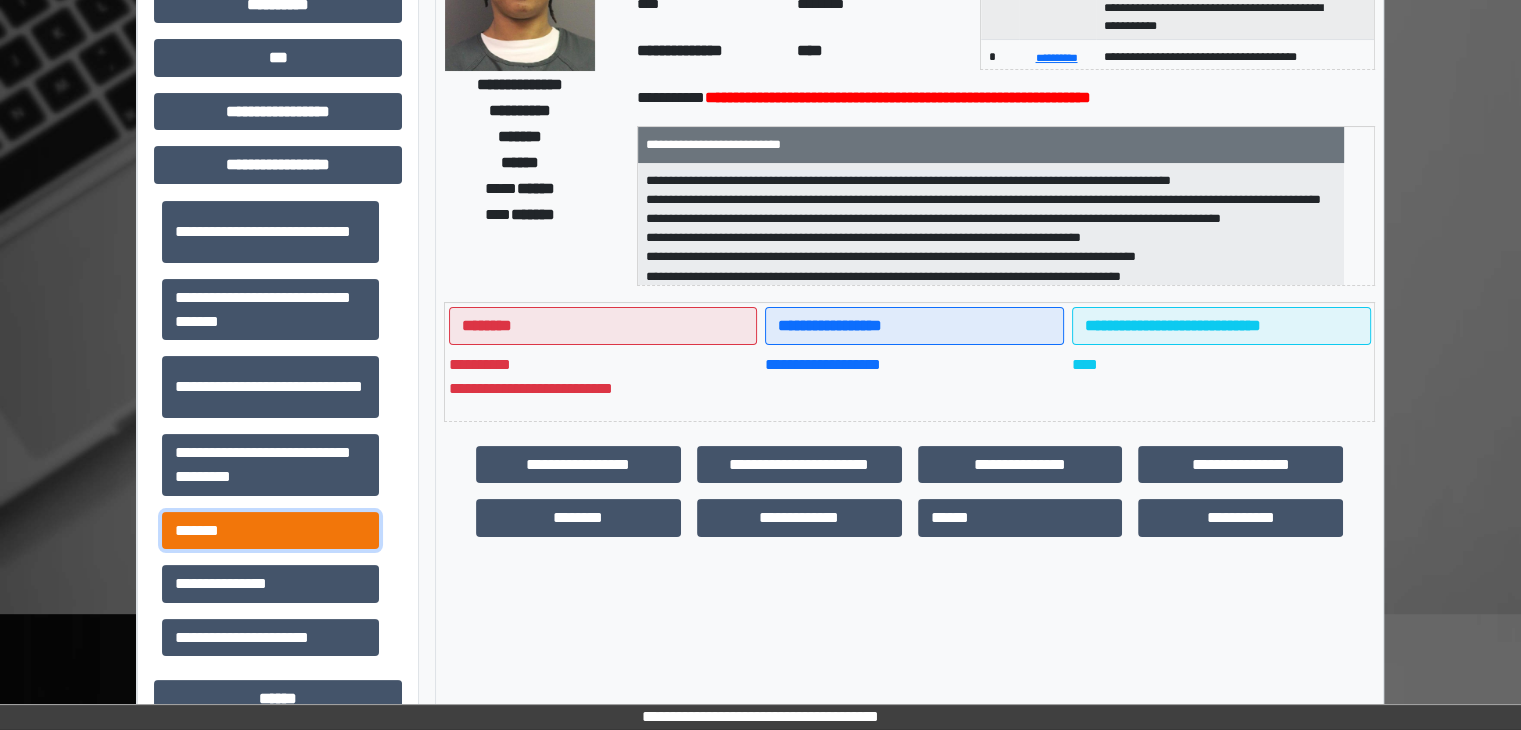 click on "*******" at bounding box center [270, 531] 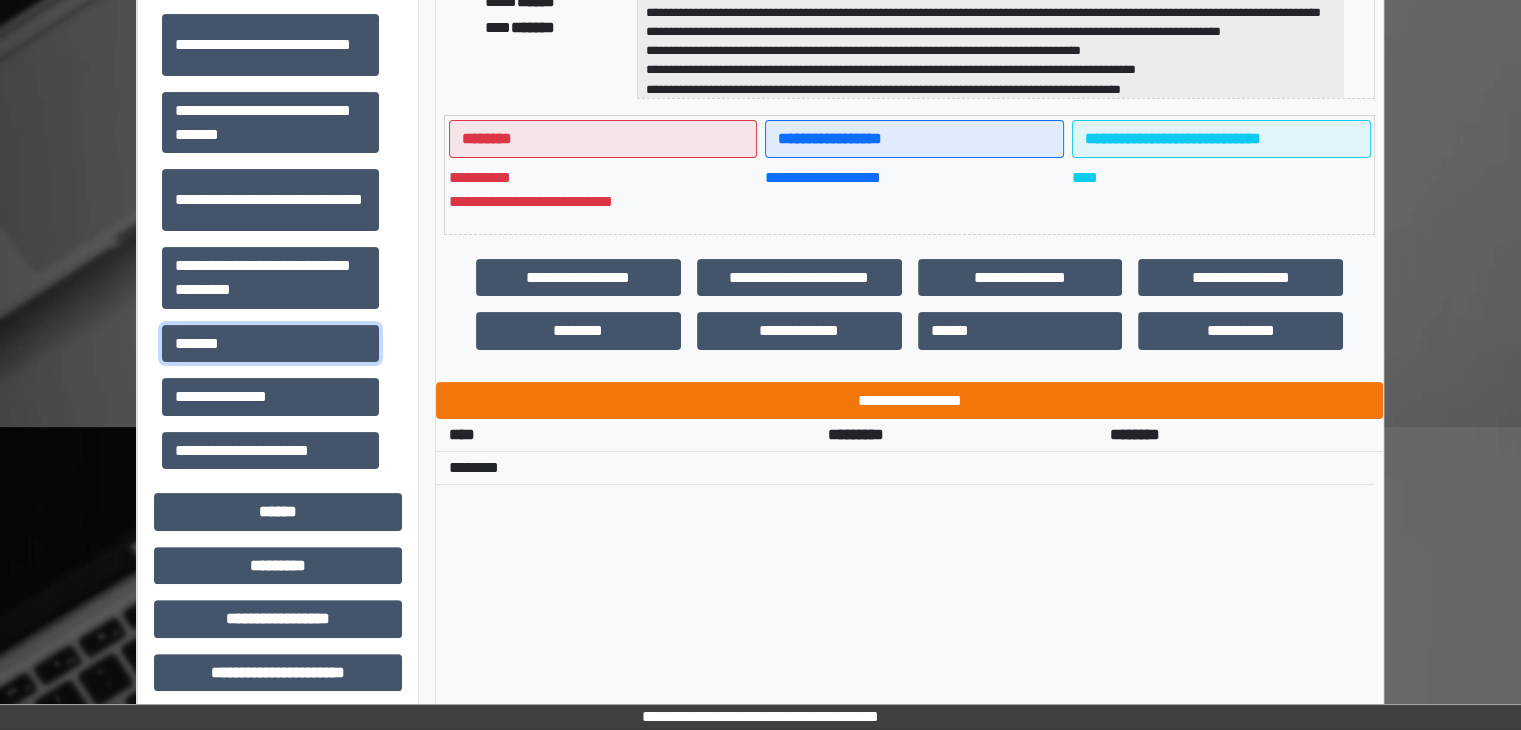scroll, scrollTop: 426, scrollLeft: 0, axis: vertical 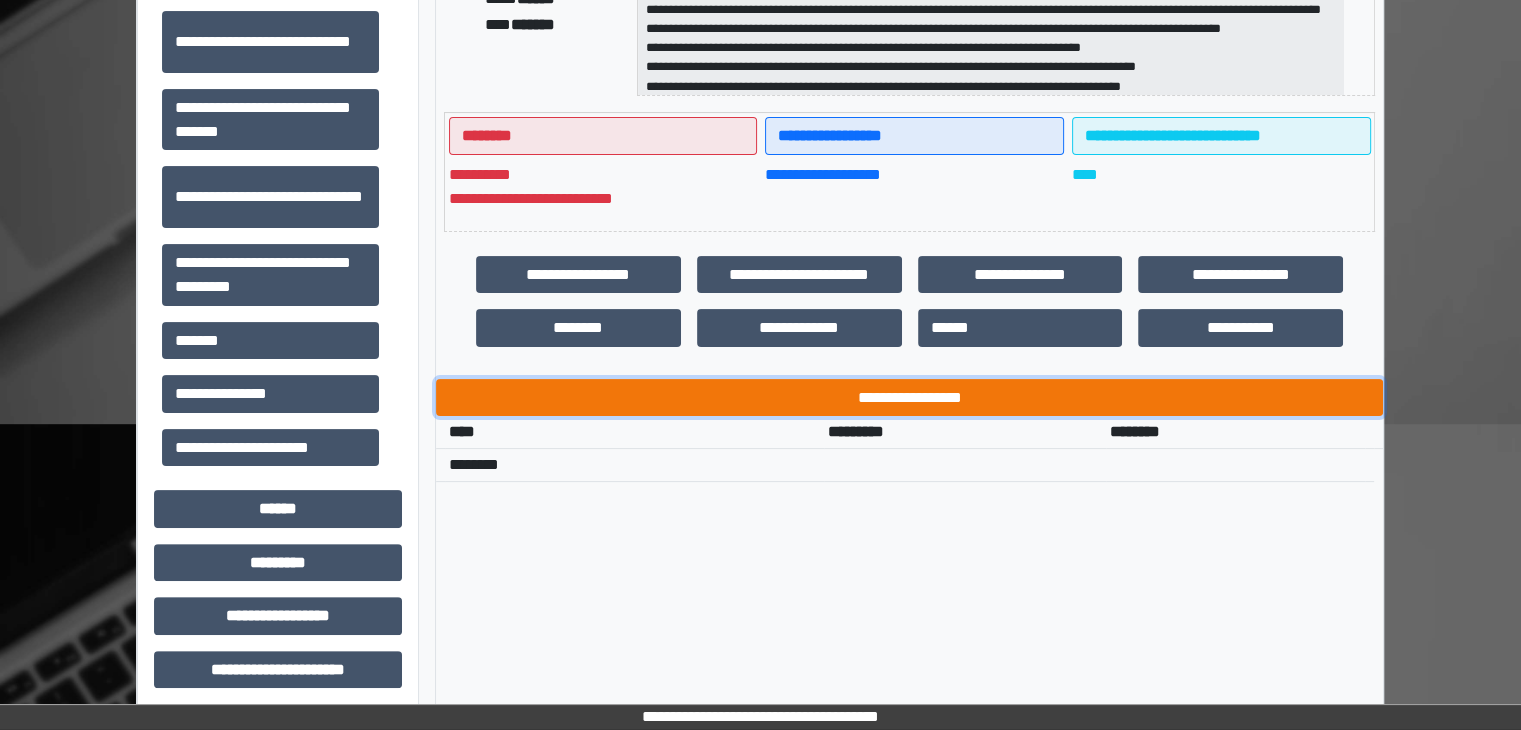 click on "**********" at bounding box center [909, 398] 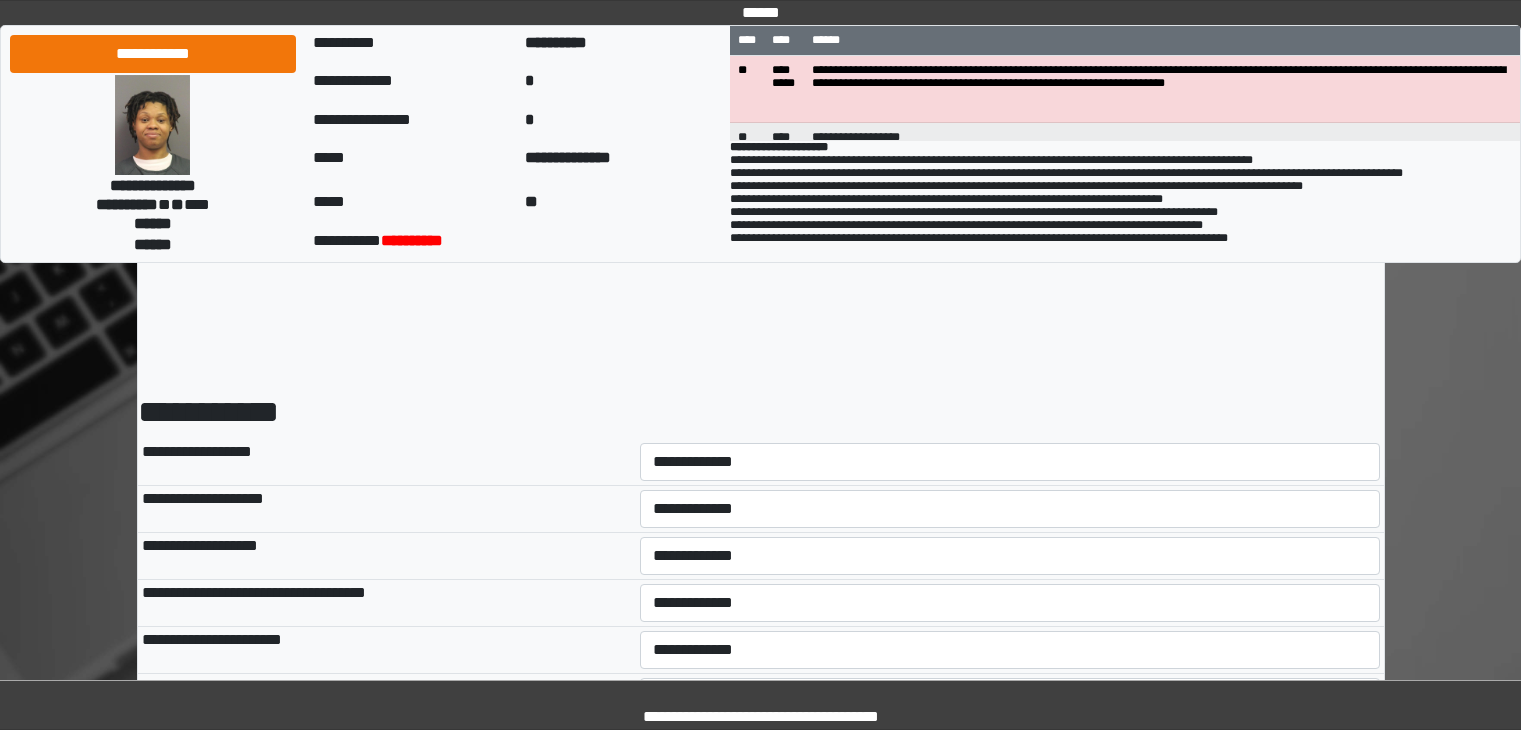 scroll, scrollTop: 0, scrollLeft: 0, axis: both 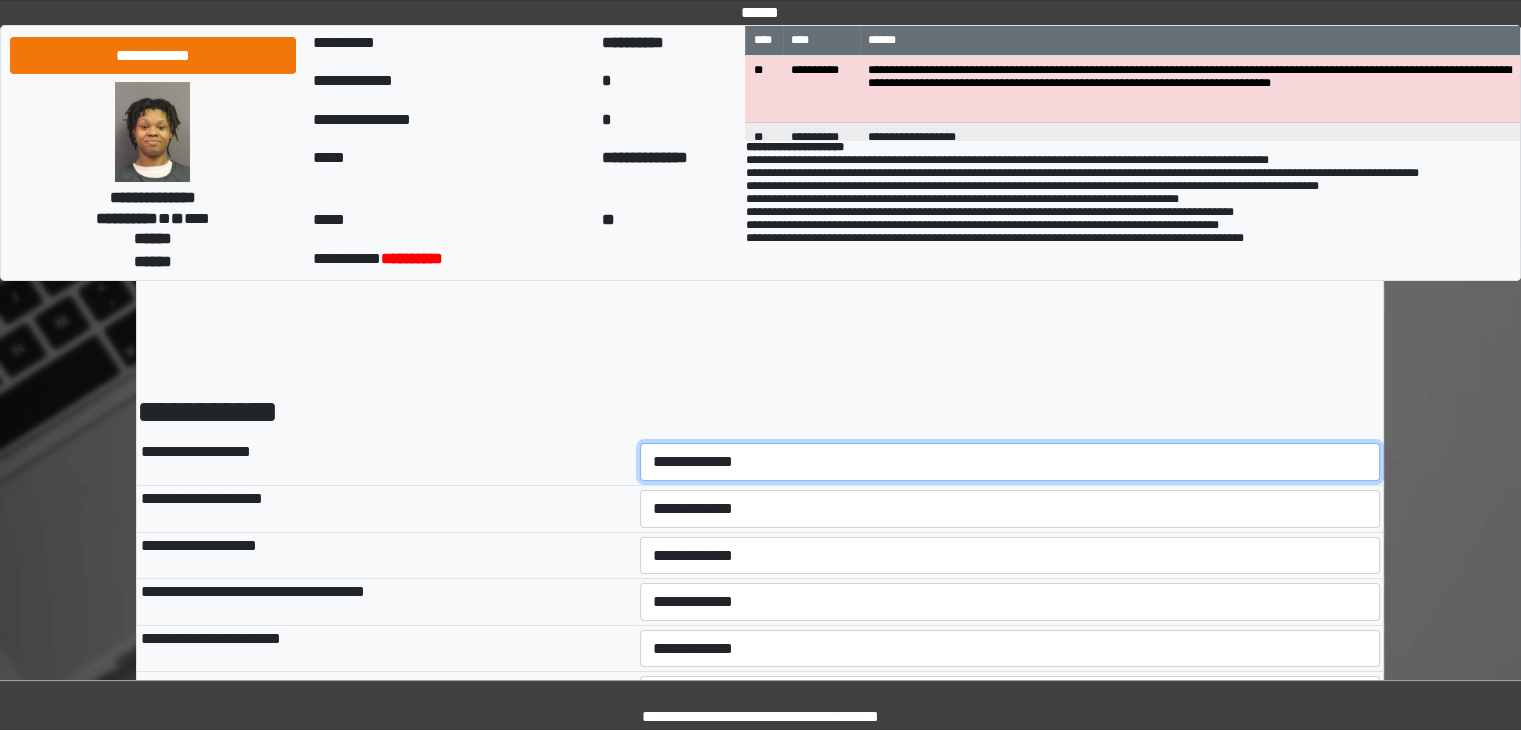 click on "**********" at bounding box center (1010, 462) 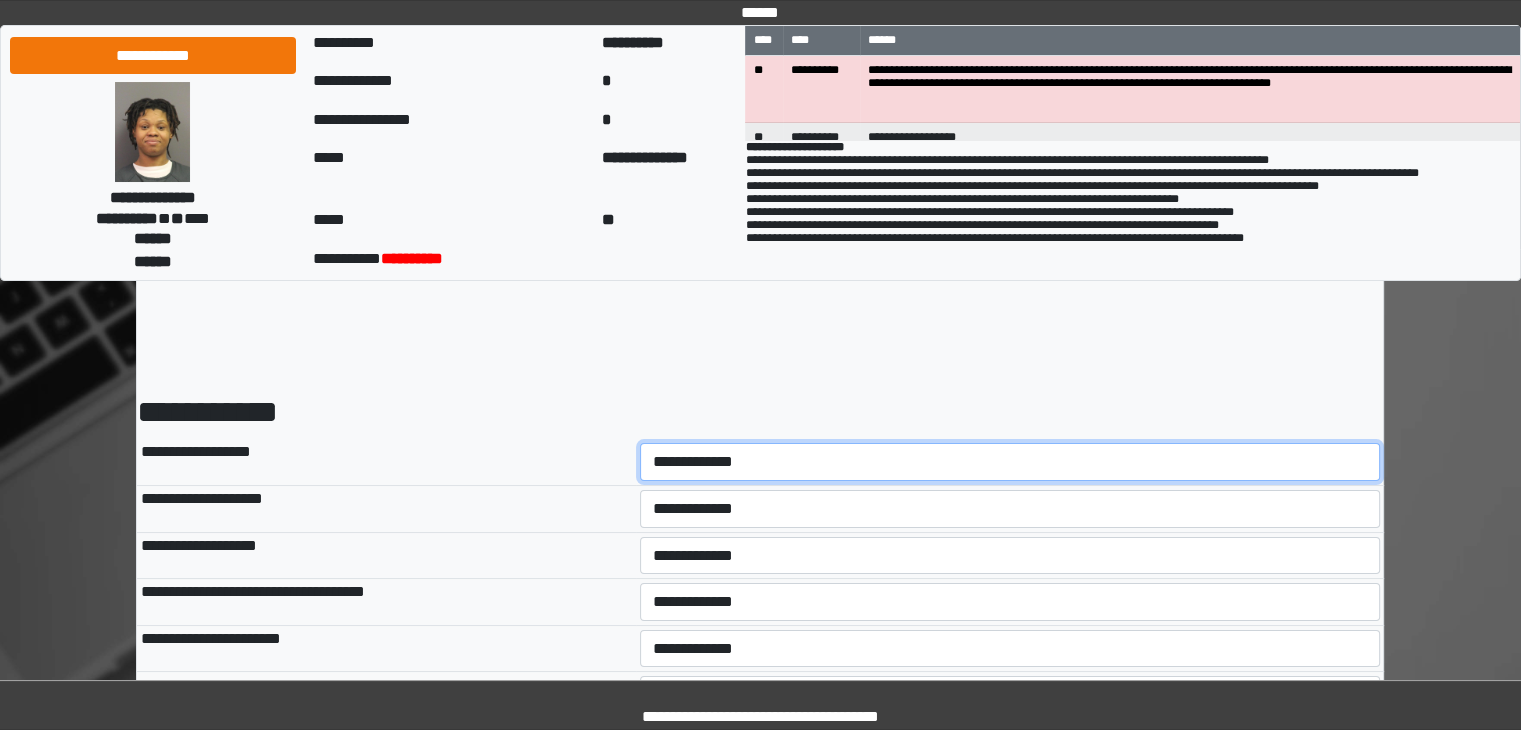 select on "*" 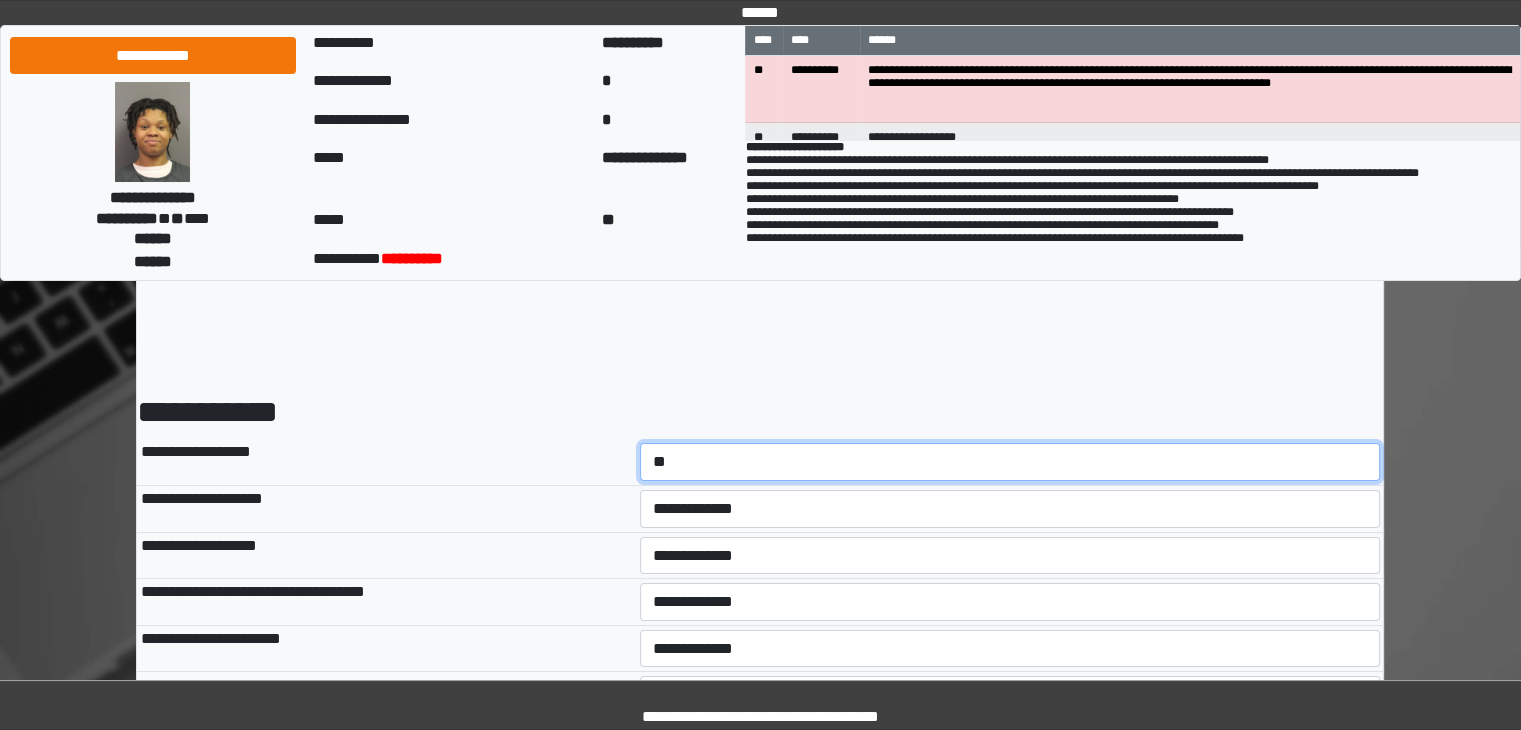 click on "**********" at bounding box center [1010, 462] 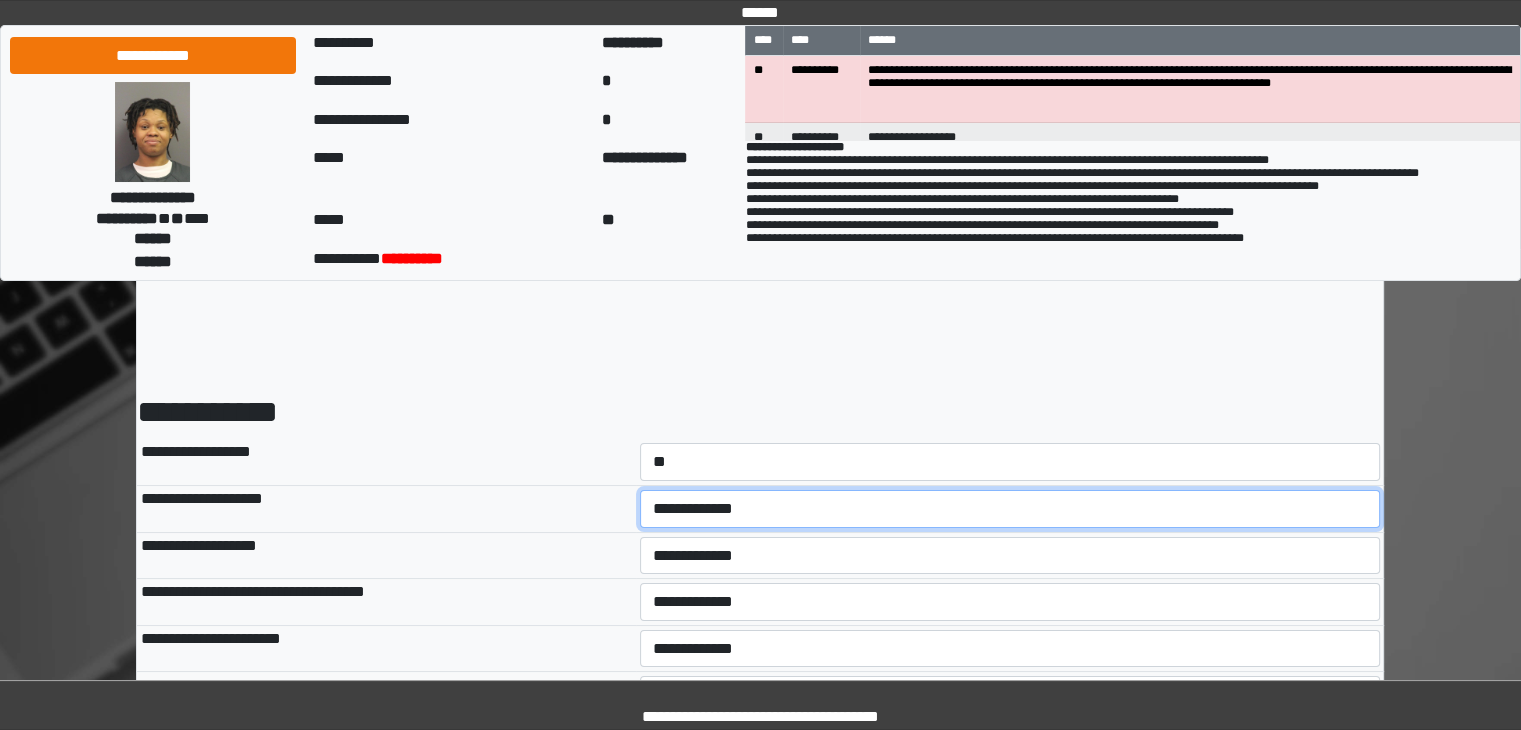 click on "**********" at bounding box center (1010, 509) 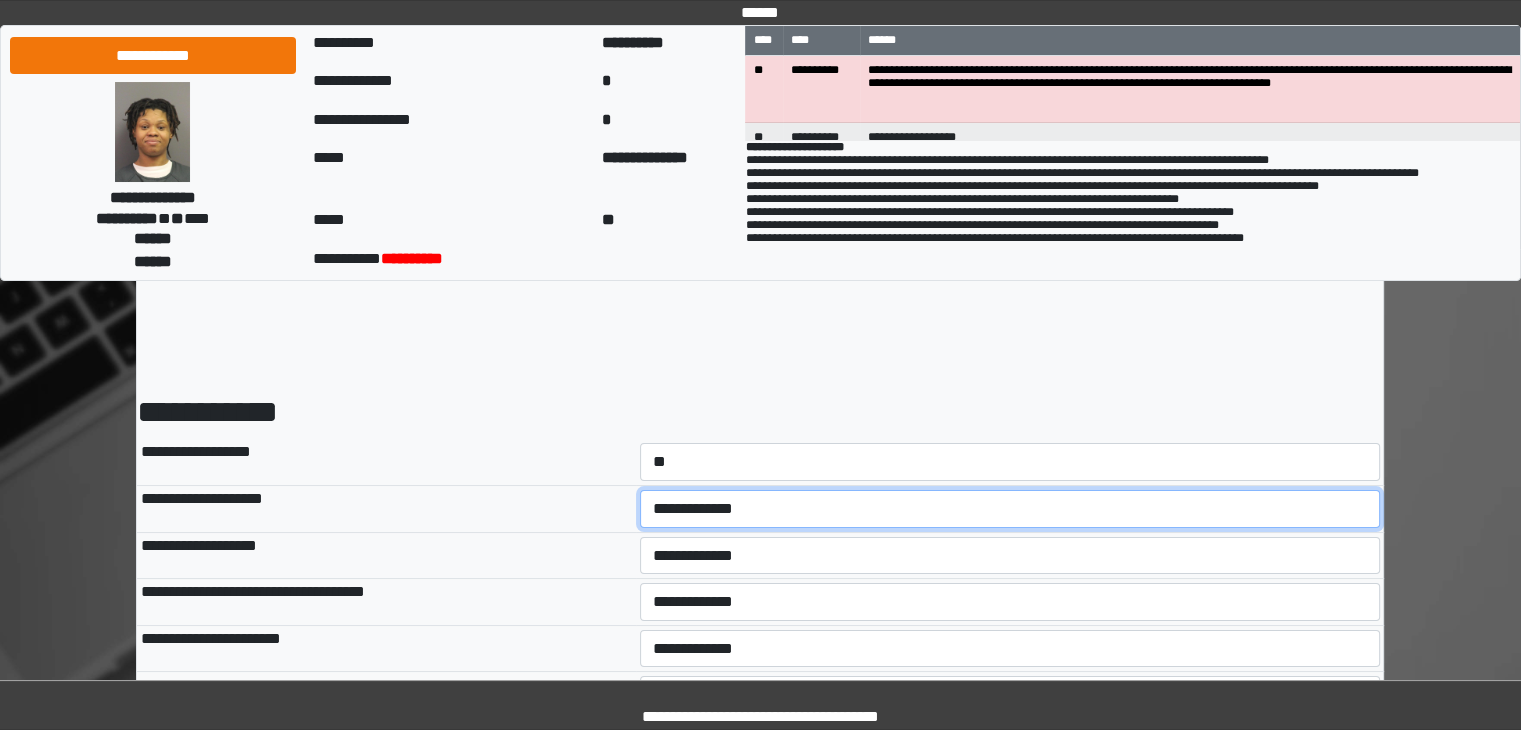 select on "*" 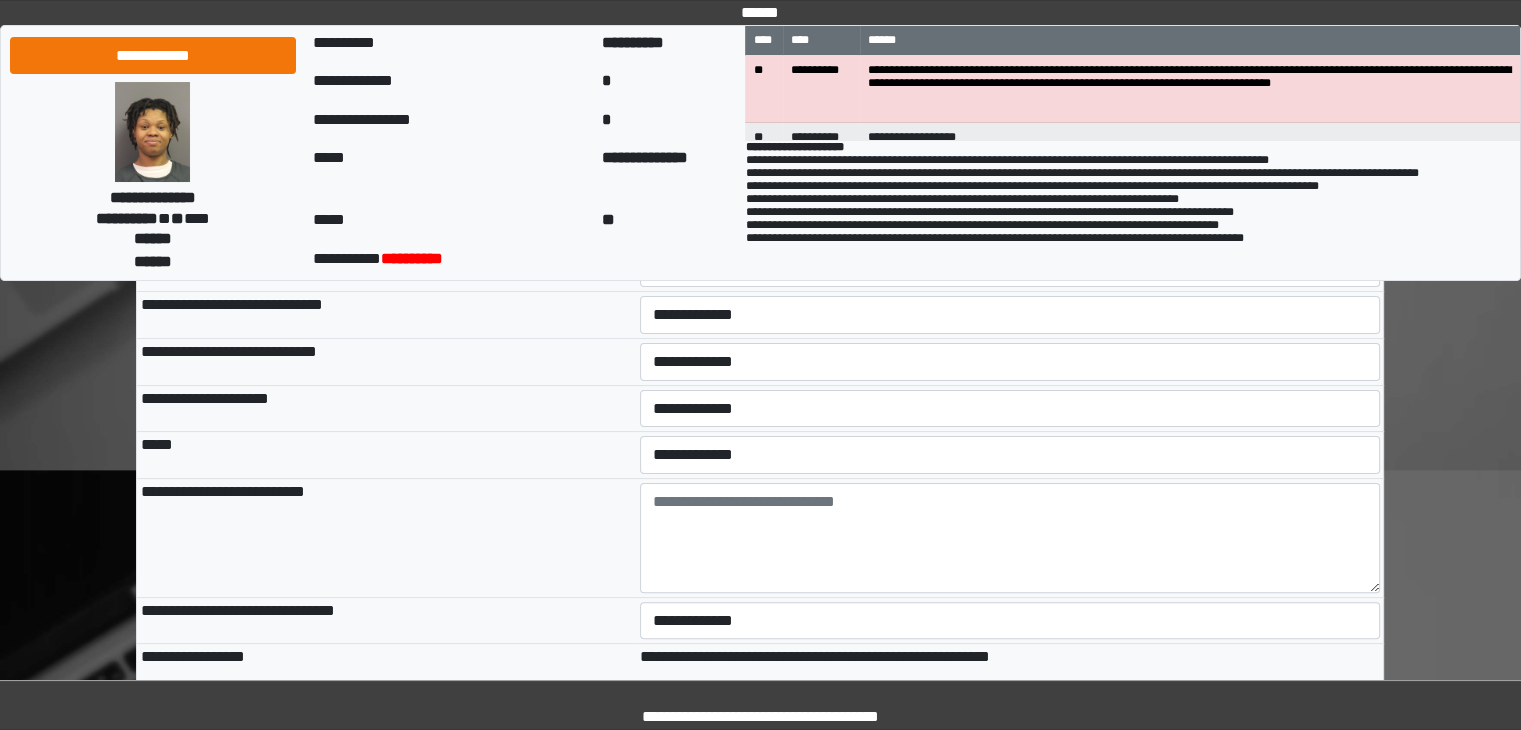 scroll, scrollTop: 368, scrollLeft: 0, axis: vertical 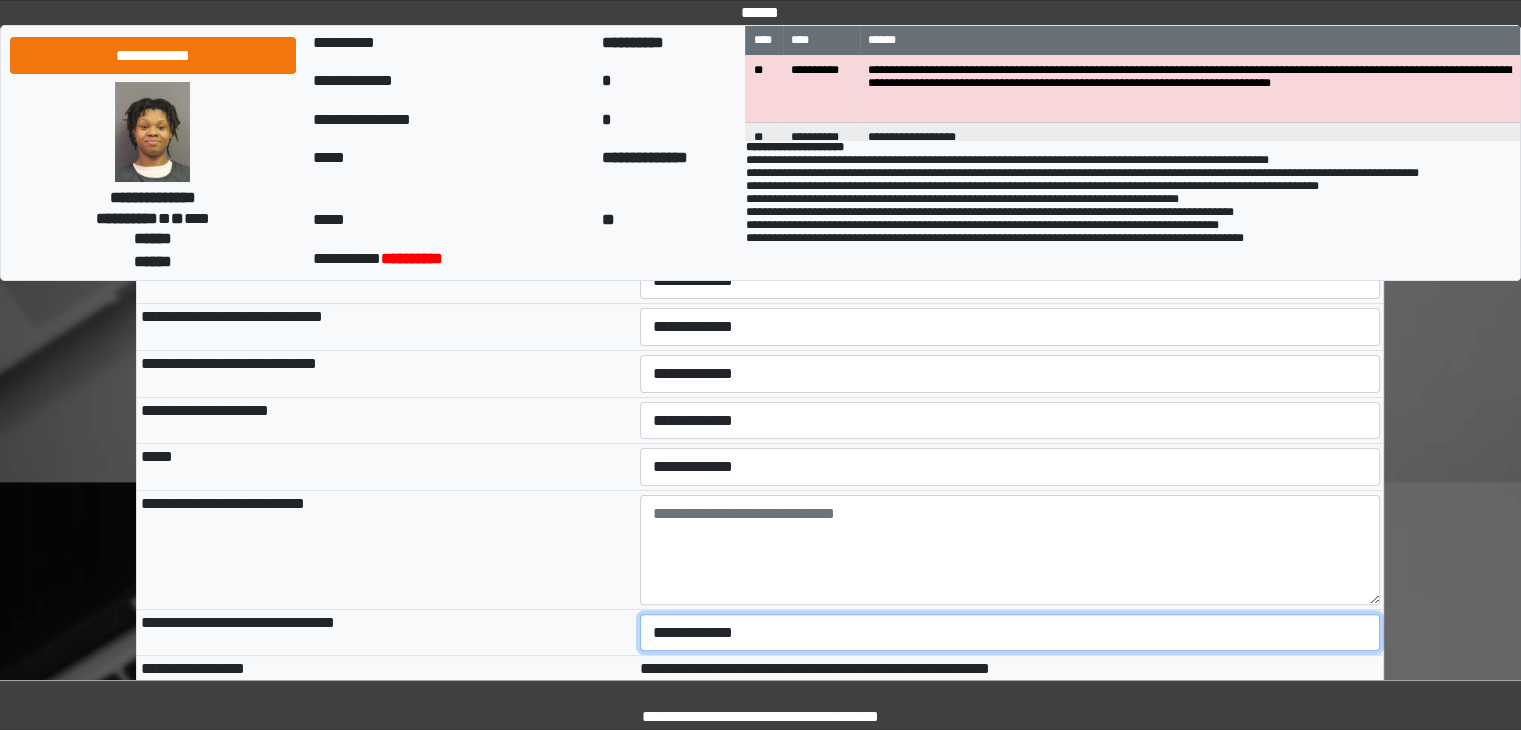 click on "**********" at bounding box center [1010, 633] 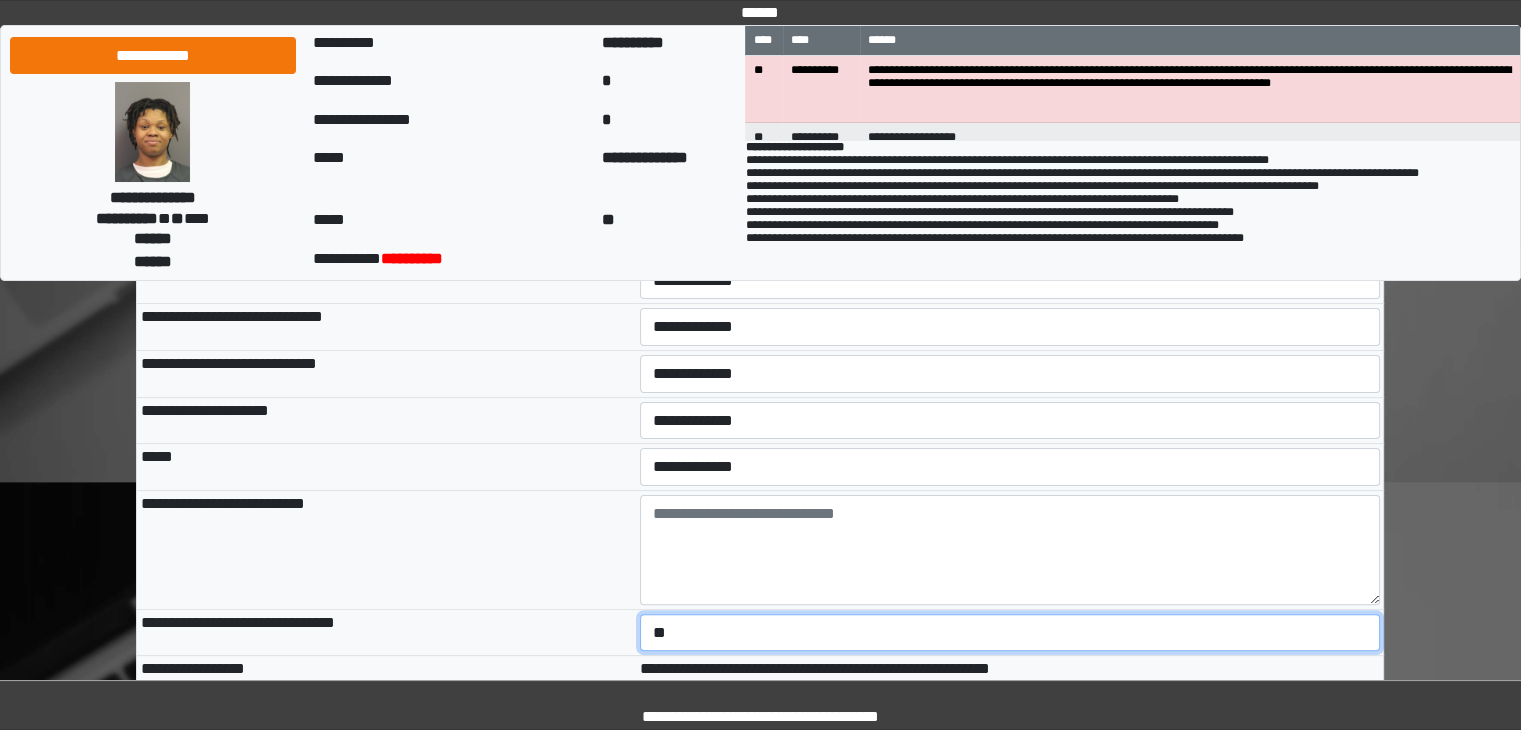 click on "**********" at bounding box center [1010, 633] 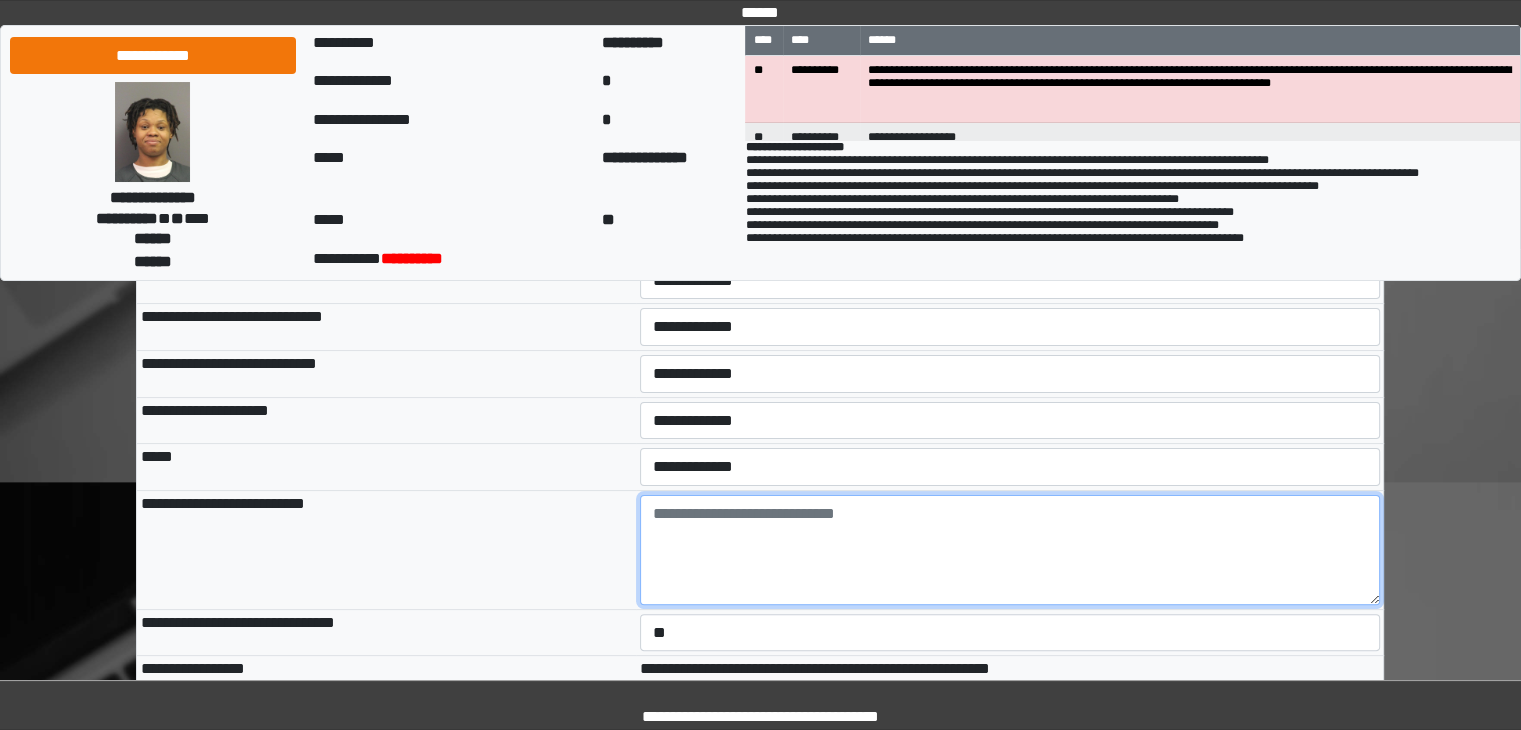 drag, startPoint x: 680, startPoint y: 593, endPoint x: 680, endPoint y: 575, distance: 18 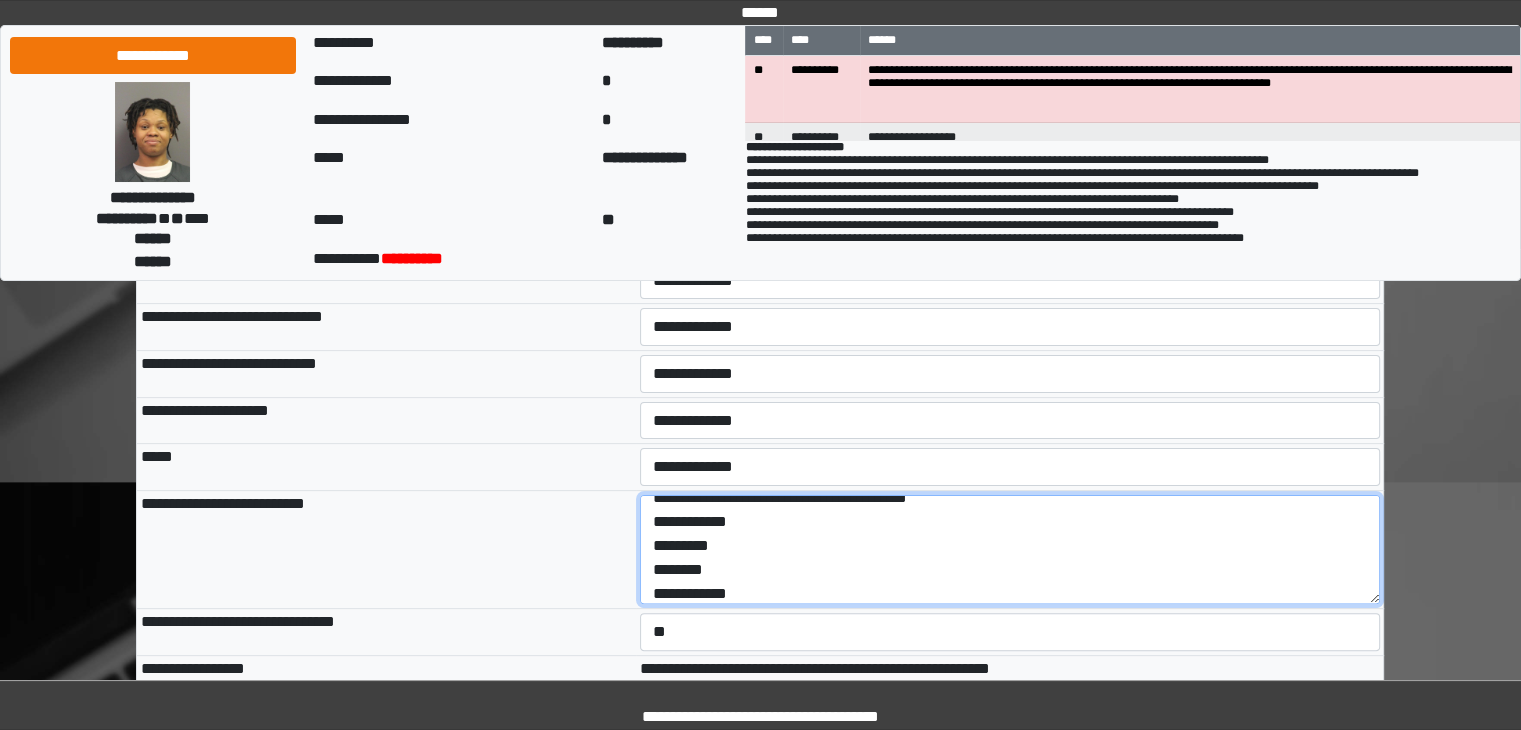 scroll, scrollTop: 40, scrollLeft: 0, axis: vertical 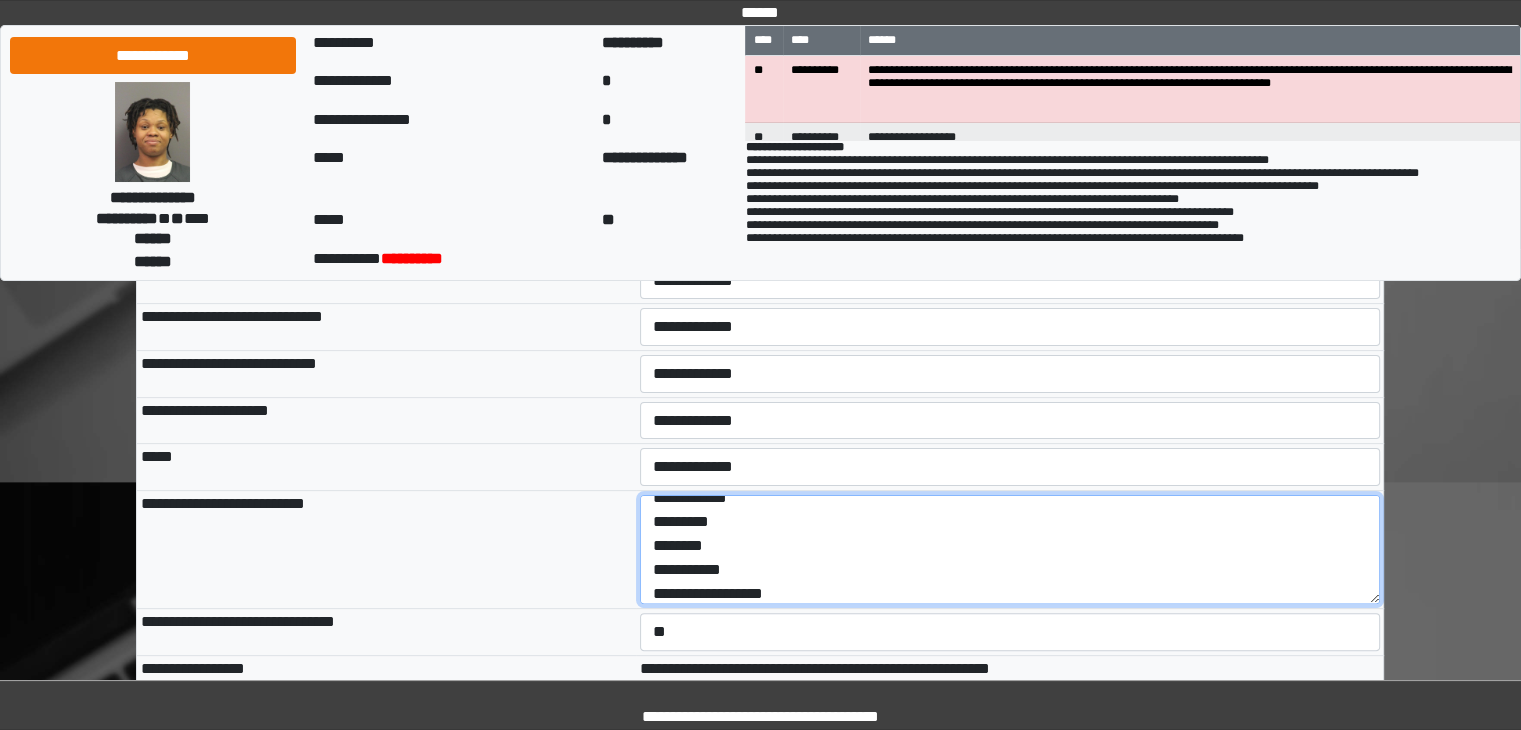 click on "**********" at bounding box center [1010, 550] 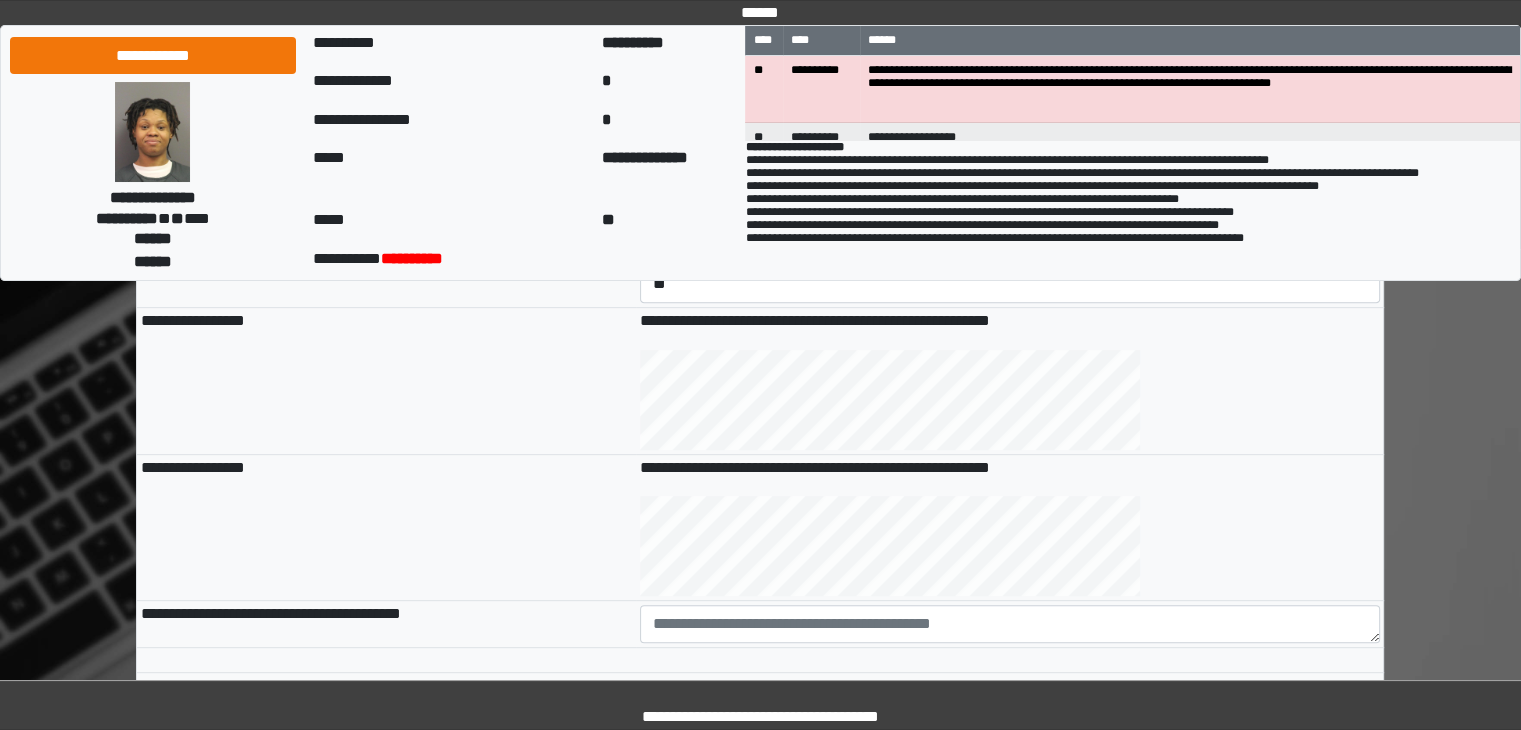 scroll, scrollTop: 772, scrollLeft: 0, axis: vertical 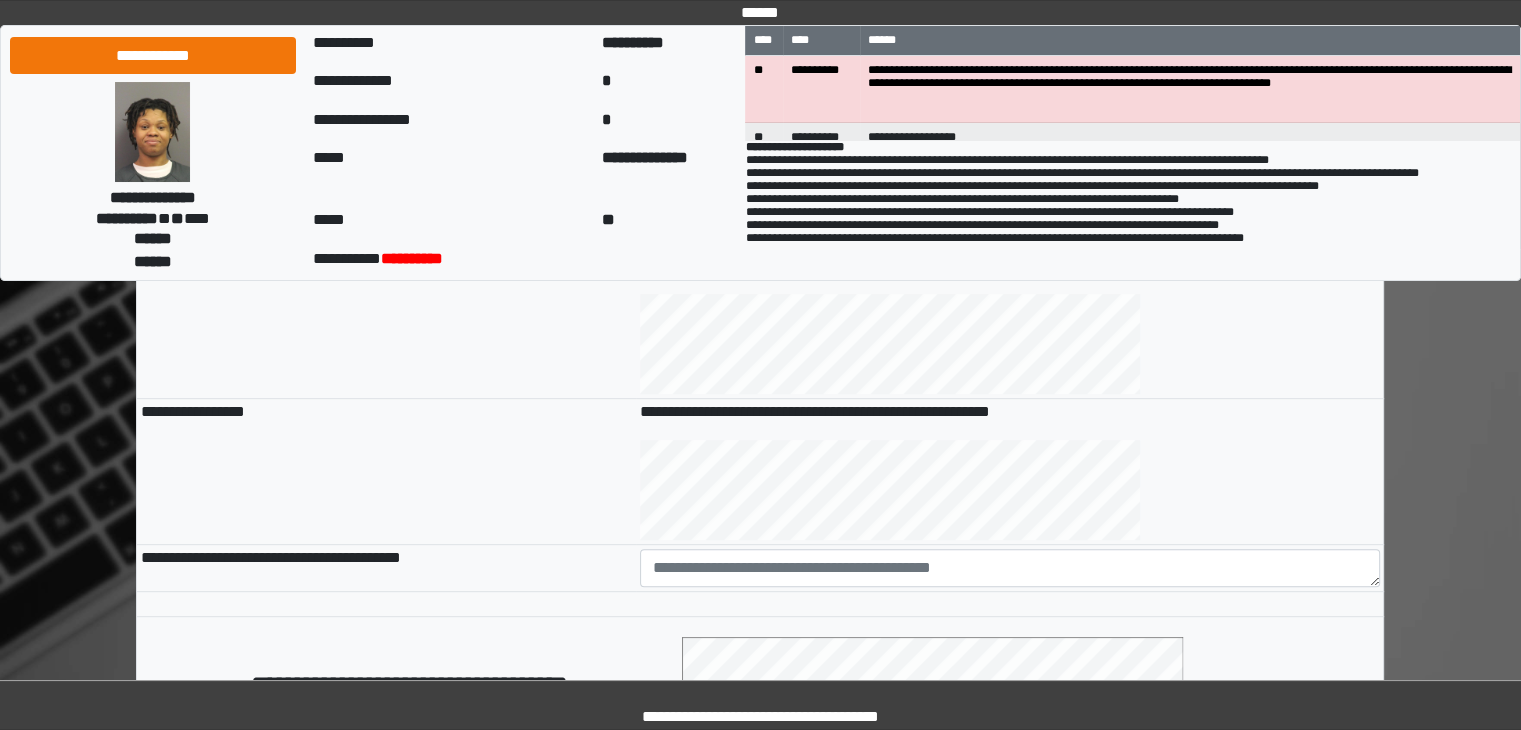 type on "**********" 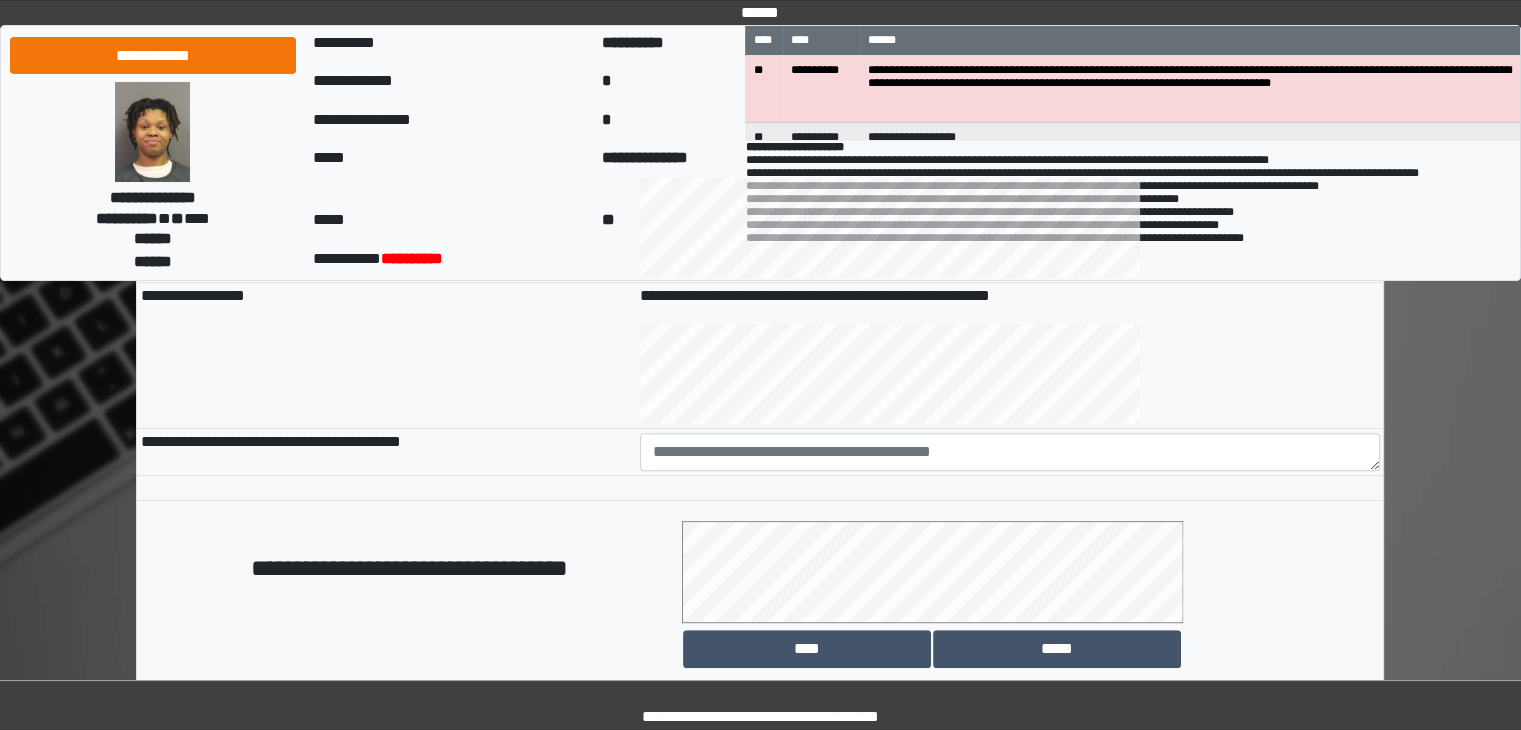 scroll, scrollTop: 892, scrollLeft: 0, axis: vertical 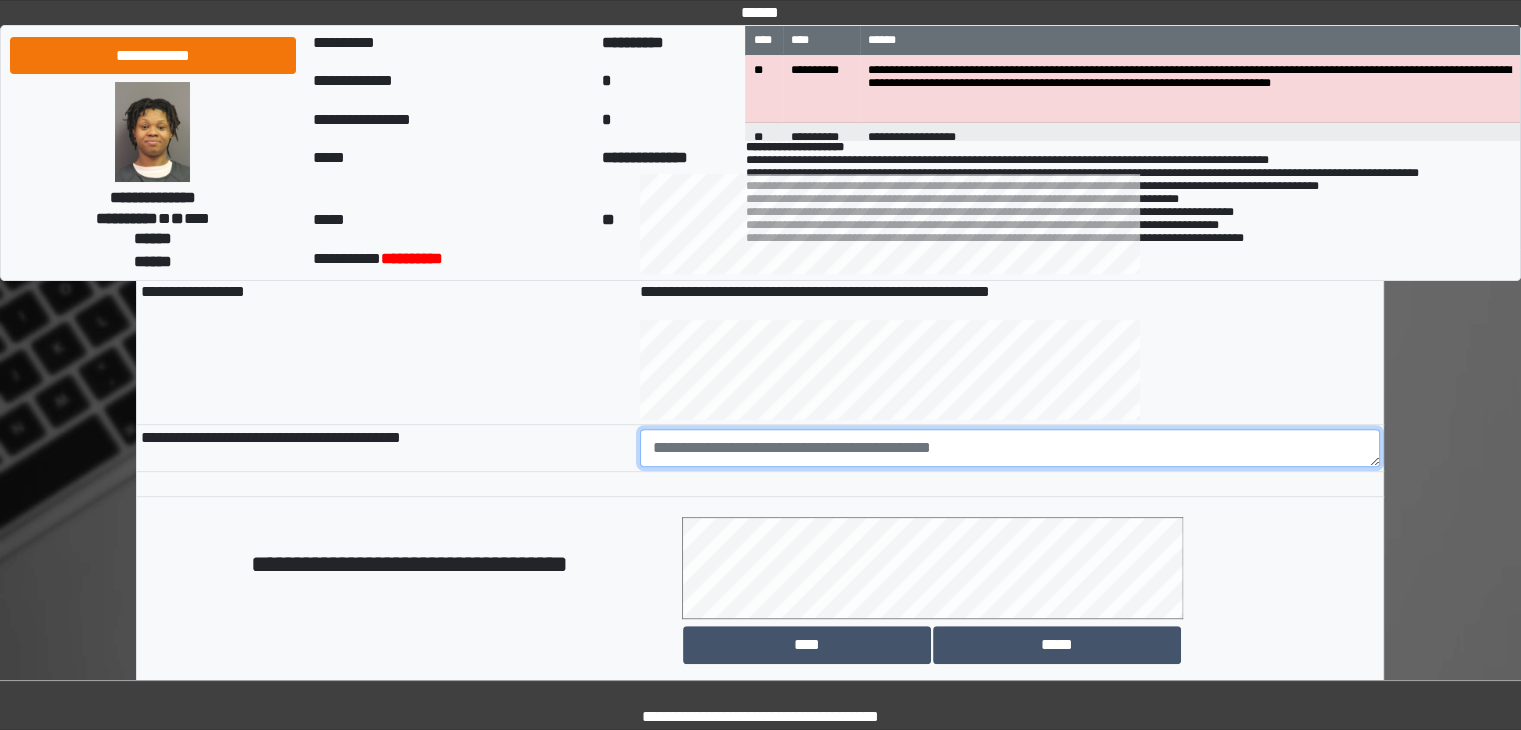 click at bounding box center [1010, 448] 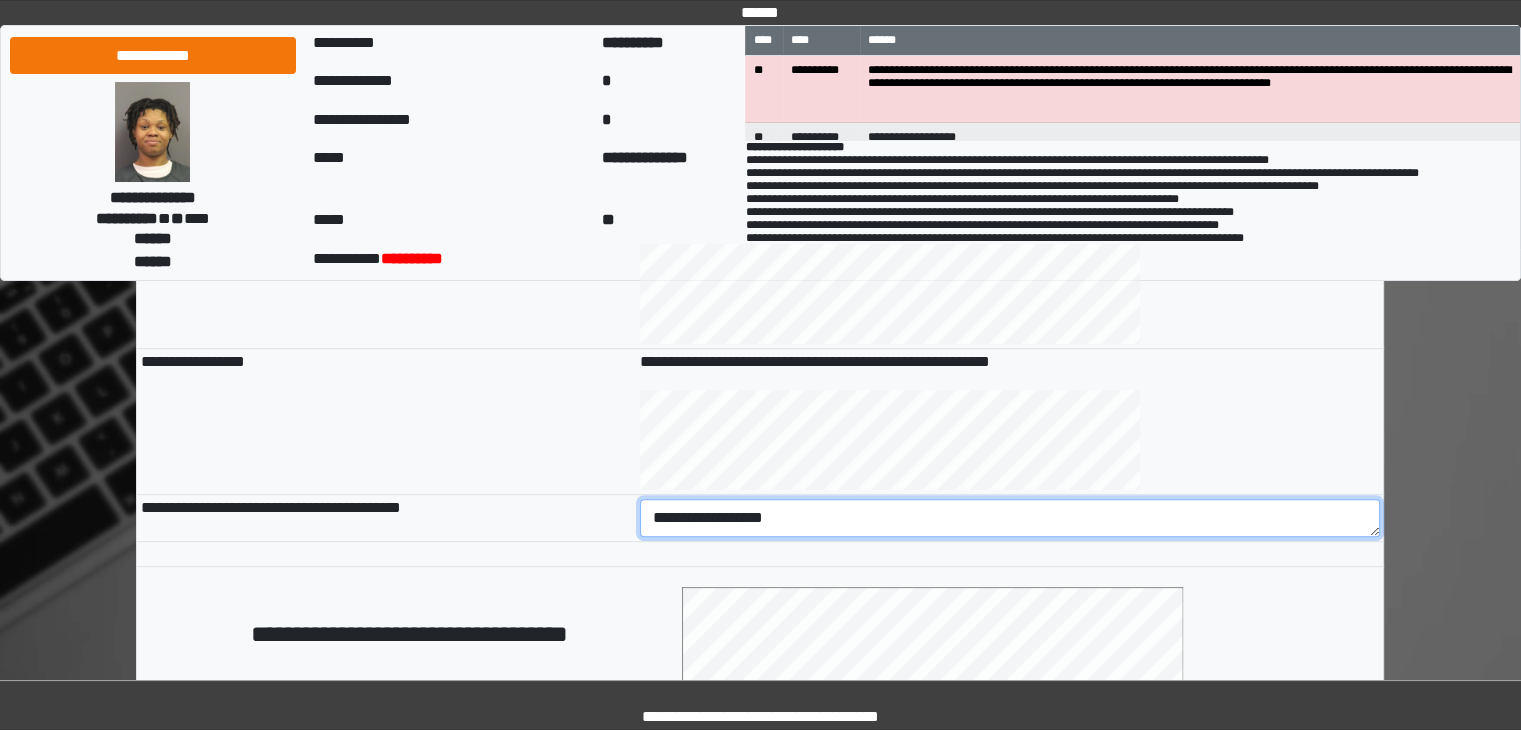 scroll, scrollTop: 764, scrollLeft: 0, axis: vertical 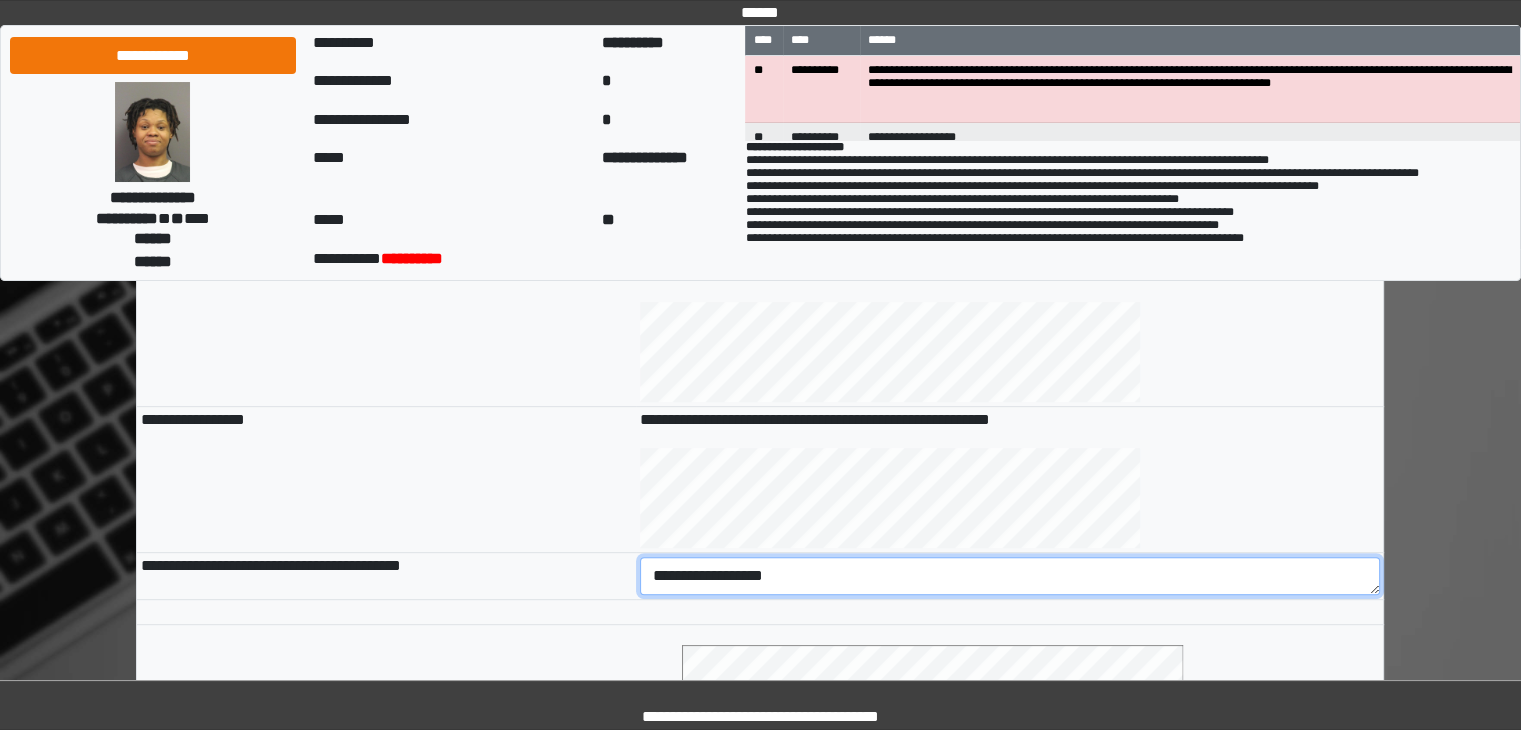 drag, startPoint x: 701, startPoint y: 576, endPoint x: 574, endPoint y: 540, distance: 132.00378 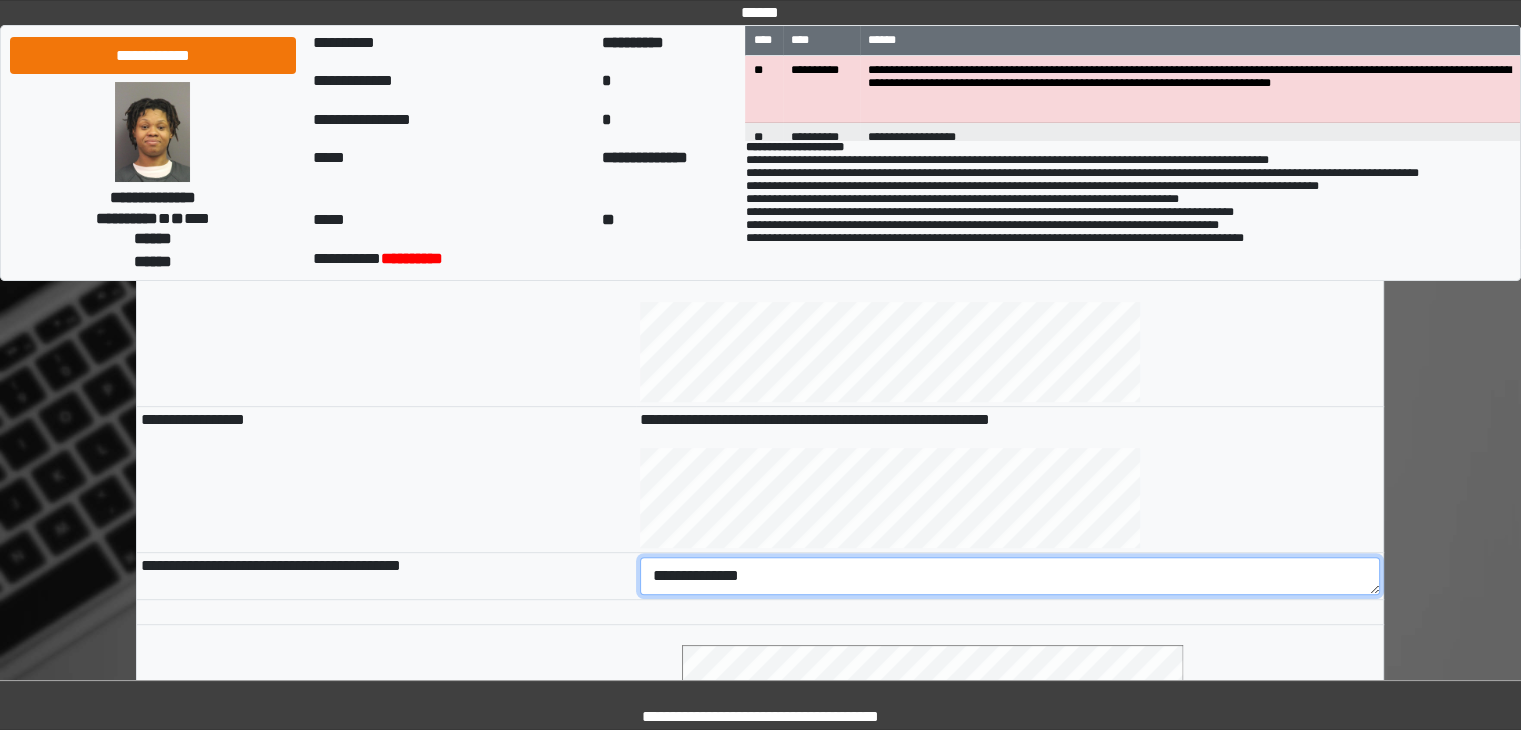 type on "**********" 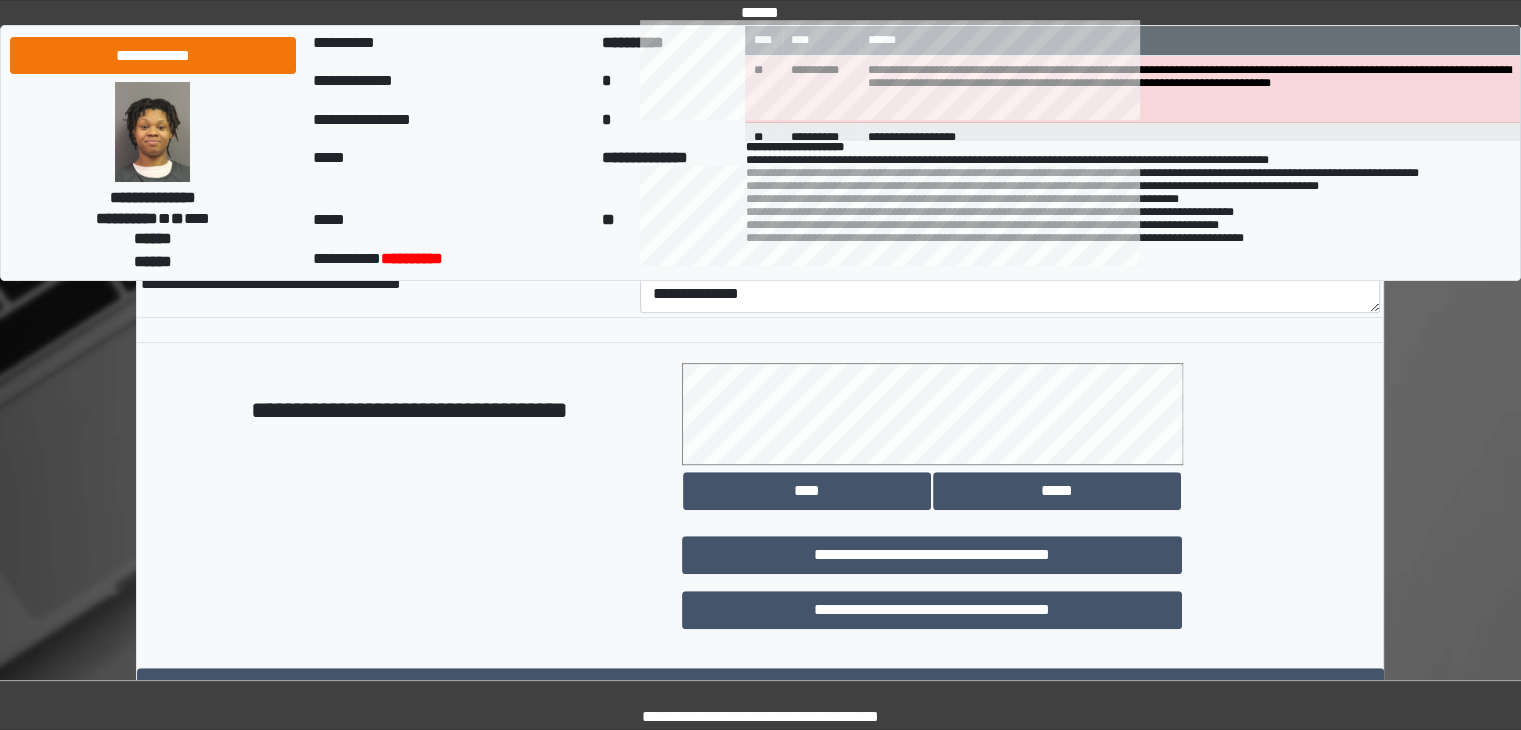 scroll, scrollTop: 1047, scrollLeft: 0, axis: vertical 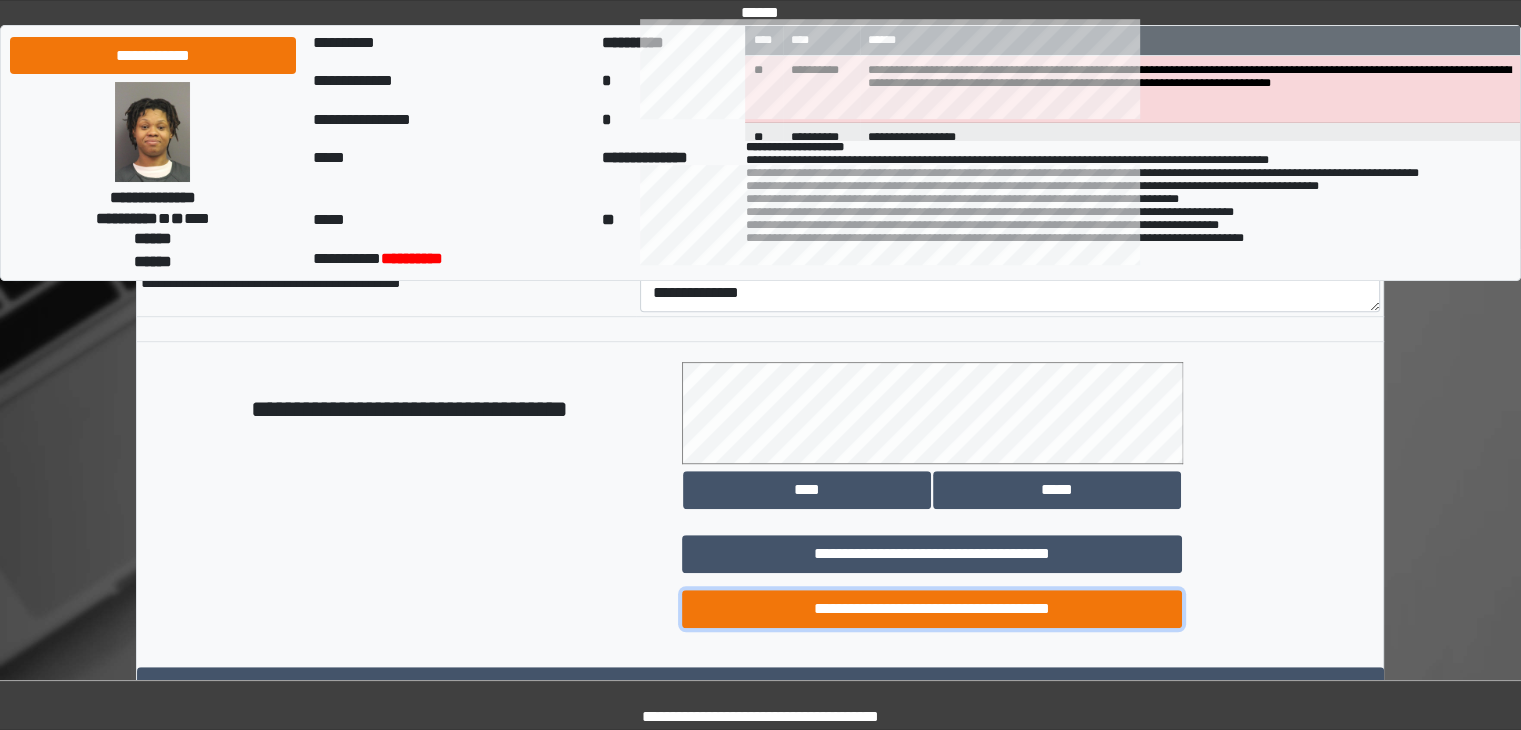 click on "**********" at bounding box center (932, 609) 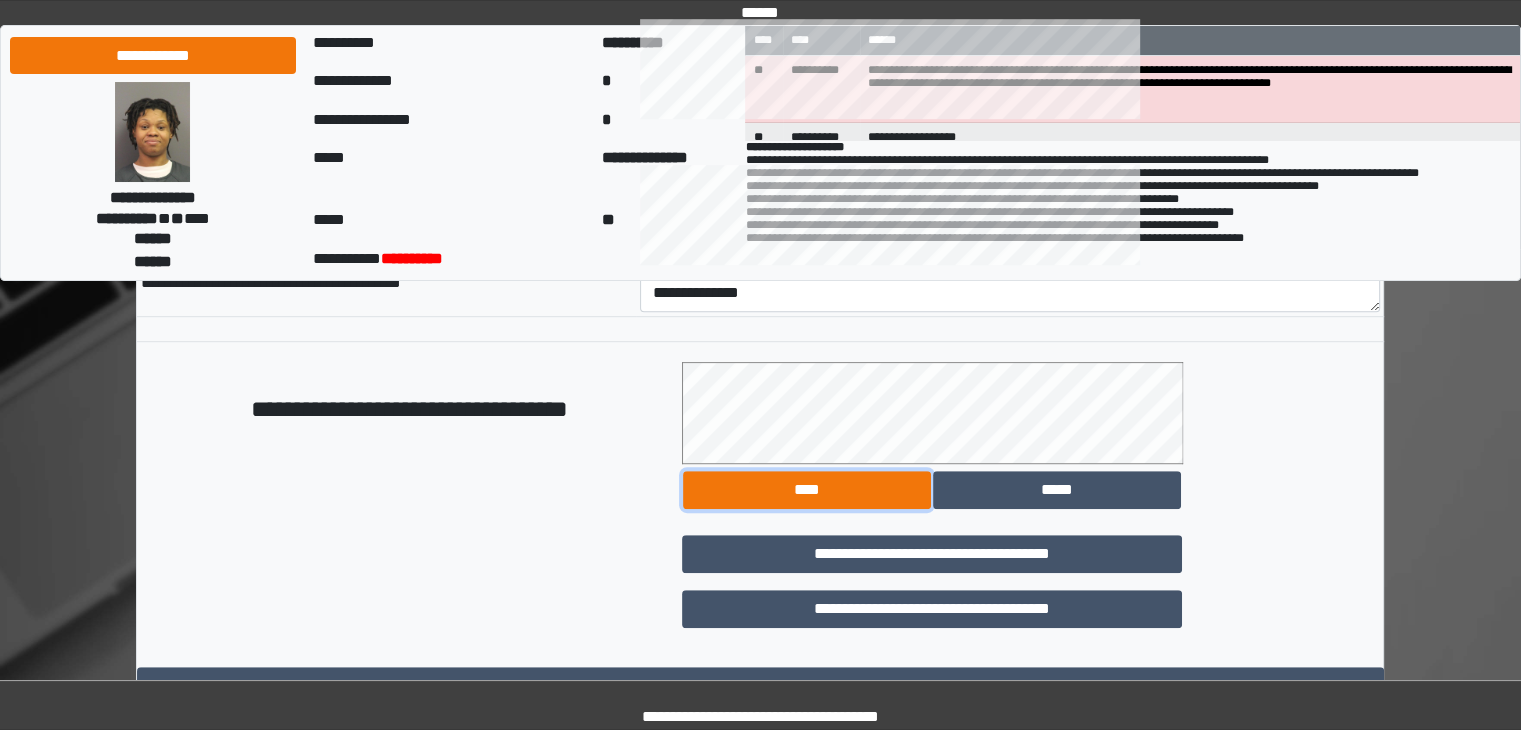 click on "****" at bounding box center [807, 490] 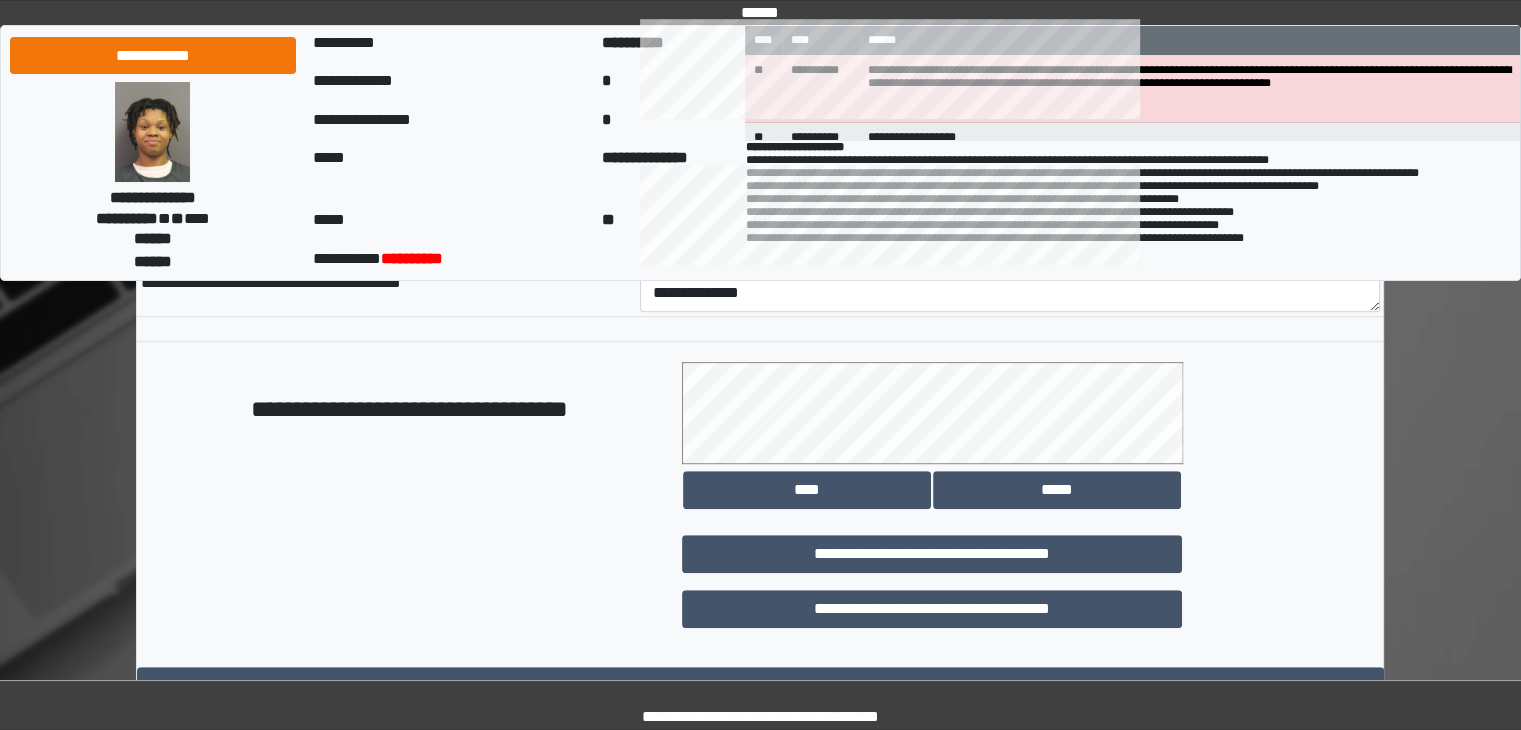 click on "**********" at bounding box center [1032, 589] 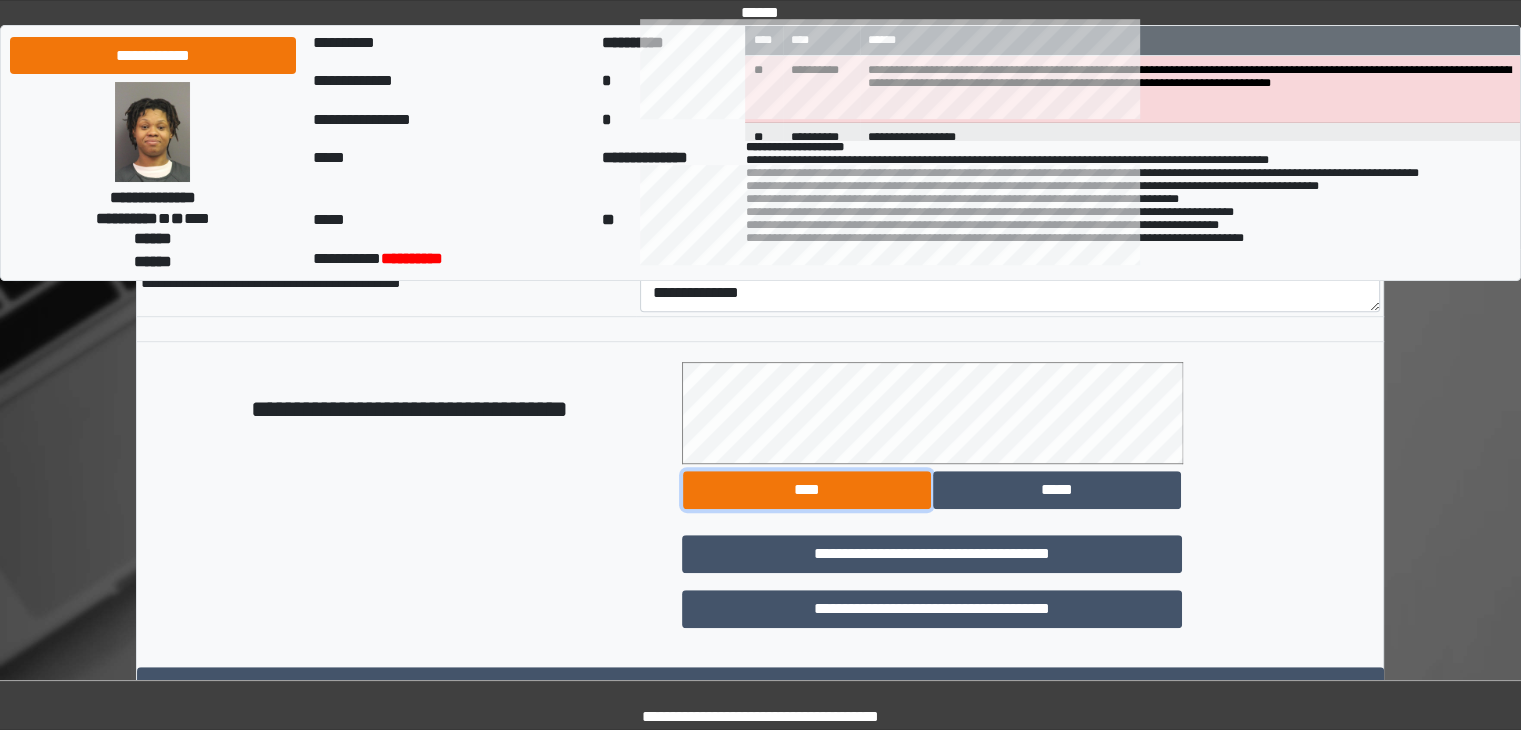 click on "****" at bounding box center [807, 490] 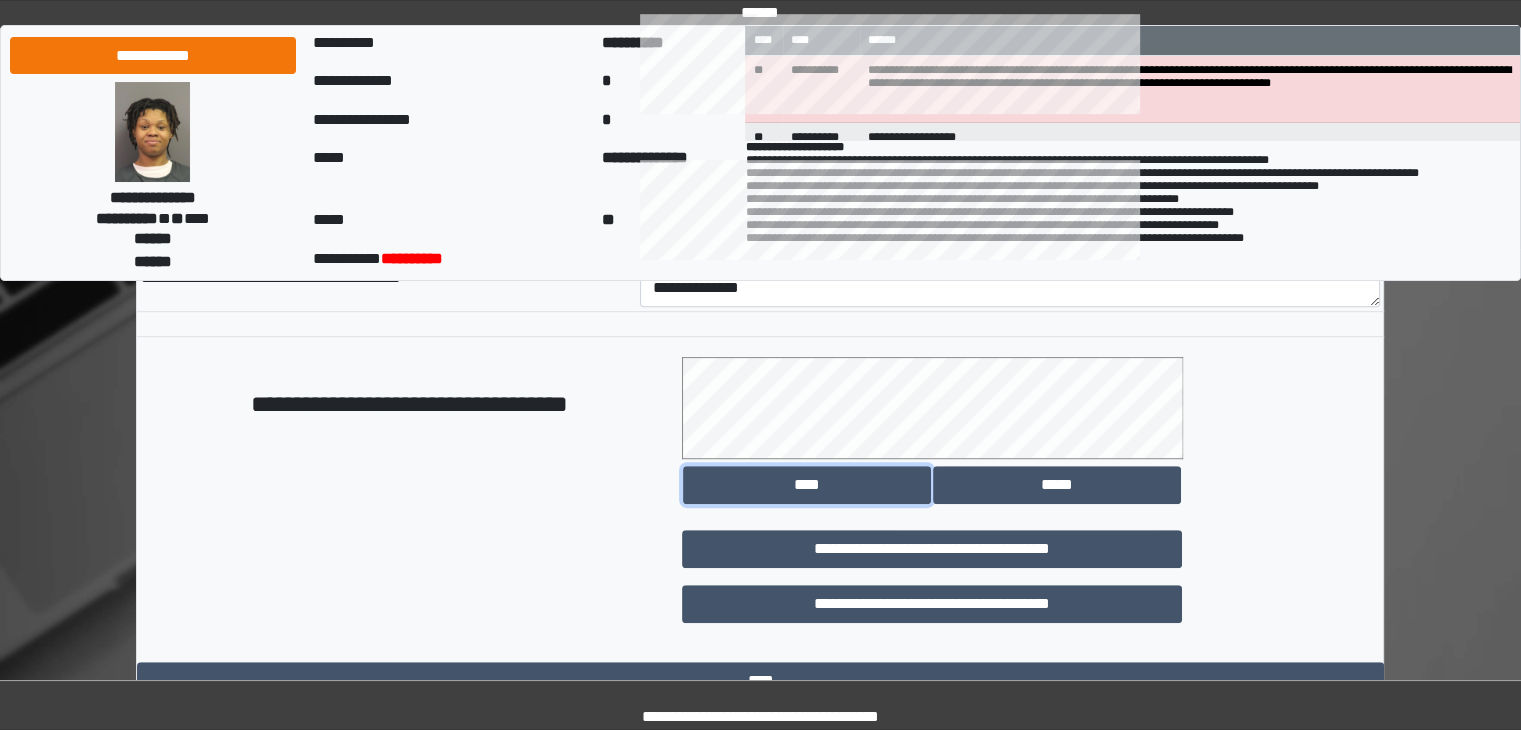 scroll, scrollTop: 1052, scrollLeft: 0, axis: vertical 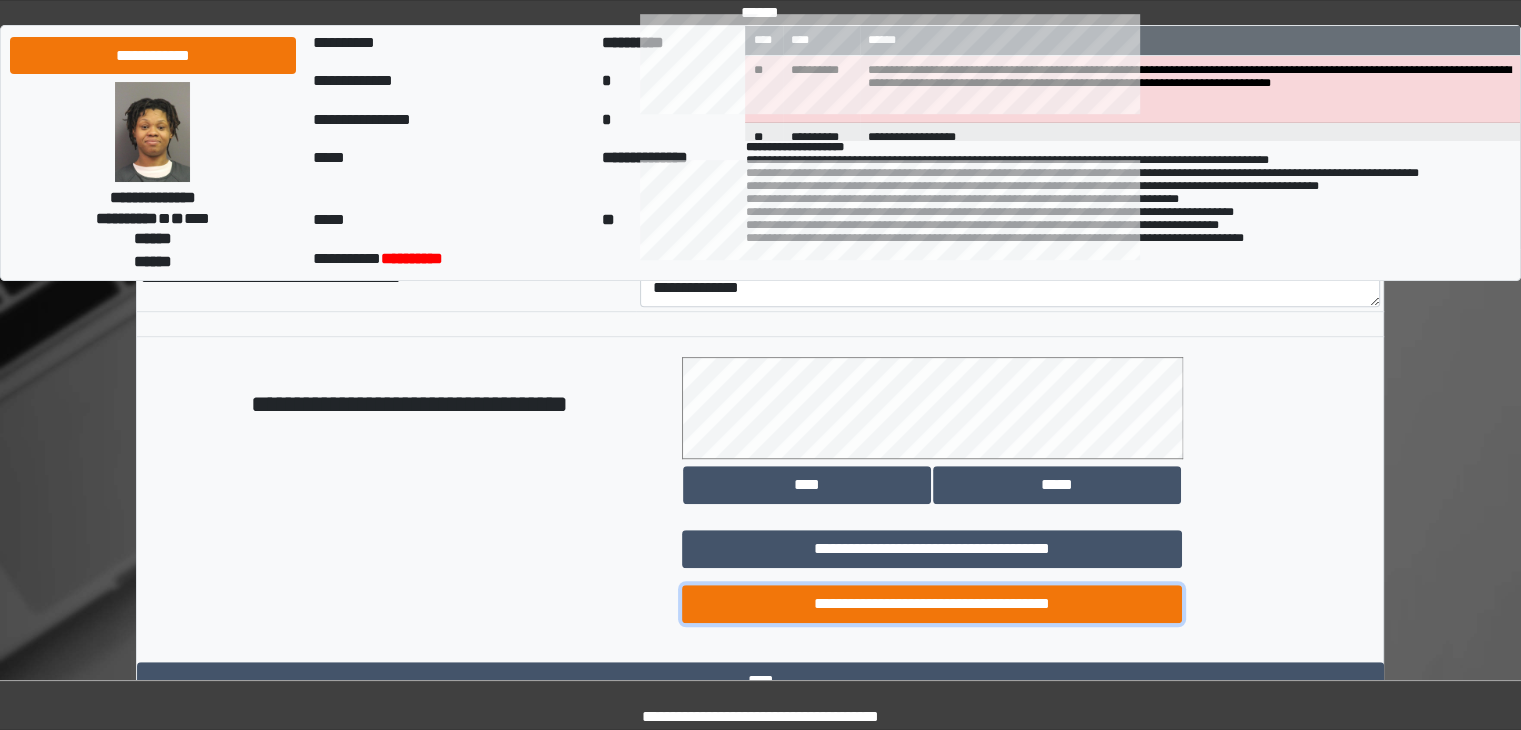 click on "**********" at bounding box center [932, 604] 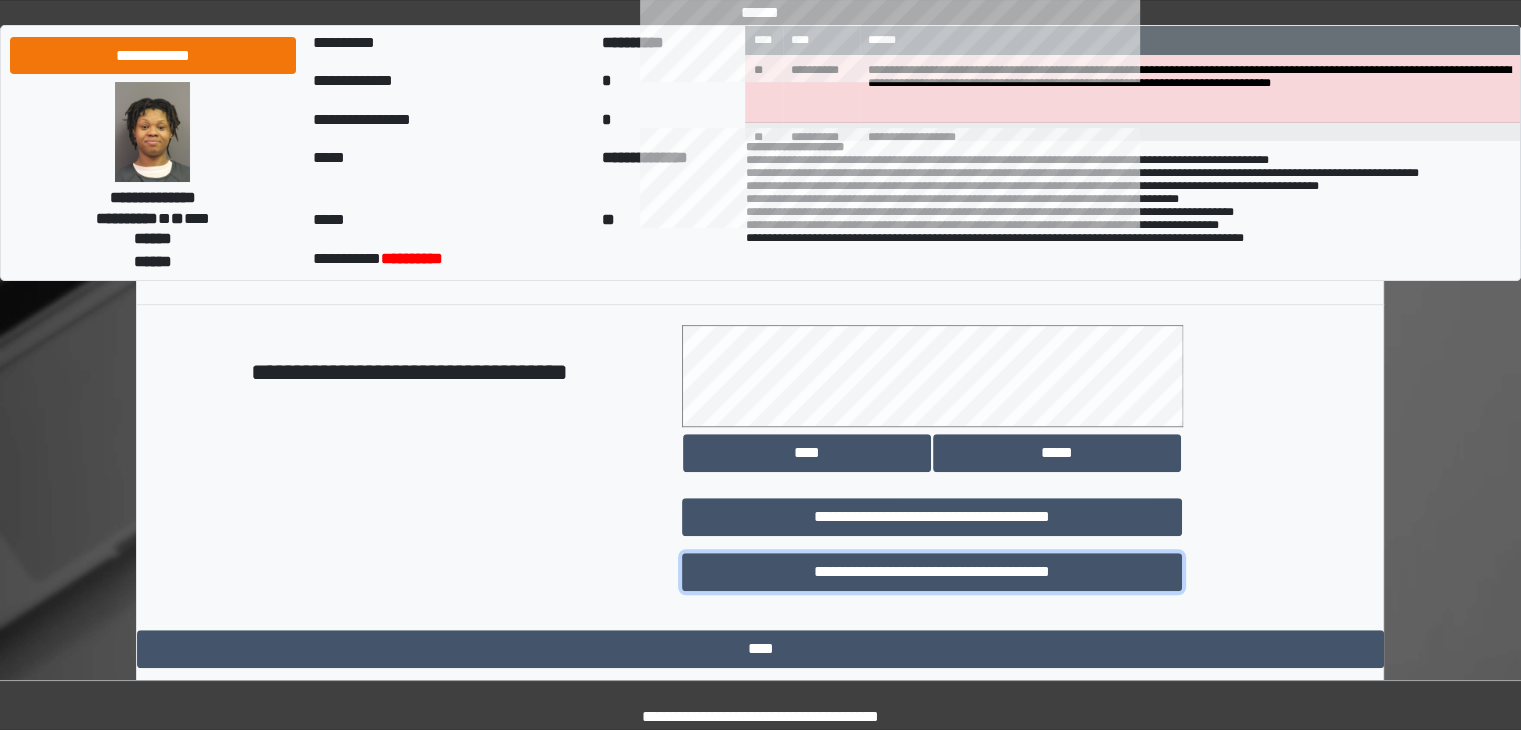 scroll, scrollTop: 1124, scrollLeft: 0, axis: vertical 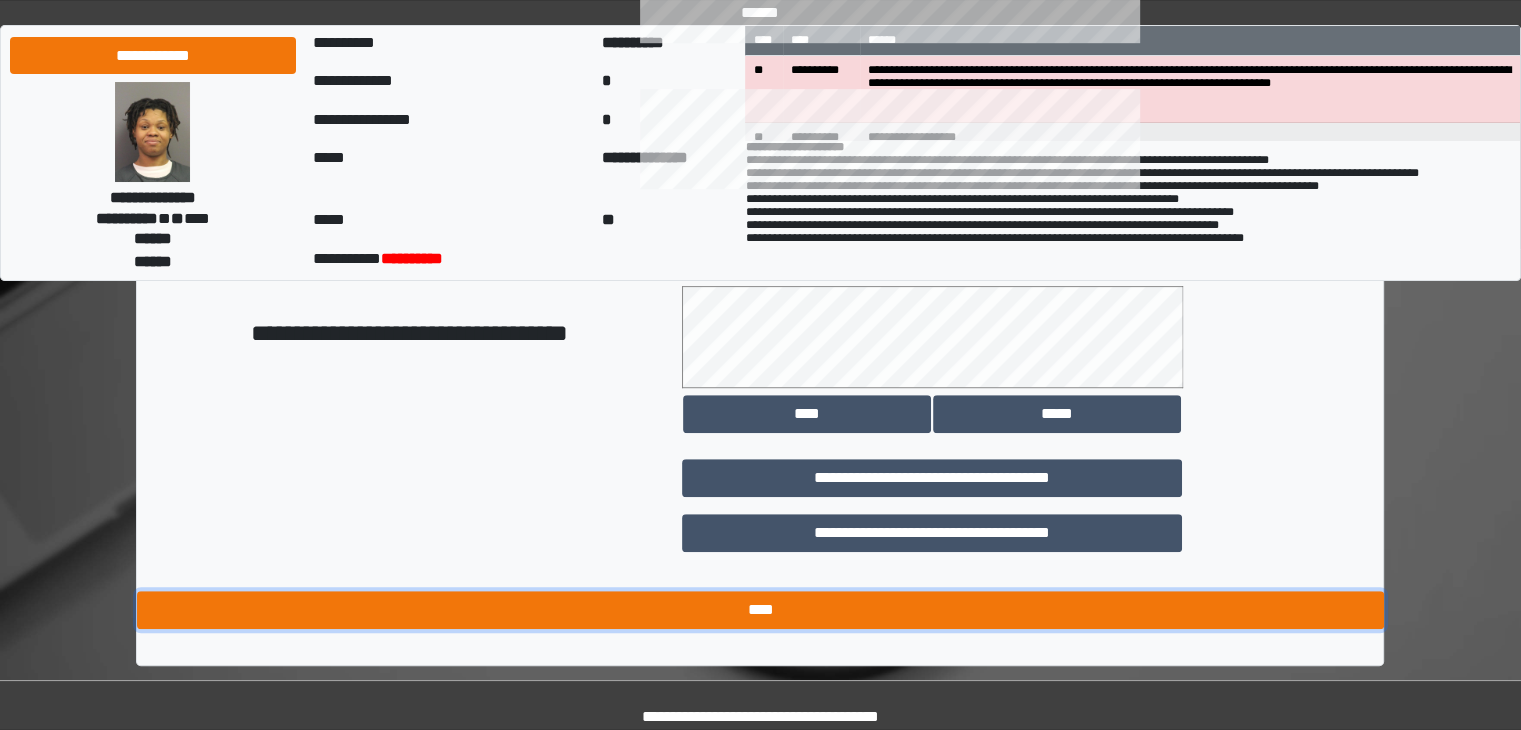 click on "****" at bounding box center (760, 610) 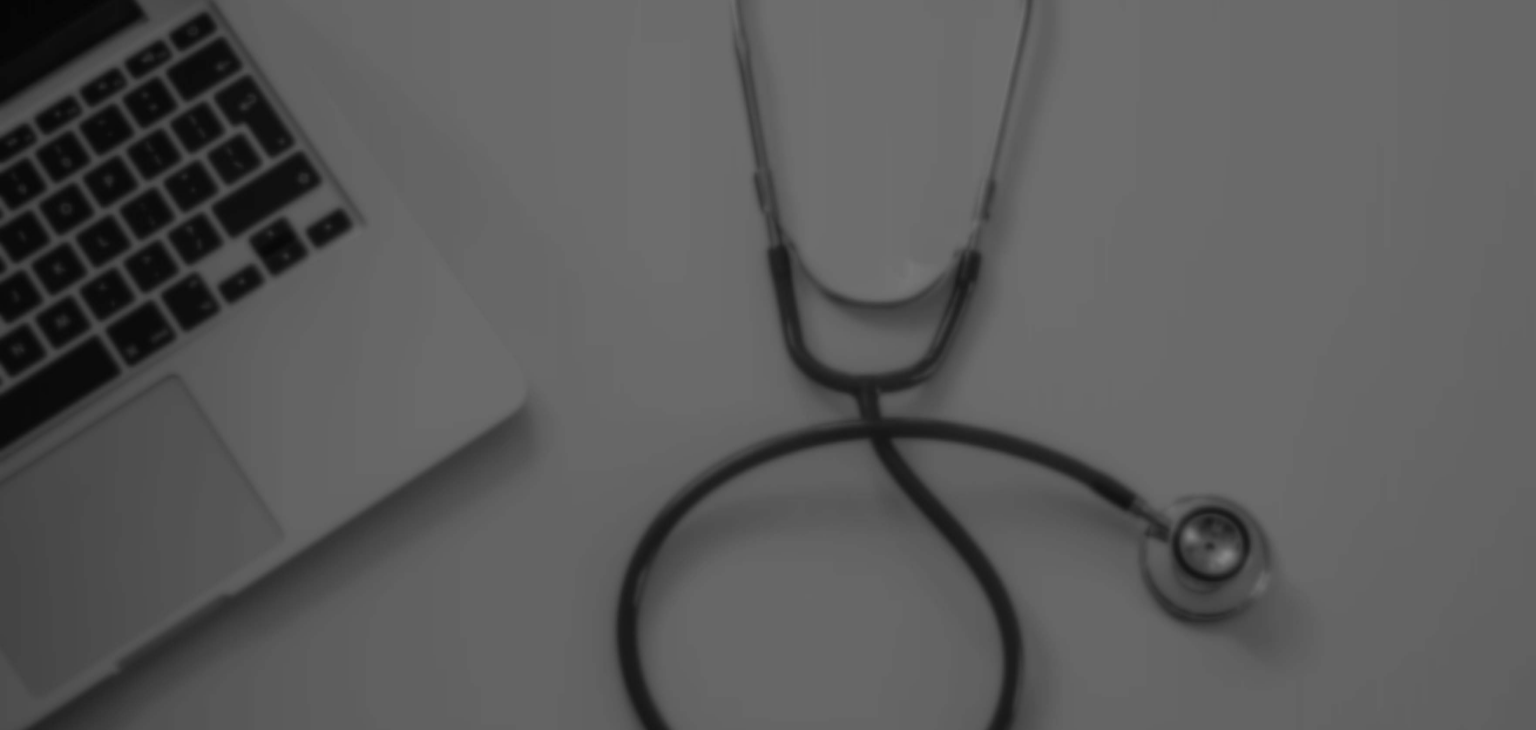scroll, scrollTop: 0, scrollLeft: 0, axis: both 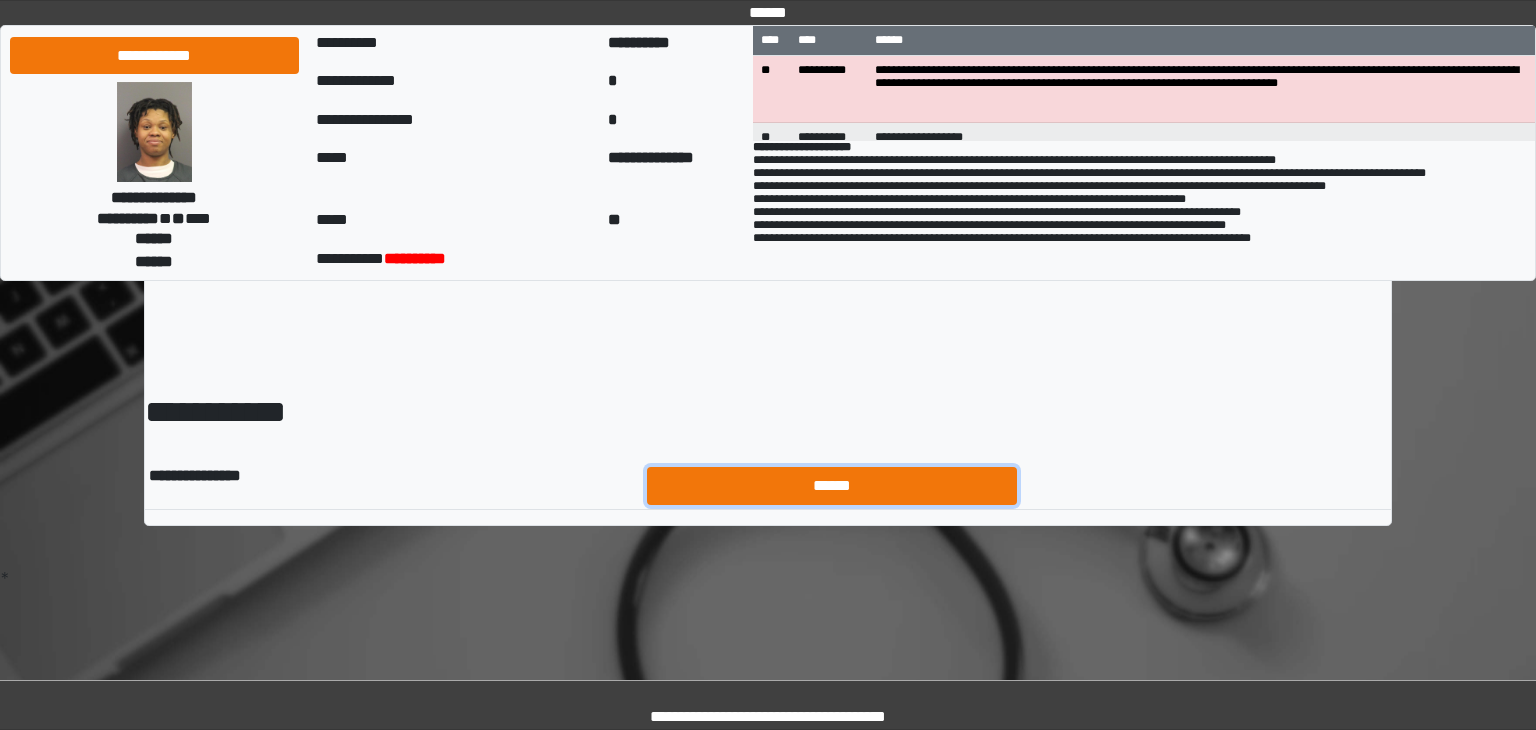 click on "******" at bounding box center [832, 486] 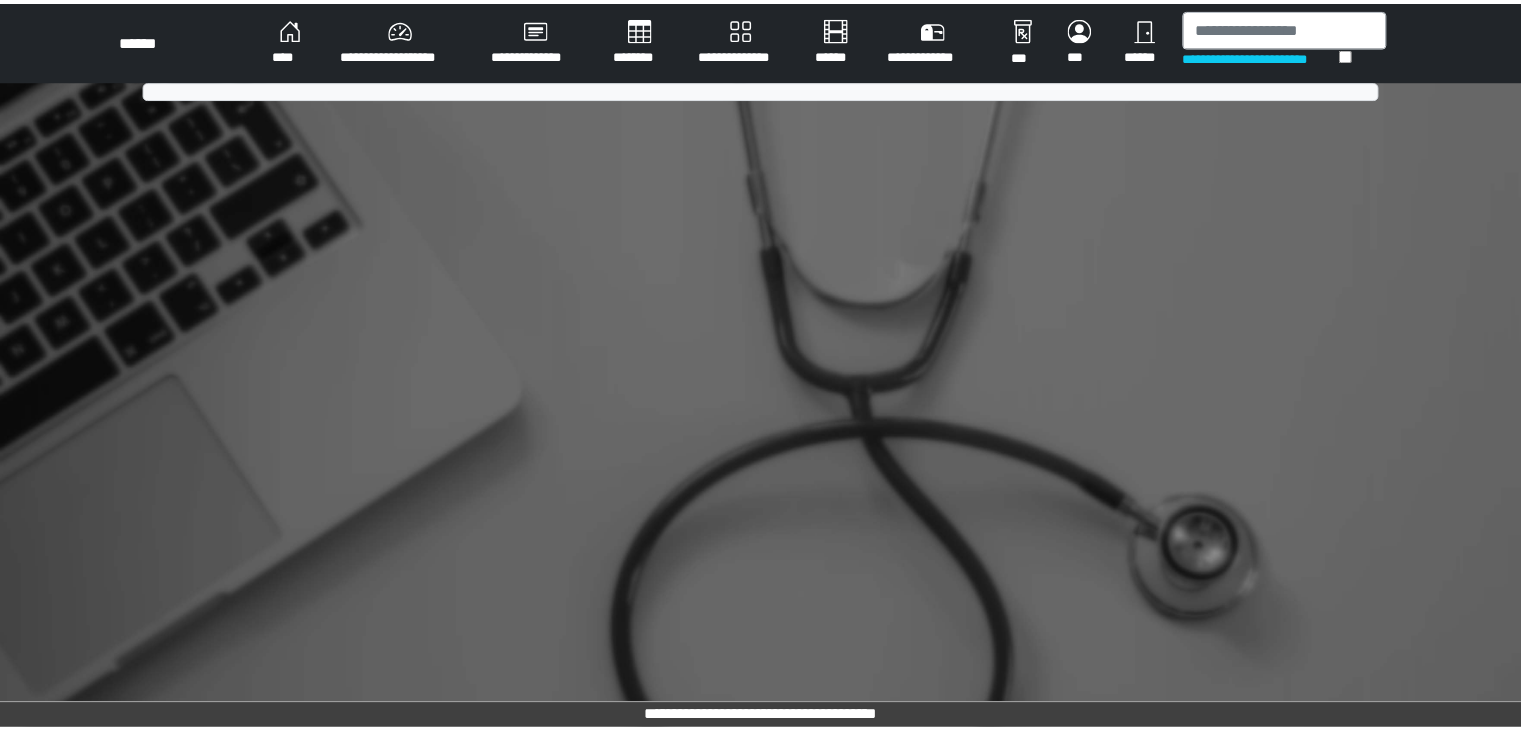 scroll, scrollTop: 0, scrollLeft: 0, axis: both 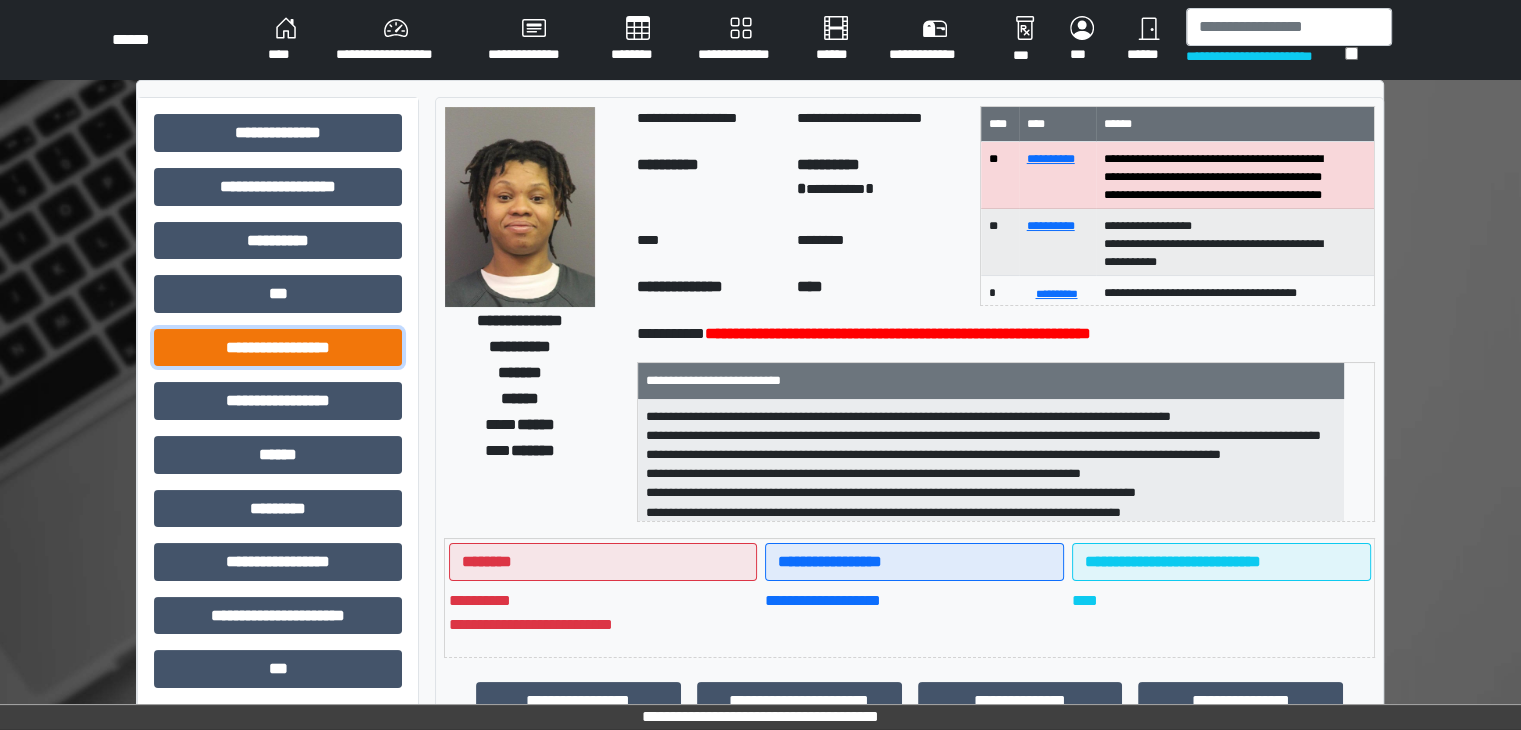 click on "**********" at bounding box center (278, 348) 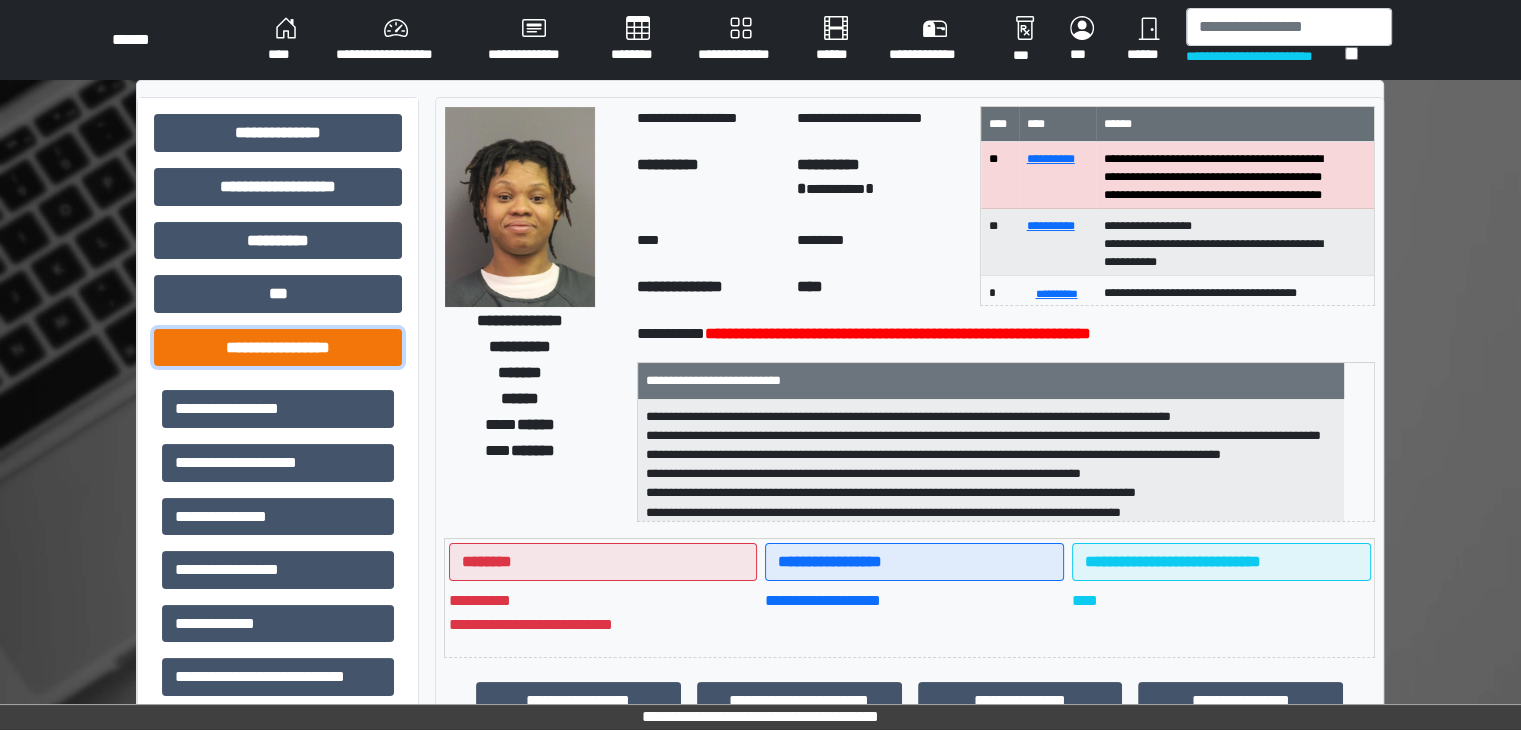 click on "**********" at bounding box center (278, 348) 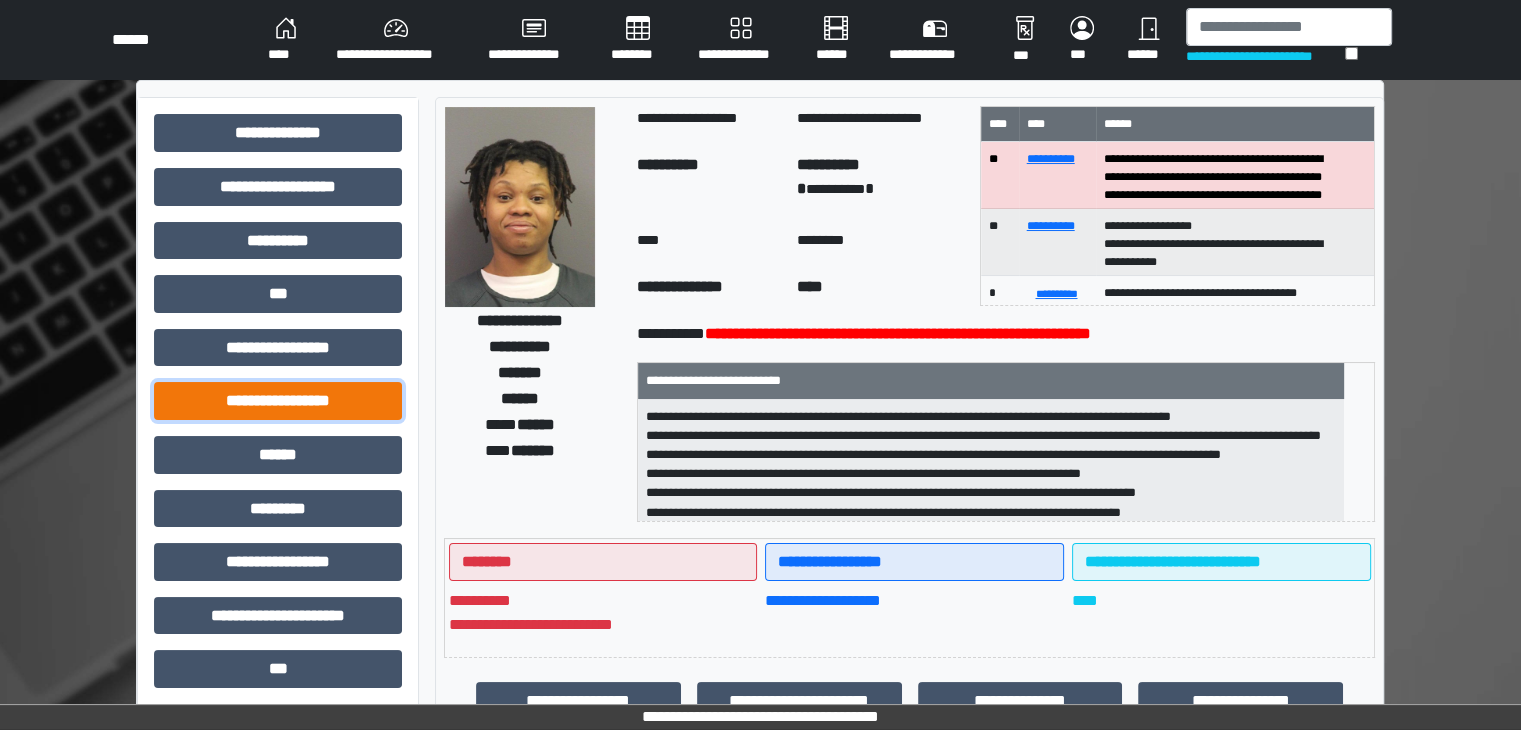 click on "**********" at bounding box center (278, 401) 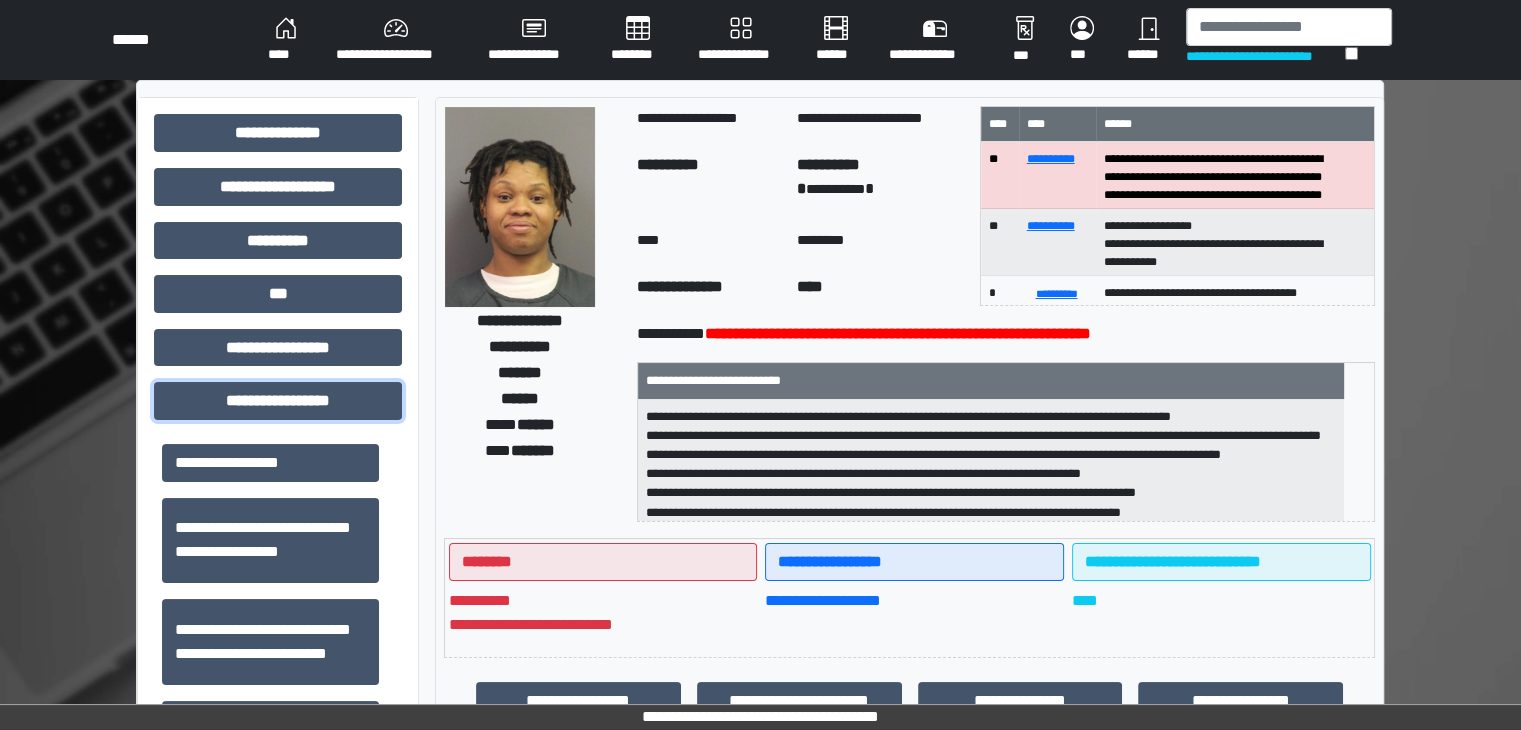scroll, scrollTop: 1, scrollLeft: 0, axis: vertical 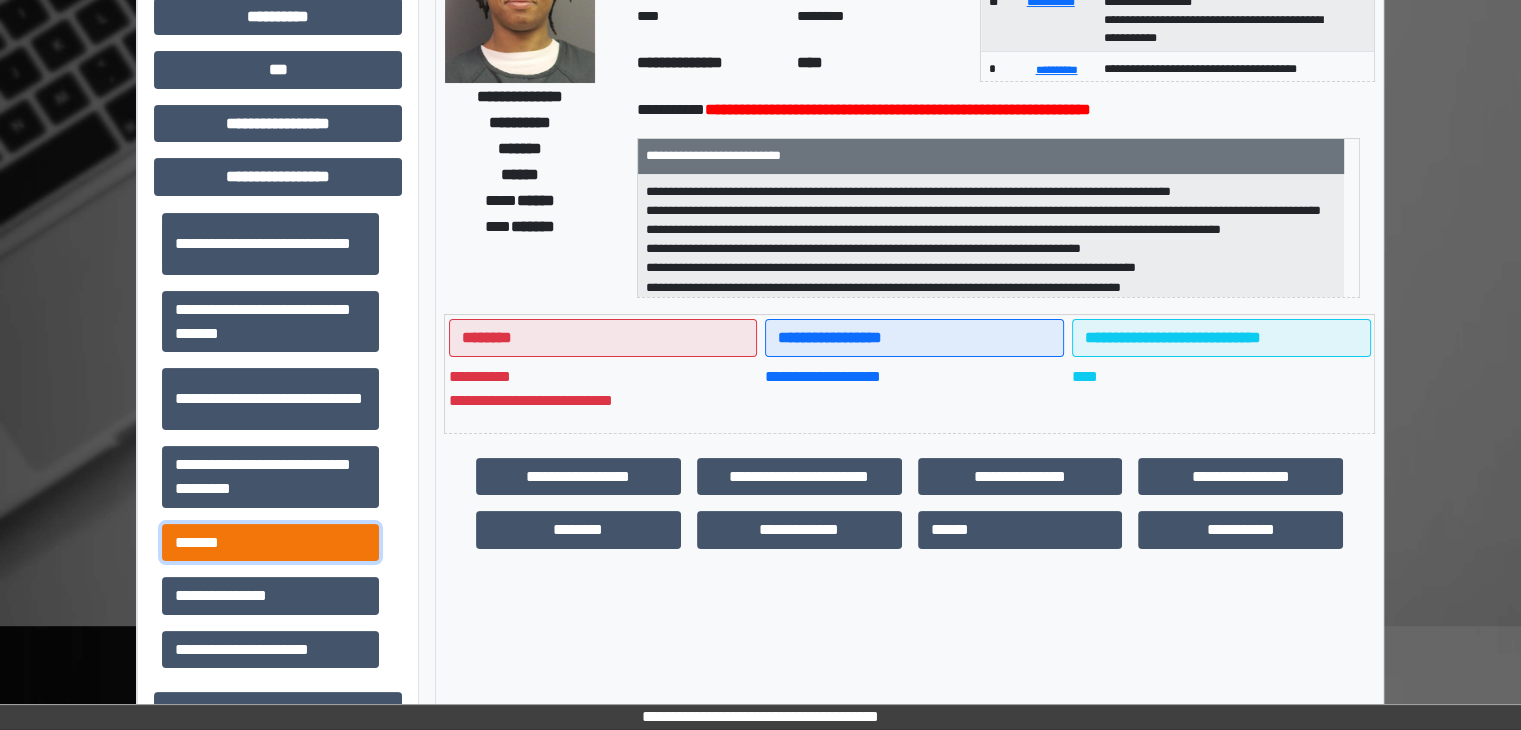 click on "*******" at bounding box center [270, 543] 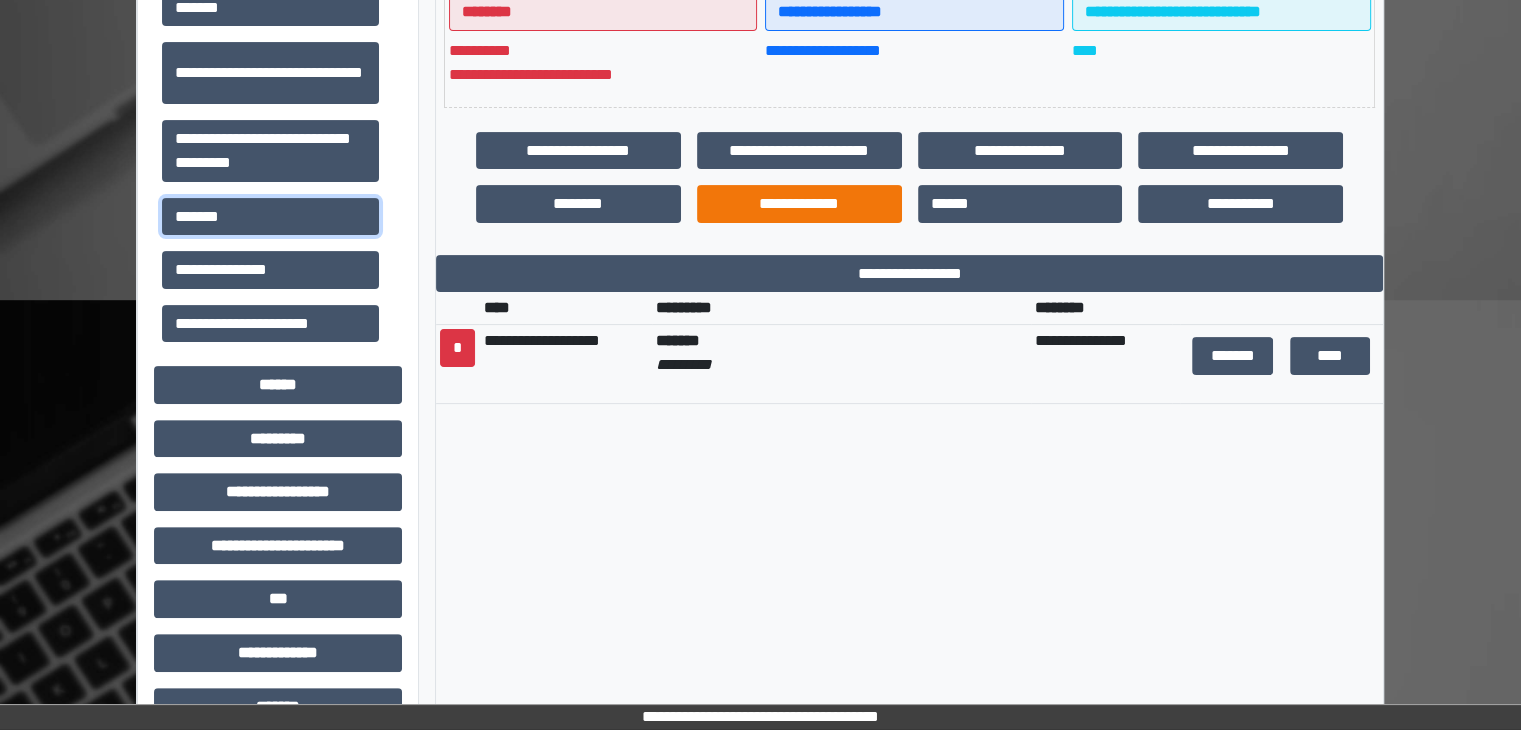 scroll, scrollTop: 596, scrollLeft: 0, axis: vertical 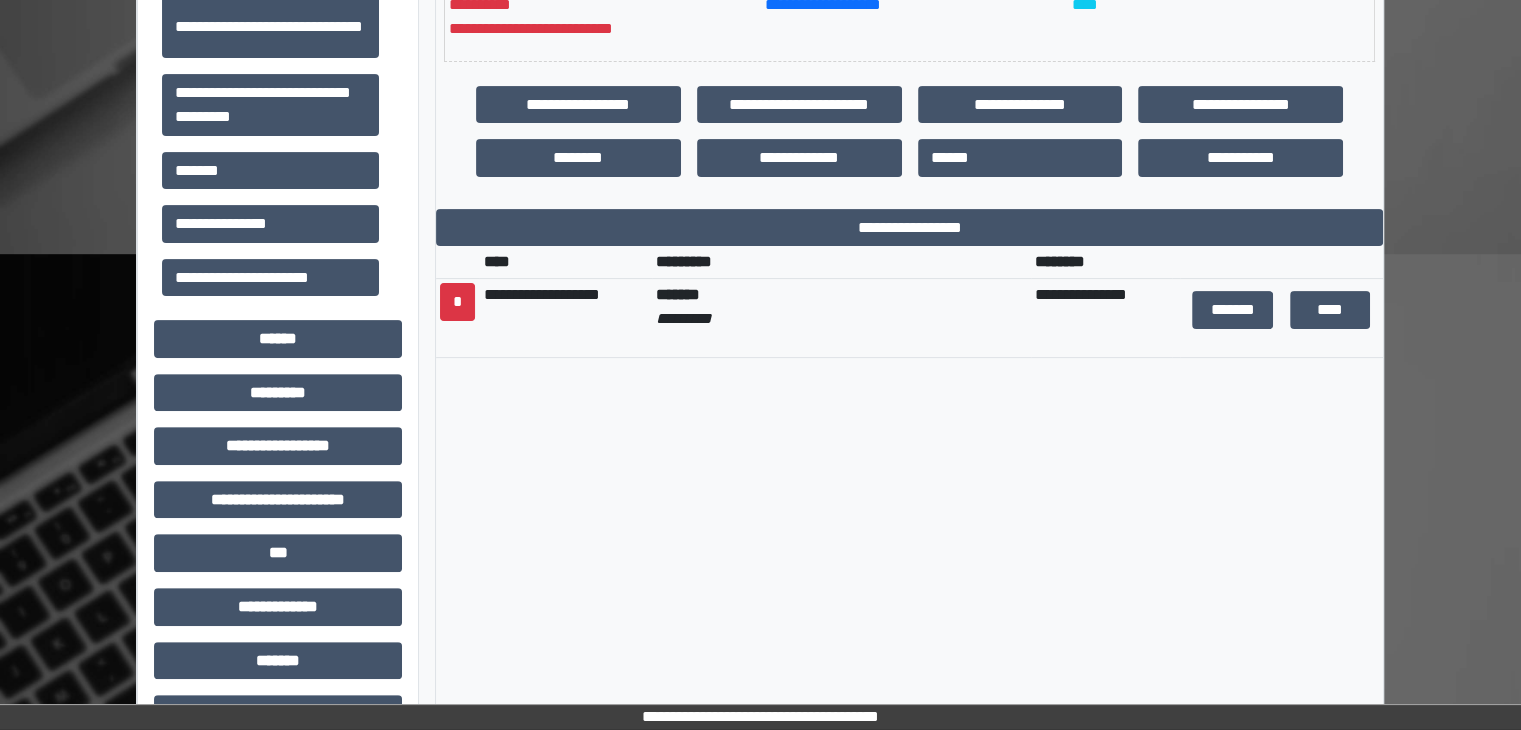 click on "*******" at bounding box center (1233, 310) 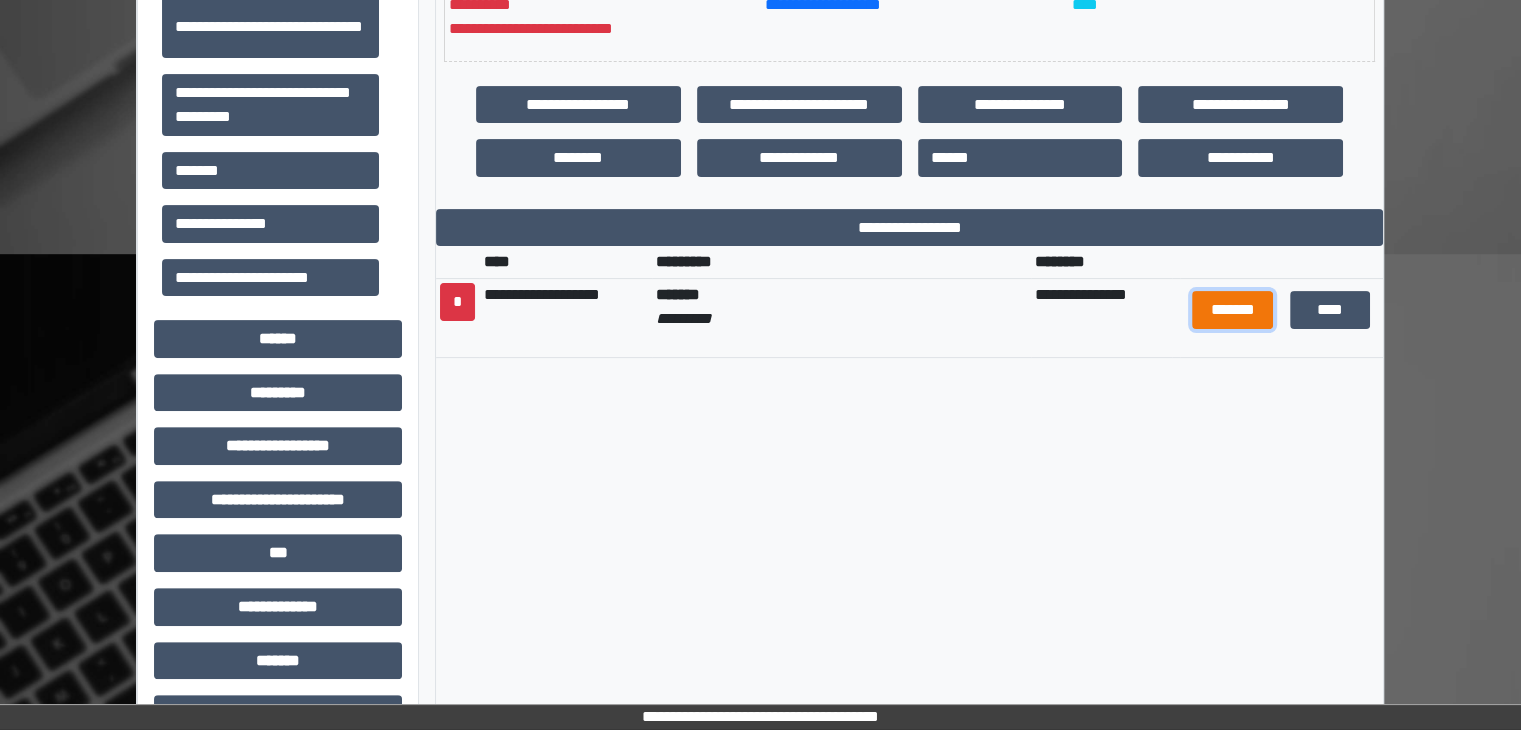 click on "*******" at bounding box center [1232, 310] 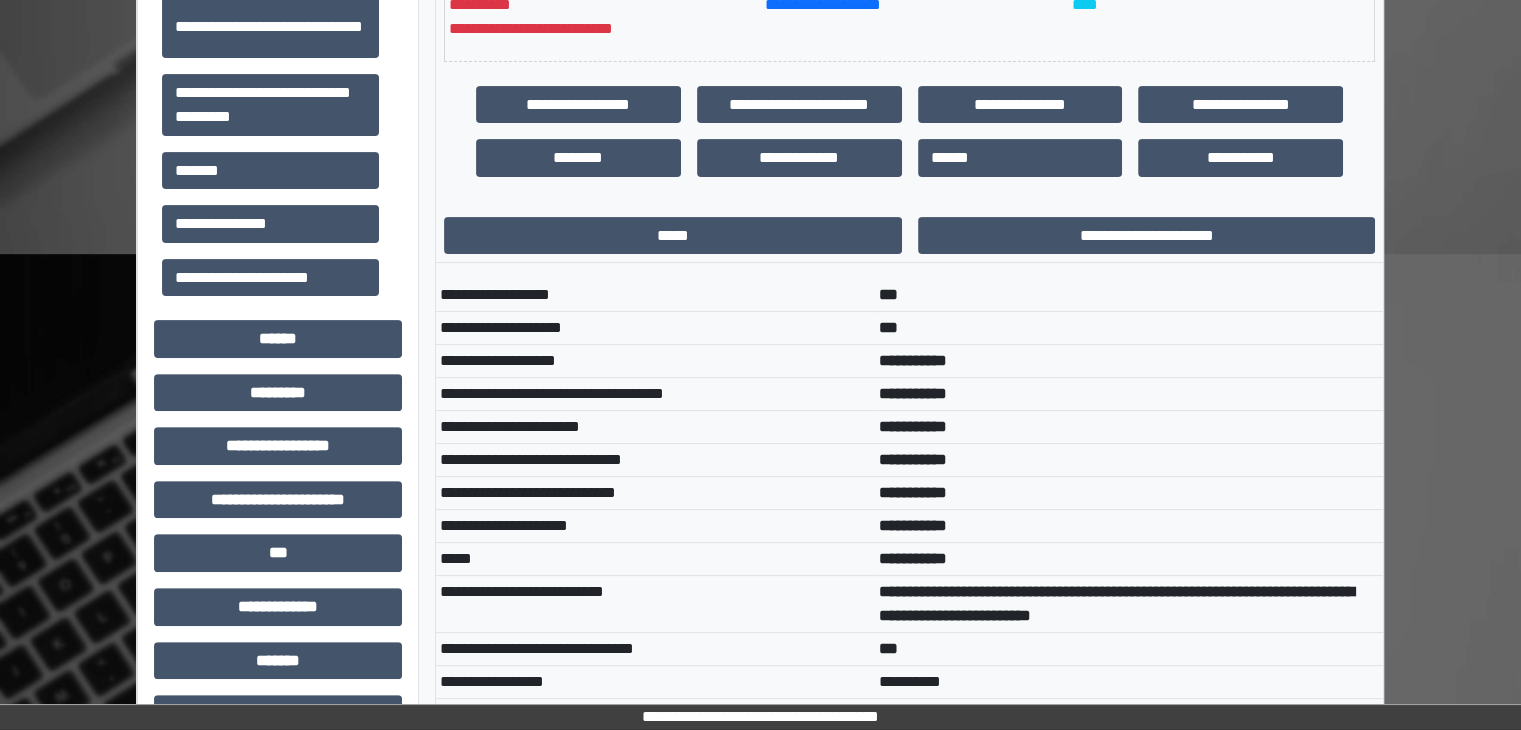 scroll, scrollTop: 965, scrollLeft: 0, axis: vertical 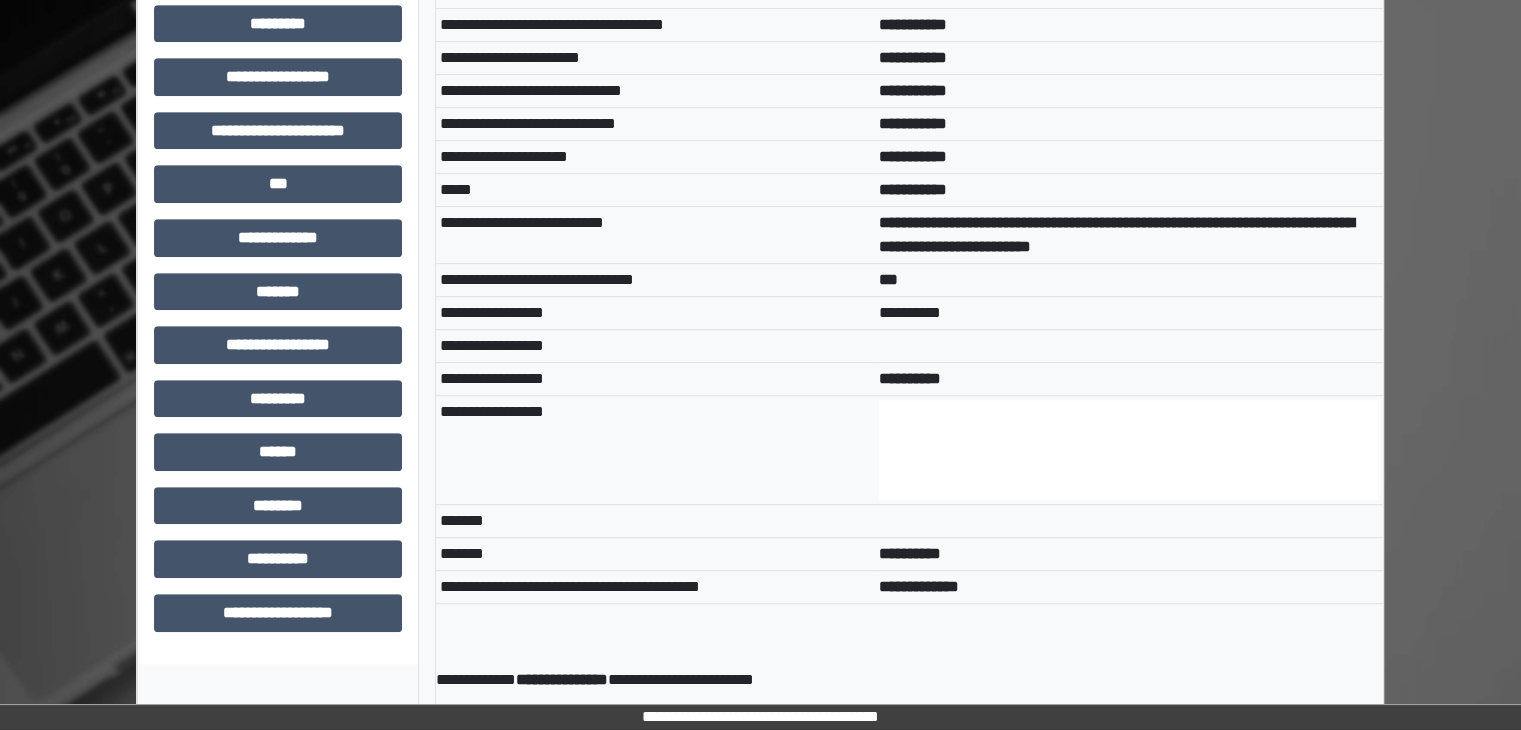 click at bounding box center [1129, 450] 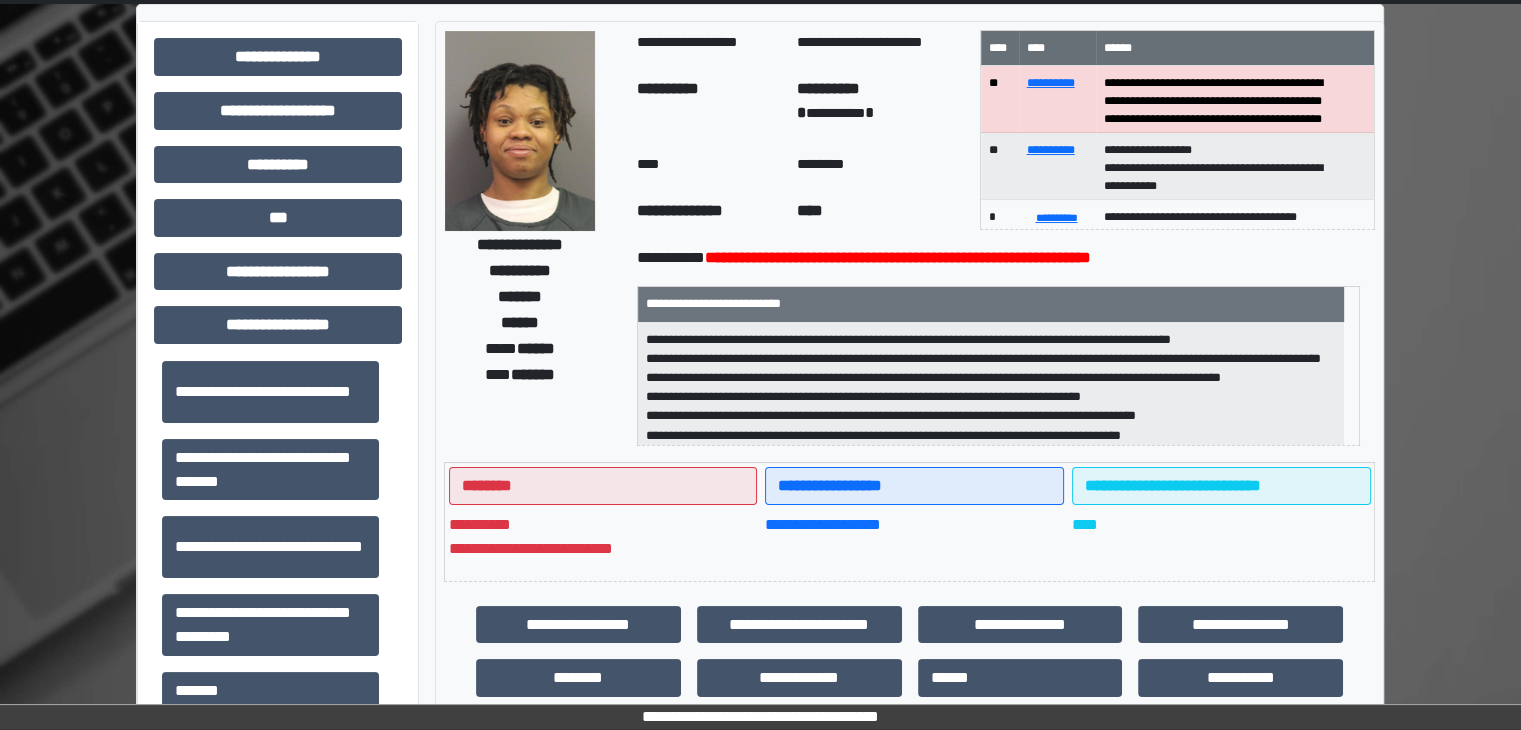 scroll, scrollTop: 0, scrollLeft: 0, axis: both 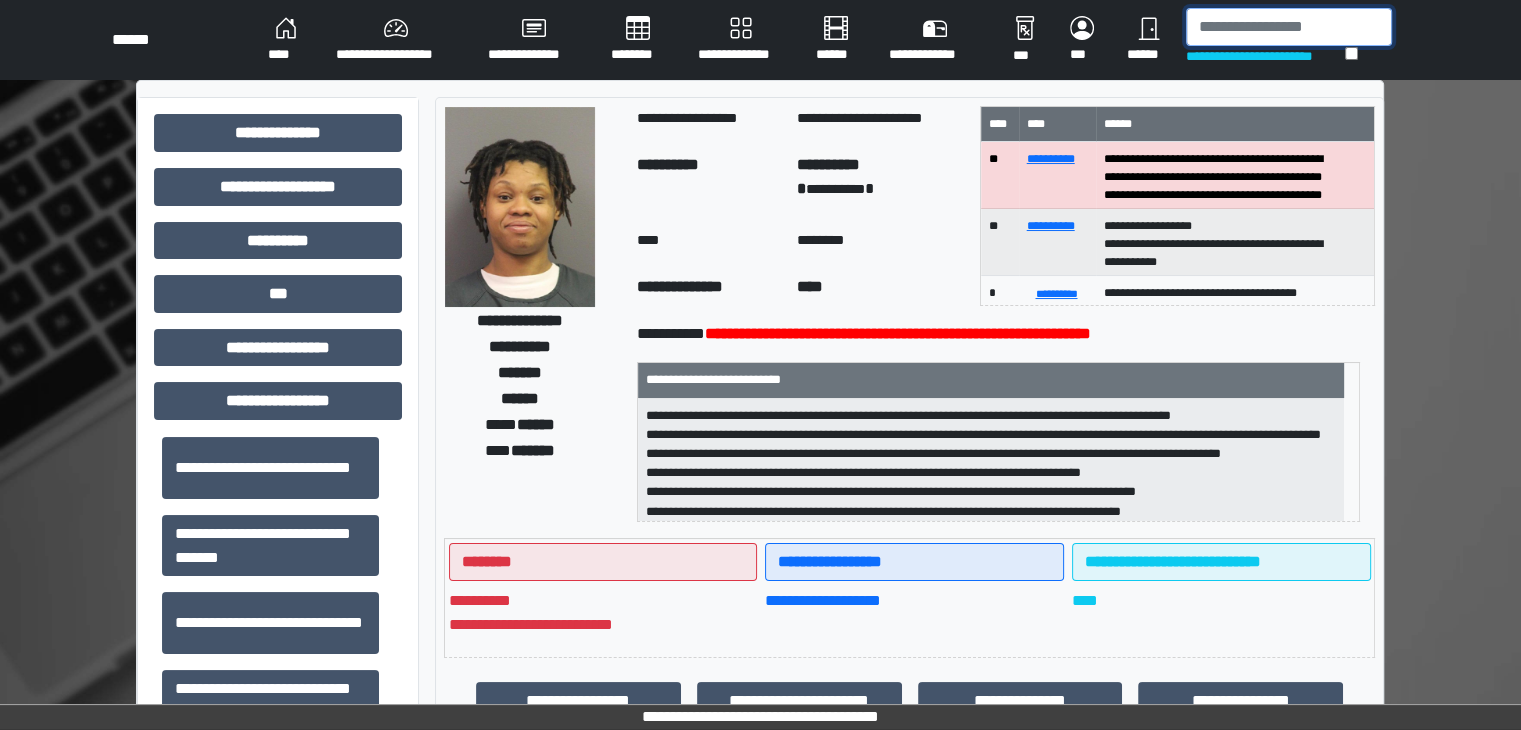 click at bounding box center (1289, 27) 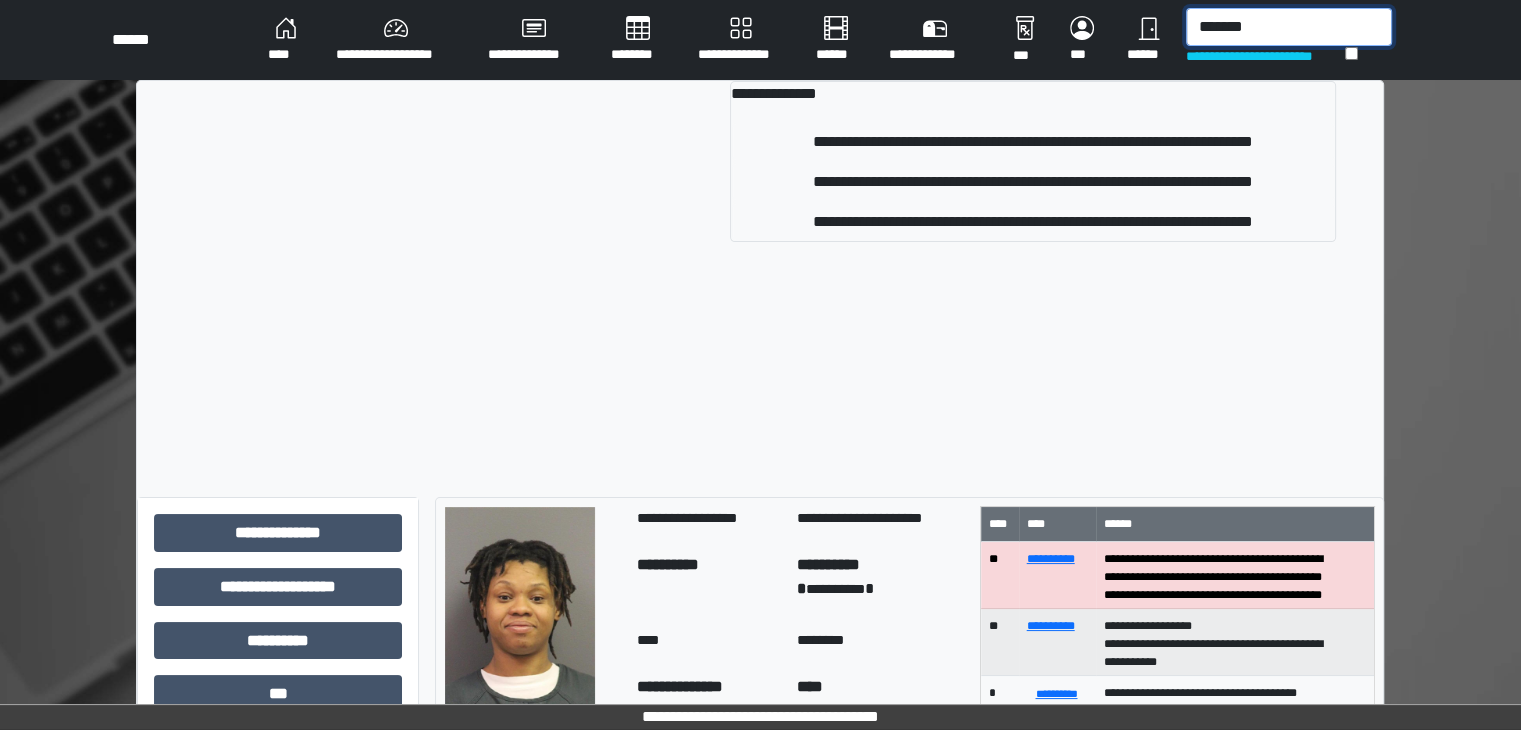 type on "*******" 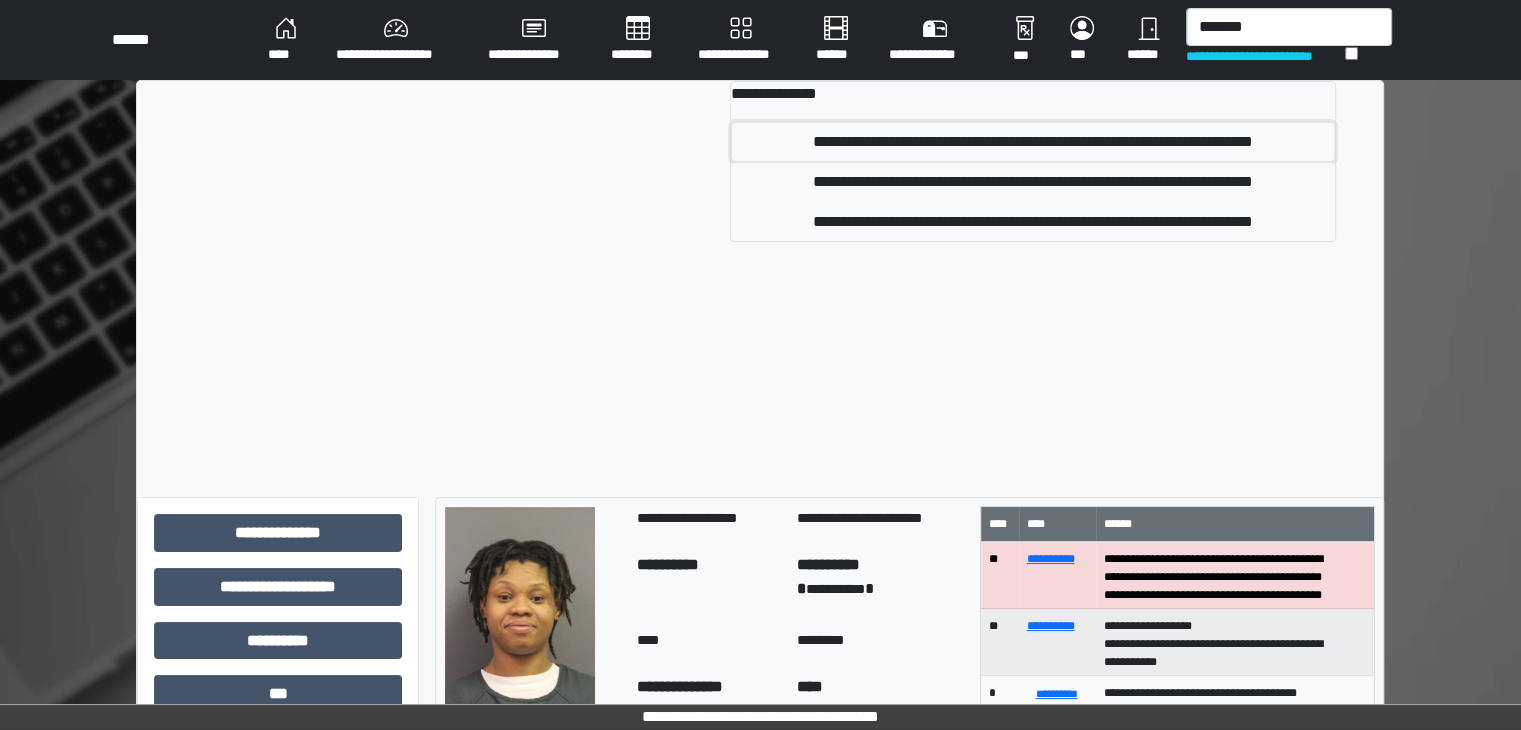 click on "**********" at bounding box center (1033, 142) 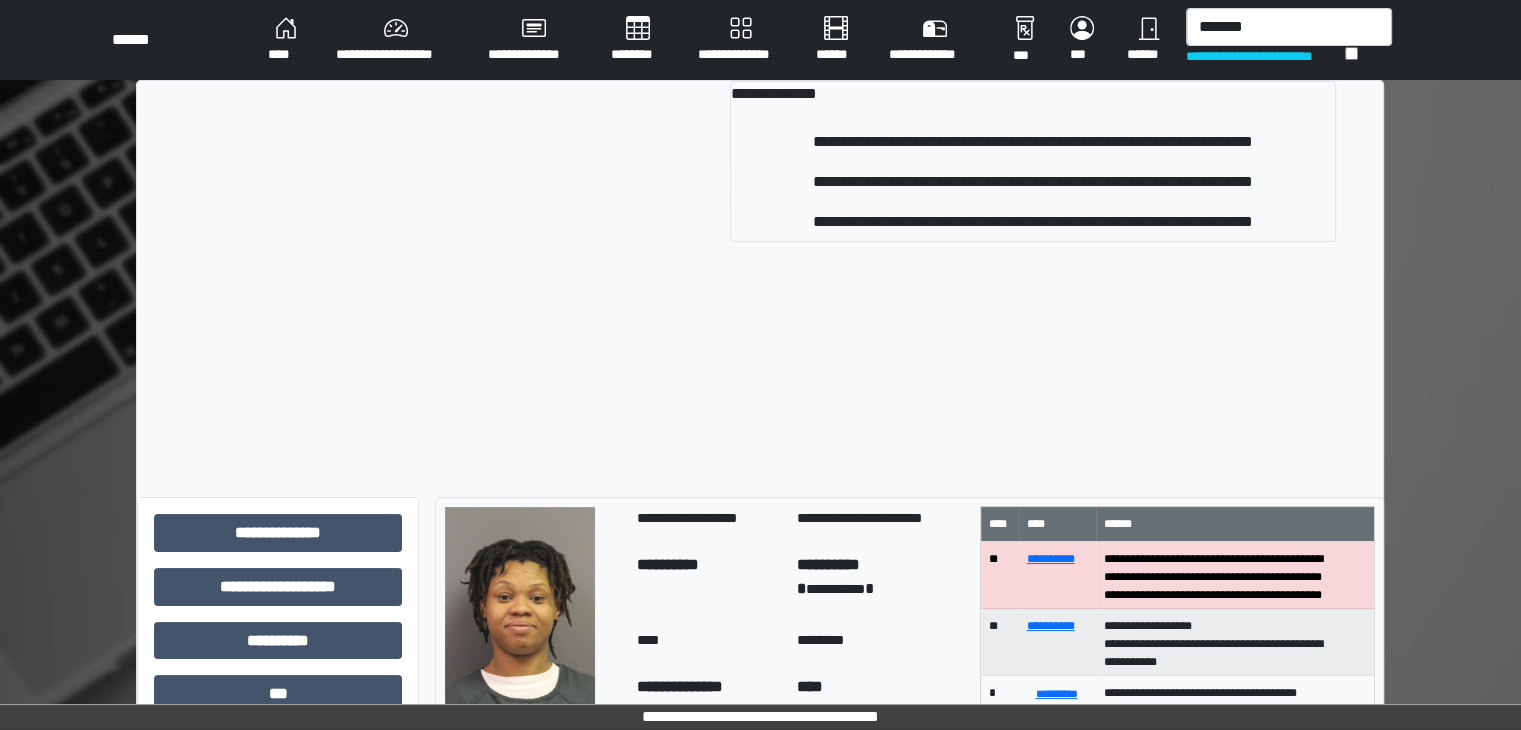type 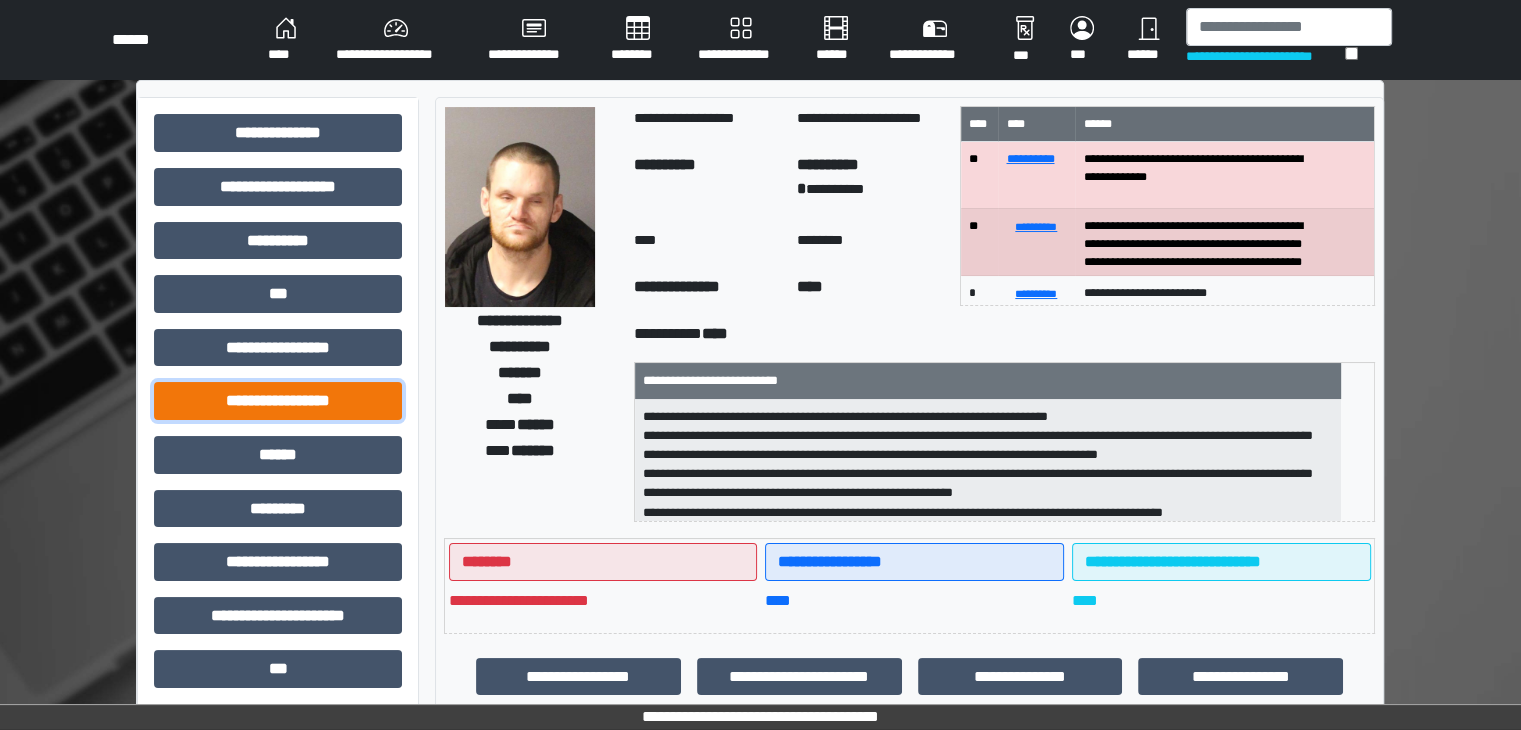 click on "**********" at bounding box center [278, 401] 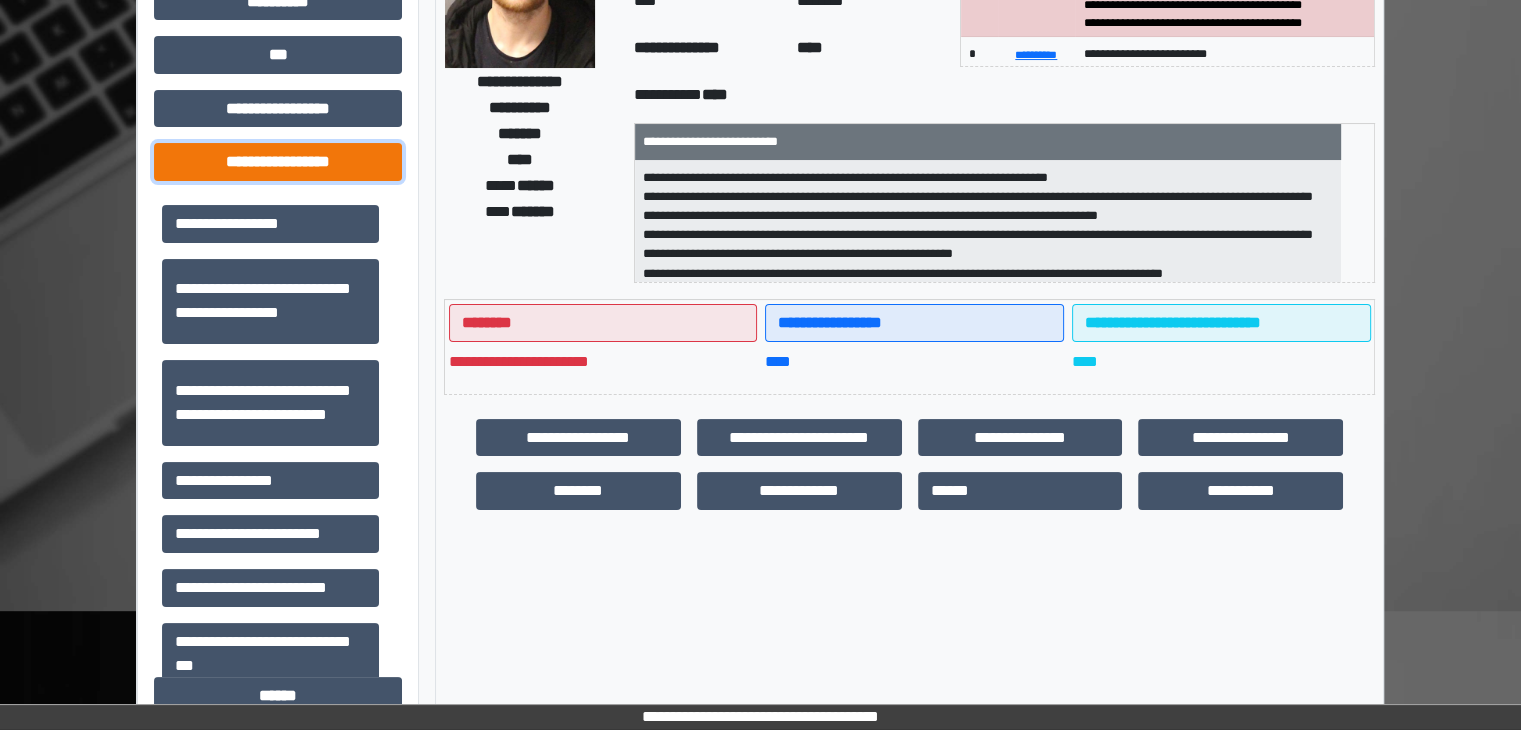 scroll, scrollTop: 240, scrollLeft: 0, axis: vertical 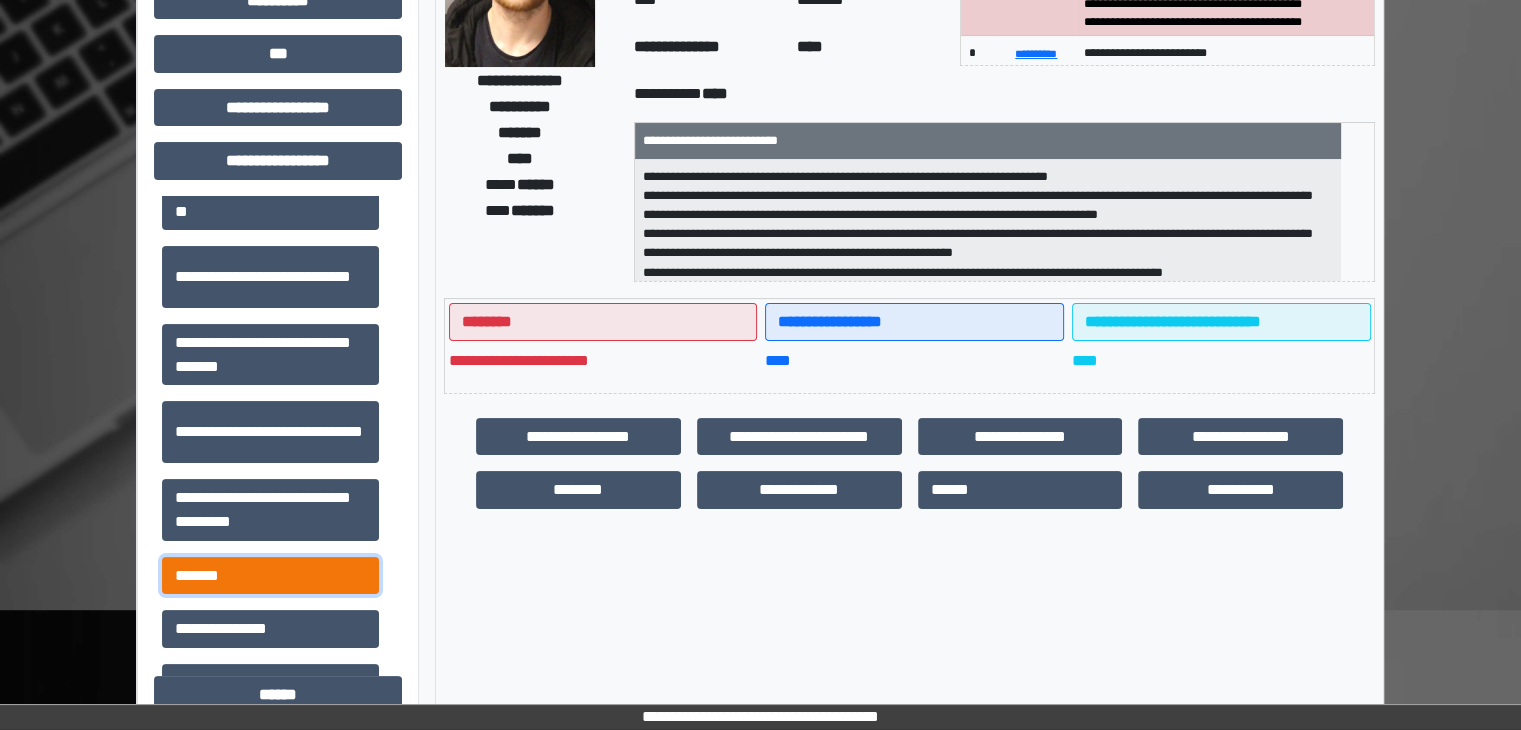 click on "*******" at bounding box center (270, 576) 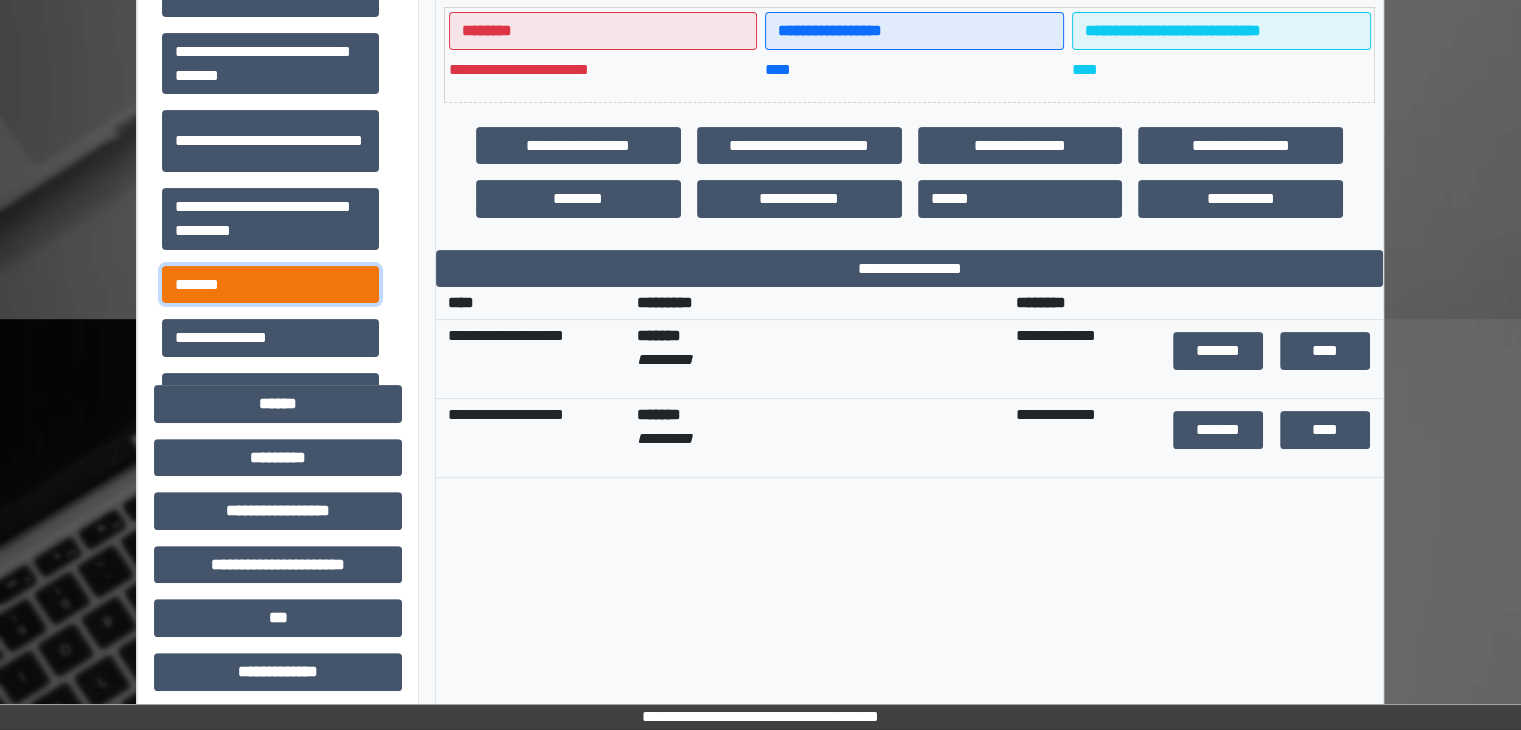 scroll, scrollTop: 533, scrollLeft: 0, axis: vertical 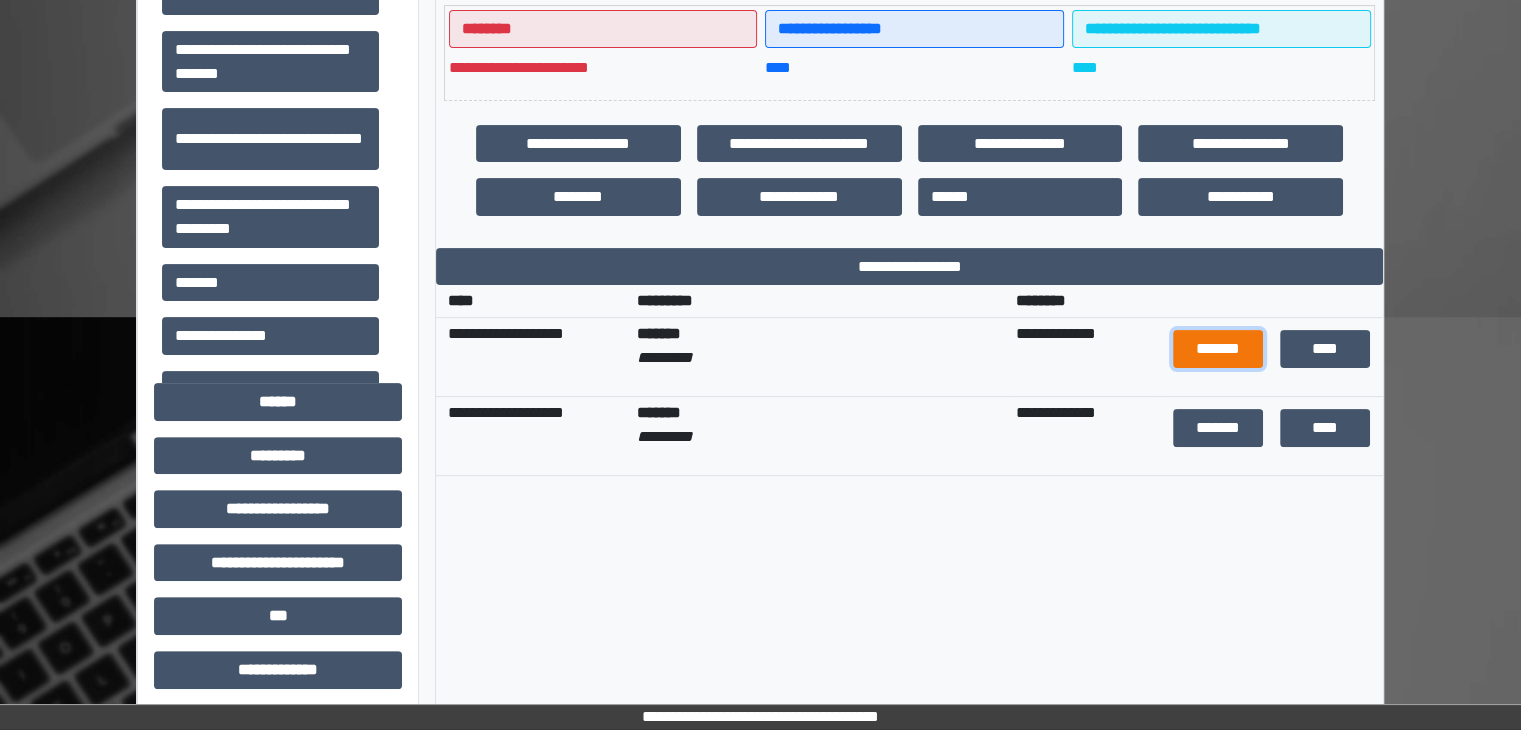 click on "*******" at bounding box center [1218, 349] 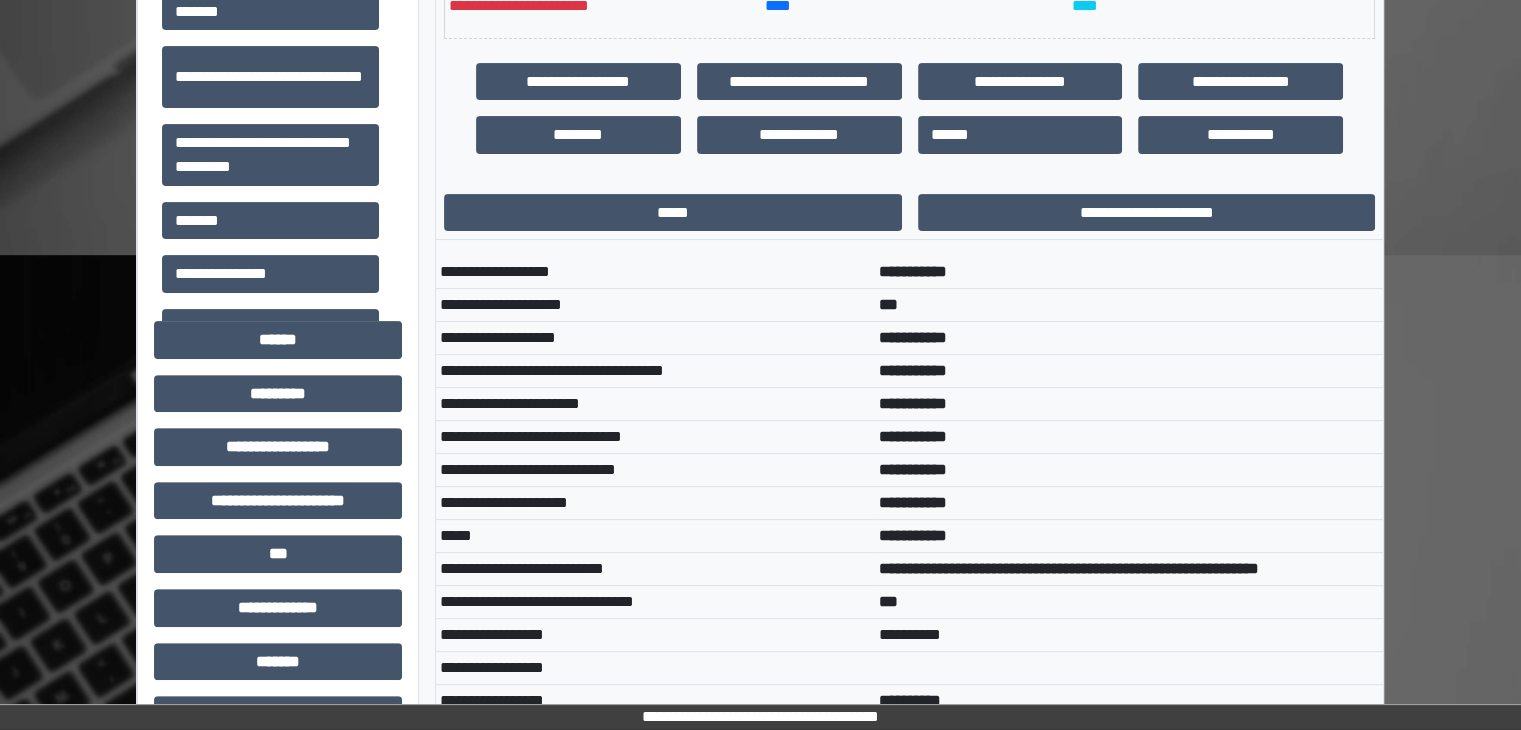 scroll, scrollTop: 474, scrollLeft: 0, axis: vertical 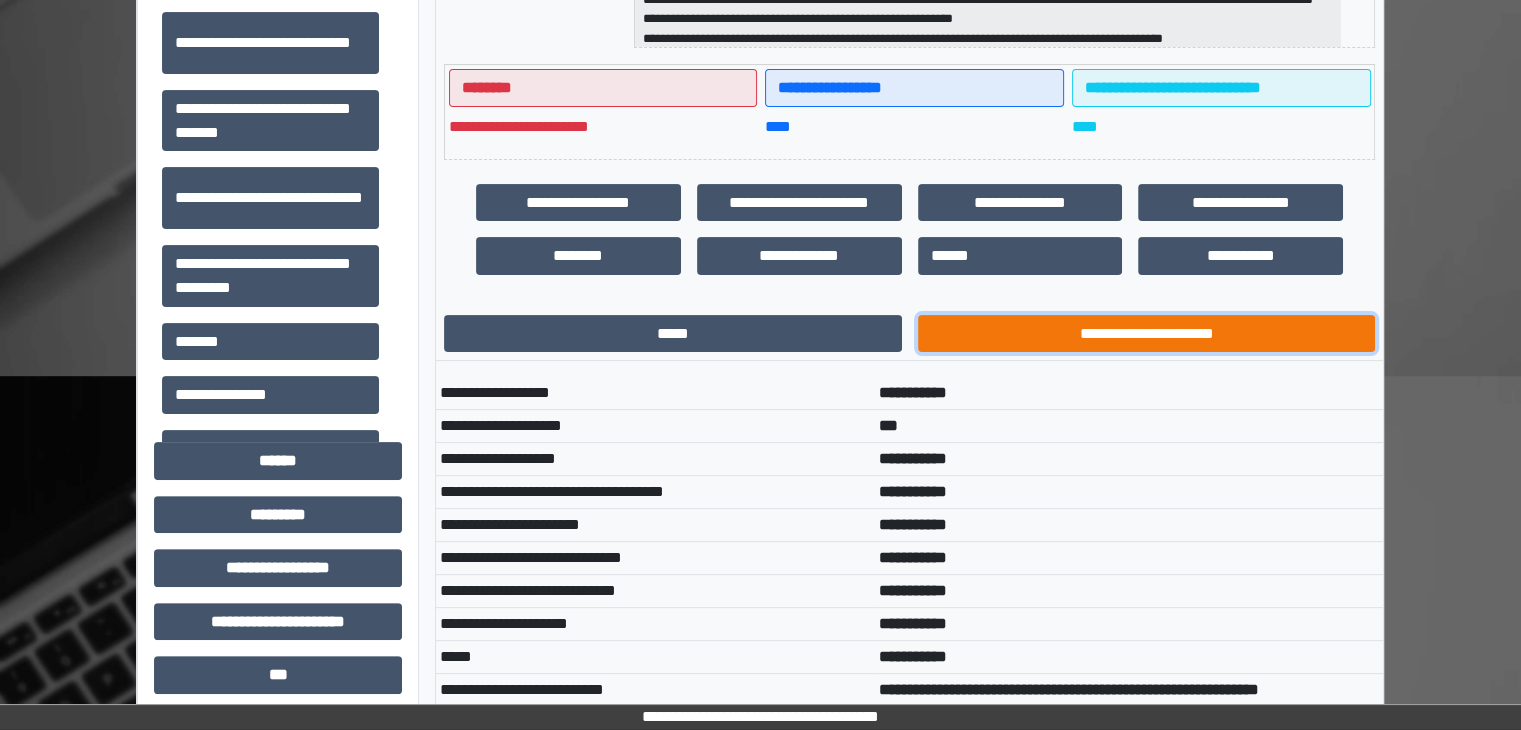 click on "**********" at bounding box center (1147, 334) 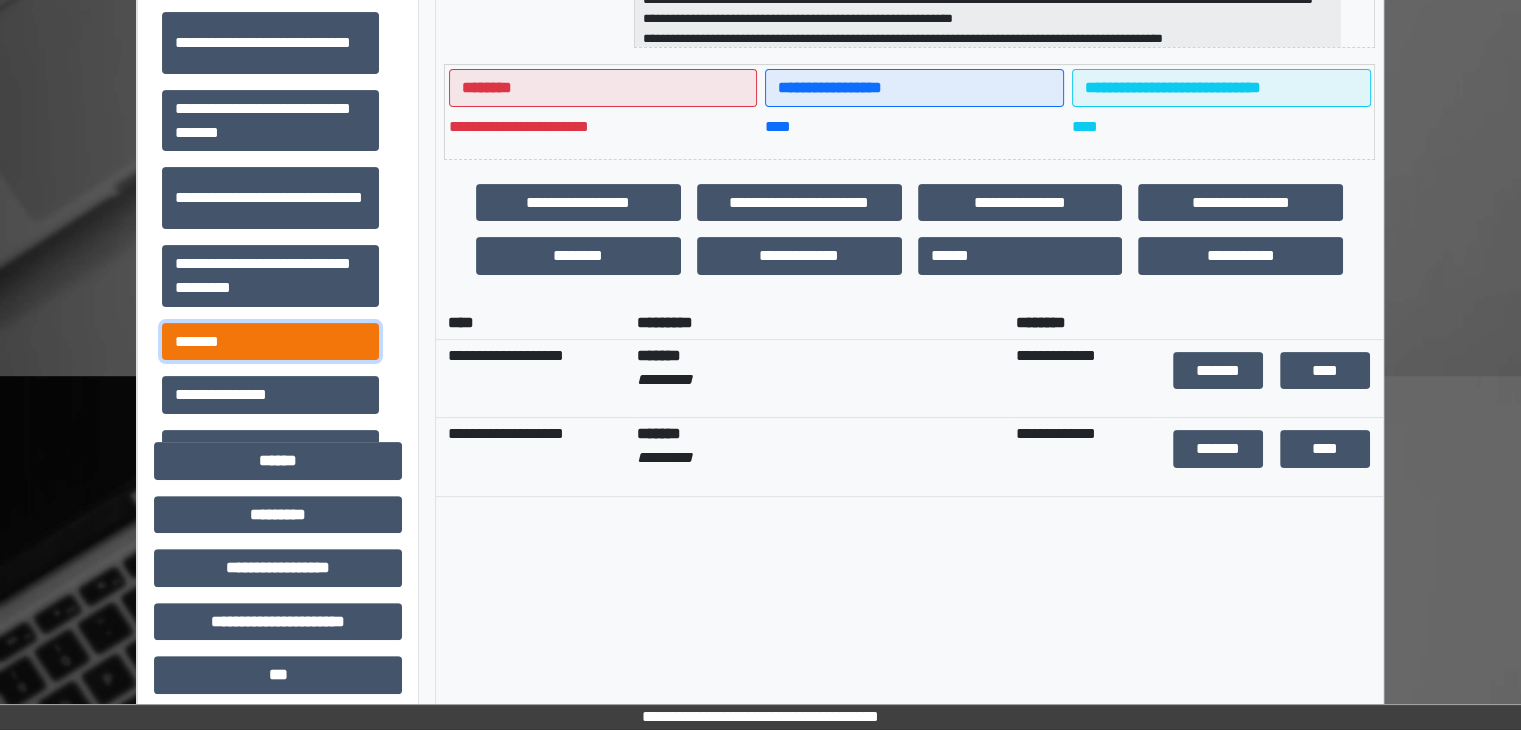 click on "*******" at bounding box center (270, 342) 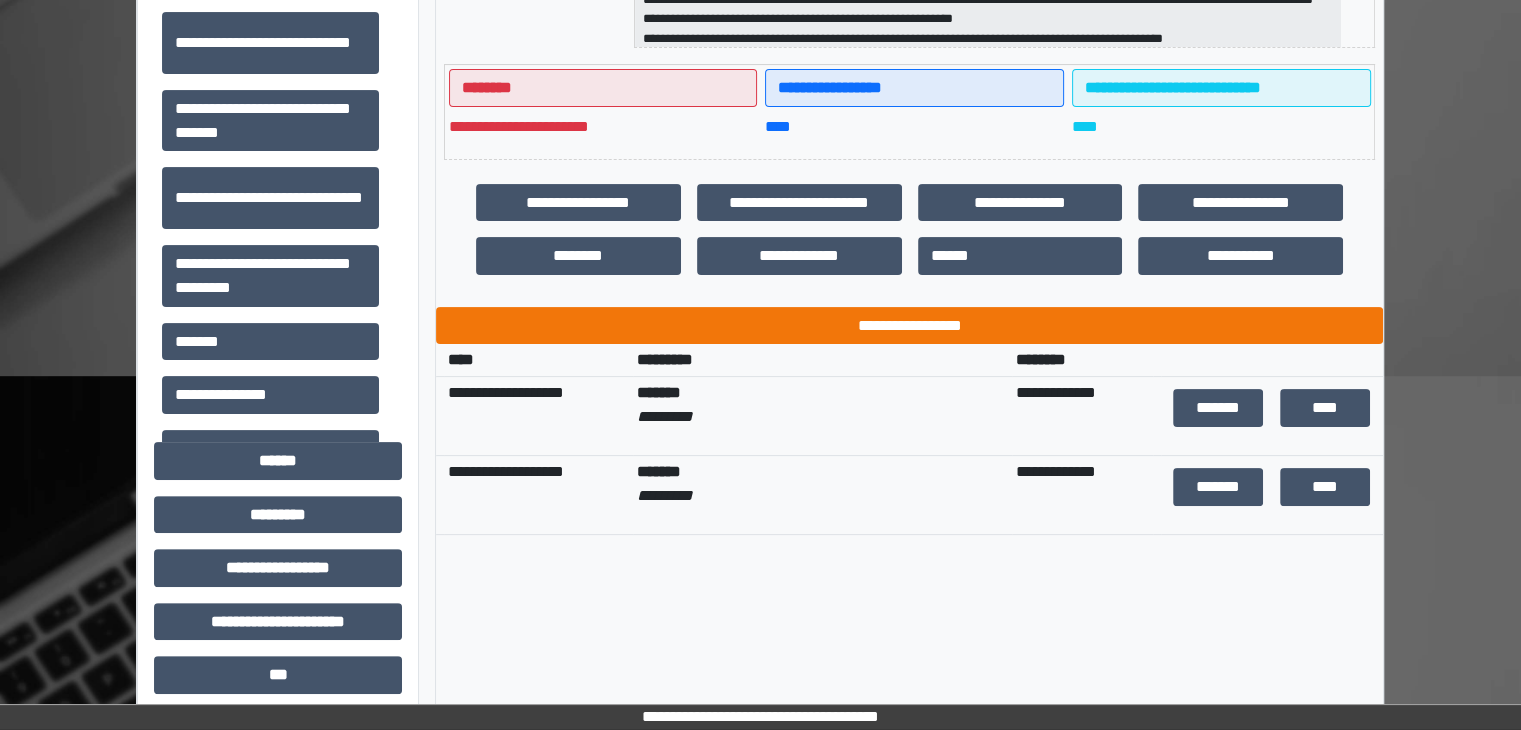 click on "**********" at bounding box center [909, 326] 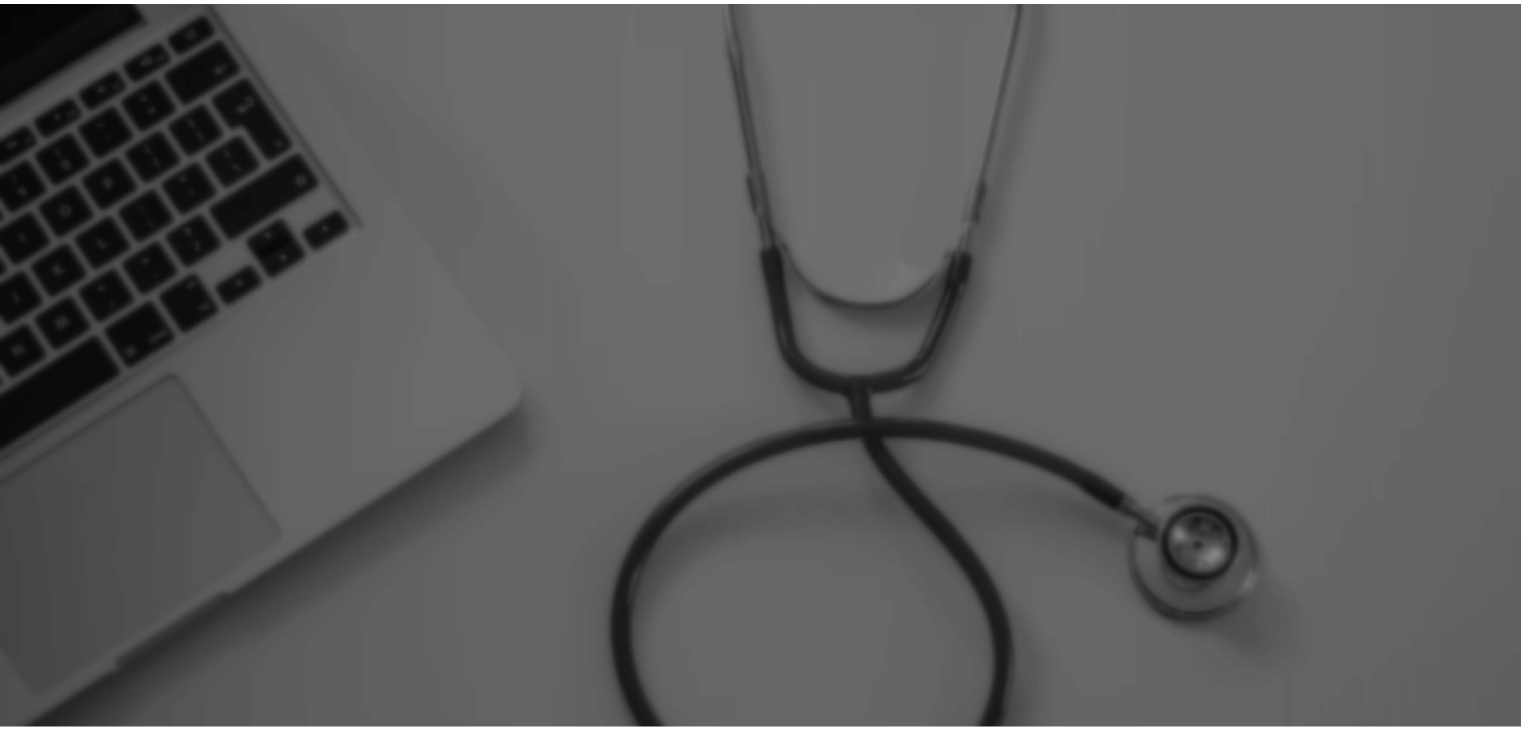 scroll, scrollTop: 0, scrollLeft: 0, axis: both 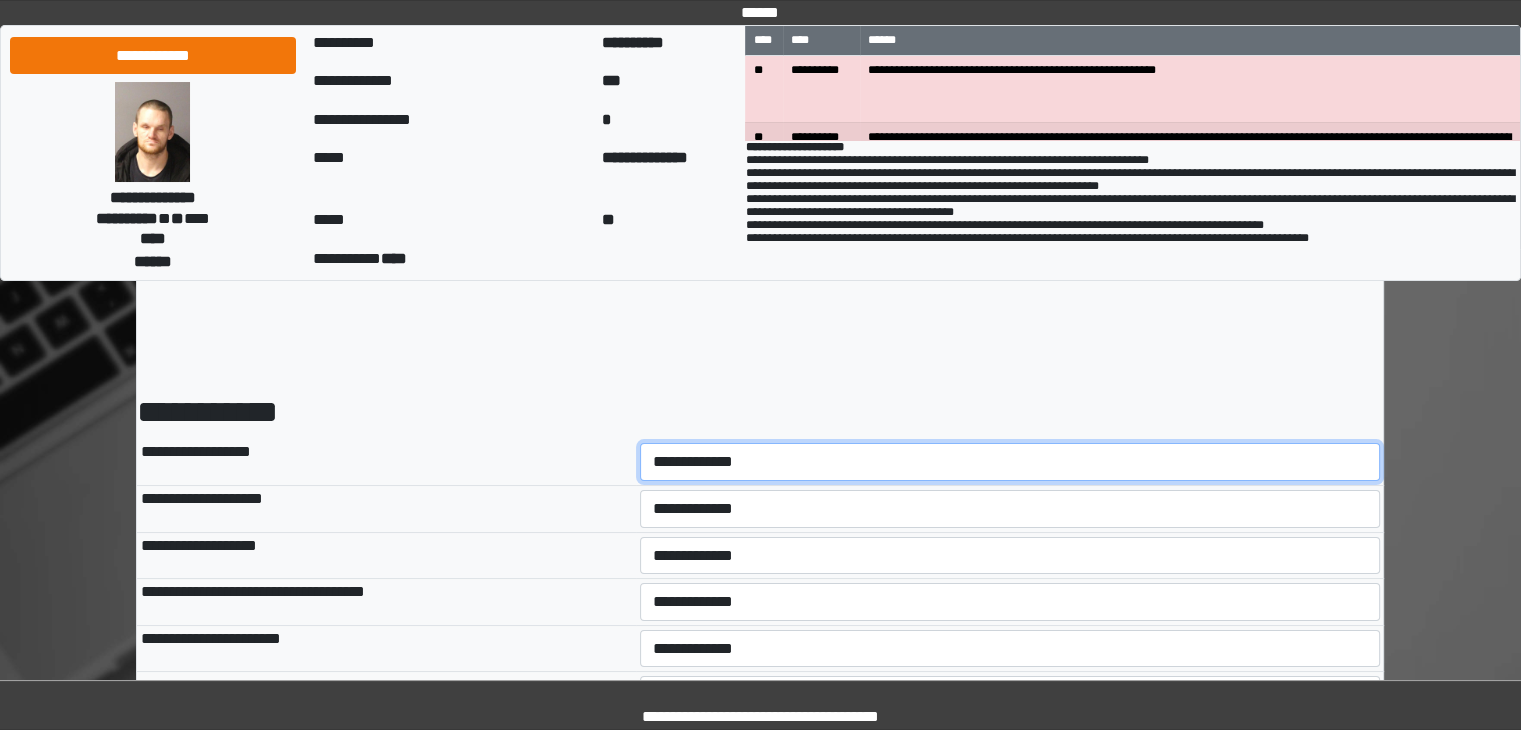 click on "**********" at bounding box center [1010, 462] 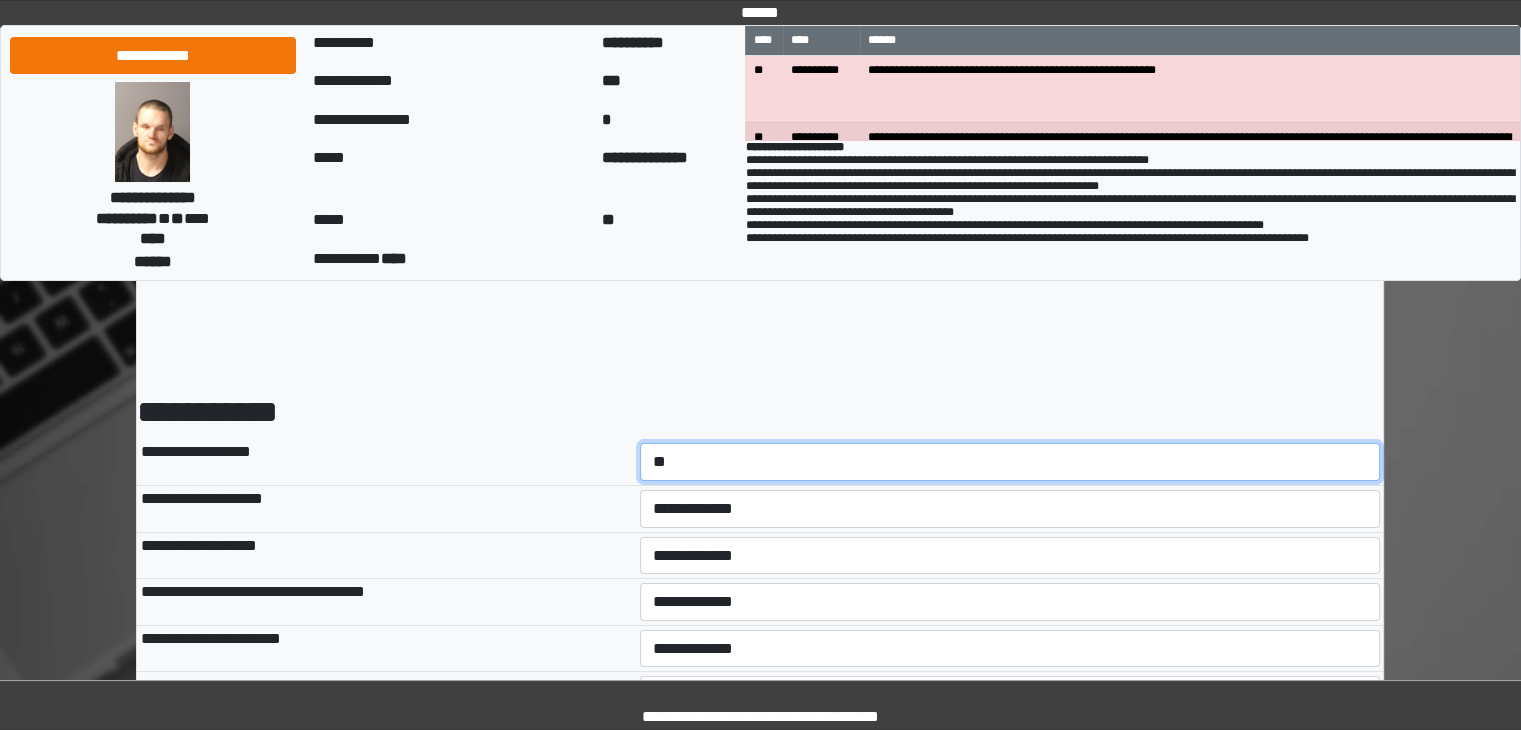 click on "**********" at bounding box center [1010, 462] 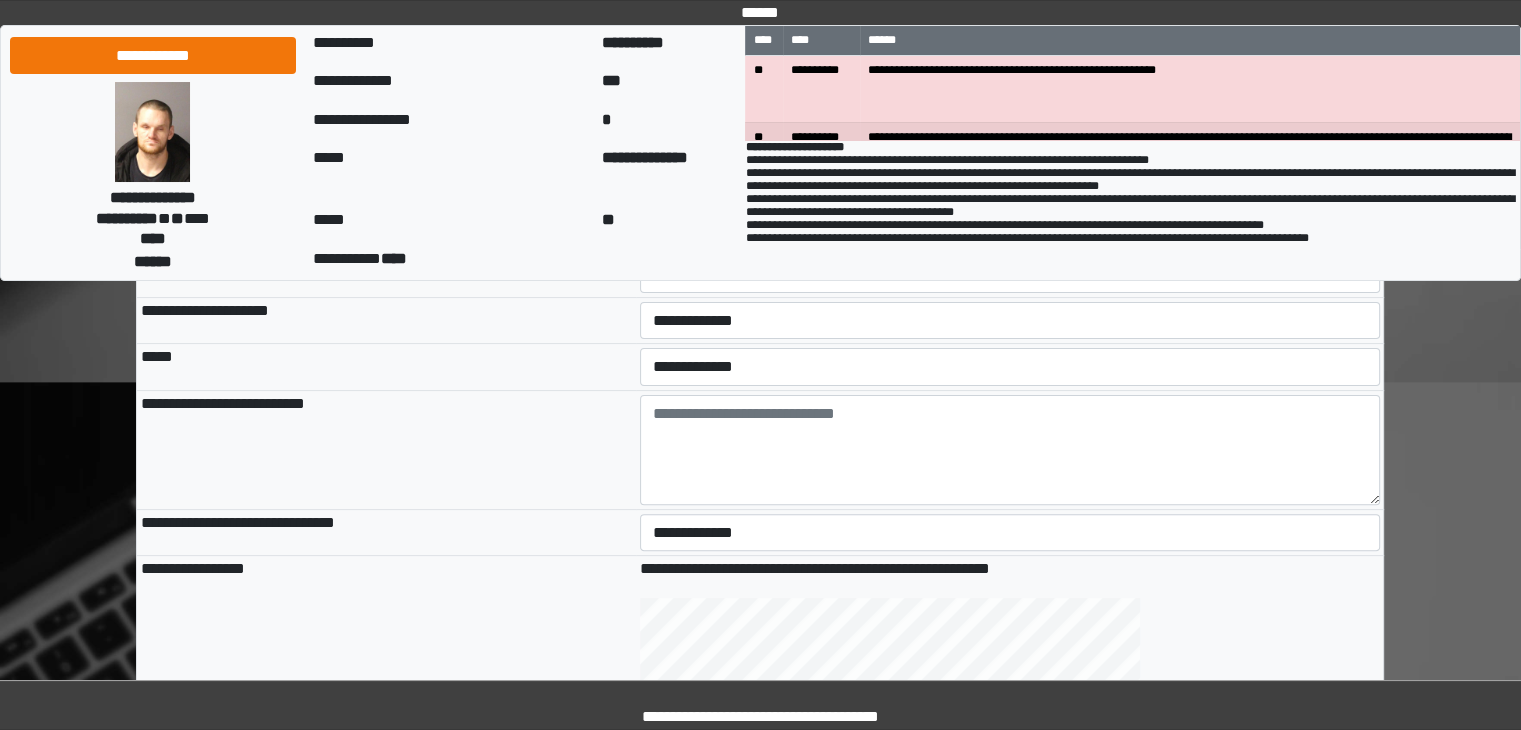 scroll, scrollTop: 477, scrollLeft: 0, axis: vertical 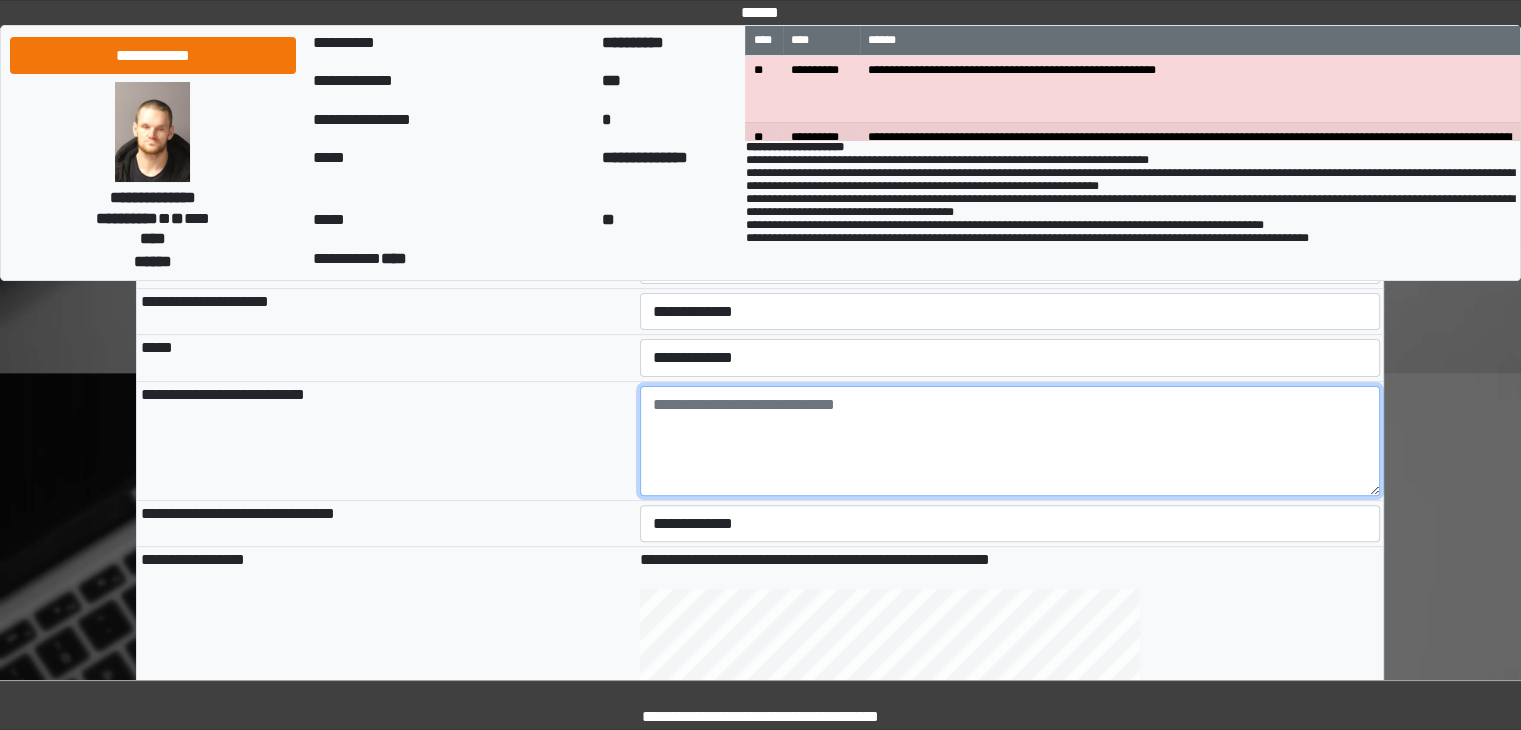 click at bounding box center (1010, 441) 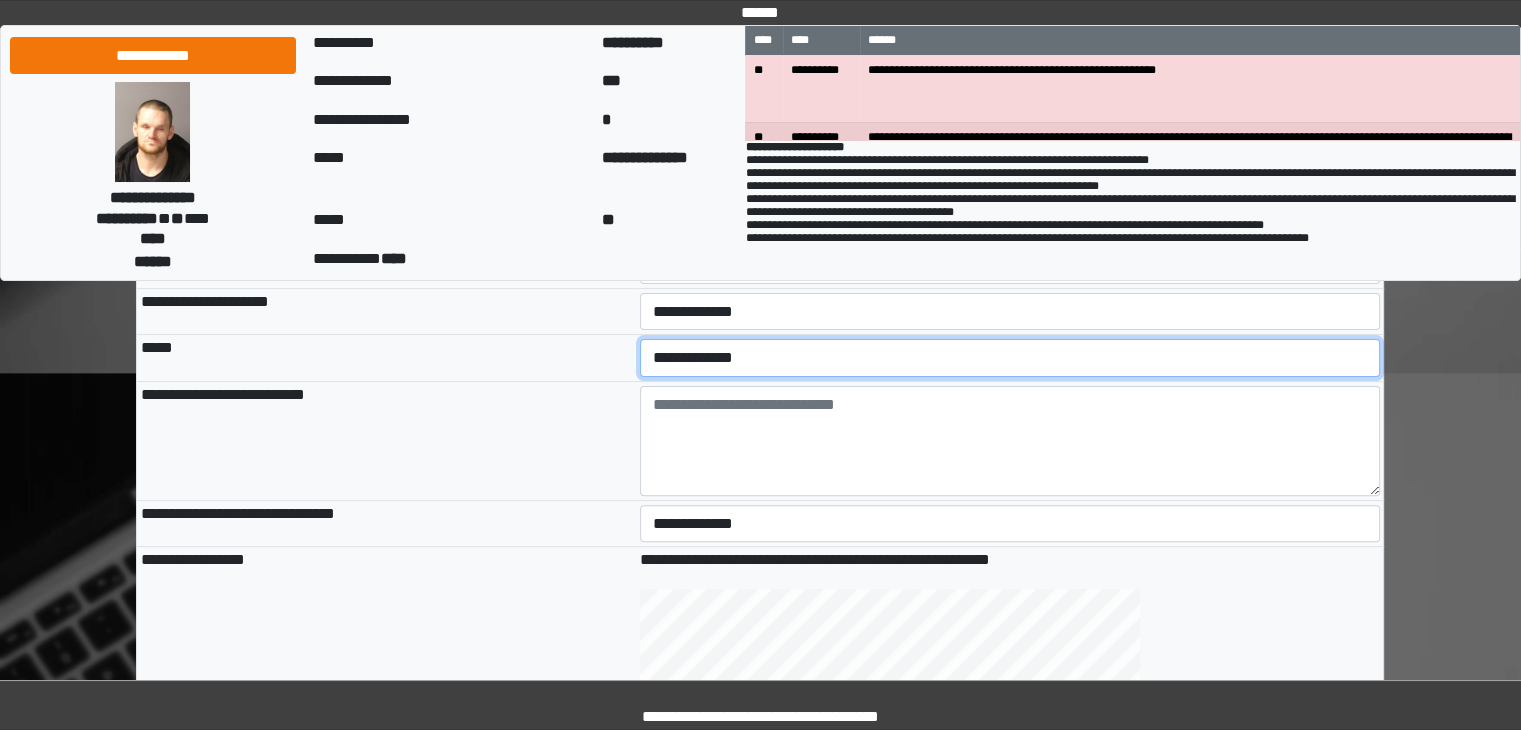 click on "**********" at bounding box center (1010, 358) 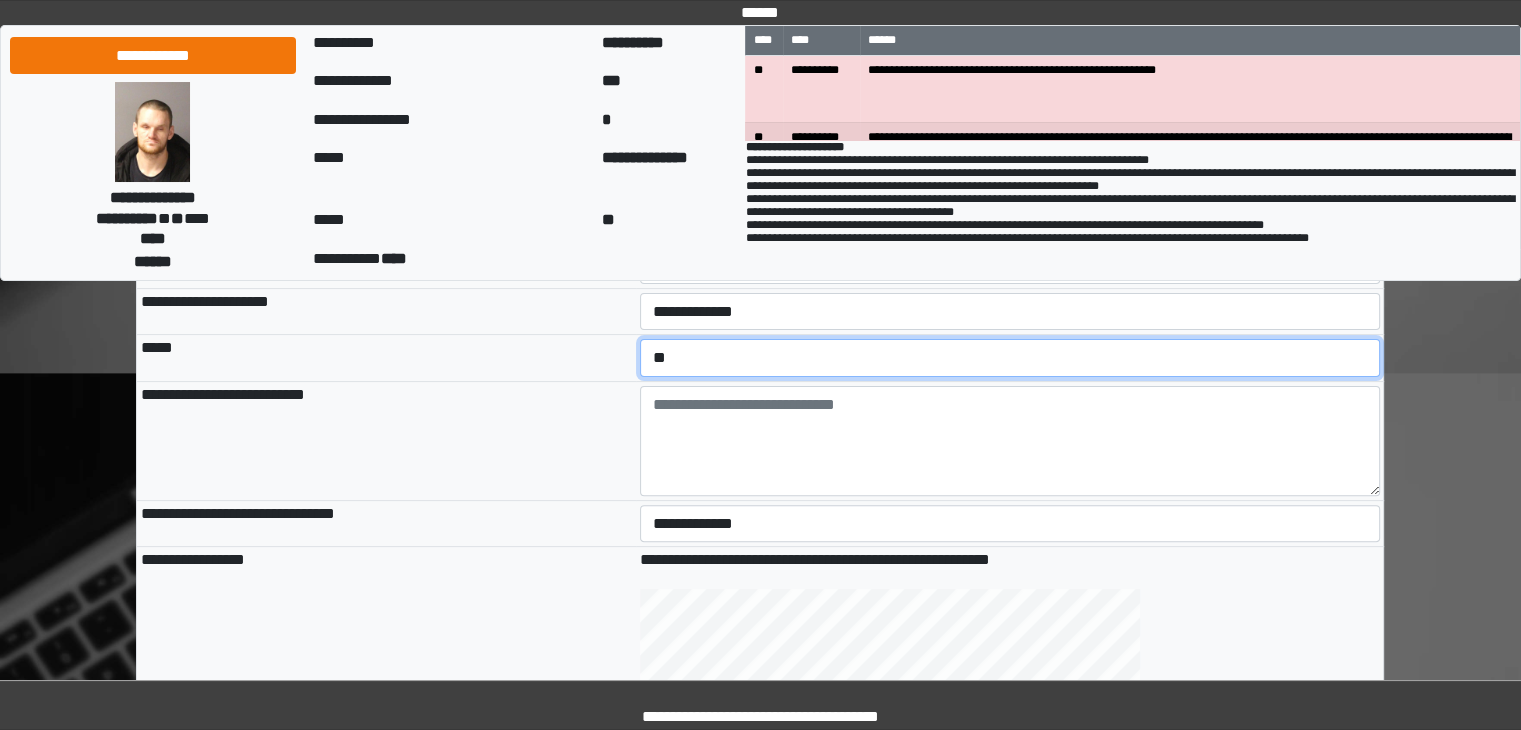 click on "**********" at bounding box center [1010, 358] 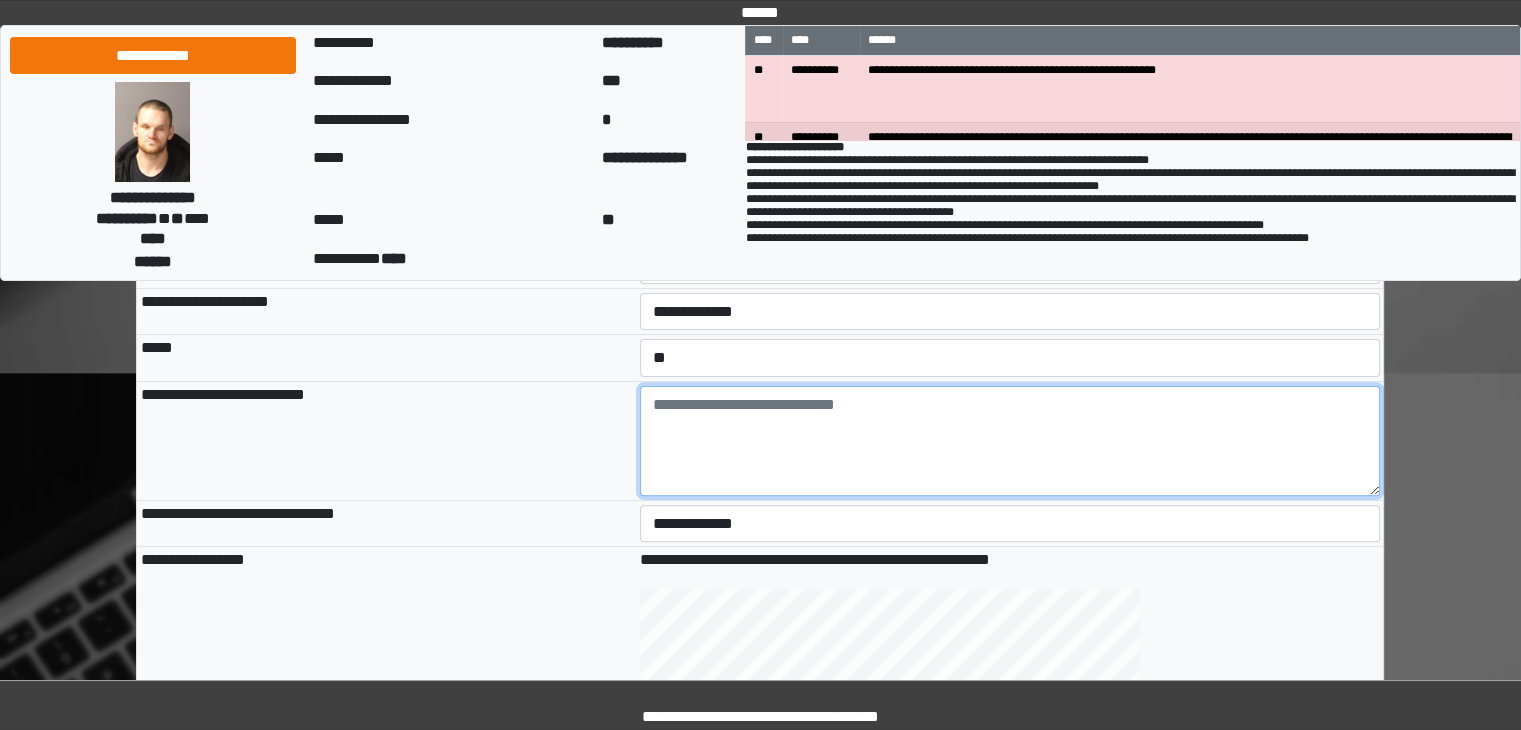 click at bounding box center [1010, 441] 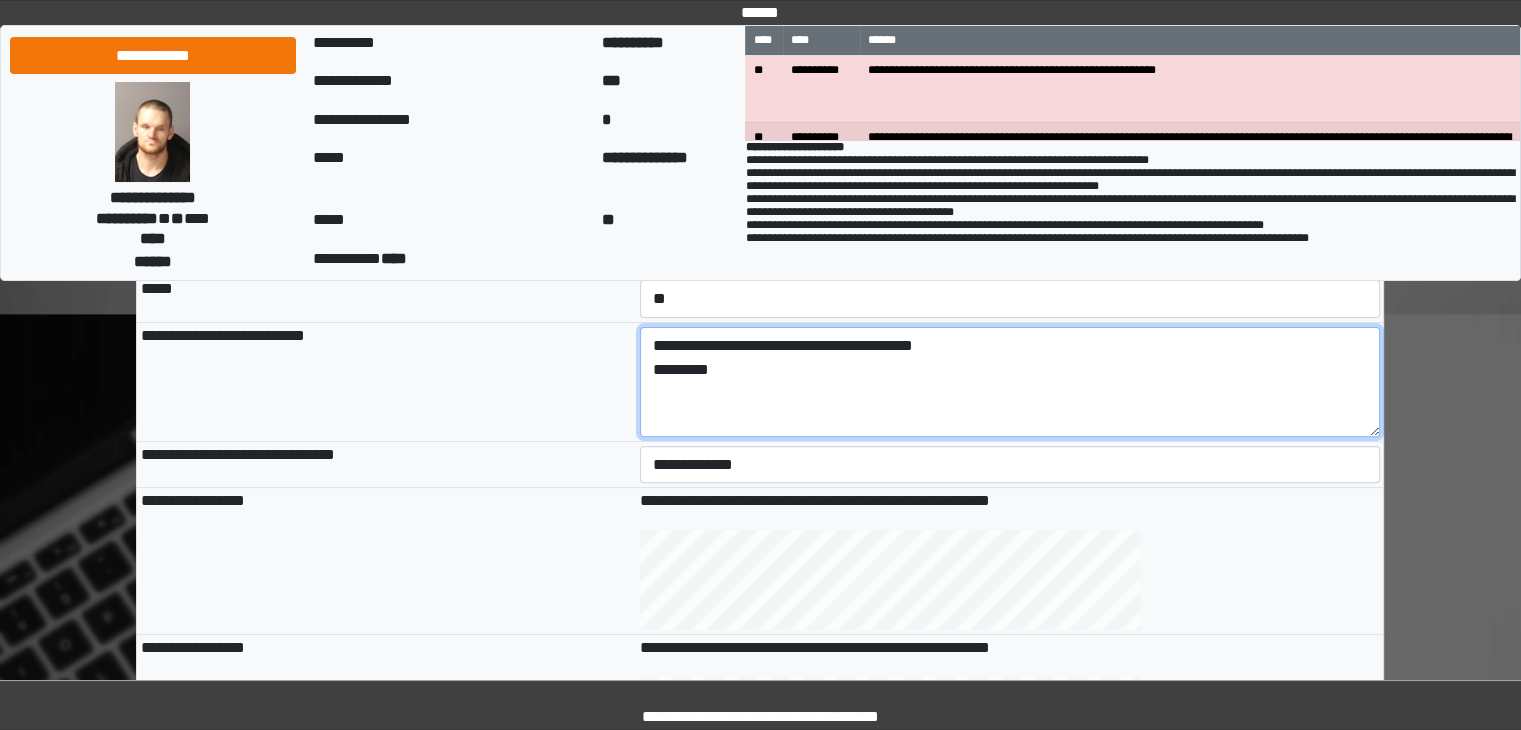 scroll, scrollTop: 531, scrollLeft: 0, axis: vertical 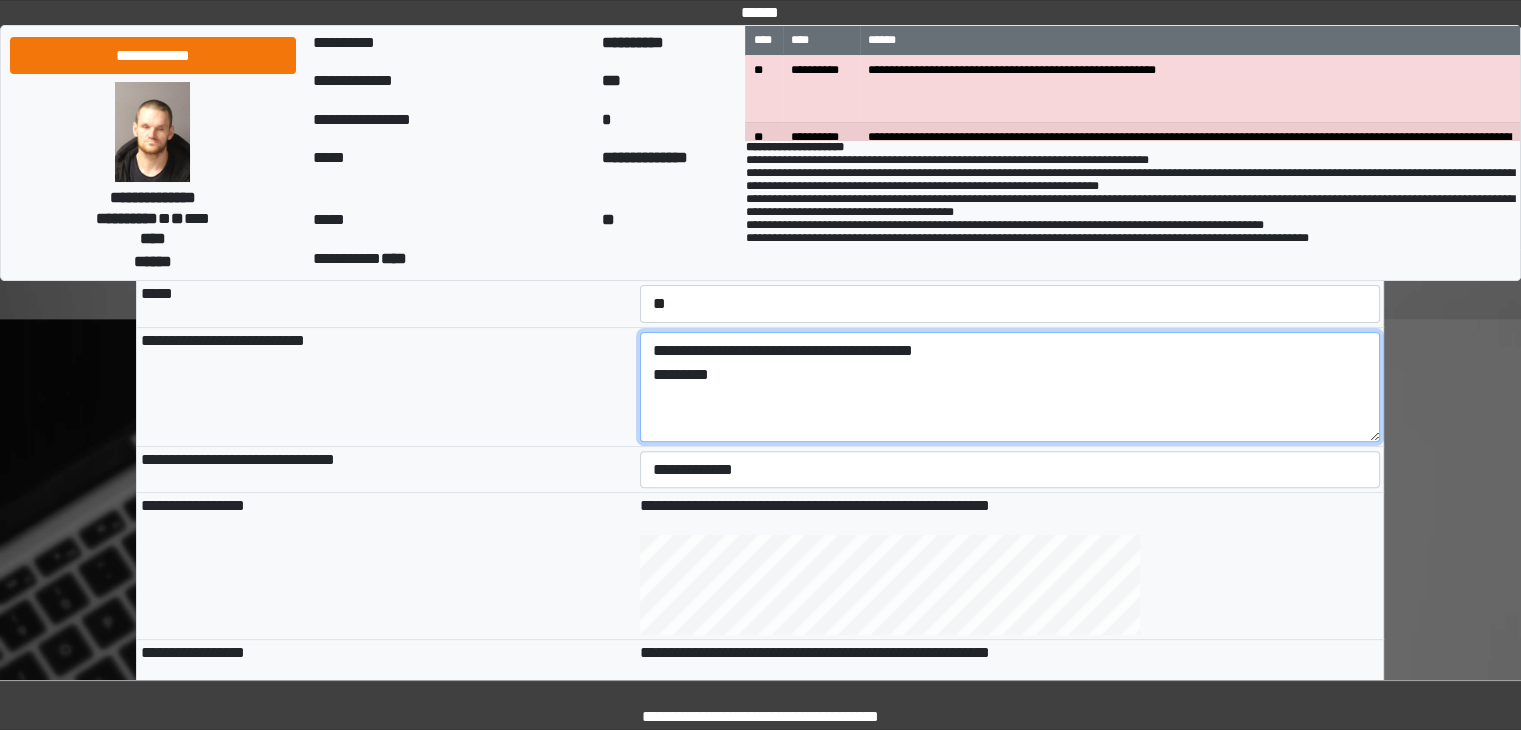 type on "**********" 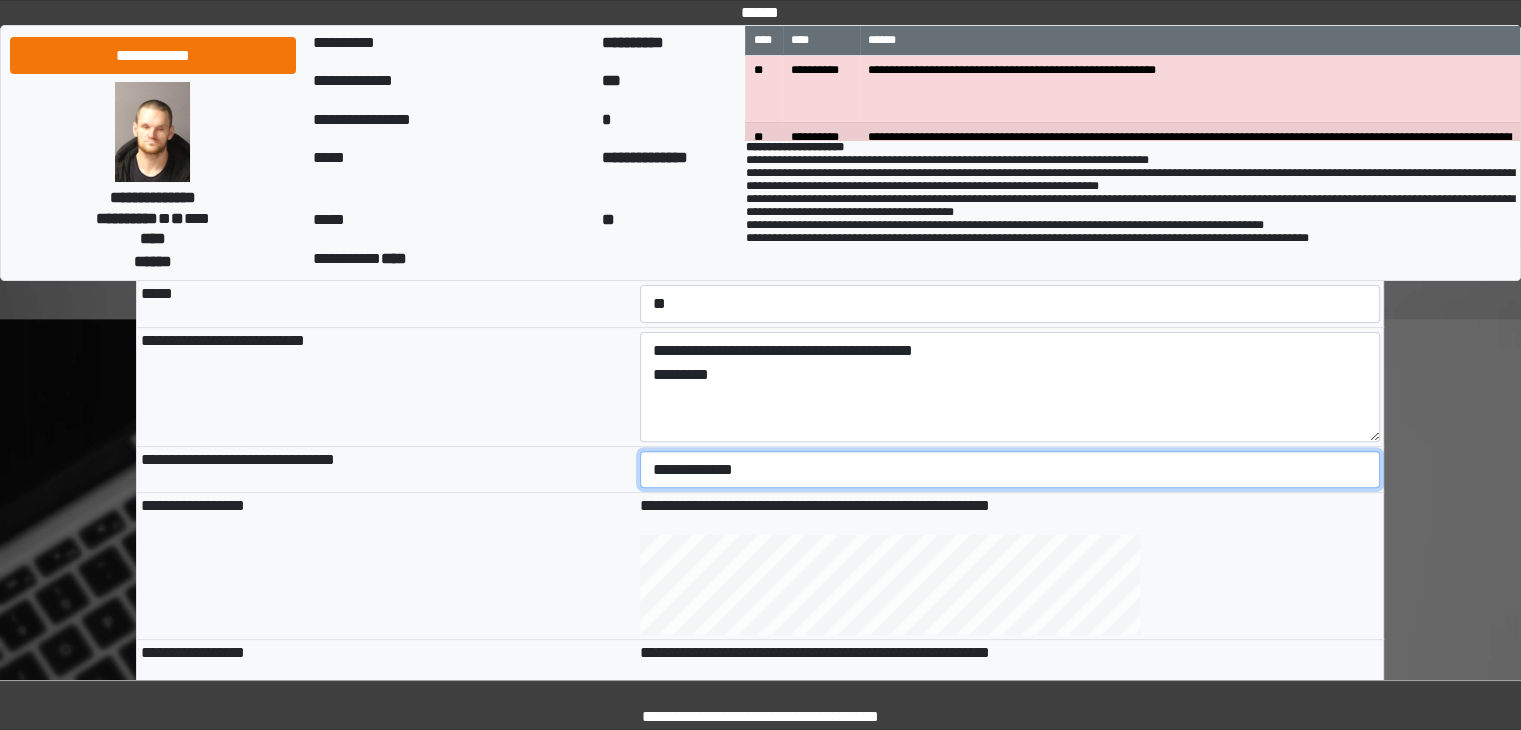 click on "**********" at bounding box center [1010, 470] 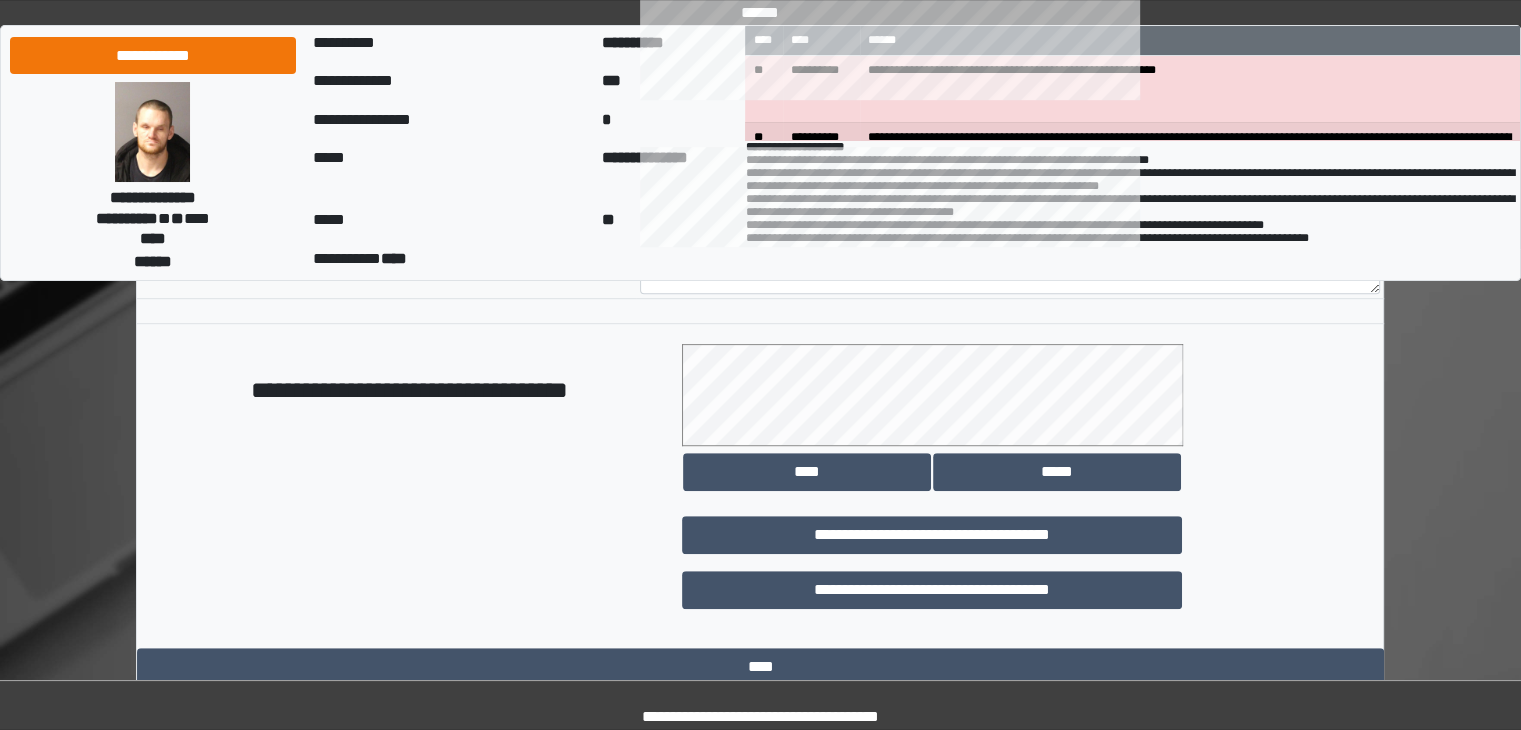scroll, scrollTop: 1064, scrollLeft: 0, axis: vertical 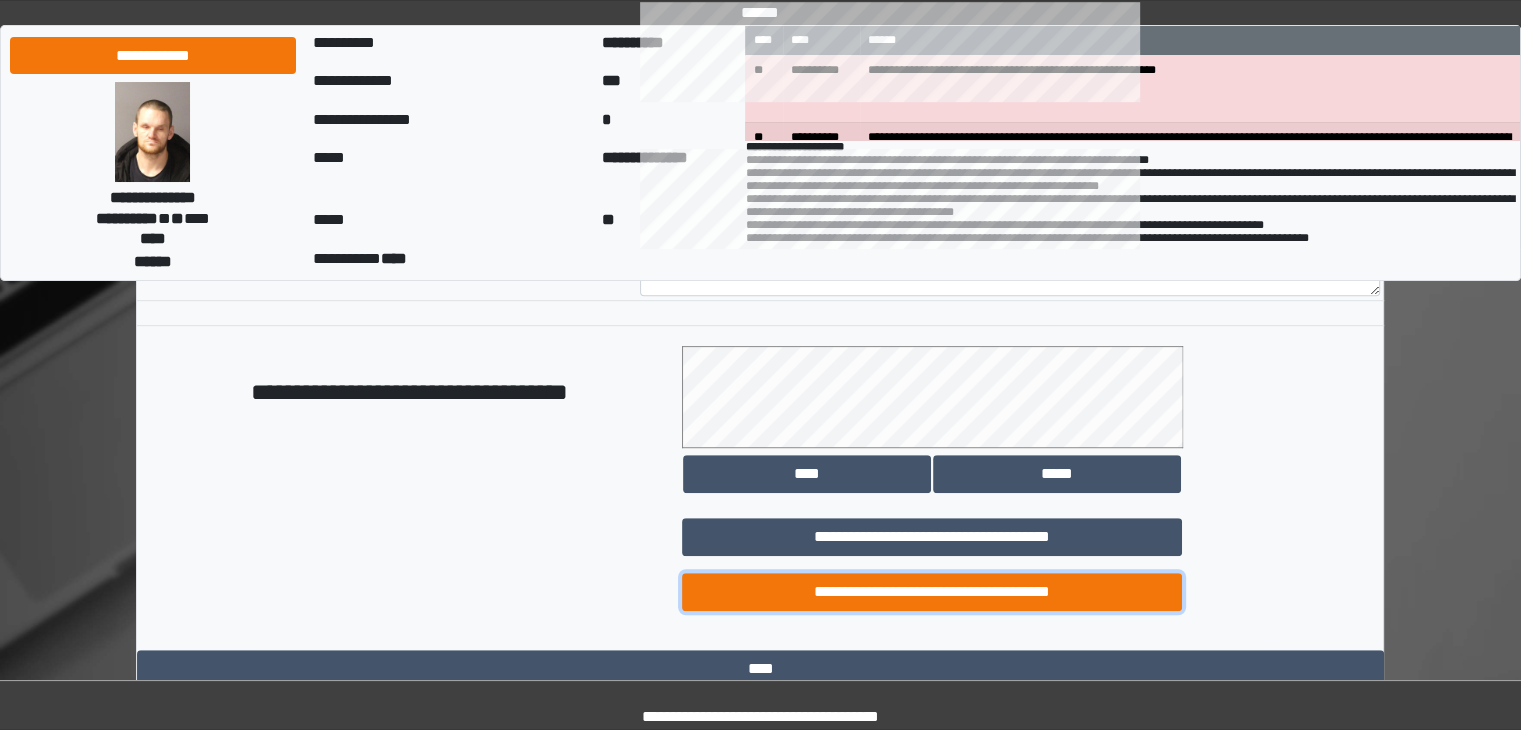 click on "**********" at bounding box center [932, 592] 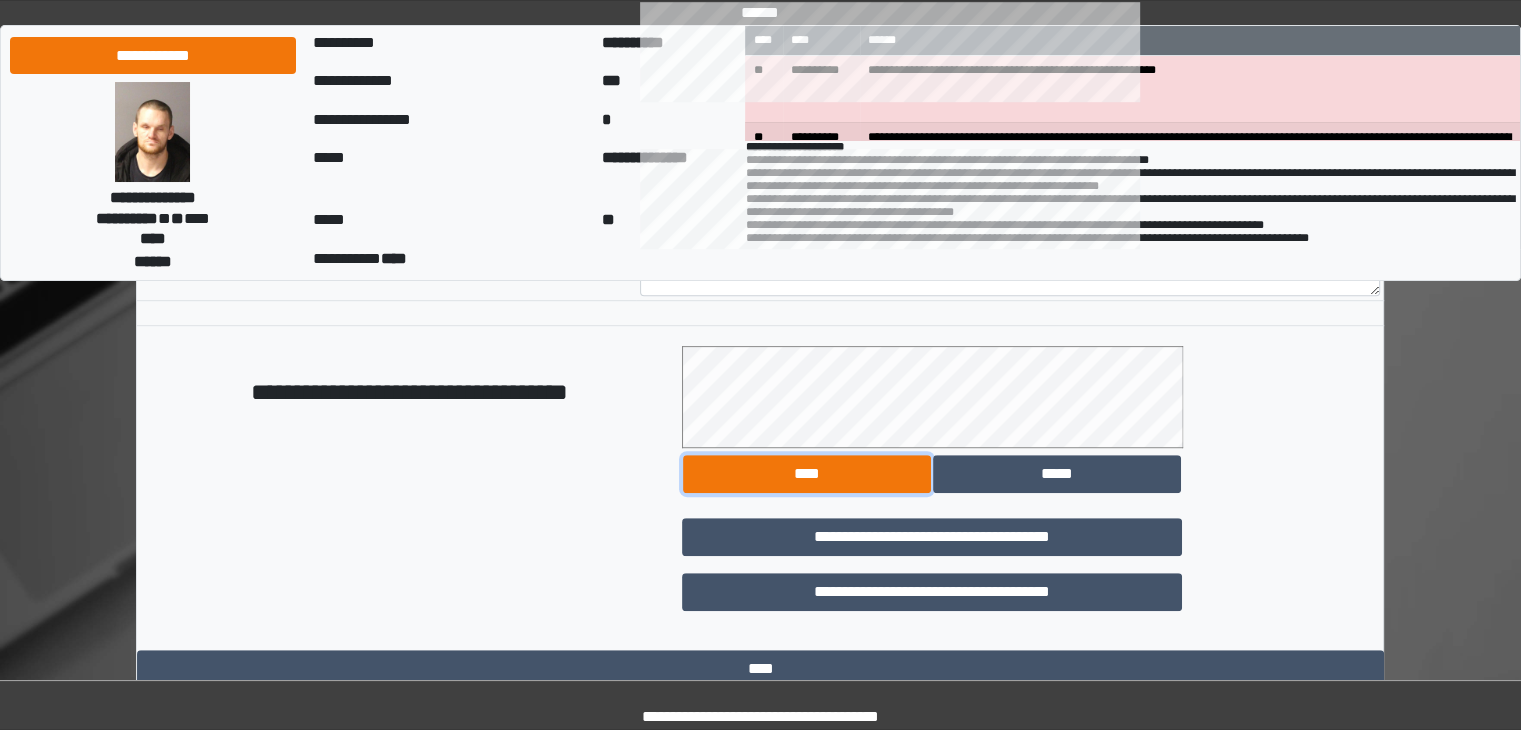 click on "****" at bounding box center [807, 474] 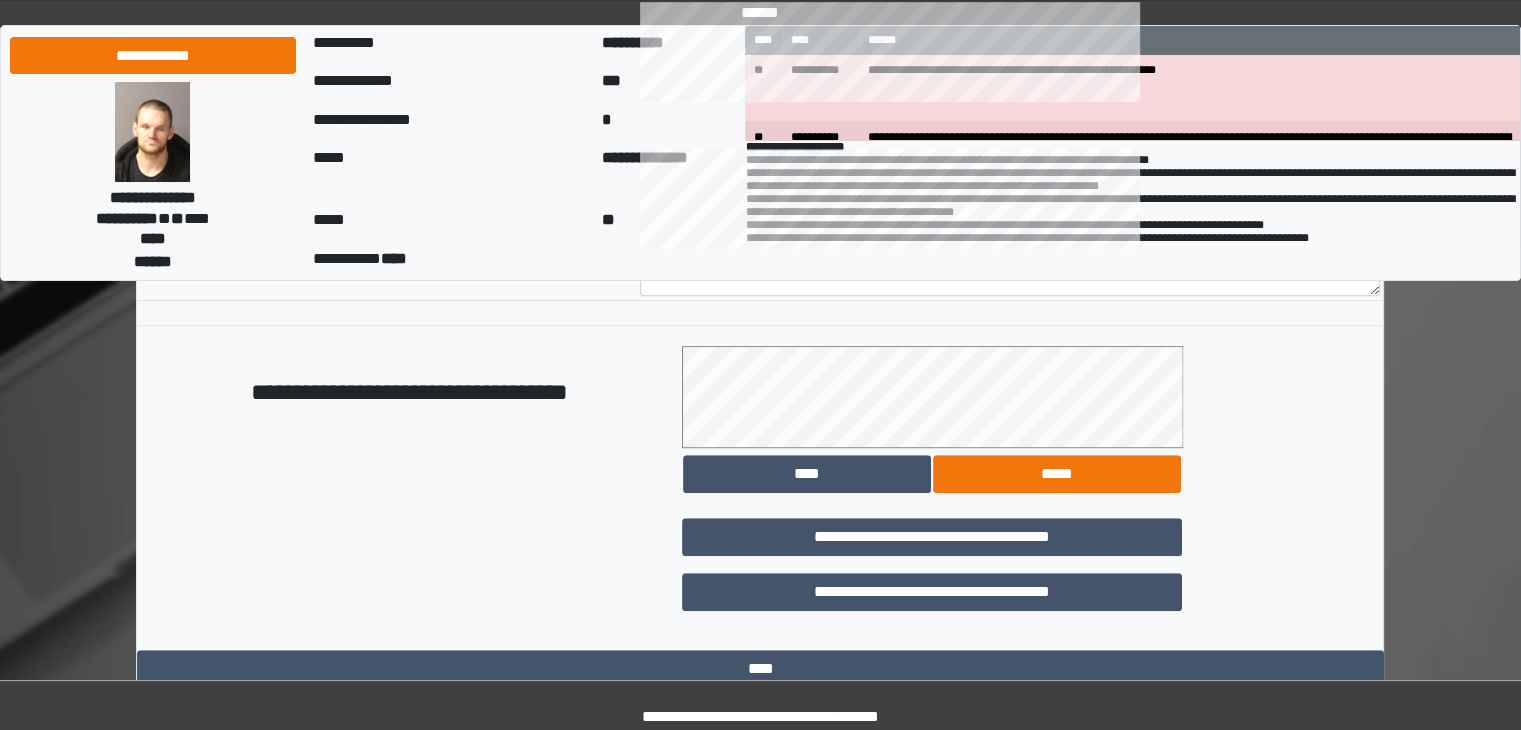 click on "*****" at bounding box center (1057, 474) 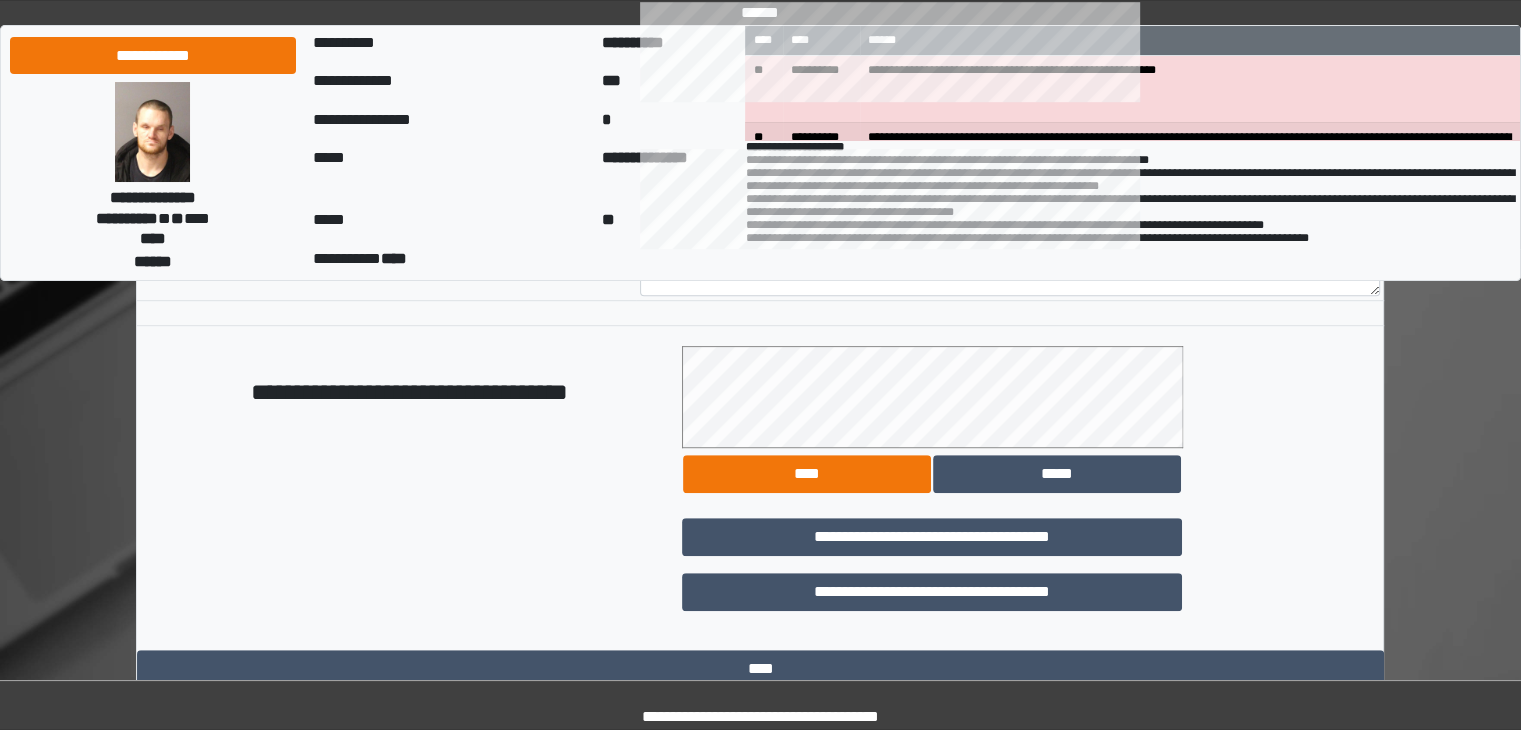 click on "****" at bounding box center (807, 474) 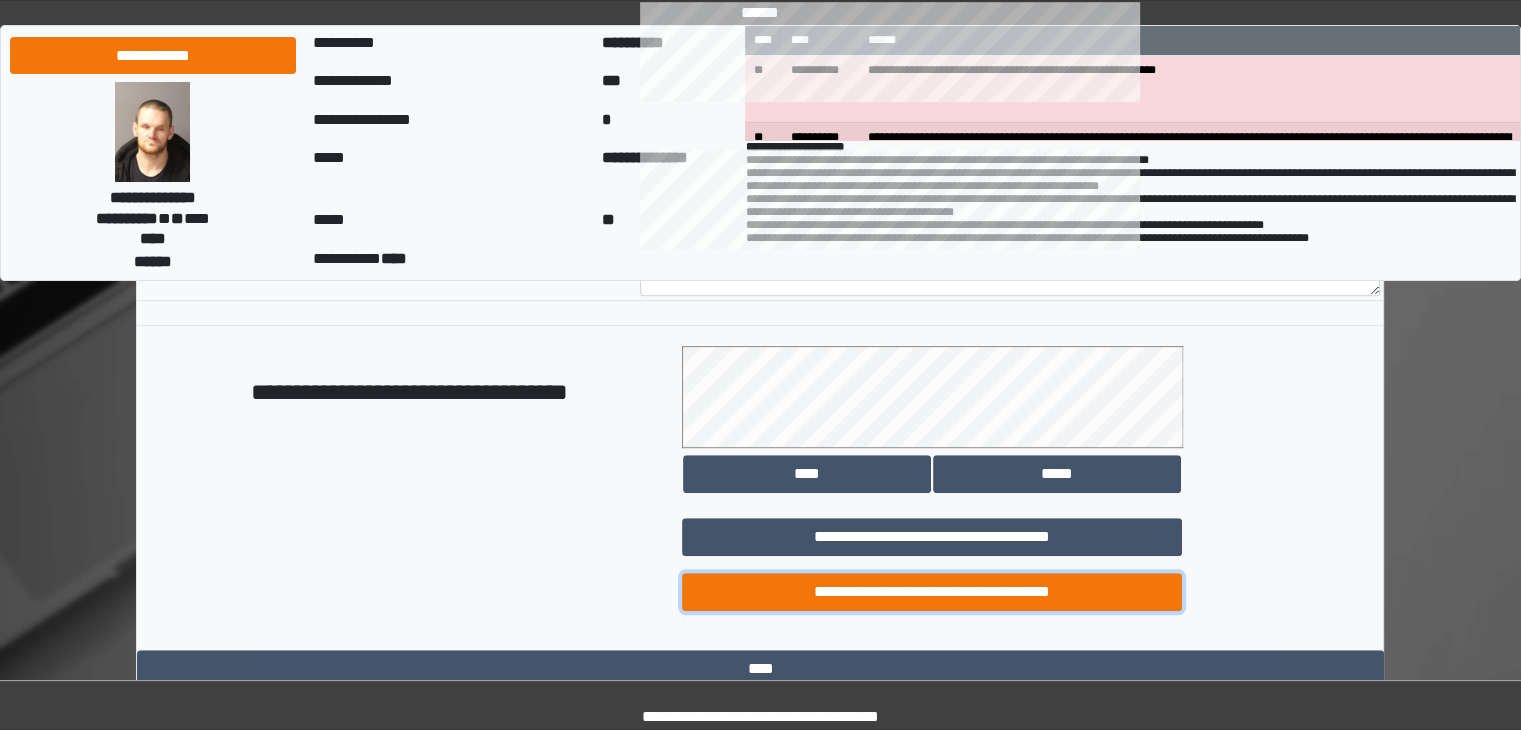click on "**********" at bounding box center (932, 592) 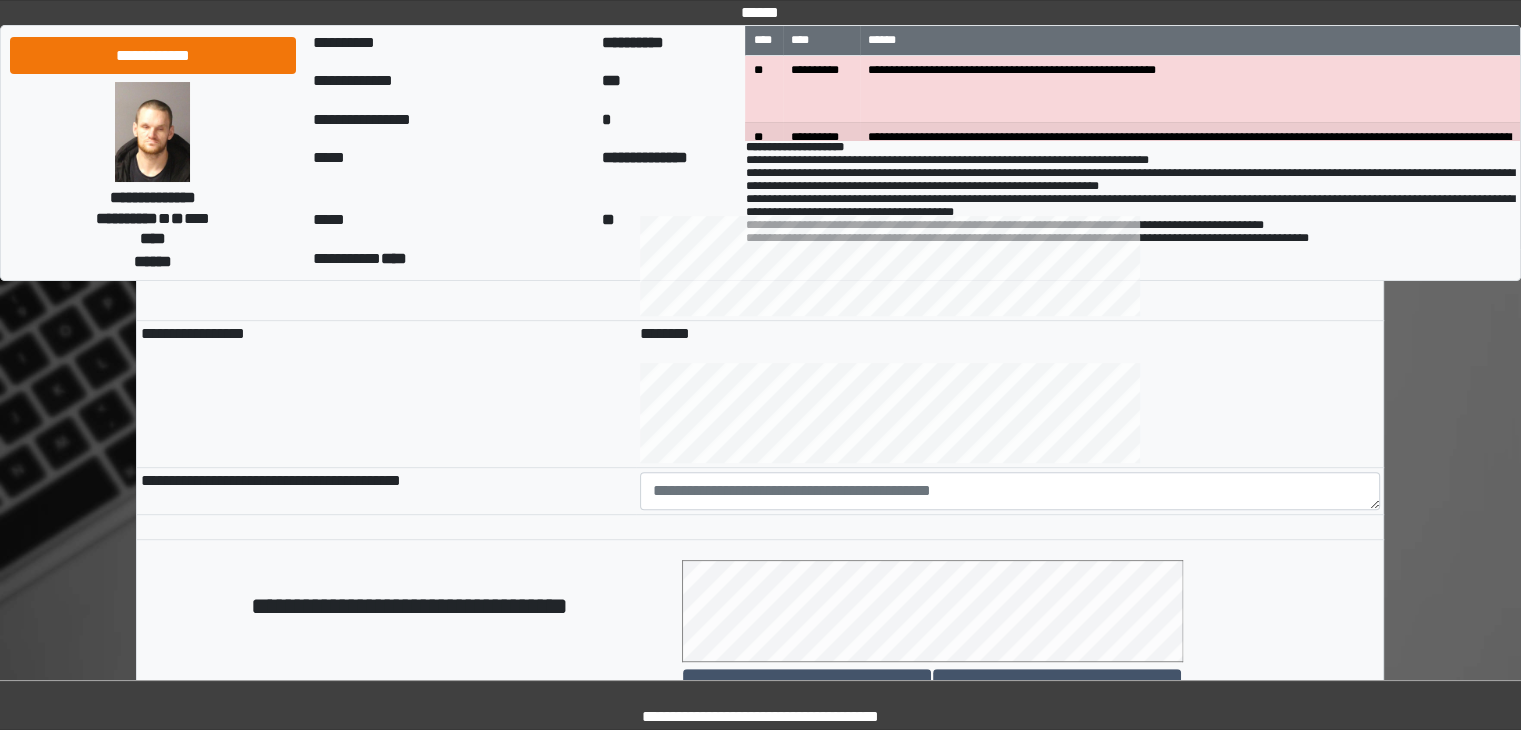scroll, scrollTop: 840, scrollLeft: 0, axis: vertical 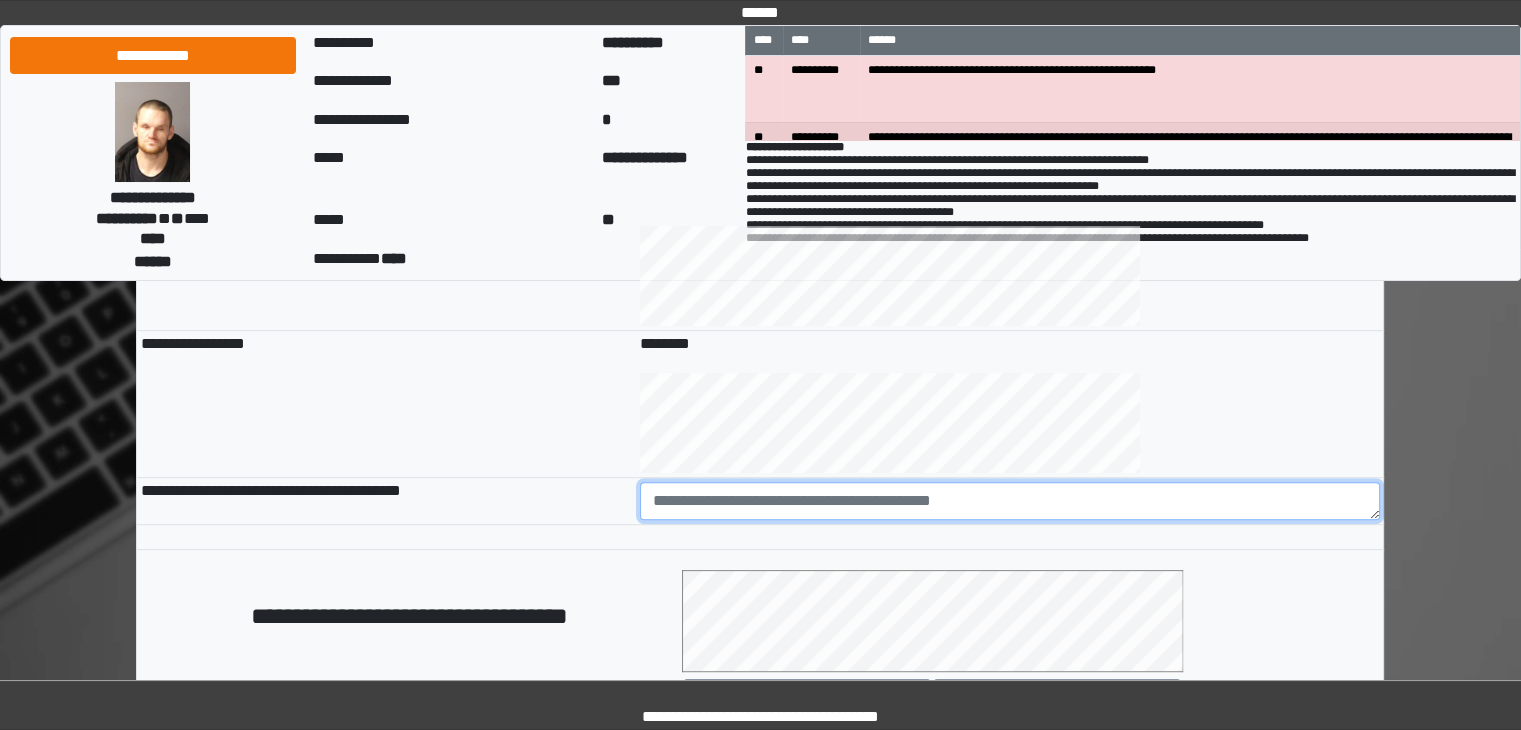 click at bounding box center [1010, 501] 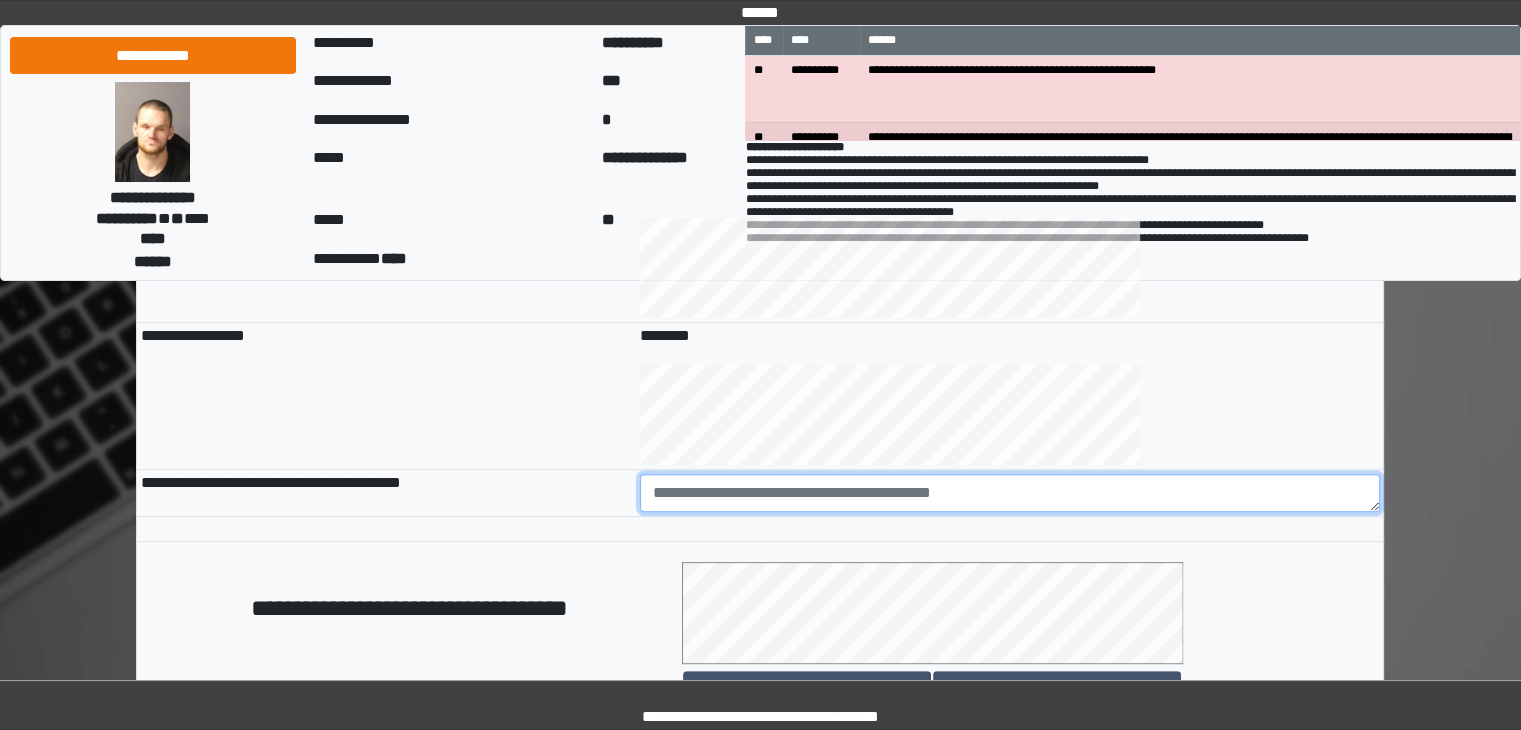 scroll, scrollTop: 848, scrollLeft: 0, axis: vertical 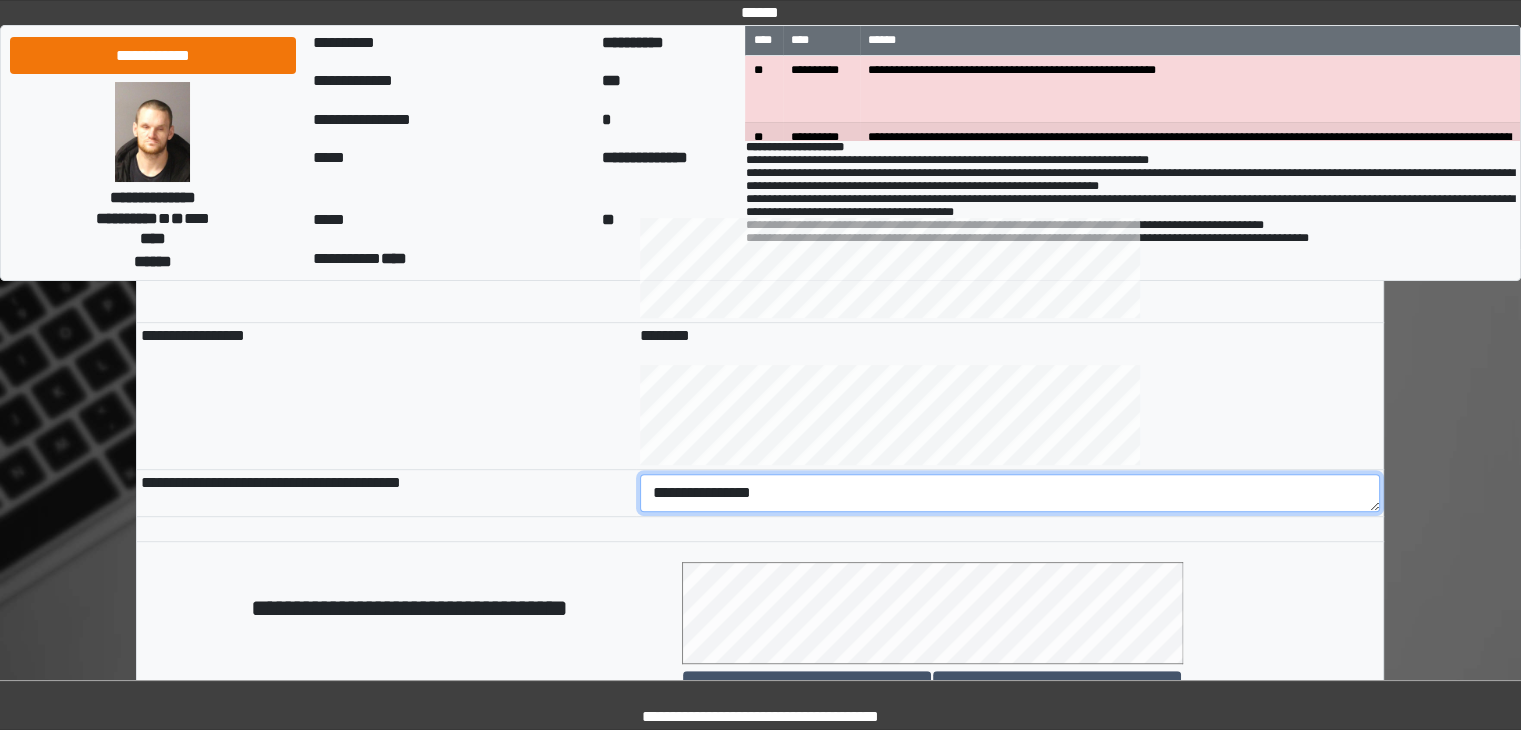 type on "**********" 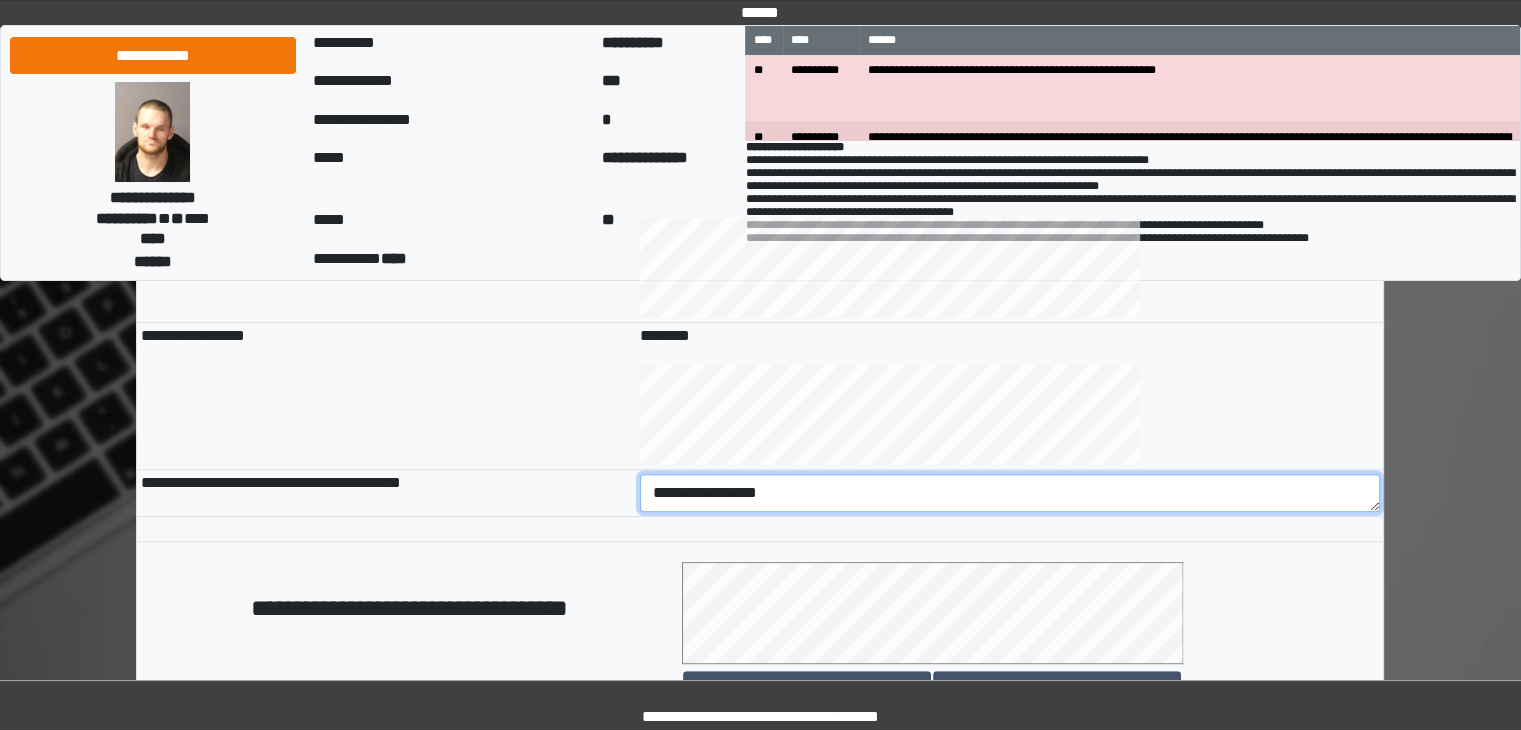 drag, startPoint x: 800, startPoint y: 492, endPoint x: 617, endPoint y: 468, distance: 184.56706 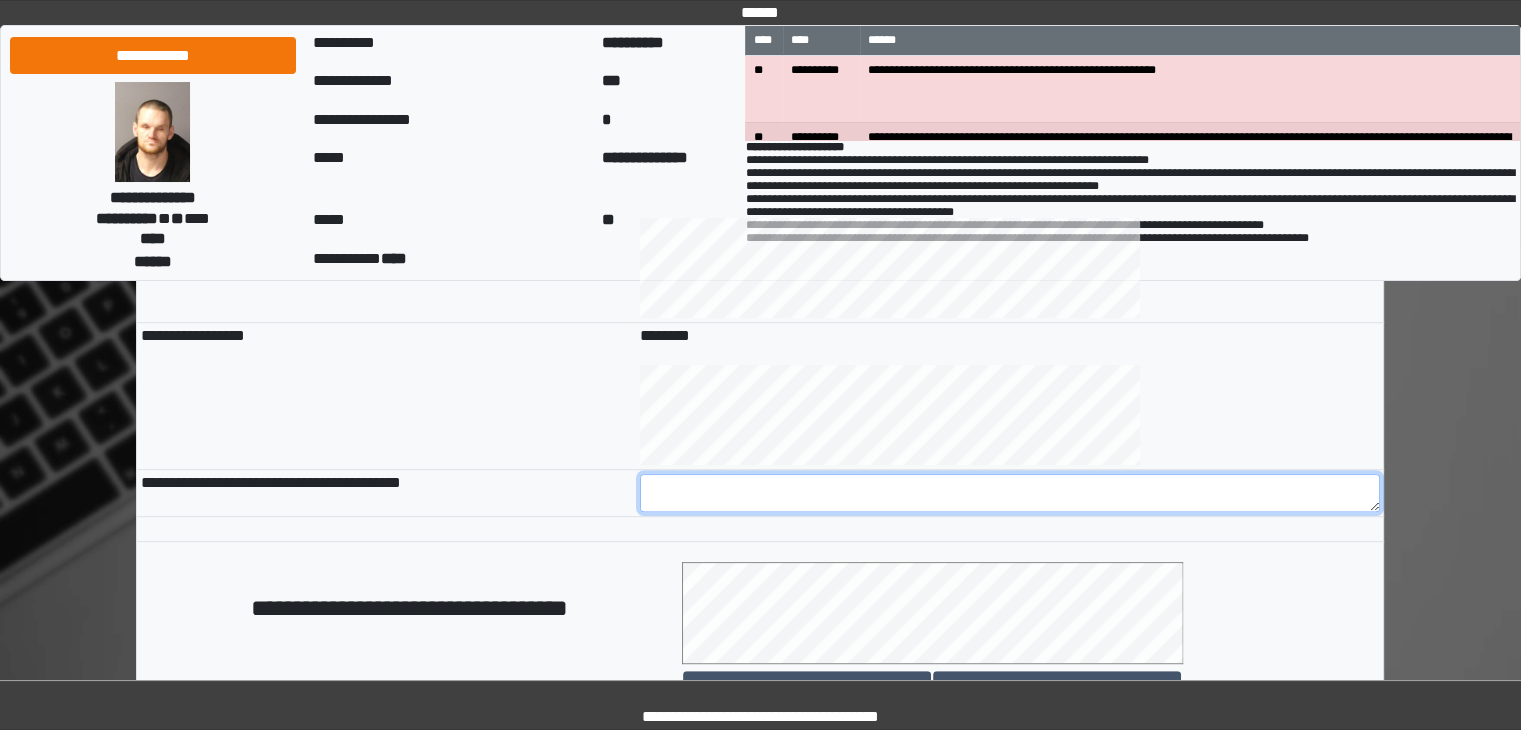 scroll, scrollTop: 16, scrollLeft: 0, axis: vertical 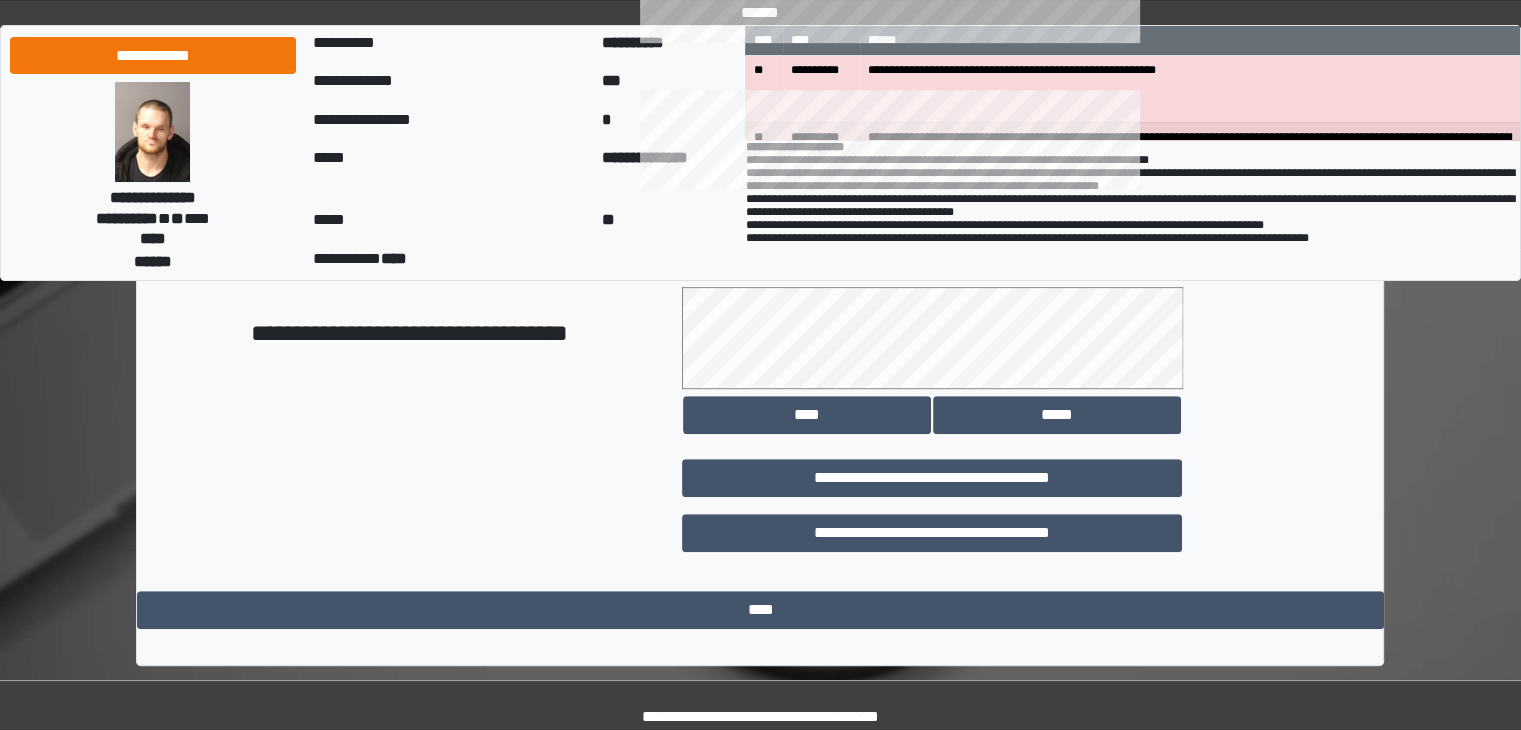 type on "**********" 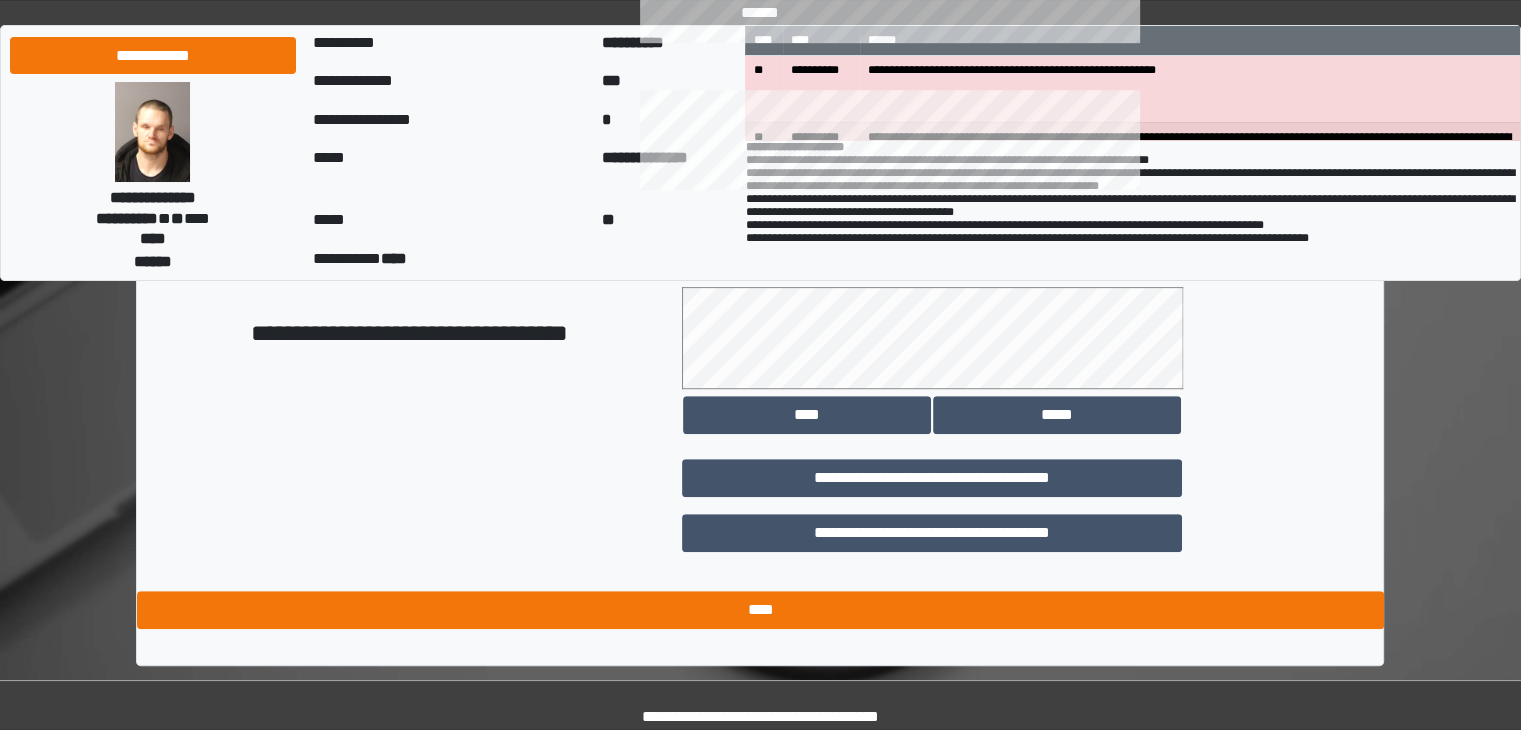 click on "****" at bounding box center [760, 610] 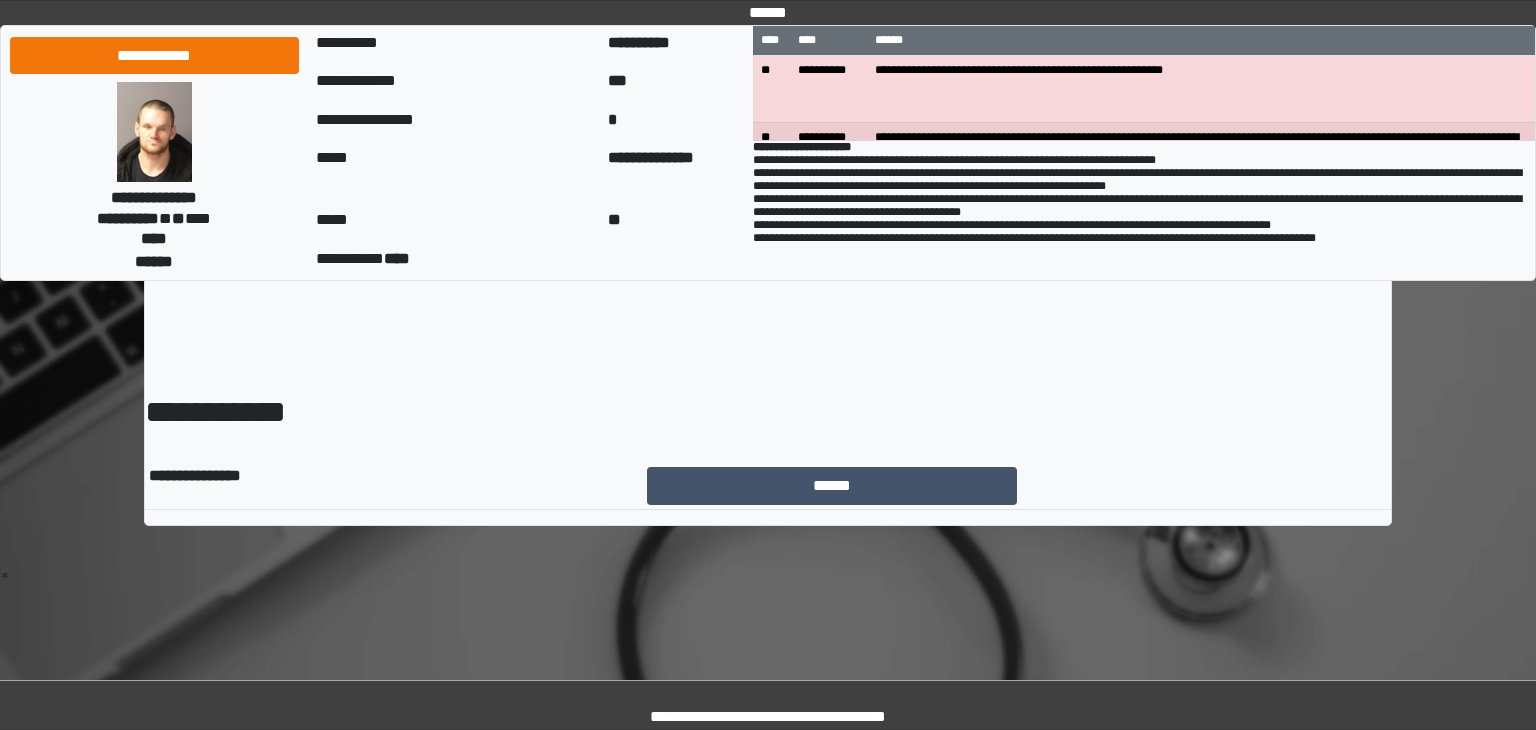 scroll, scrollTop: 0, scrollLeft: 0, axis: both 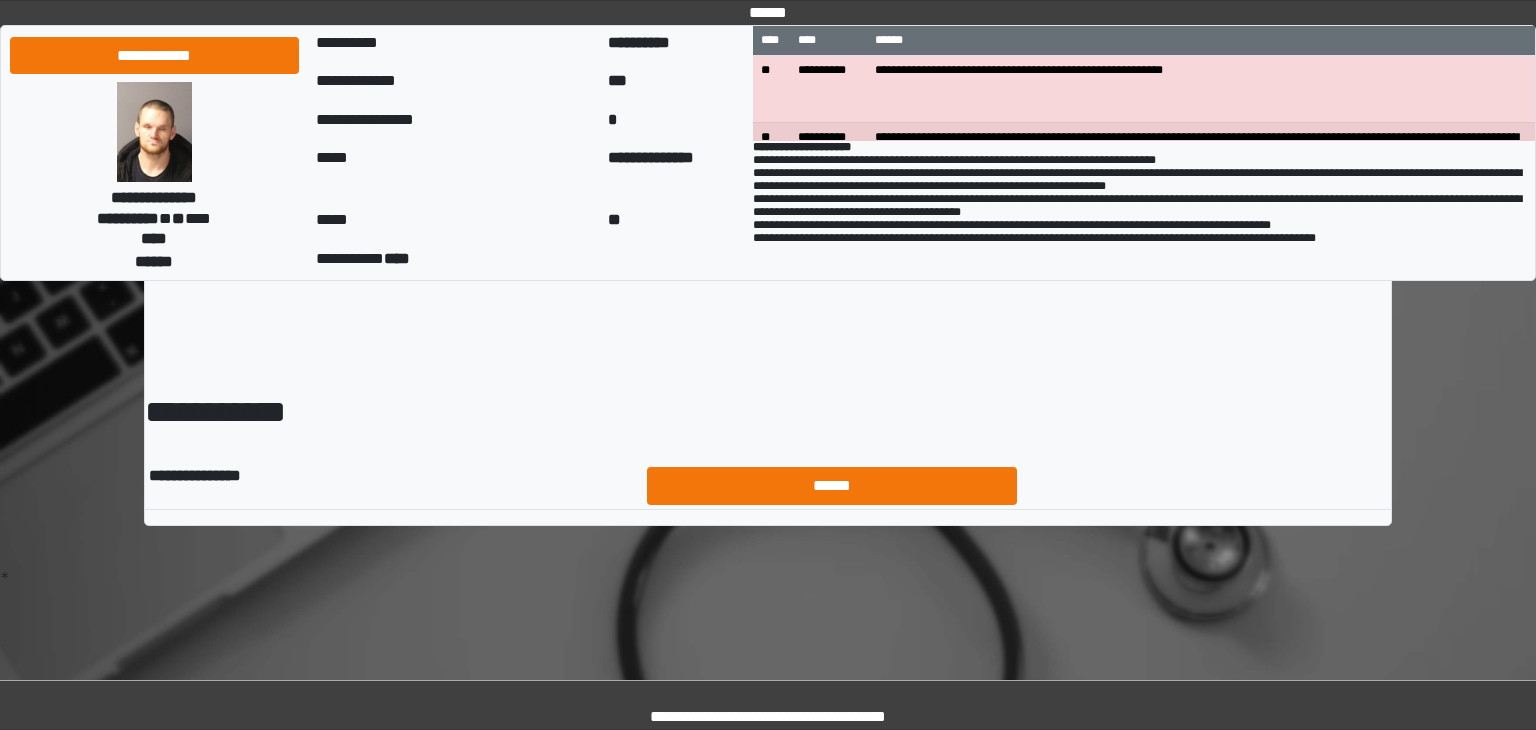 click on "******" at bounding box center (832, 486) 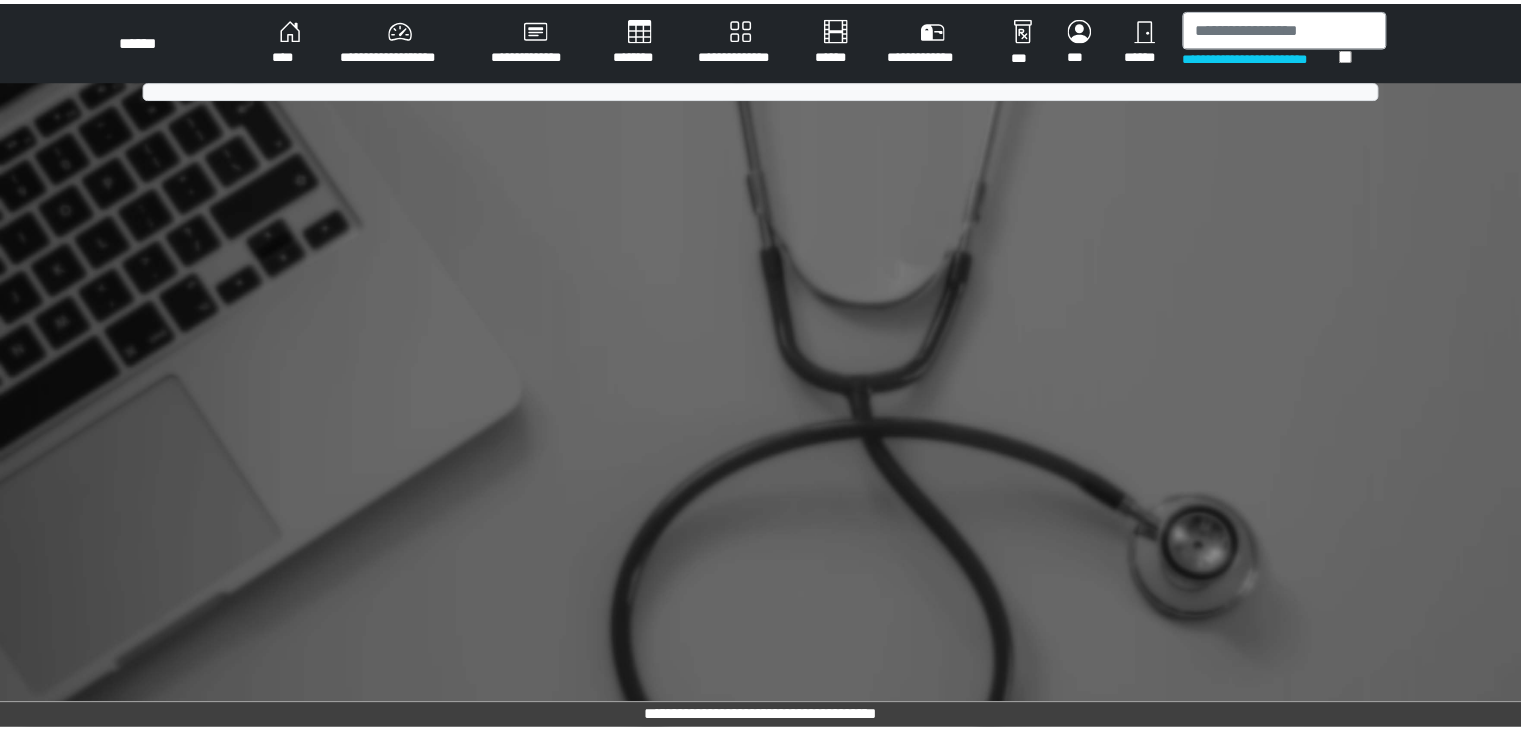 scroll, scrollTop: 0, scrollLeft: 0, axis: both 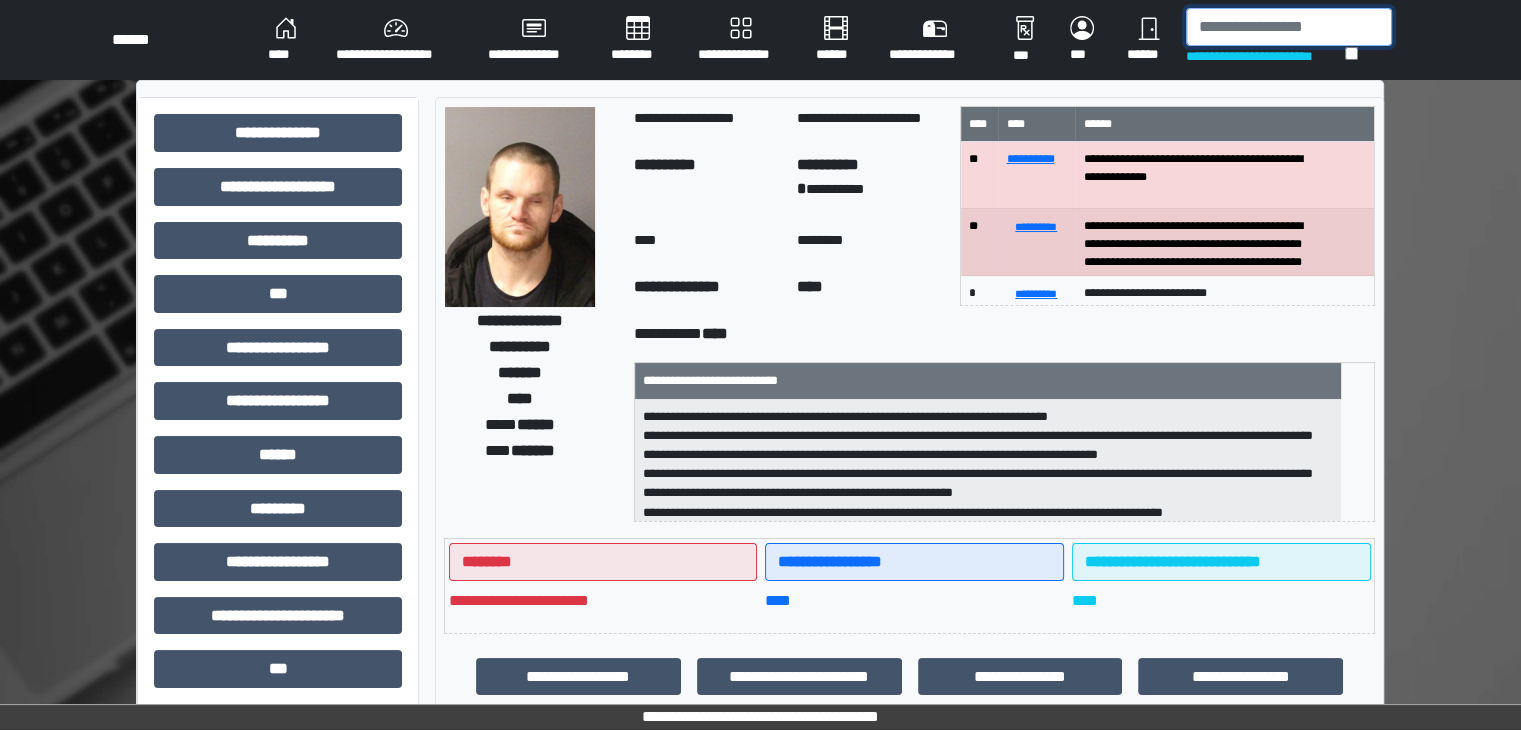 click at bounding box center (1289, 27) 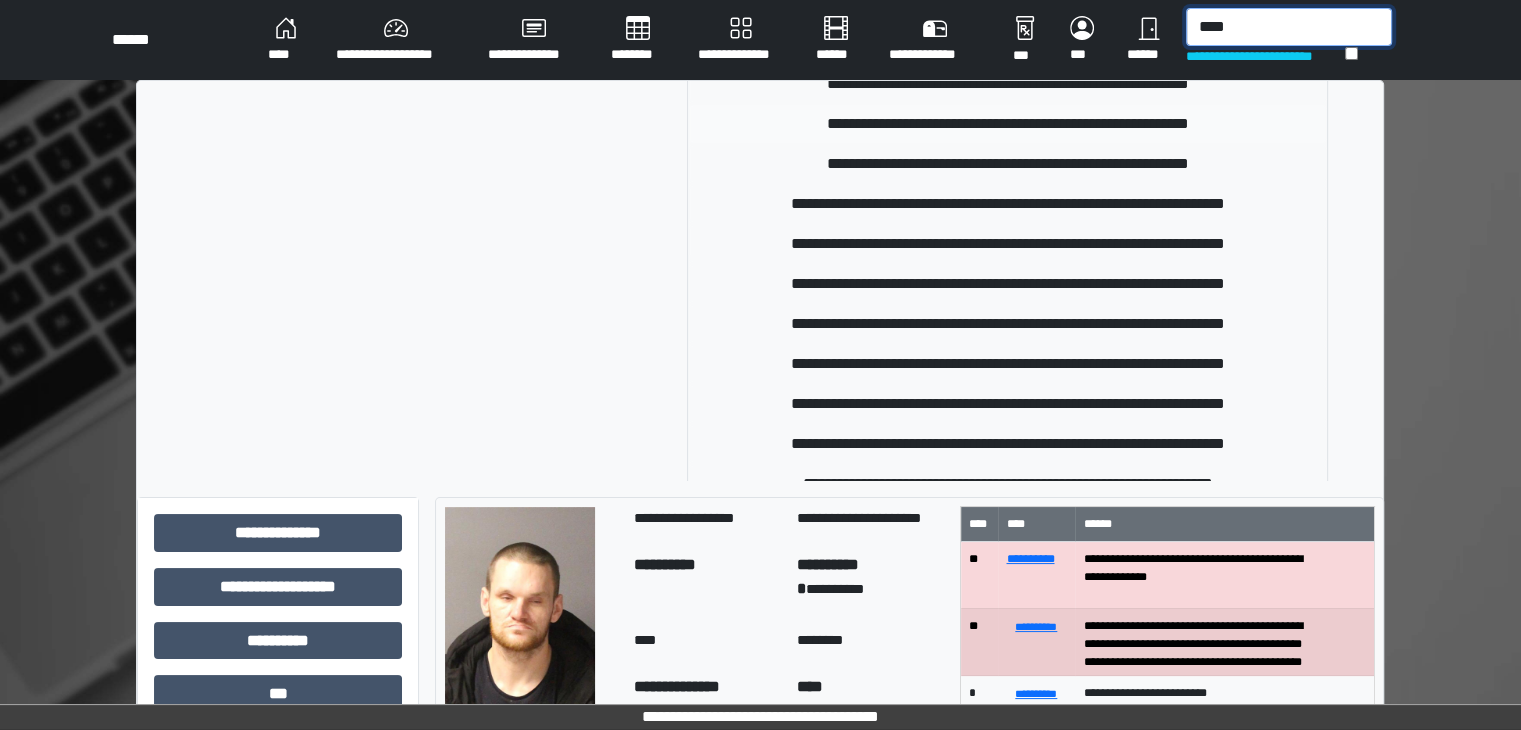 scroll, scrollTop: 496, scrollLeft: 0, axis: vertical 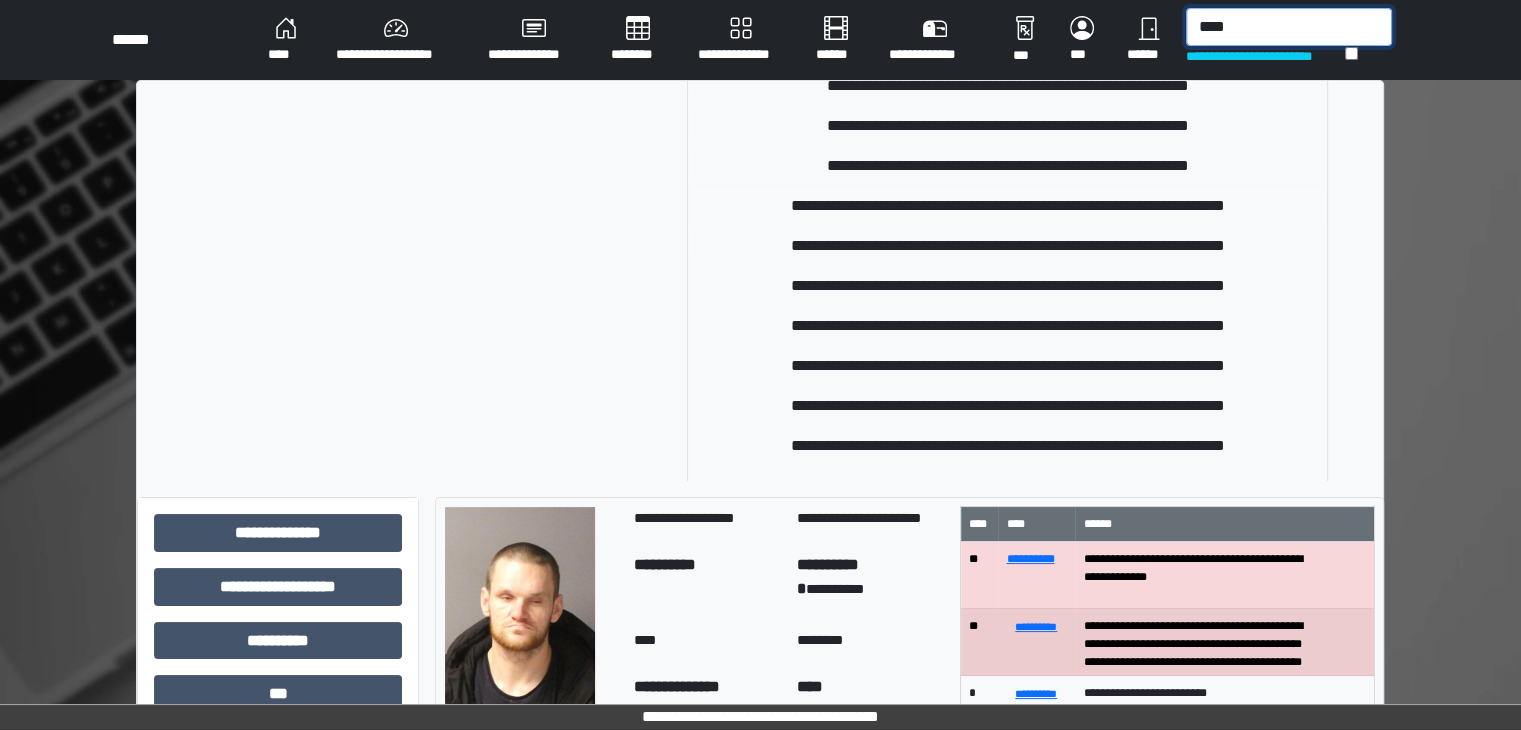 type on "****" 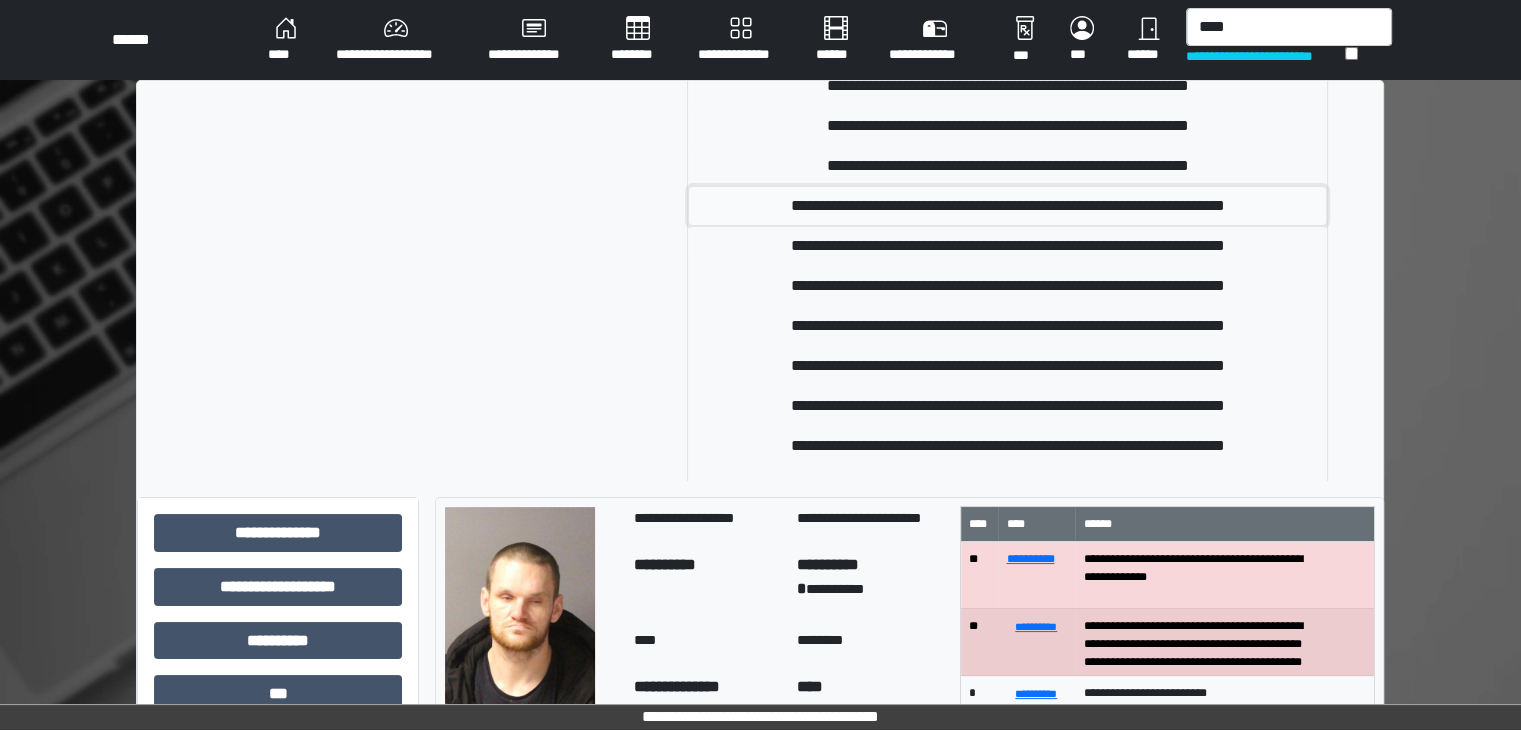 click on "**********" at bounding box center (1007, 206) 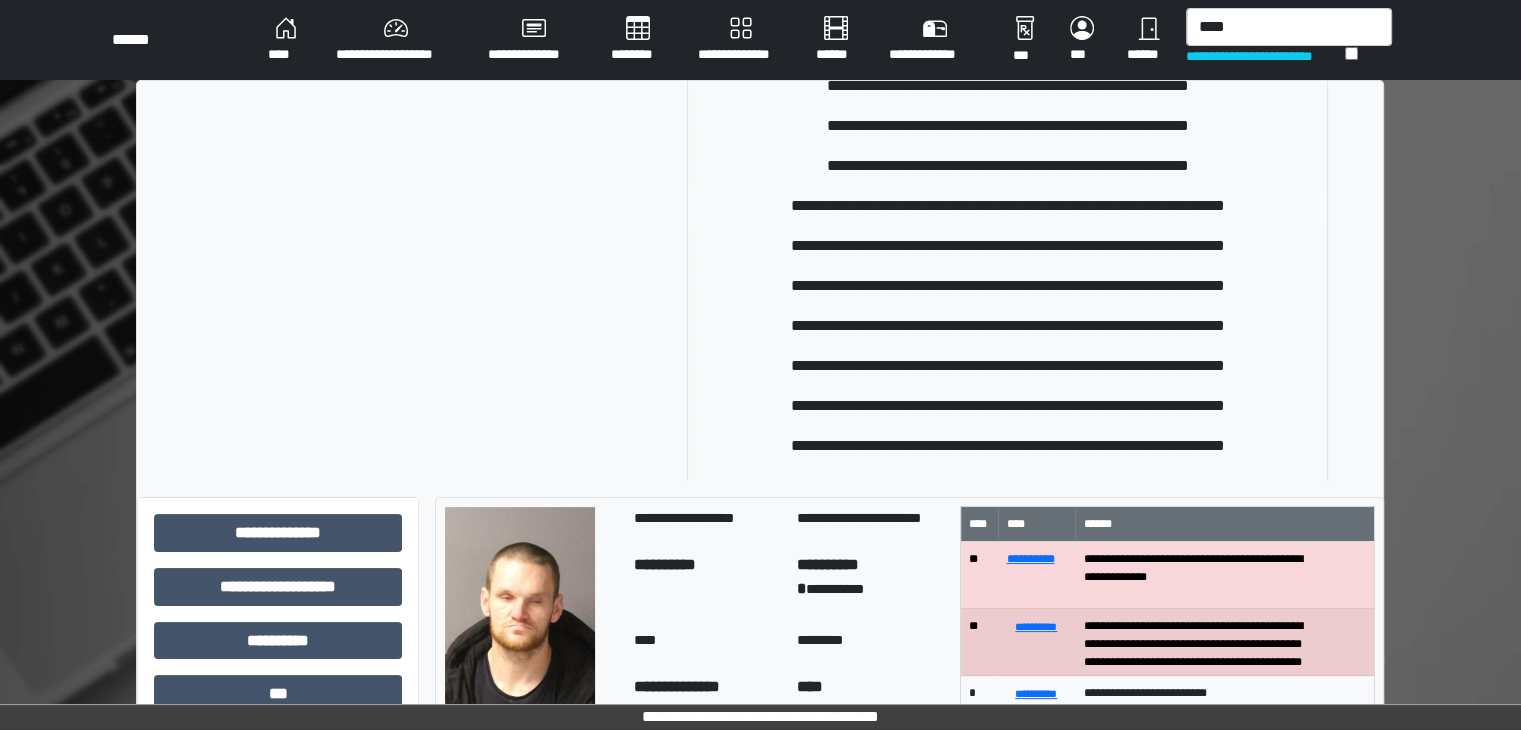 type 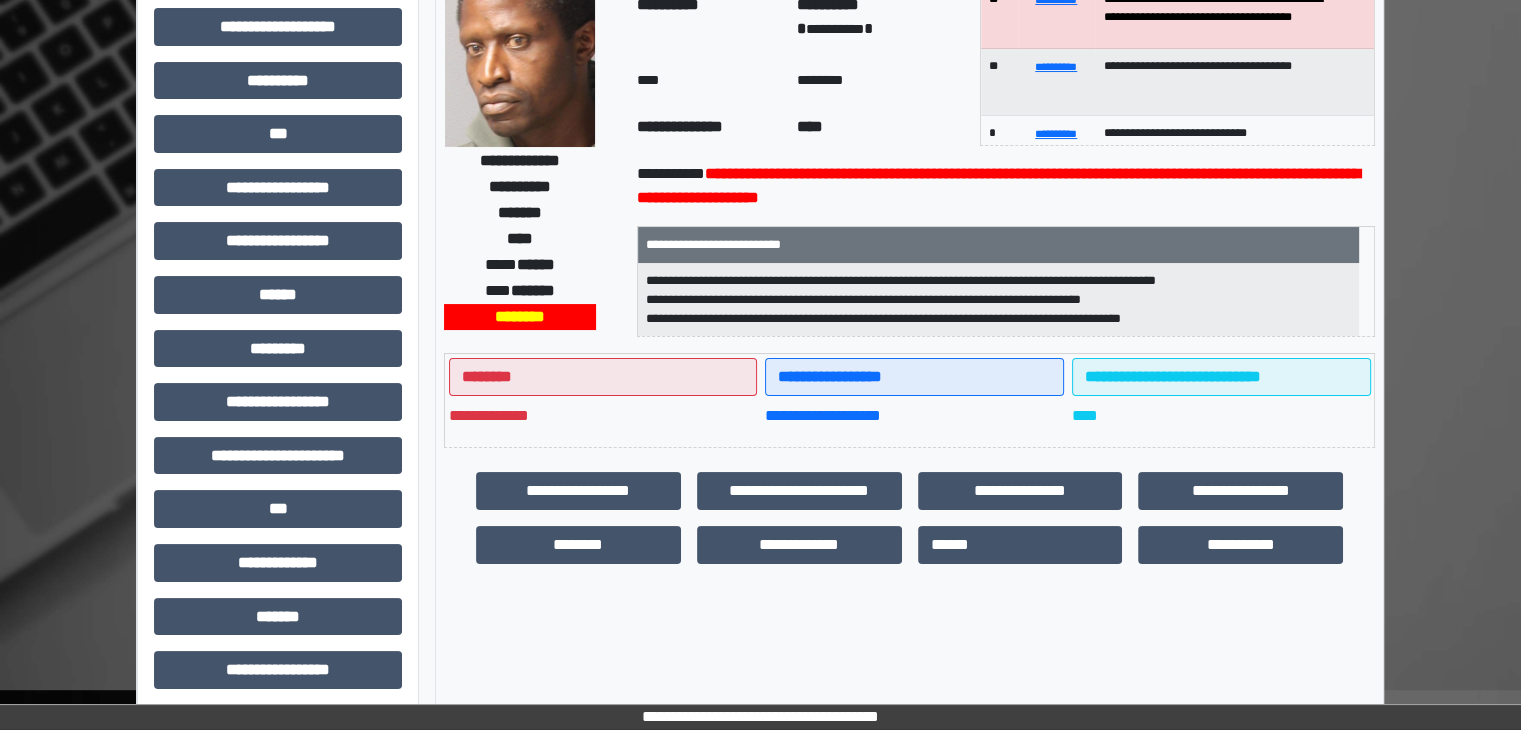 scroll, scrollTop: 166, scrollLeft: 0, axis: vertical 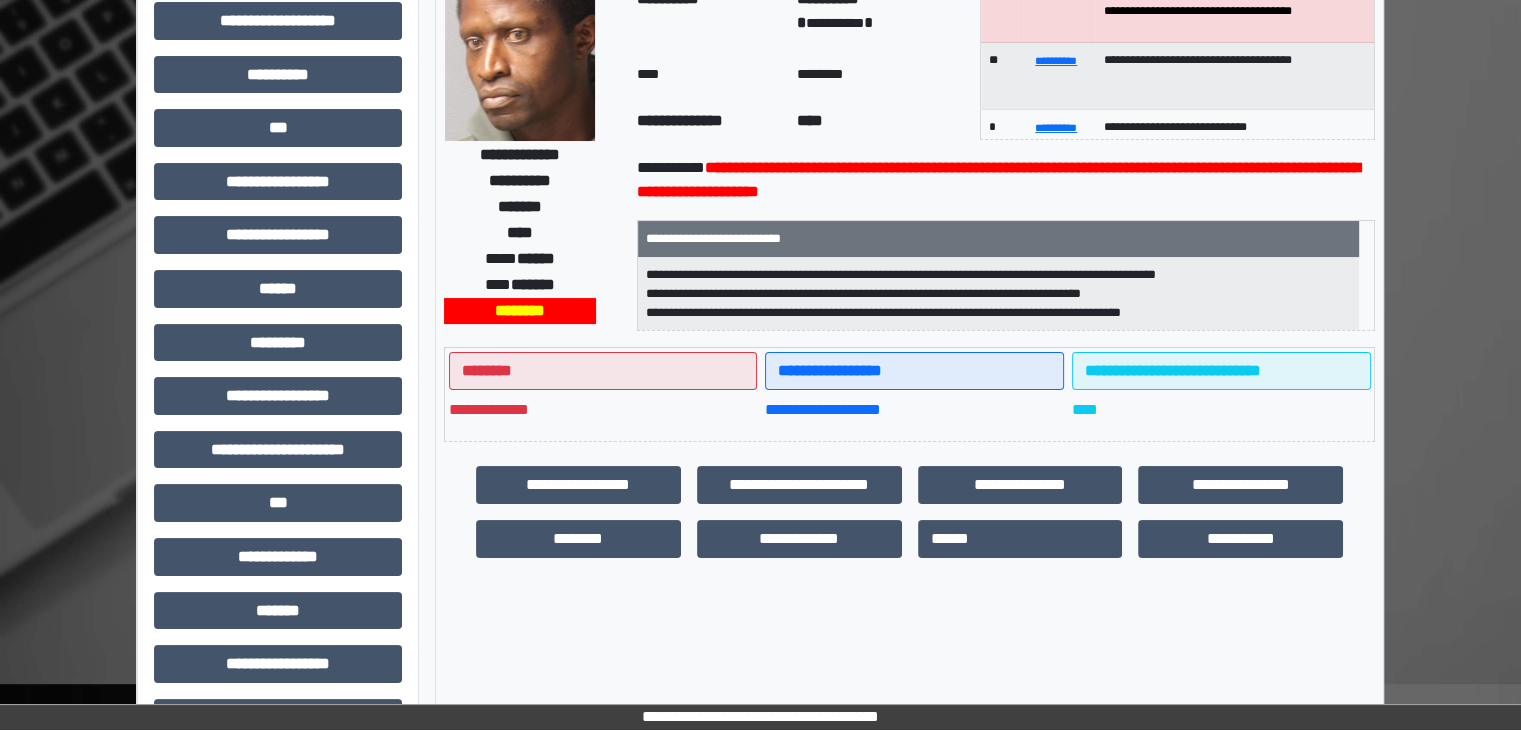 click on "**********" at bounding box center (278, 457) 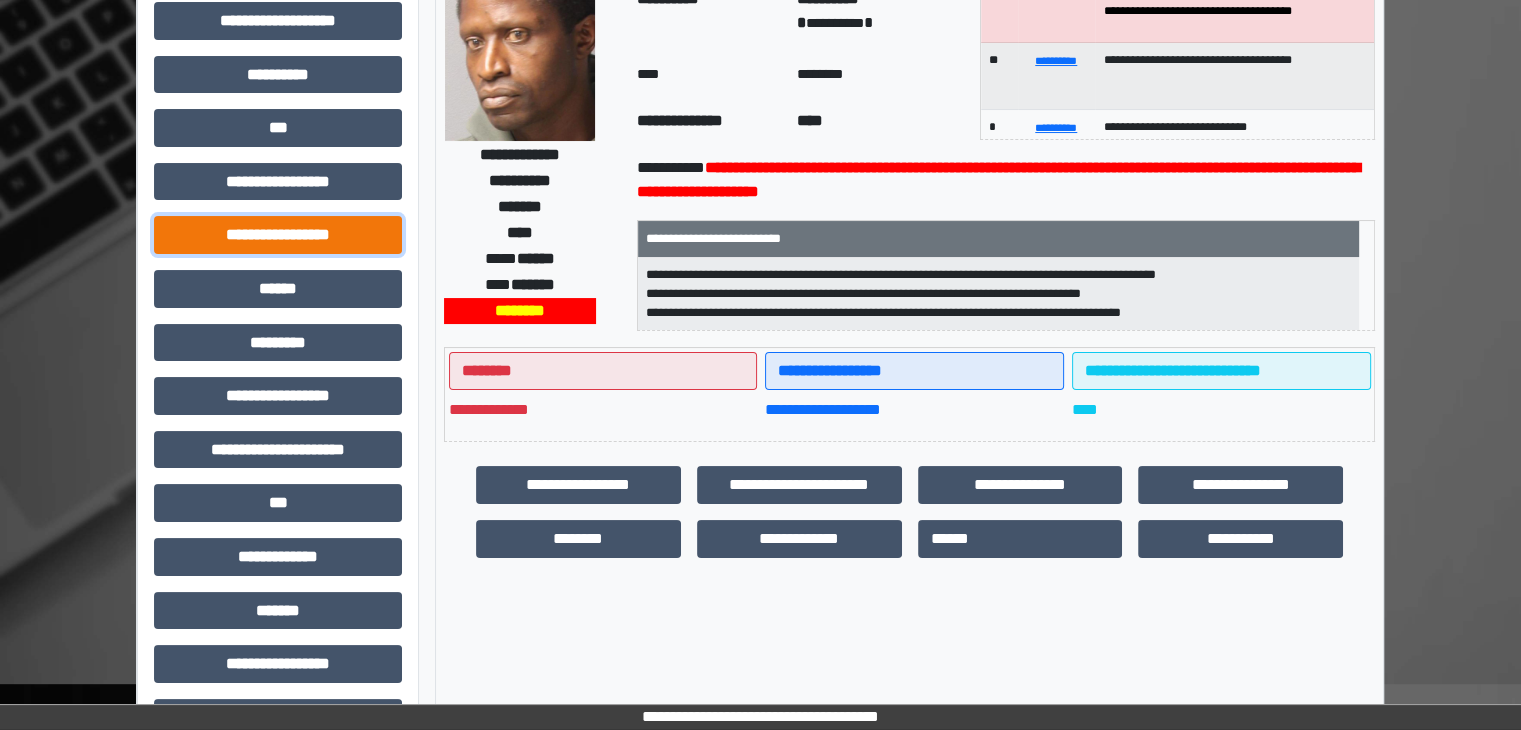 click on "**********" at bounding box center (278, 235) 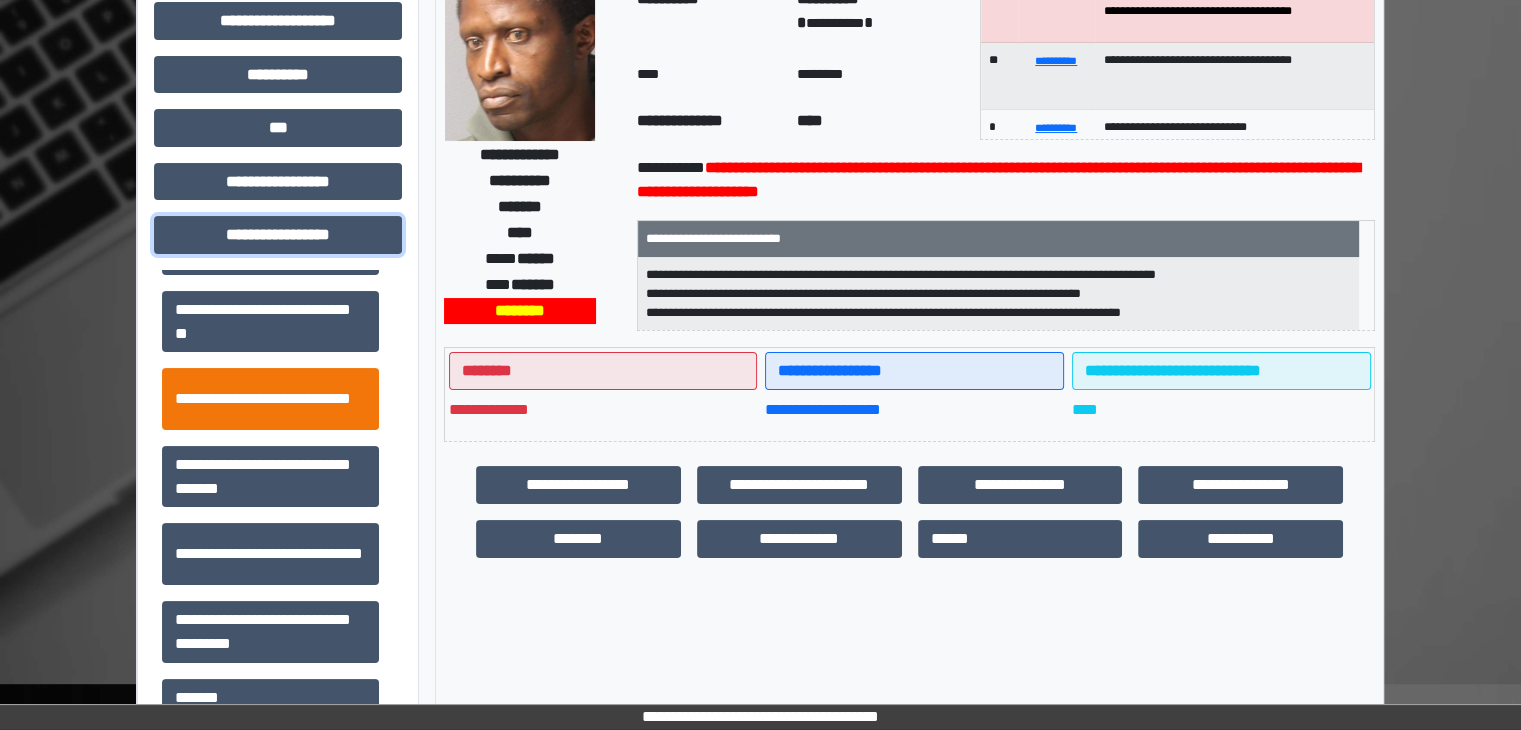 scroll, scrollTop: 1313, scrollLeft: 0, axis: vertical 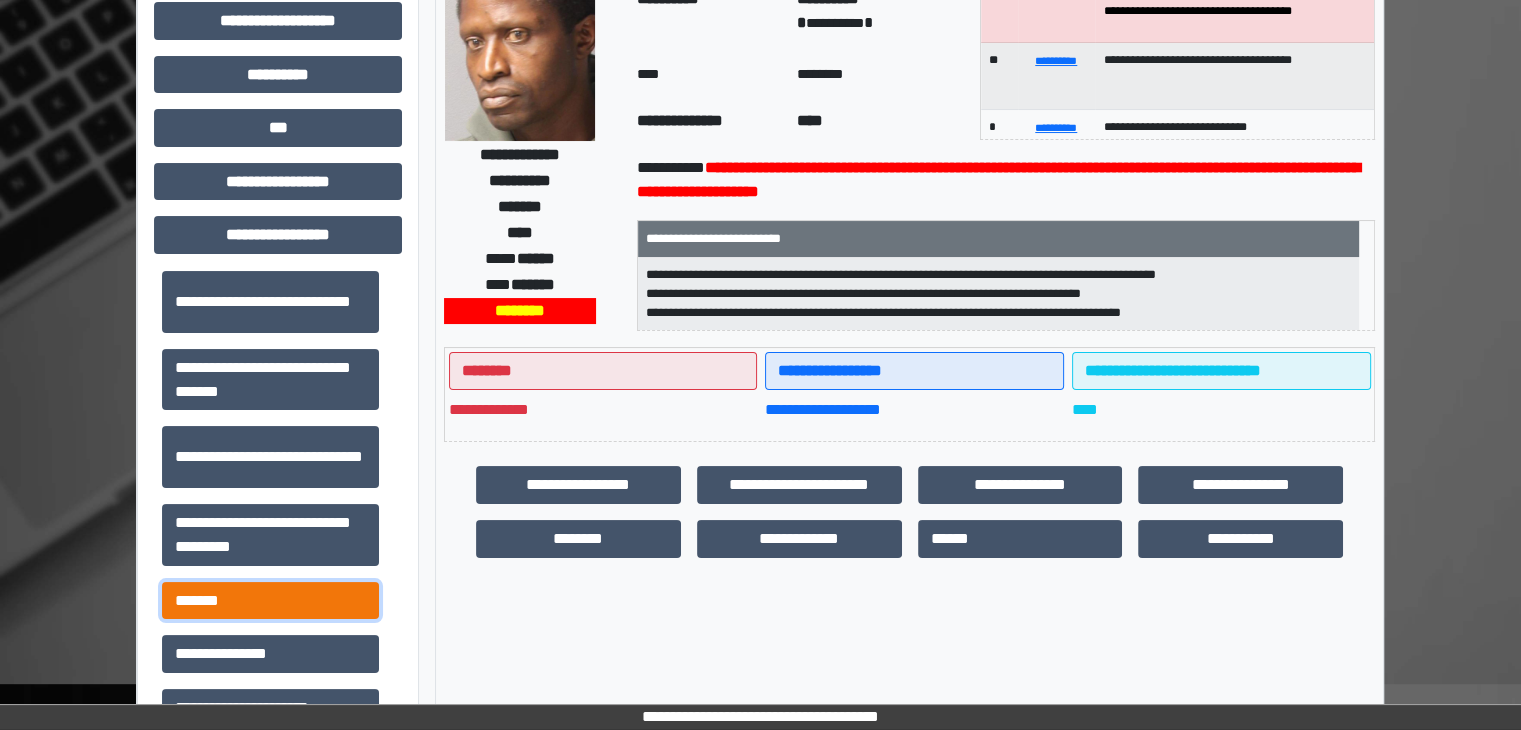 click on "*******" at bounding box center (270, 601) 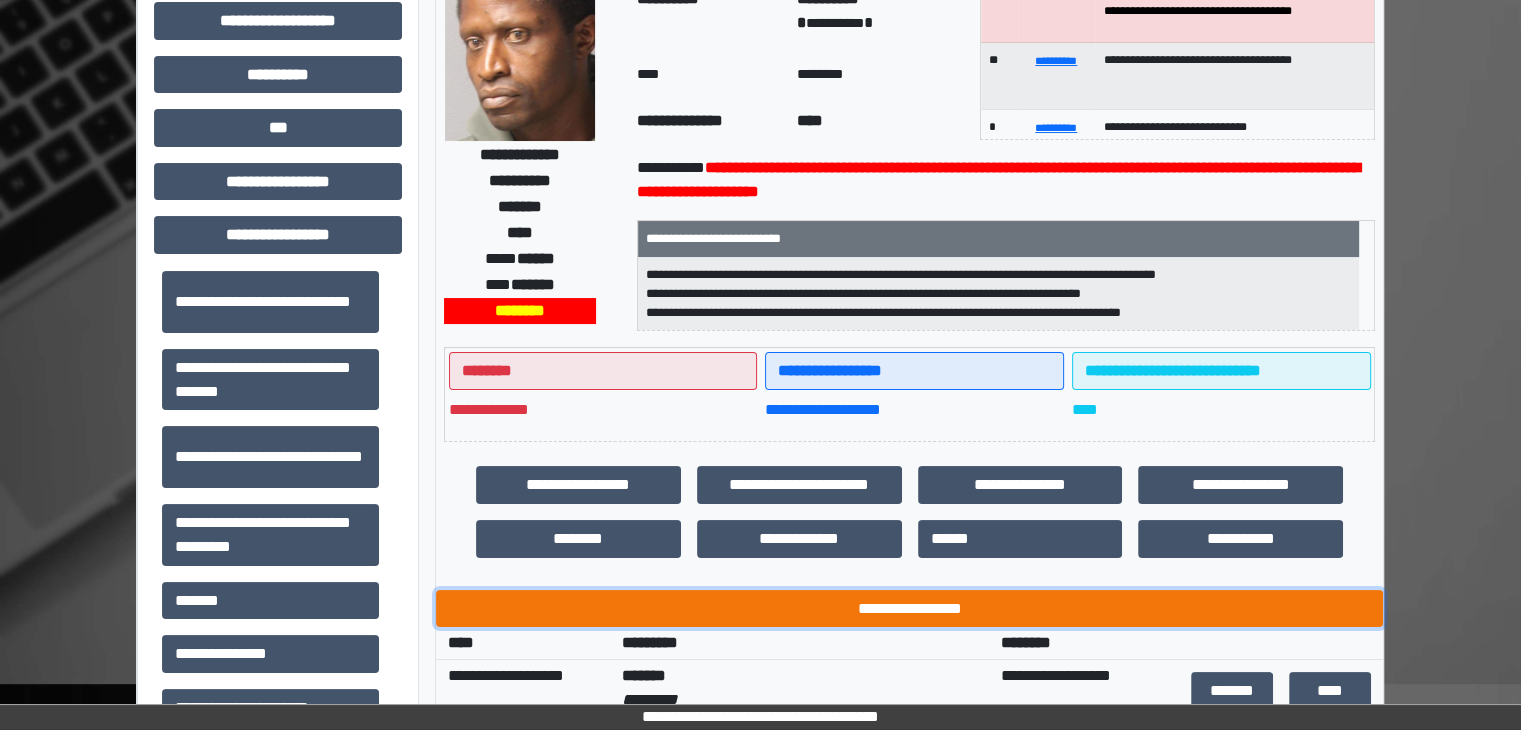 click on "**********" at bounding box center (909, 609) 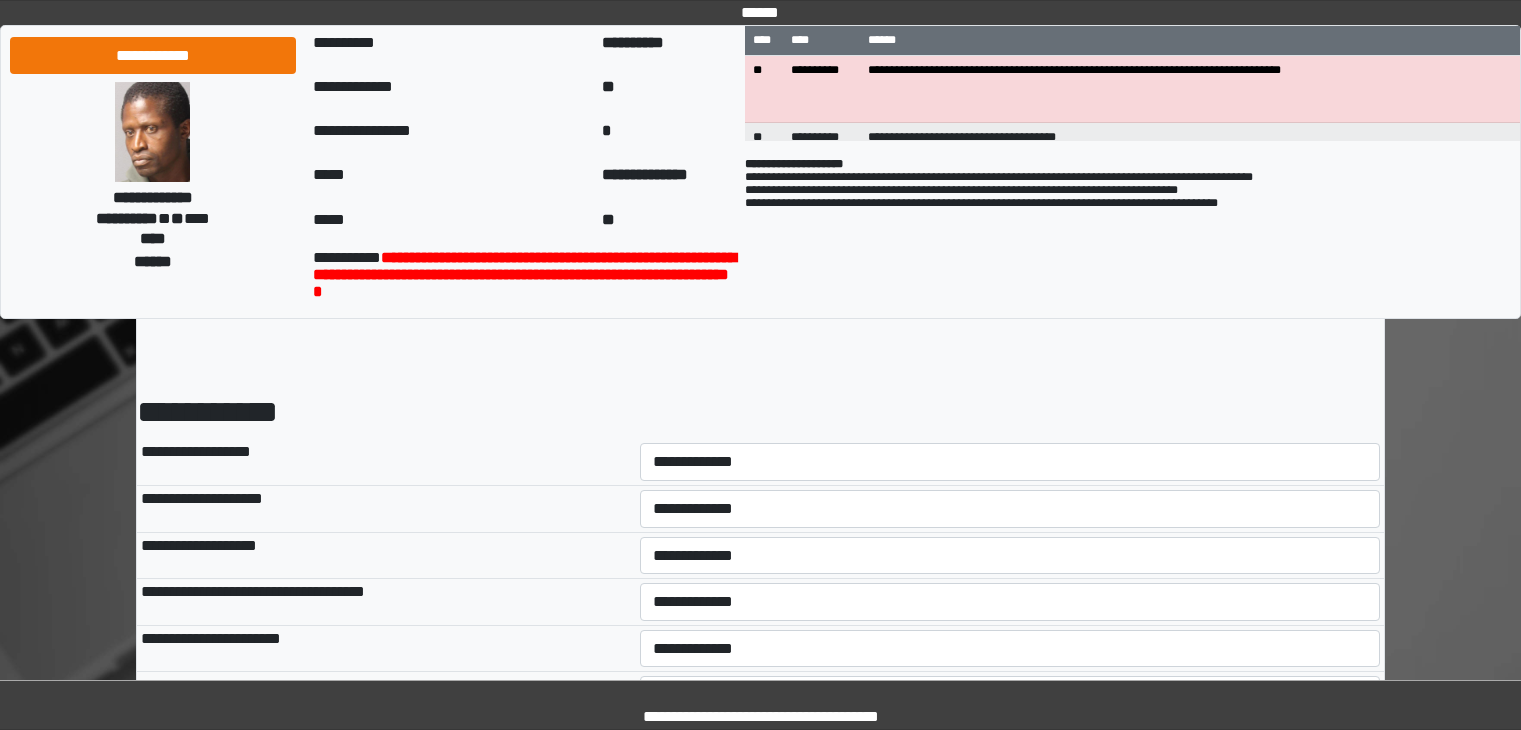scroll, scrollTop: 0, scrollLeft: 0, axis: both 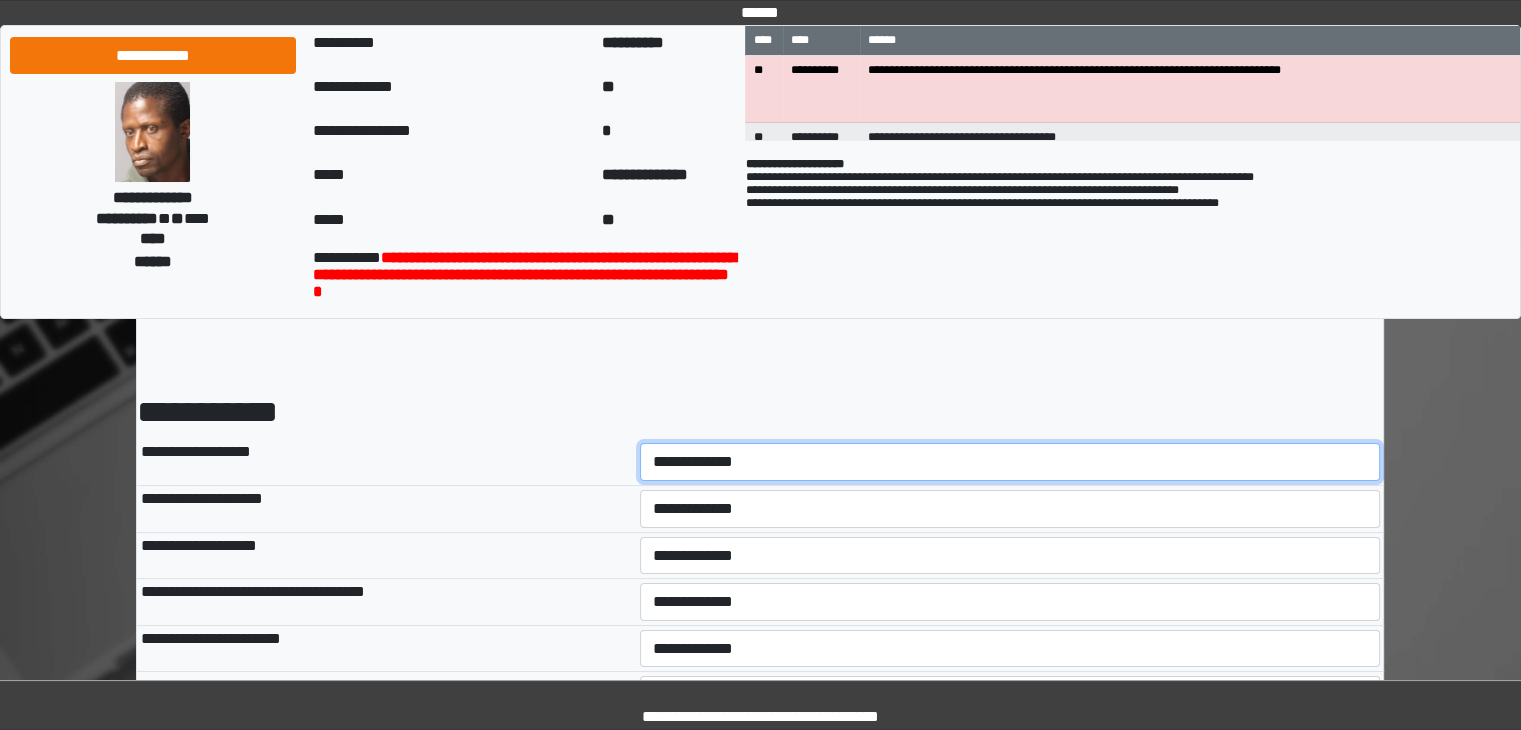 click on "**********" at bounding box center [1010, 462] 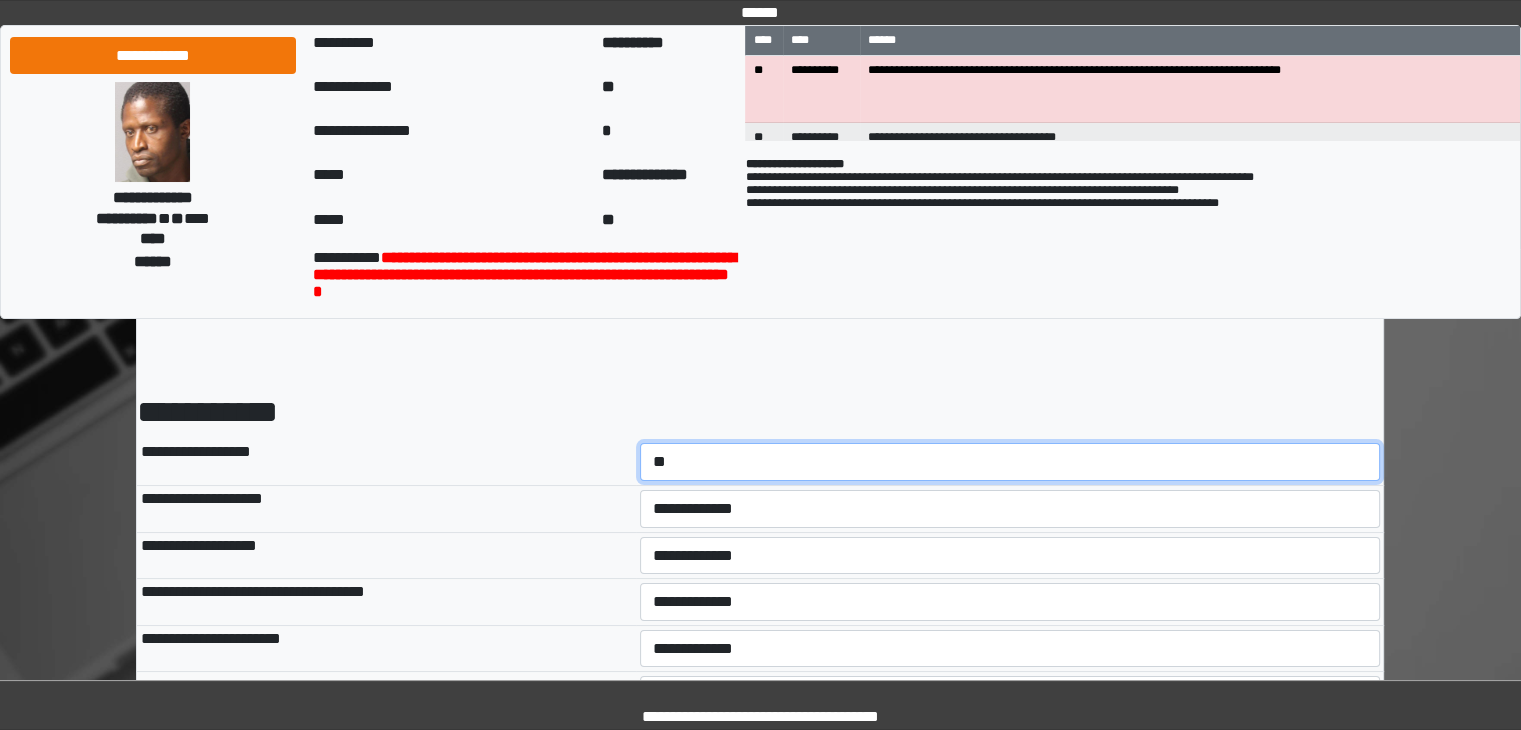 click on "**********" at bounding box center (1010, 462) 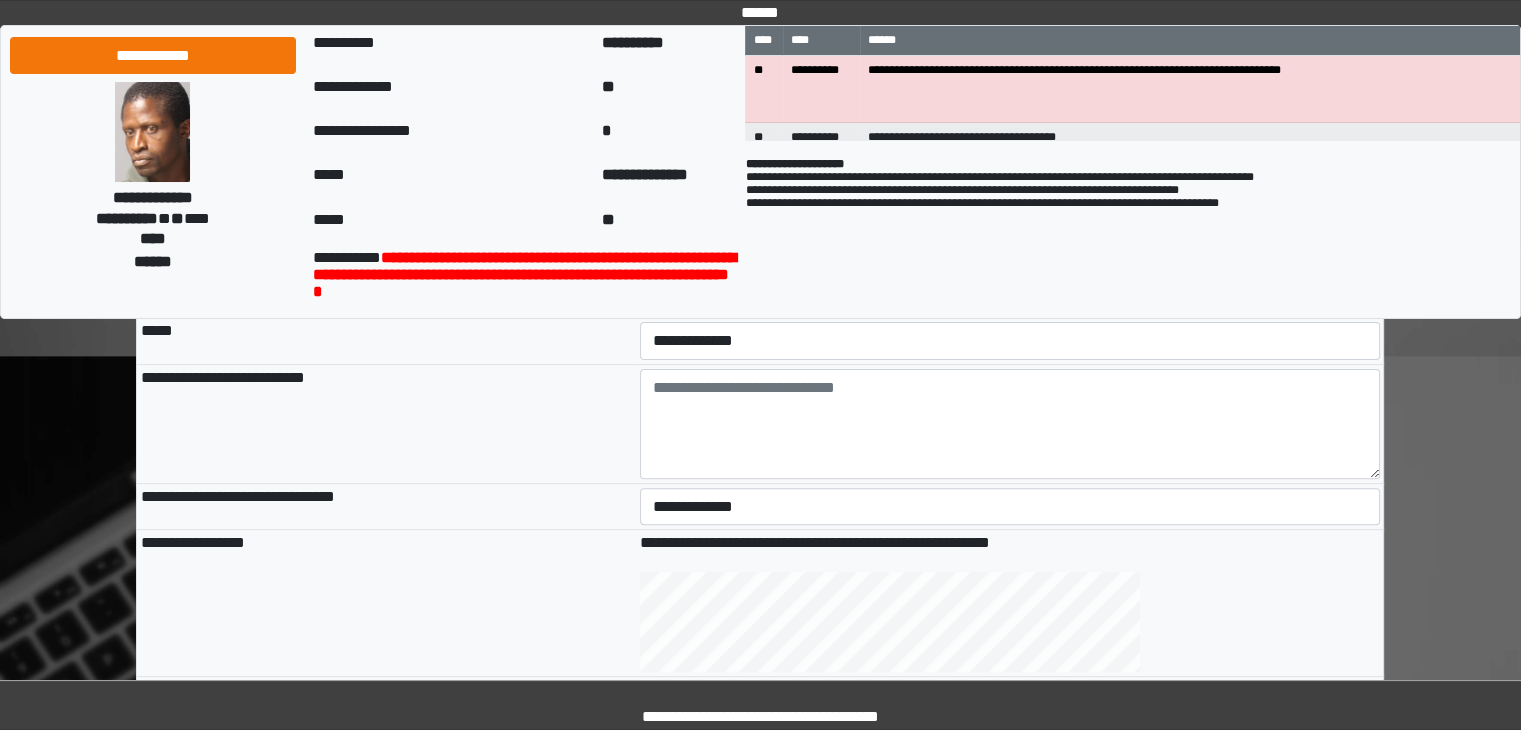 scroll, scrollTop: 492, scrollLeft: 0, axis: vertical 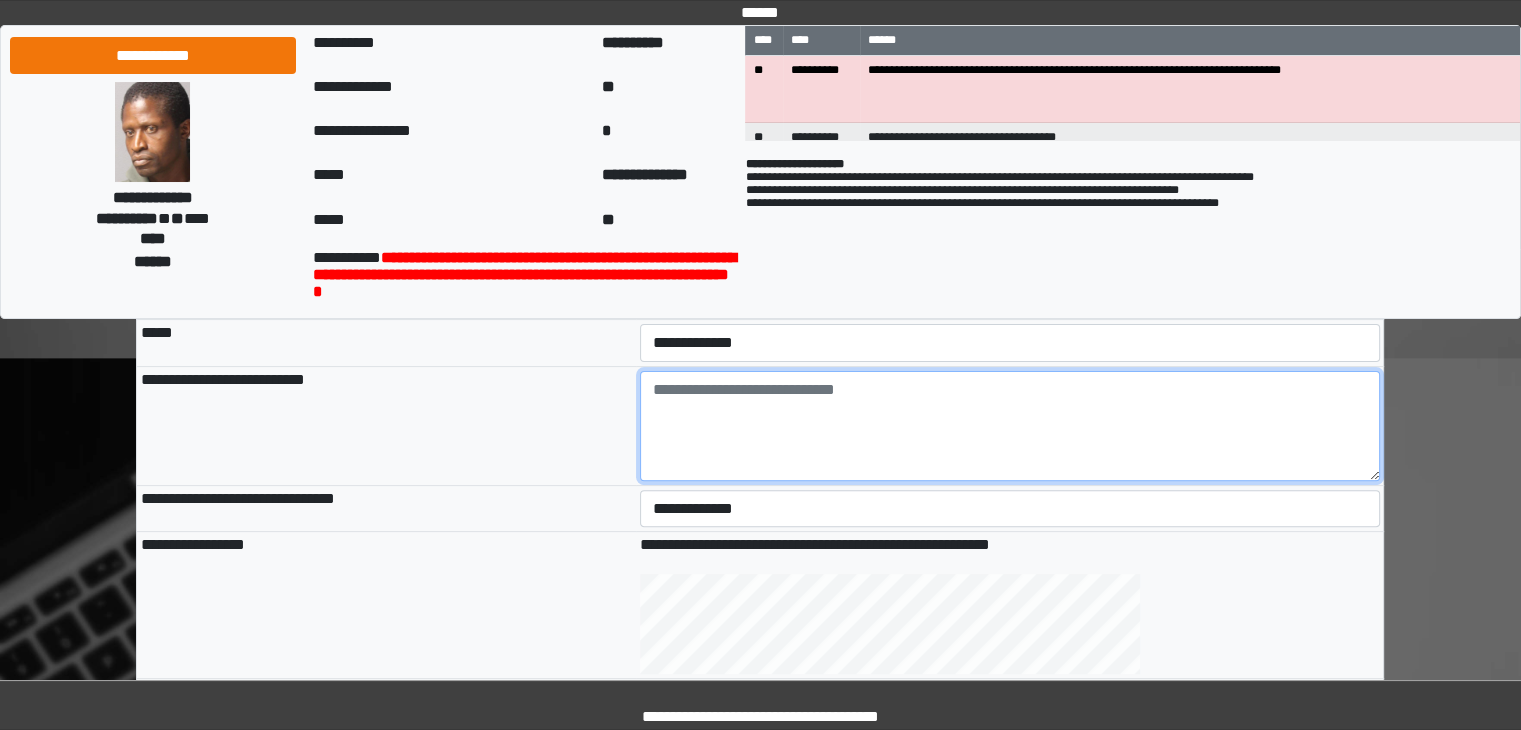 click at bounding box center (1010, 426) 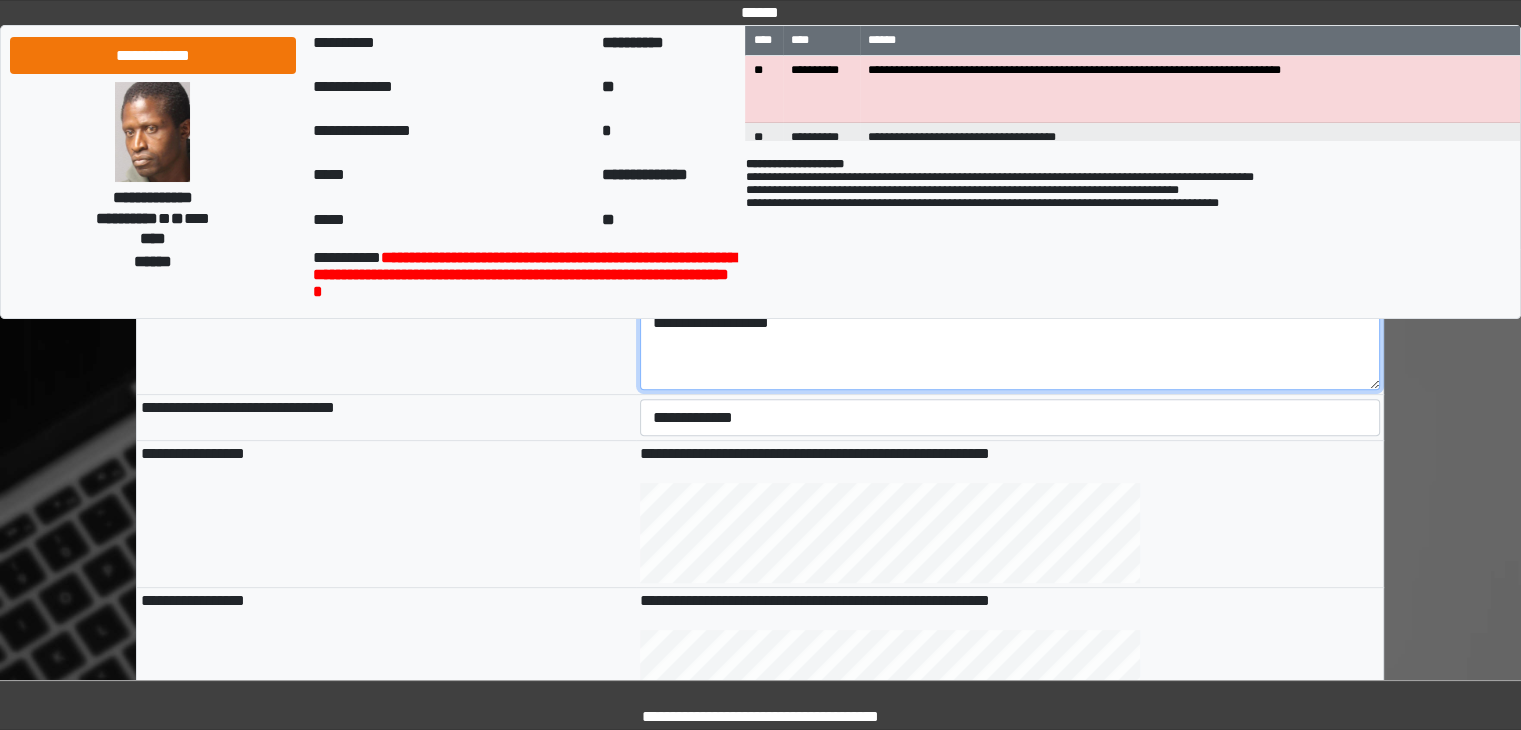 scroll, scrollTop: 584, scrollLeft: 0, axis: vertical 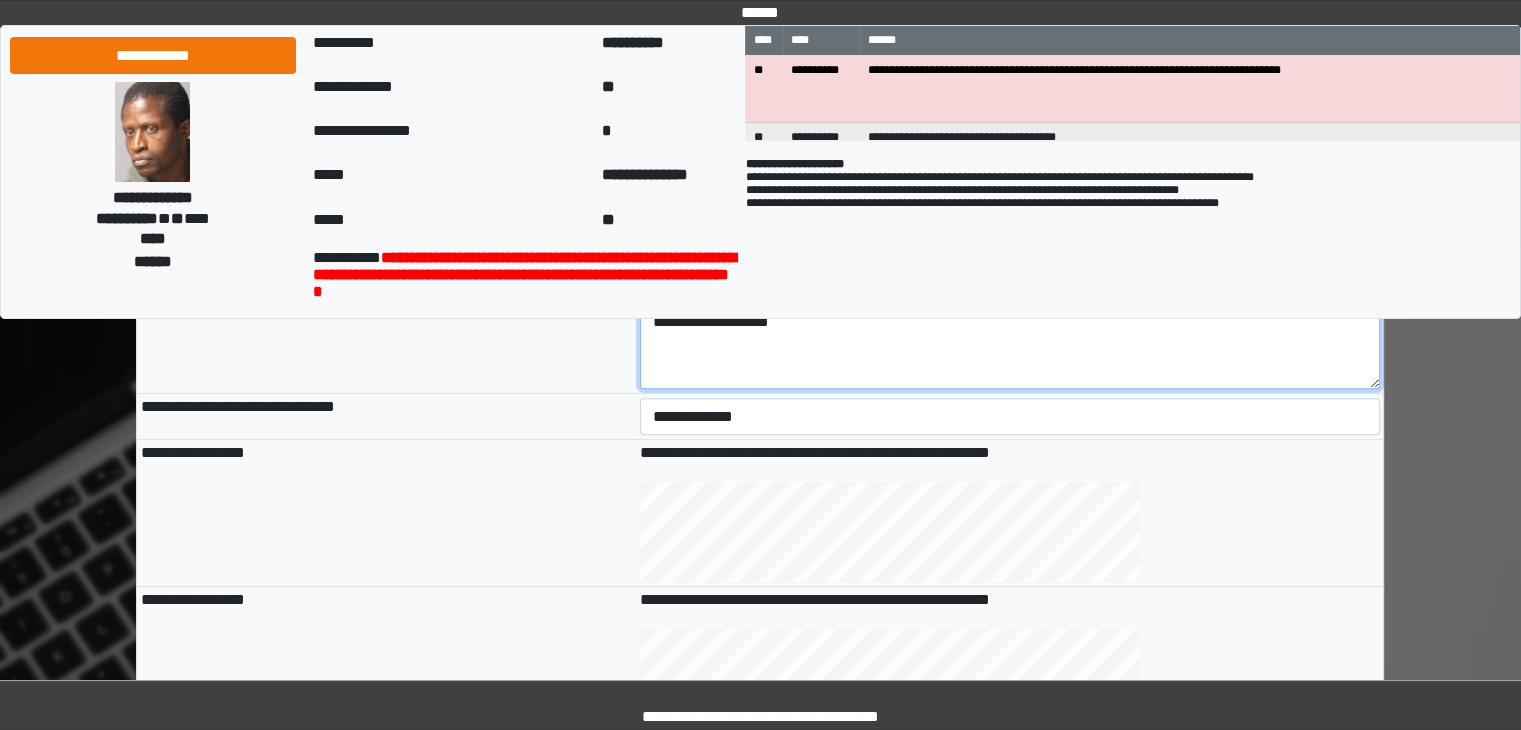 type on "**********" 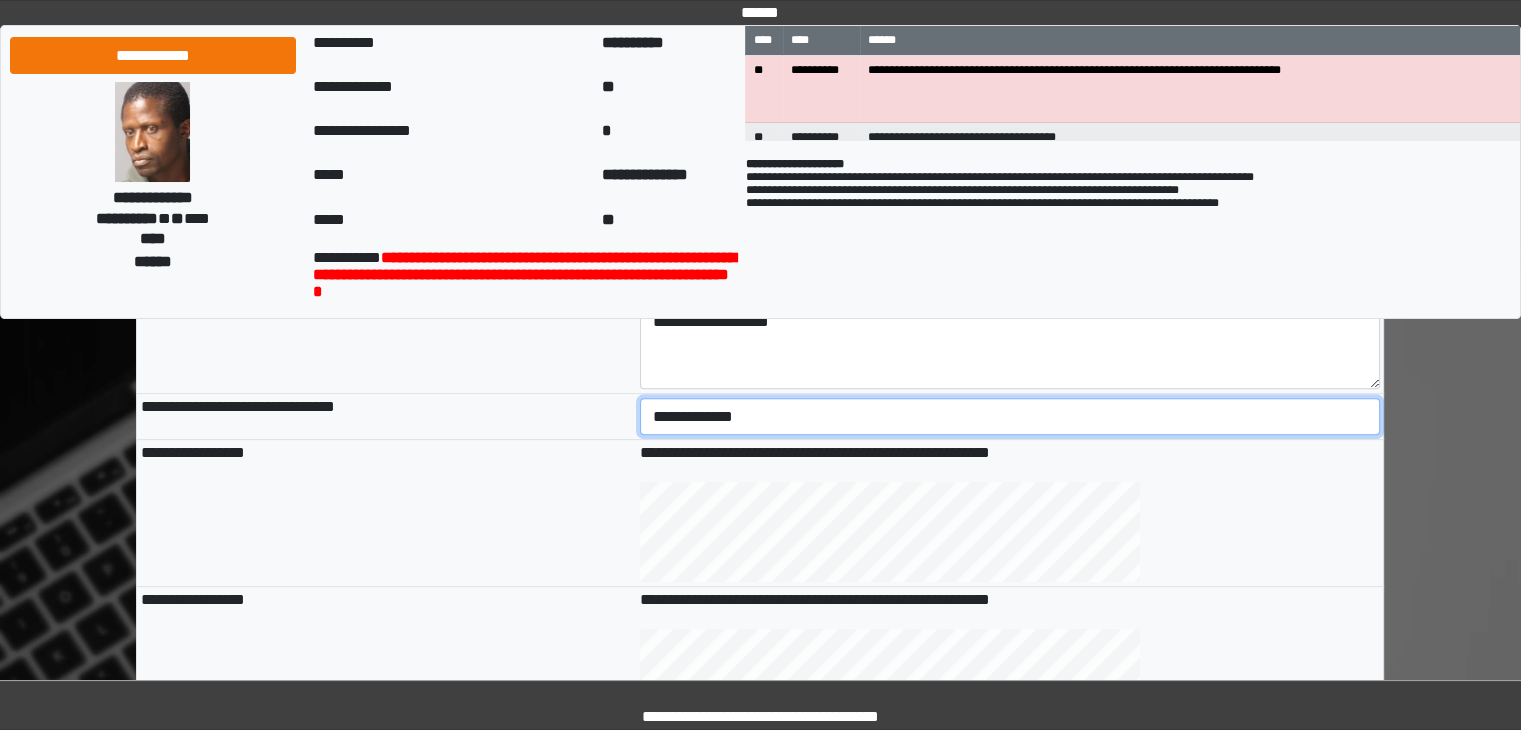 click on "**********" at bounding box center (1010, 417) 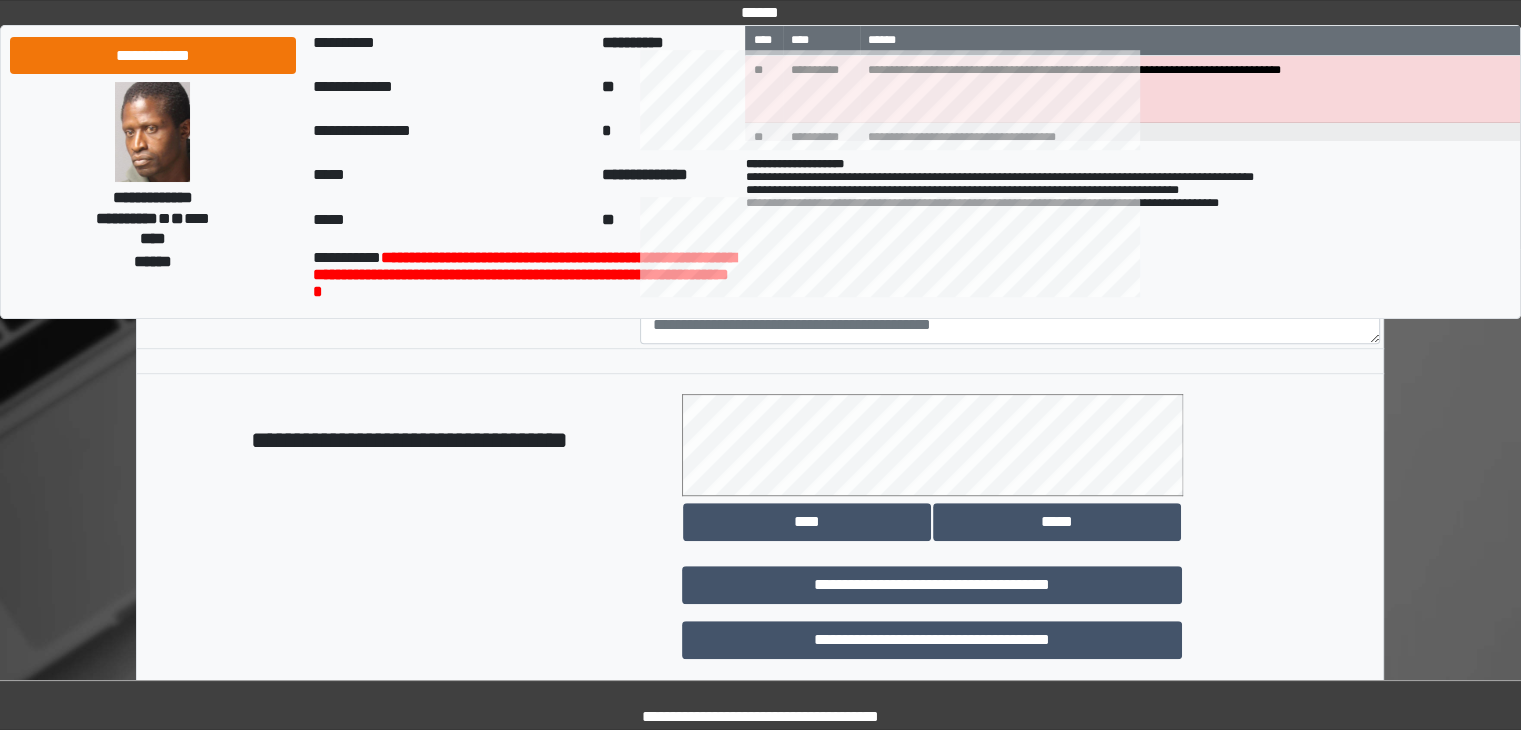 scroll, scrollTop: 1018, scrollLeft: 0, axis: vertical 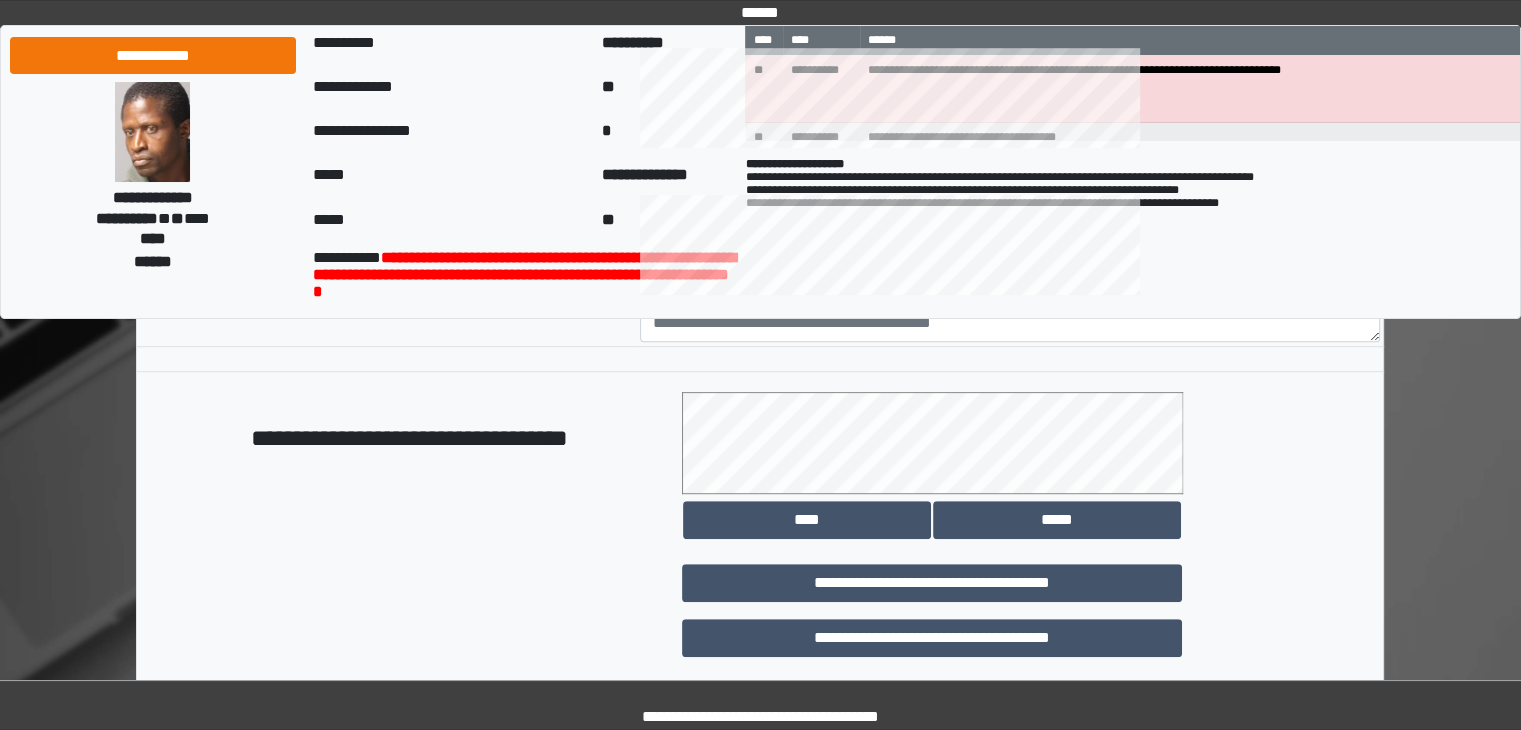 click on "**********" at bounding box center (1032, 619) 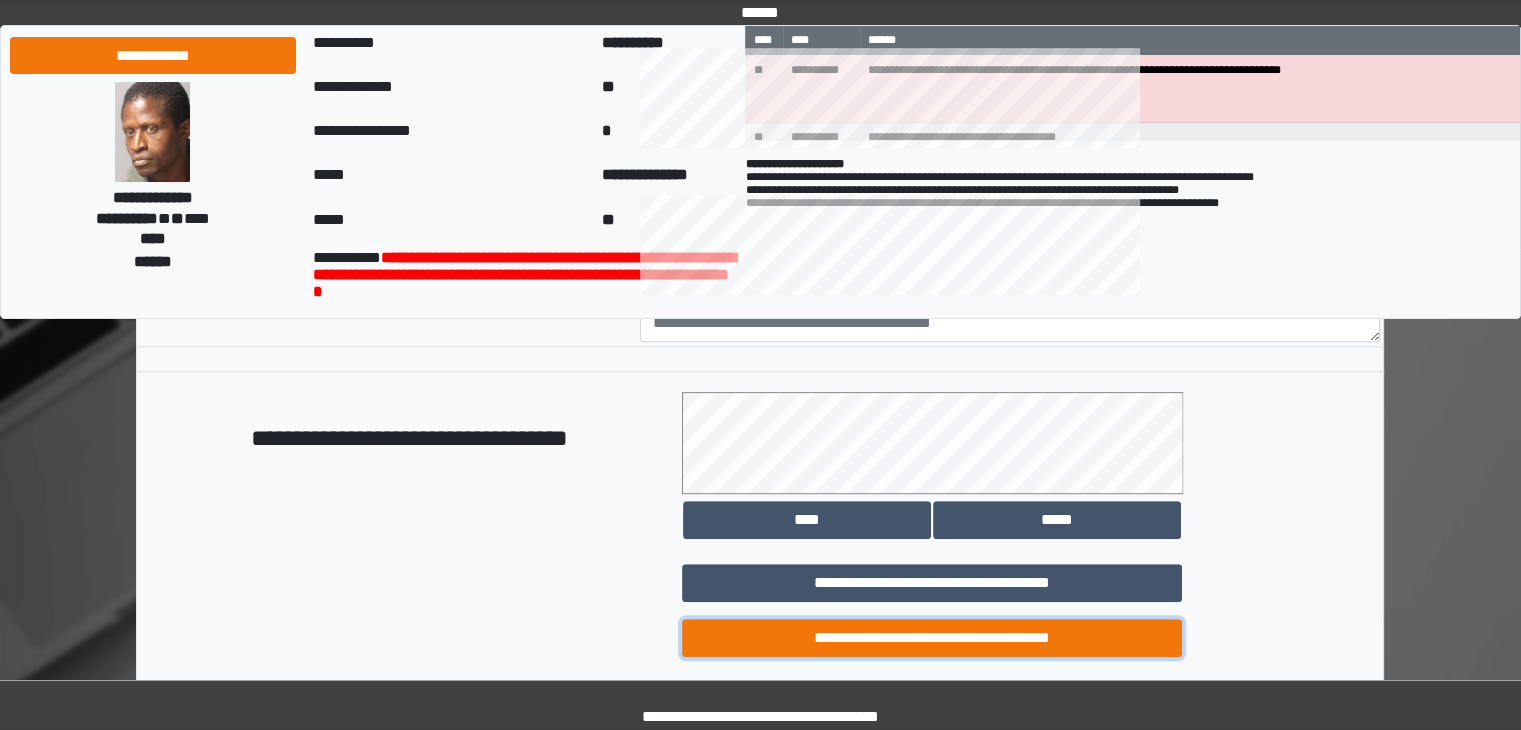 click on "**********" at bounding box center [932, 638] 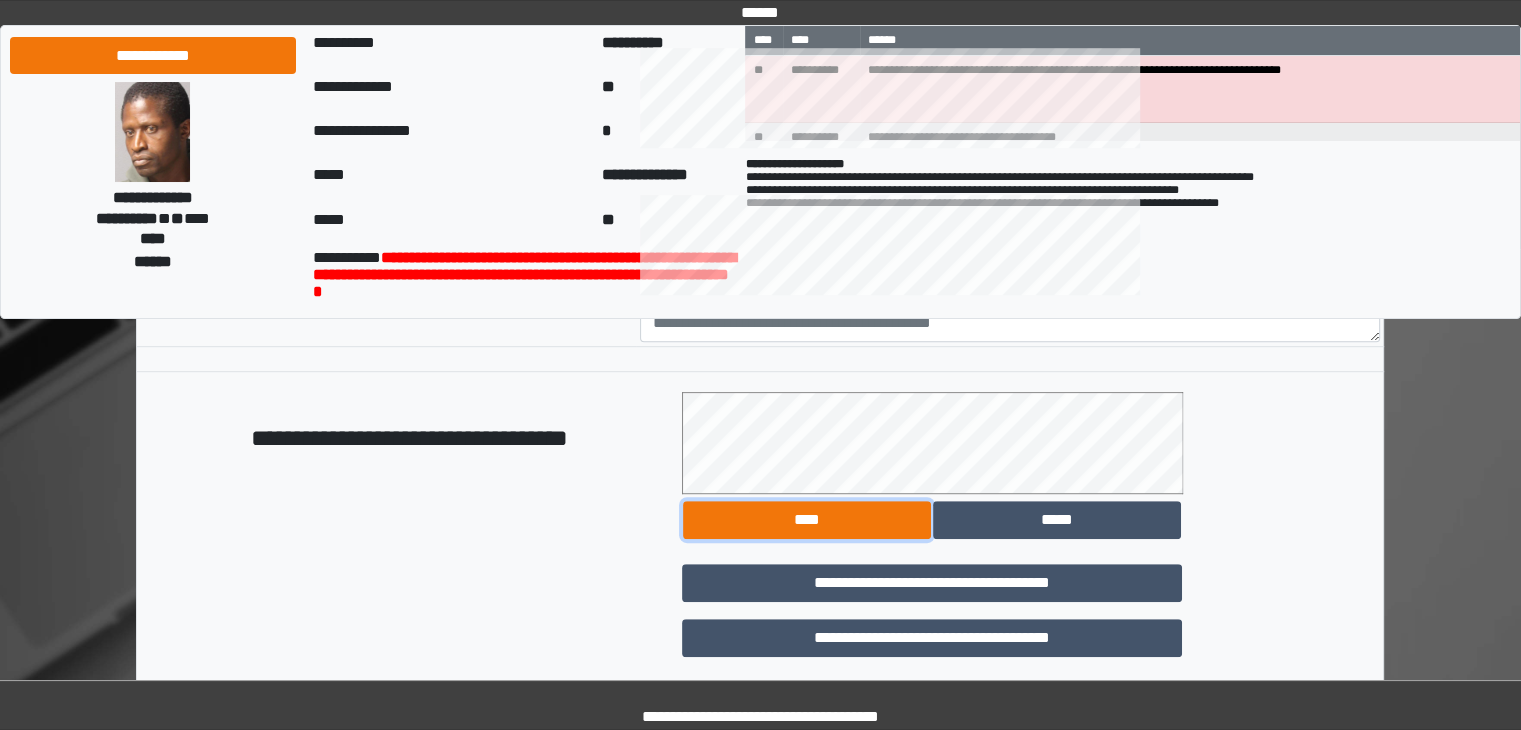 click on "****" at bounding box center [807, 520] 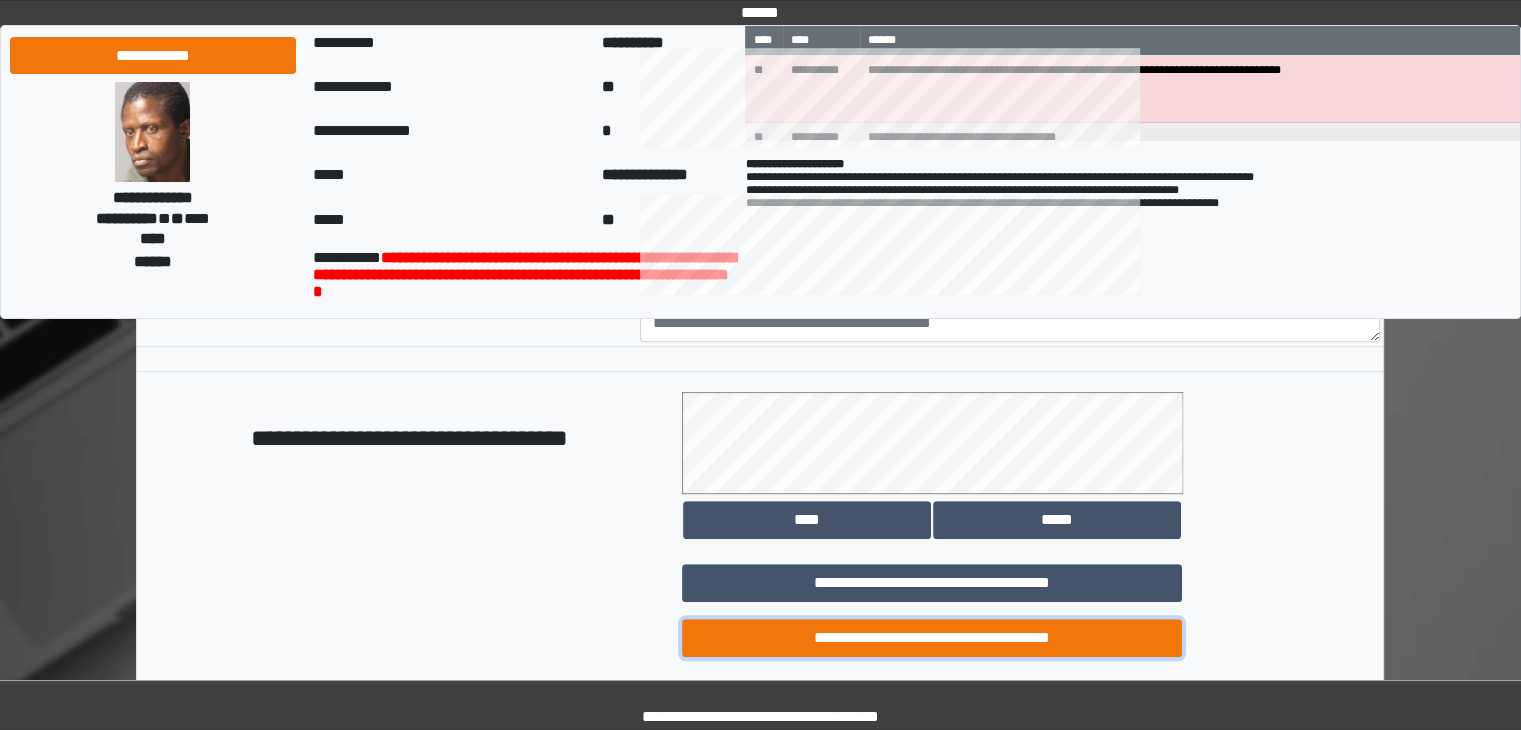 click on "**********" at bounding box center (932, 638) 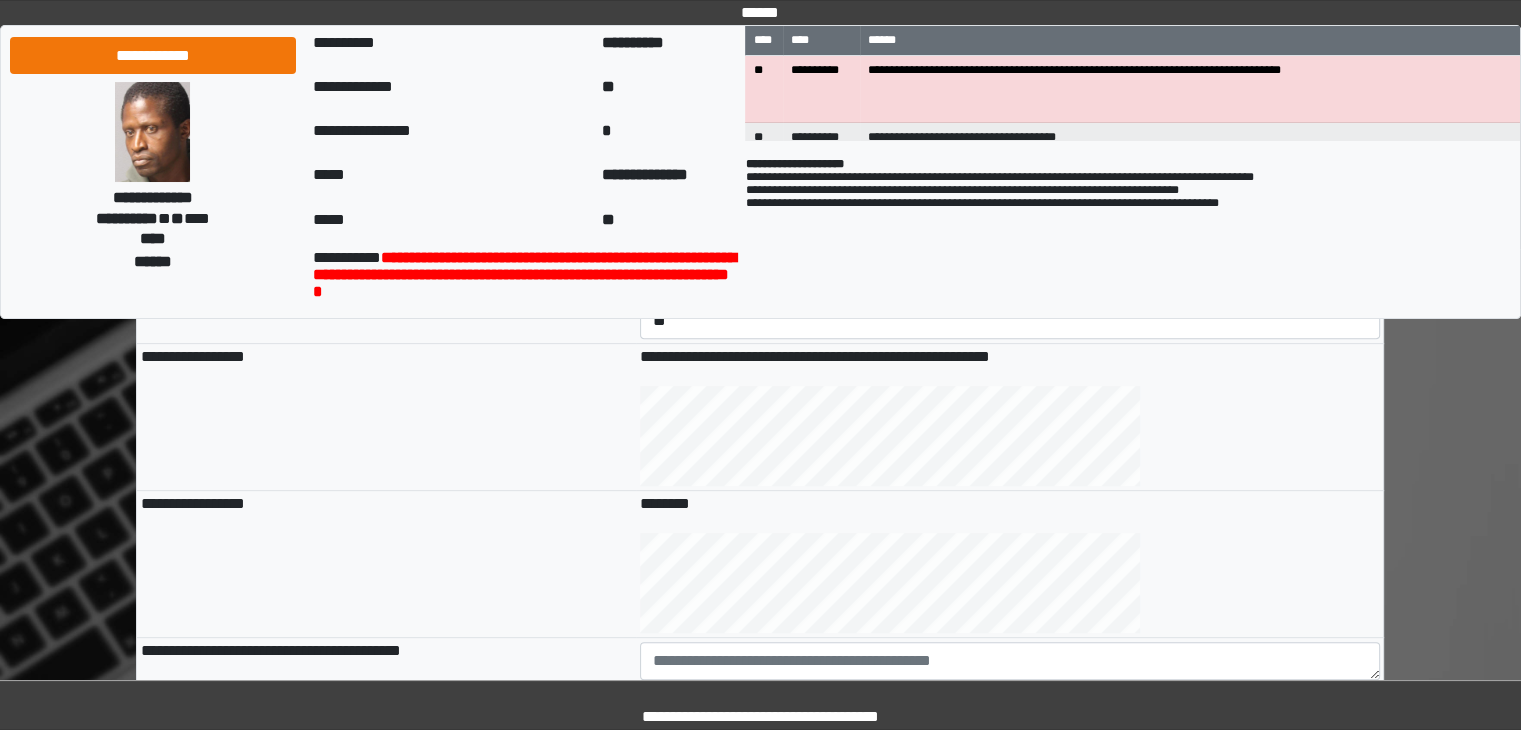 scroll, scrollTop: 772, scrollLeft: 0, axis: vertical 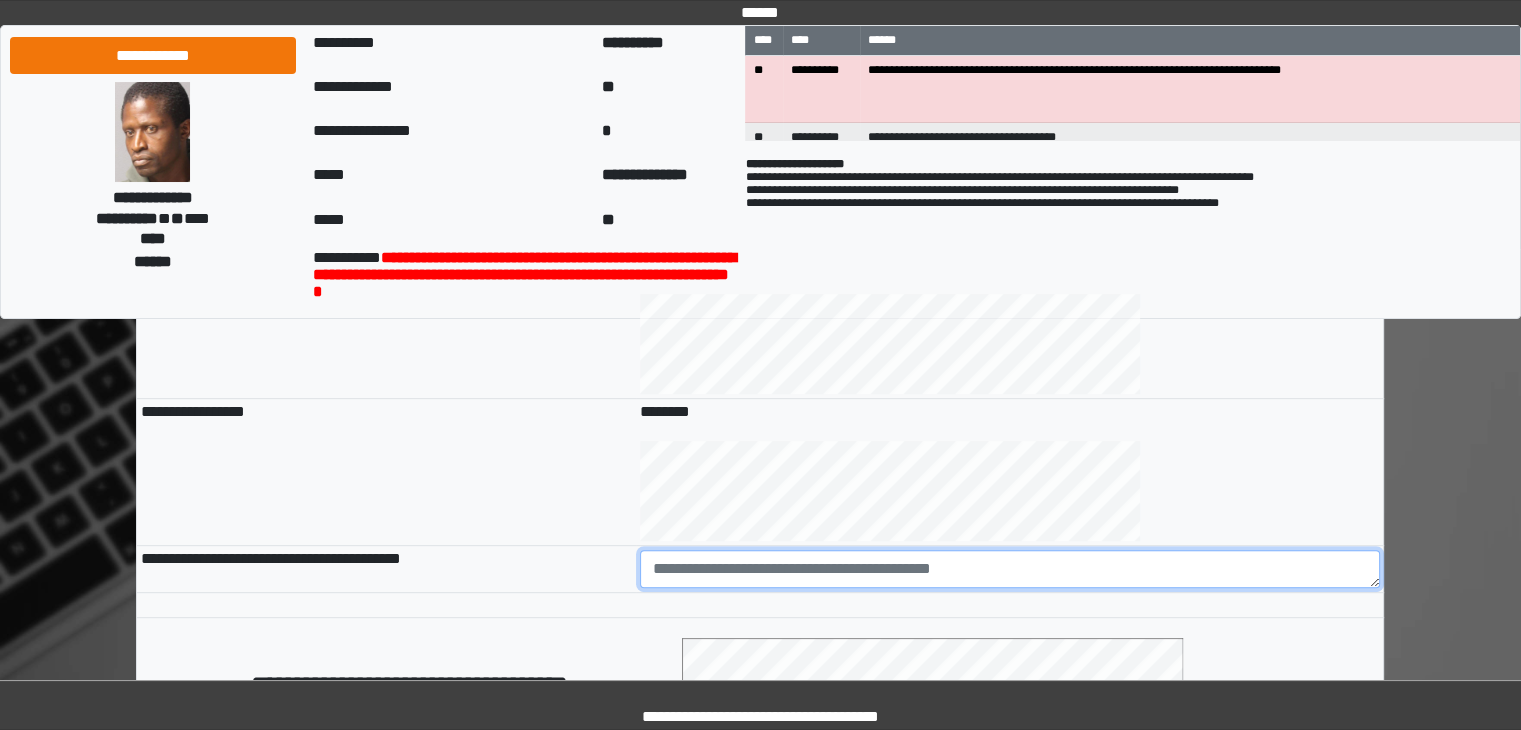click at bounding box center (1010, 569) 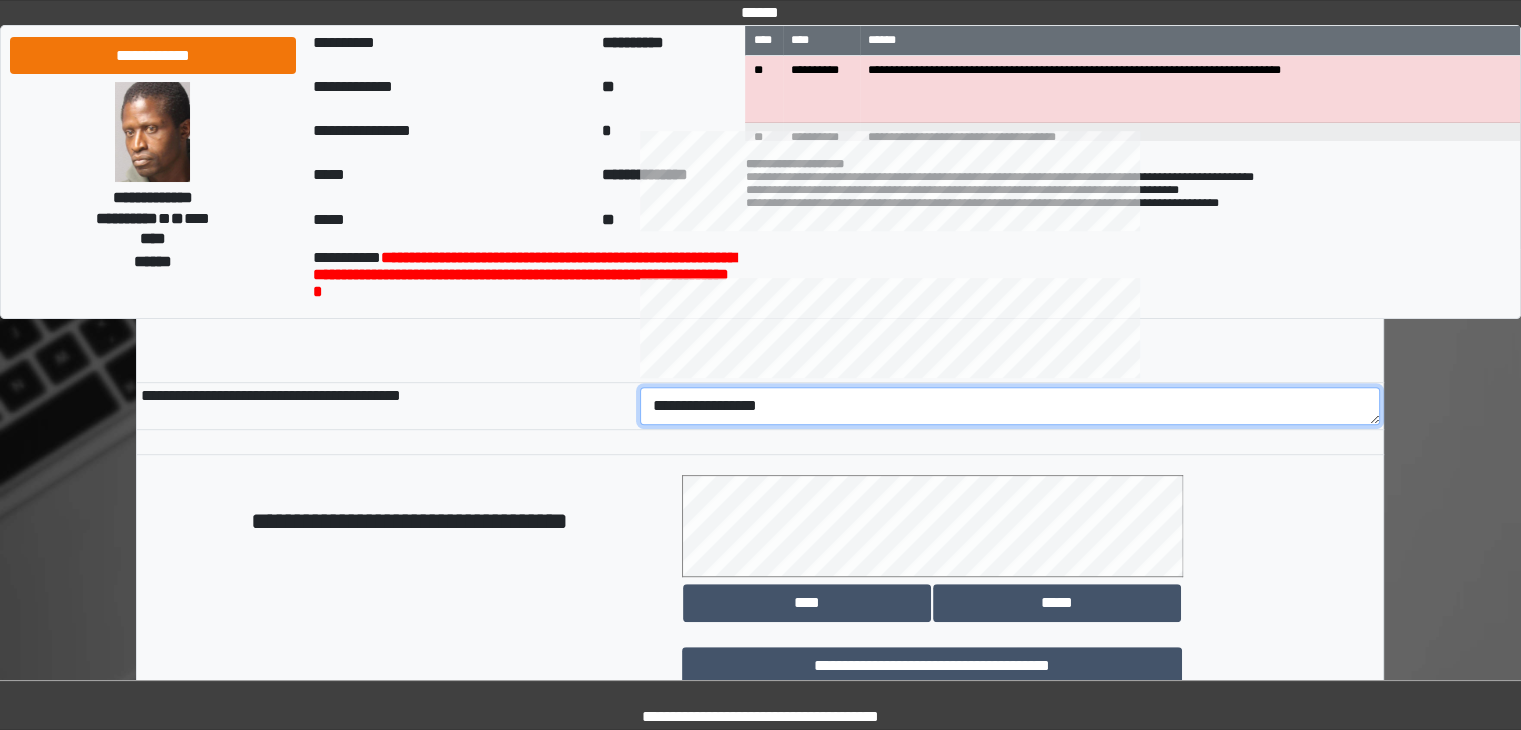 scroll, scrollTop: 931, scrollLeft: 0, axis: vertical 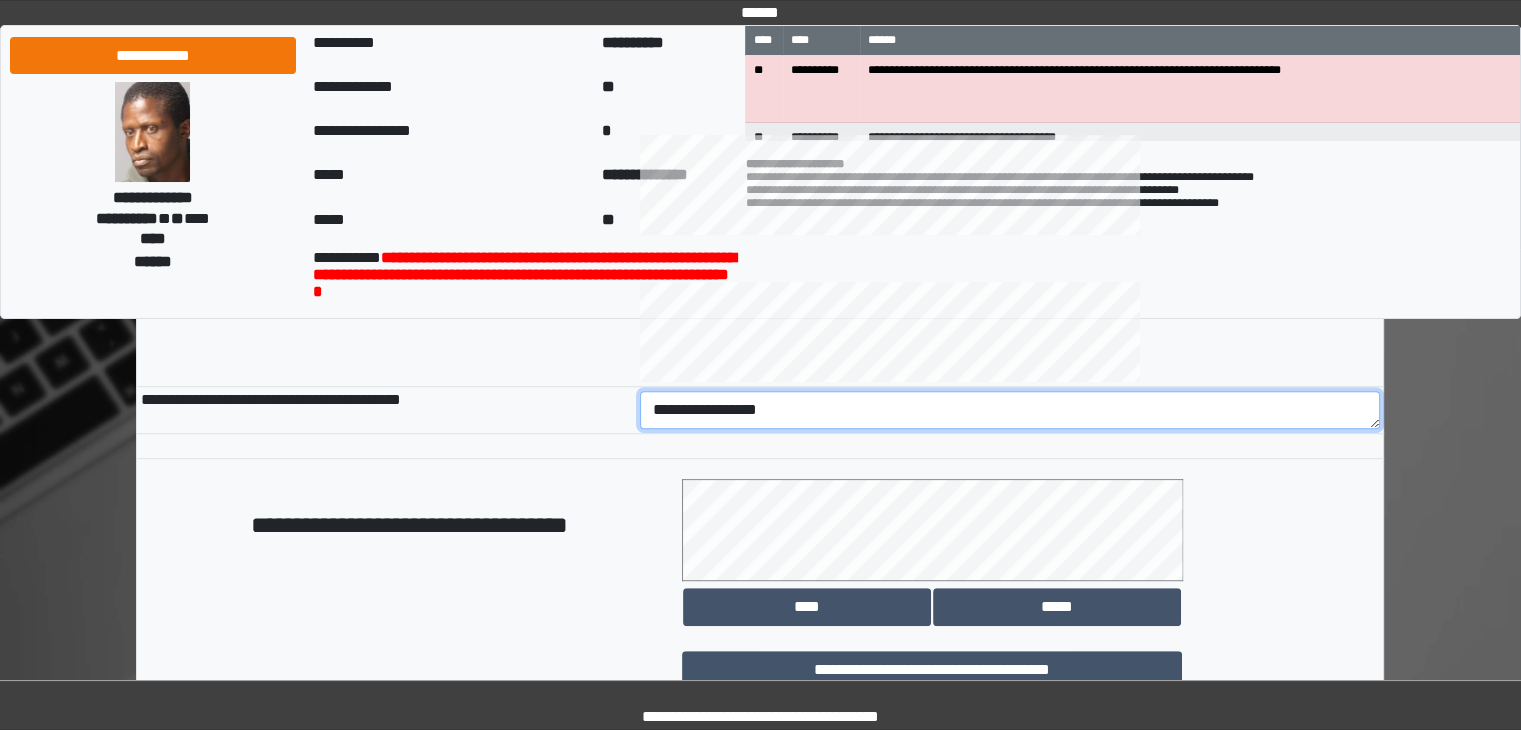 drag, startPoint x: 696, startPoint y: 409, endPoint x: 518, endPoint y: 377, distance: 180.85353 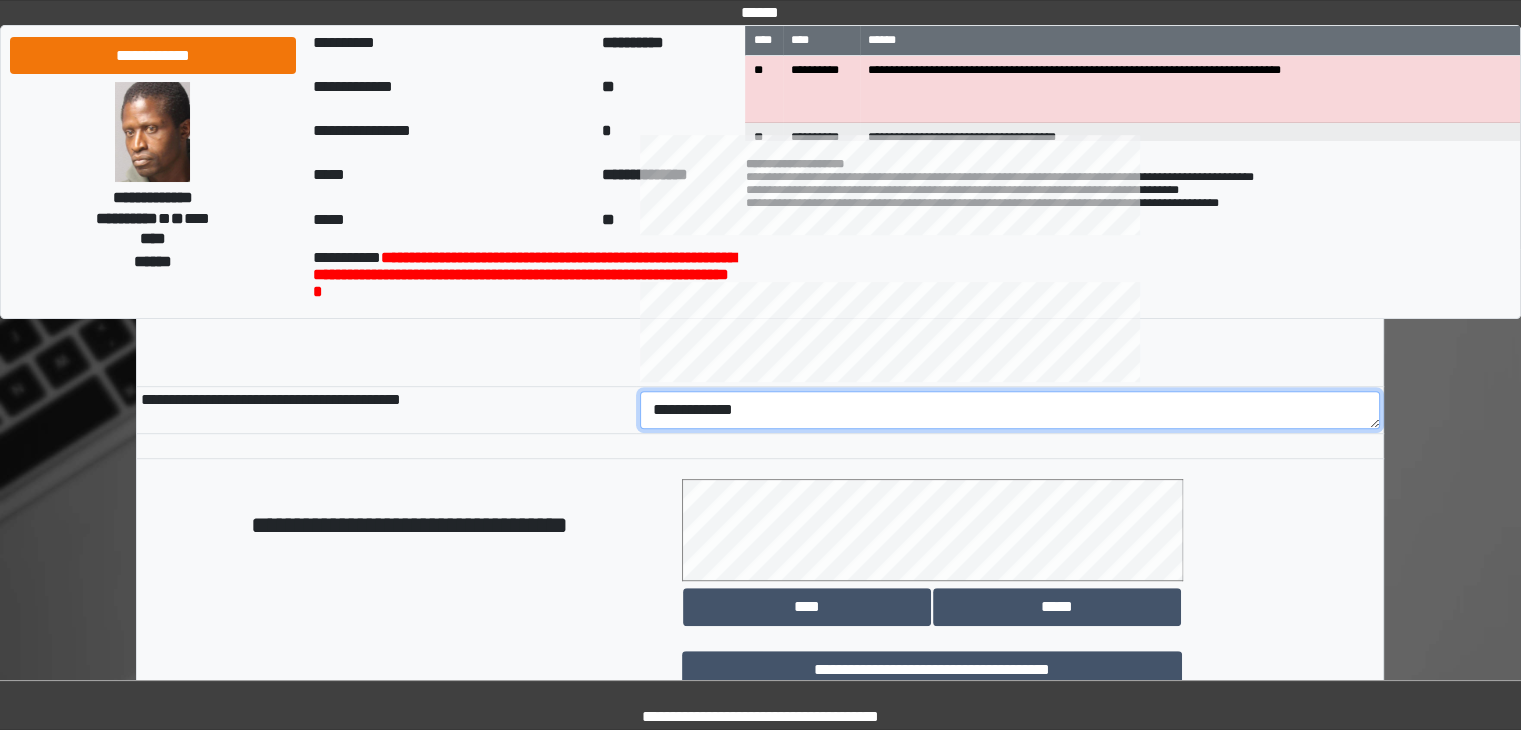 drag, startPoint x: 782, startPoint y: 417, endPoint x: 537, endPoint y: 372, distance: 249.09837 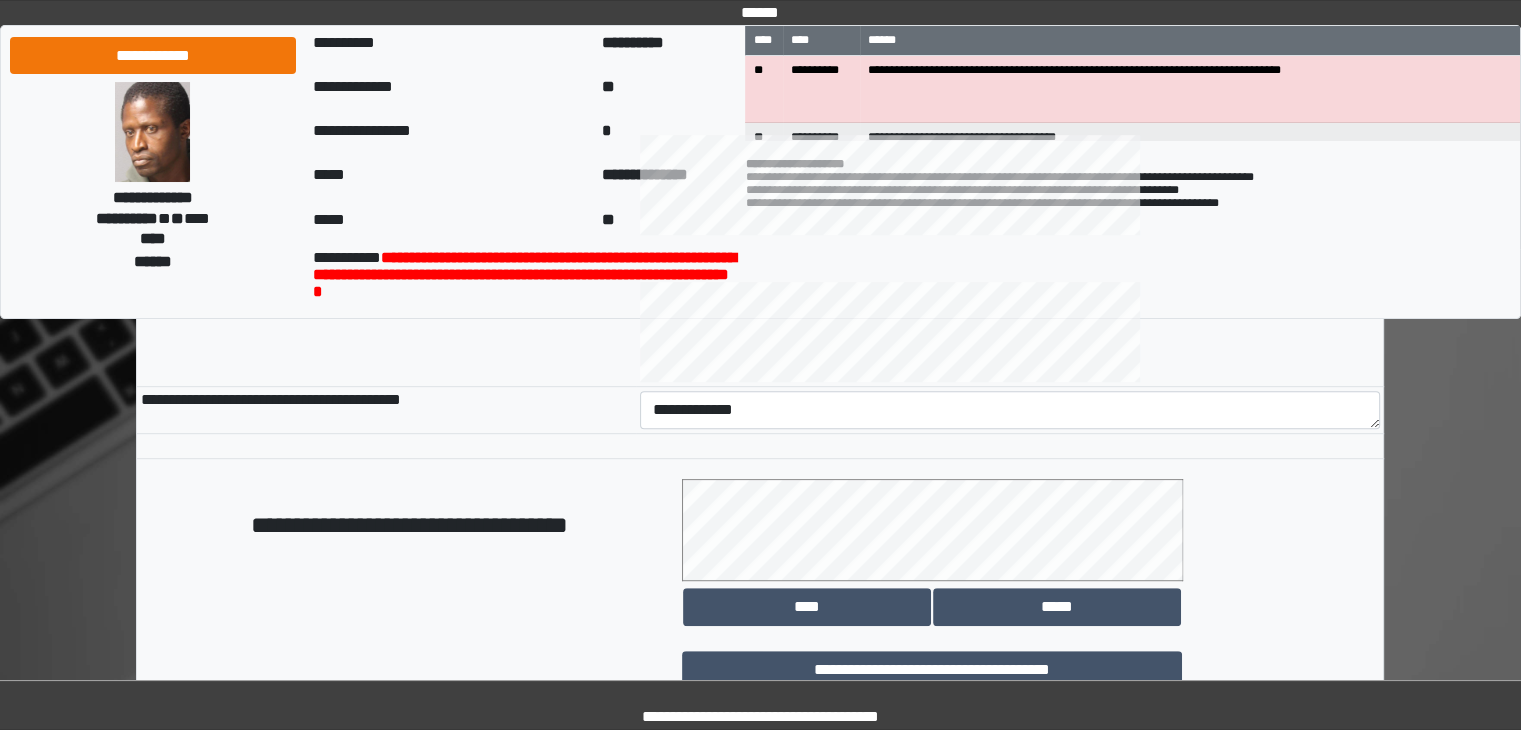 click on "**********" at bounding box center [386, 312] 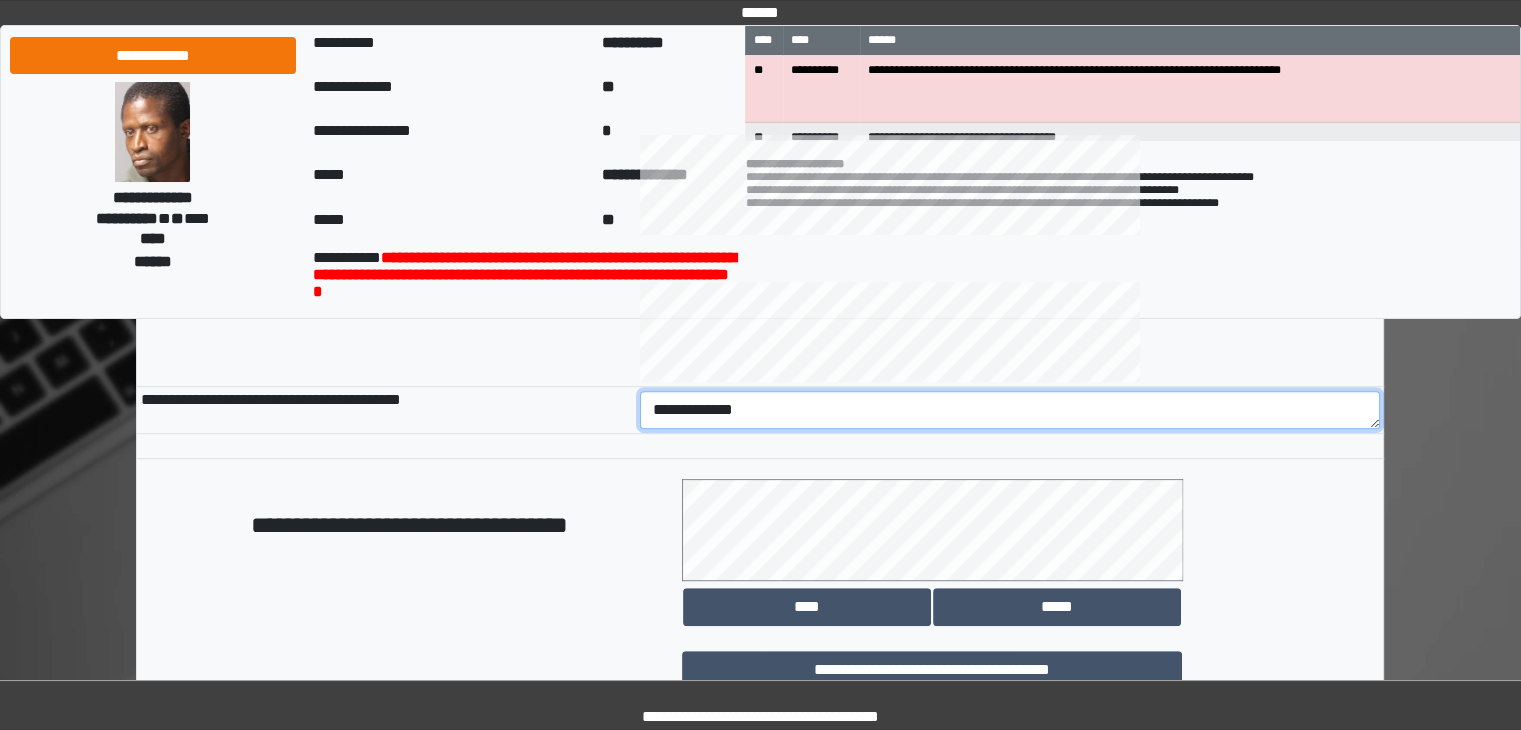 drag, startPoint x: 787, startPoint y: 409, endPoint x: 636, endPoint y: 390, distance: 152.19067 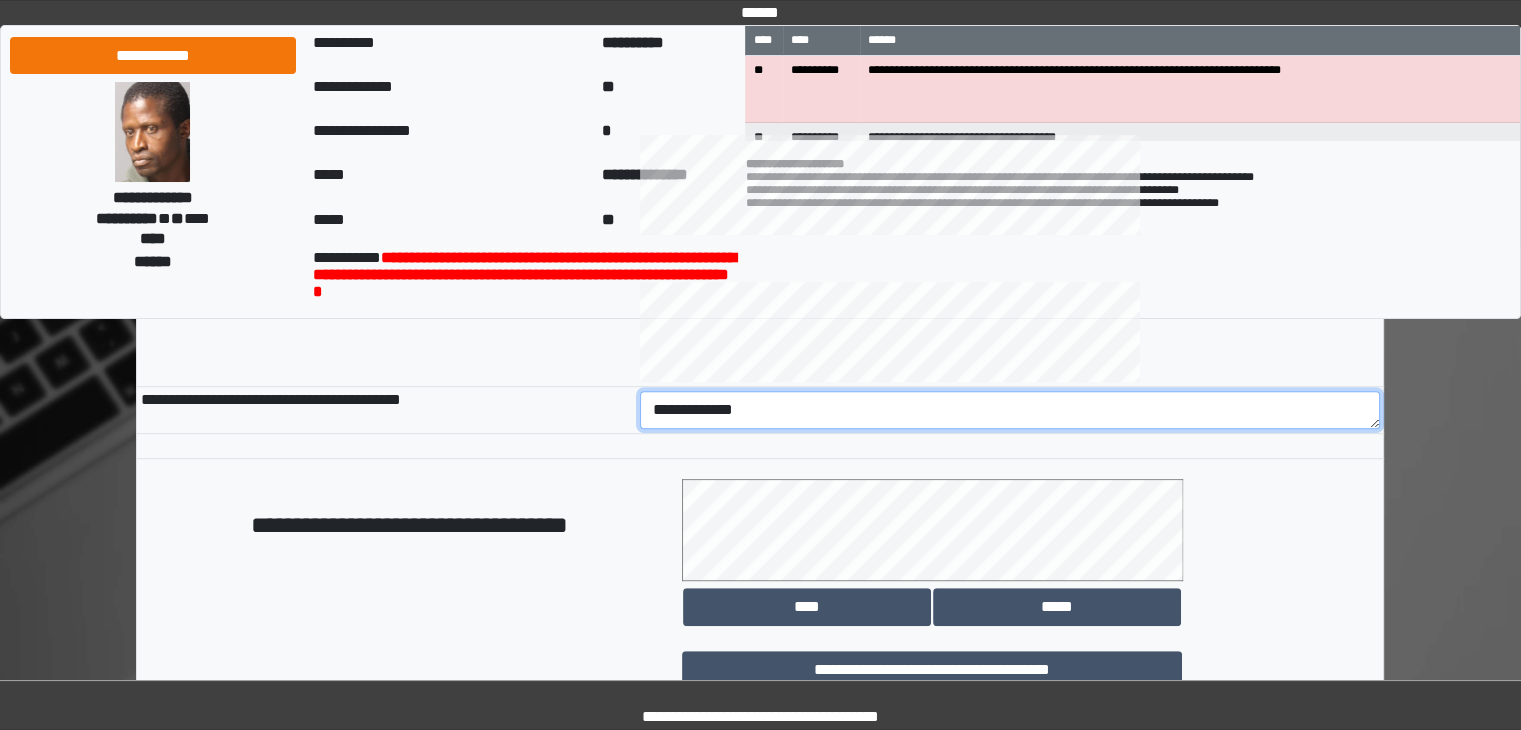click on "**********" at bounding box center [1010, 409] 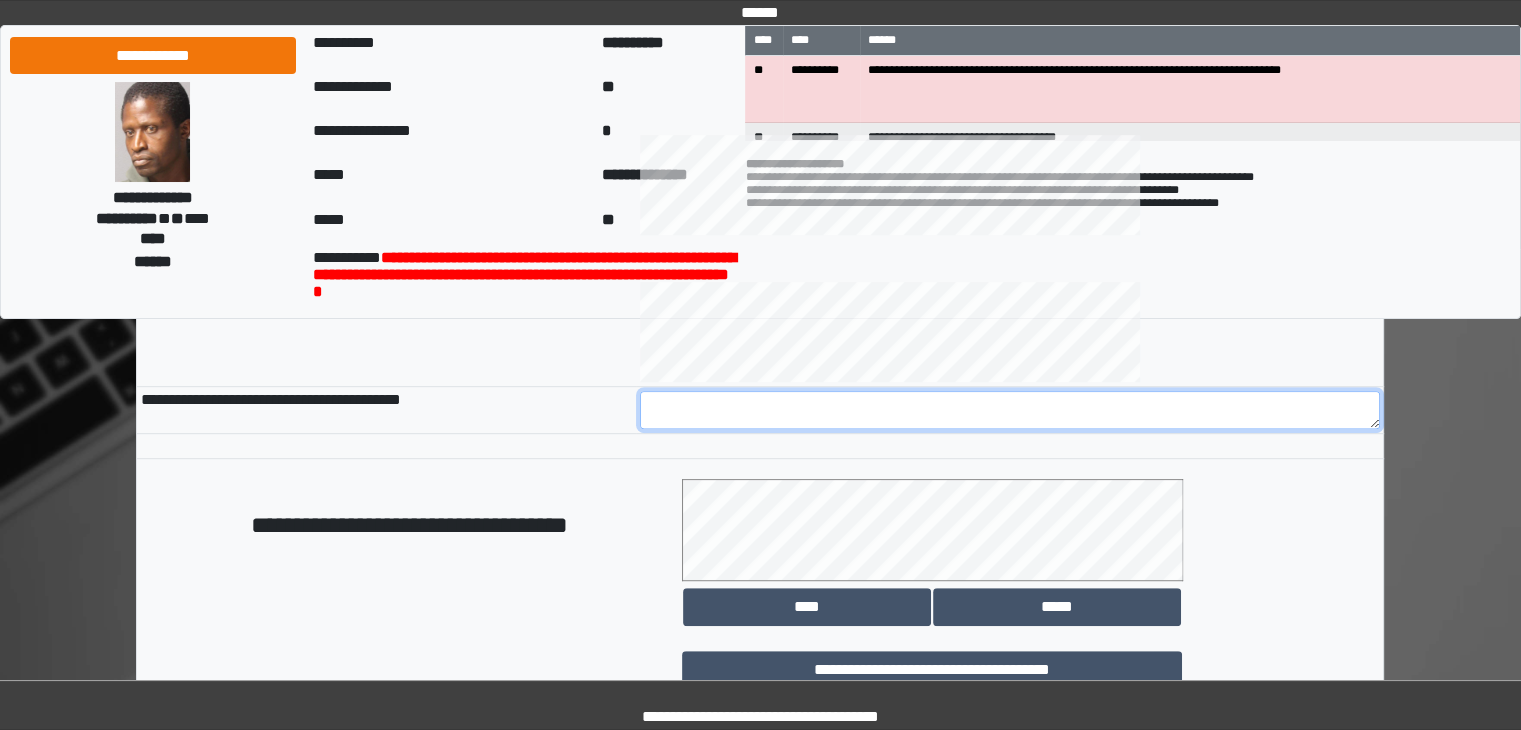 scroll, scrollTop: 16, scrollLeft: 0, axis: vertical 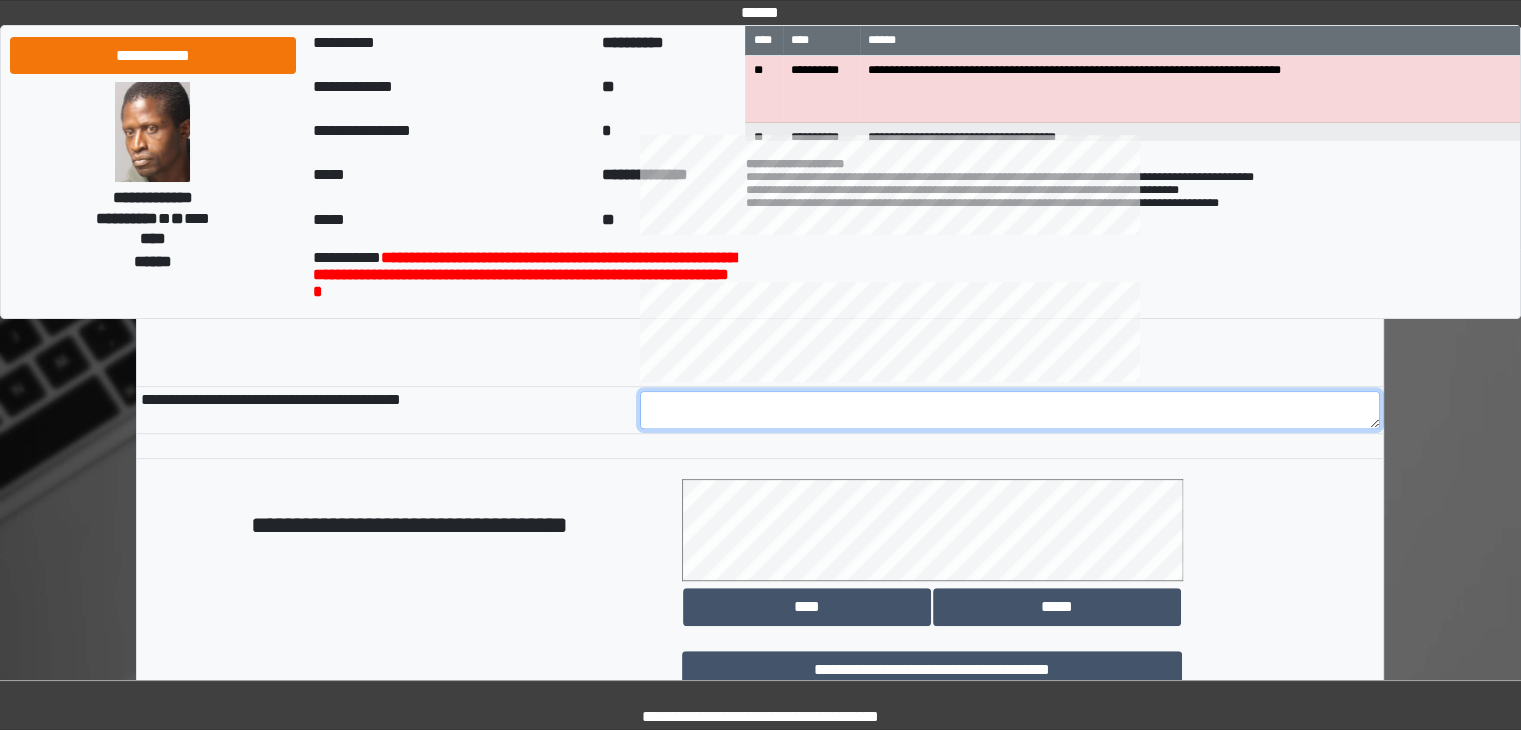 paste on "**********" 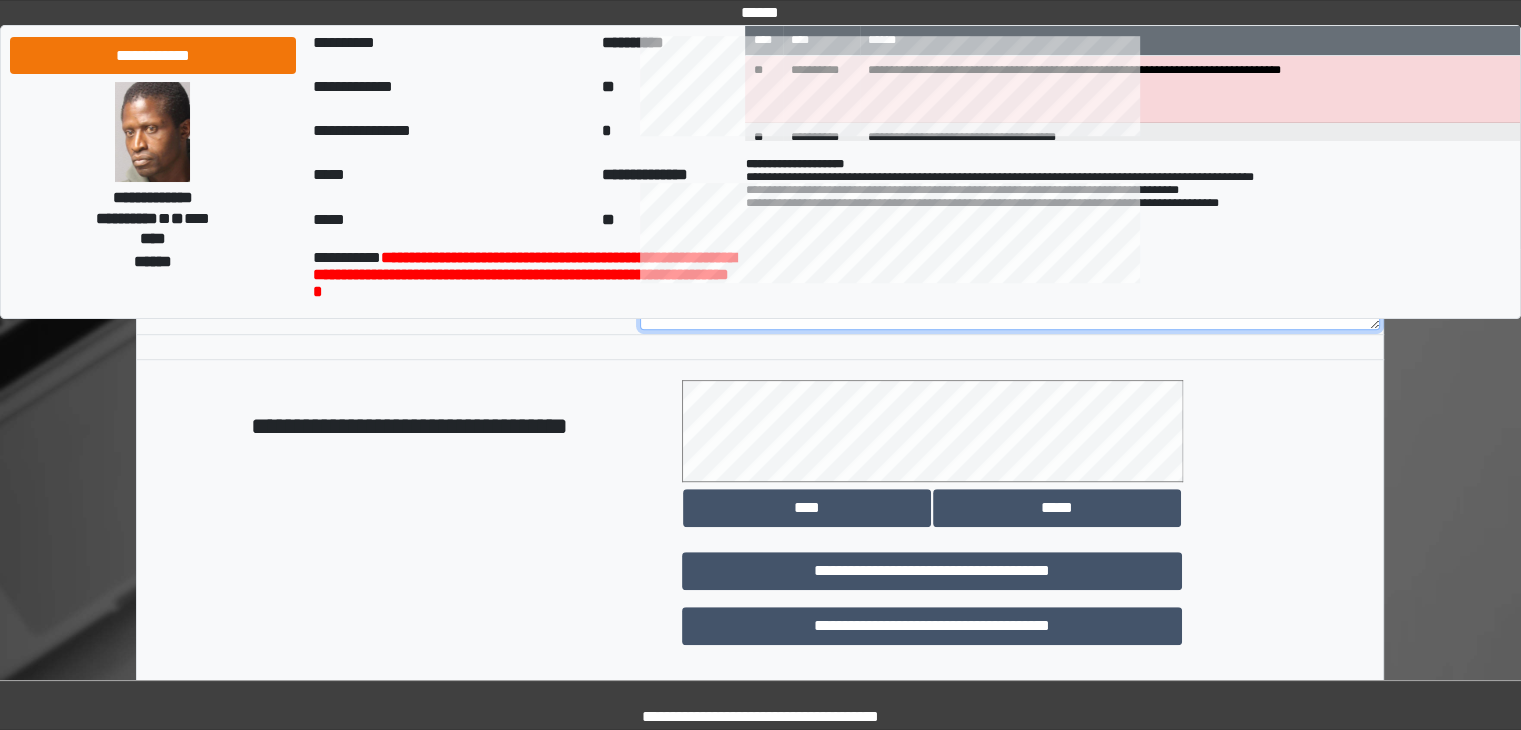 scroll, scrollTop: 1124, scrollLeft: 0, axis: vertical 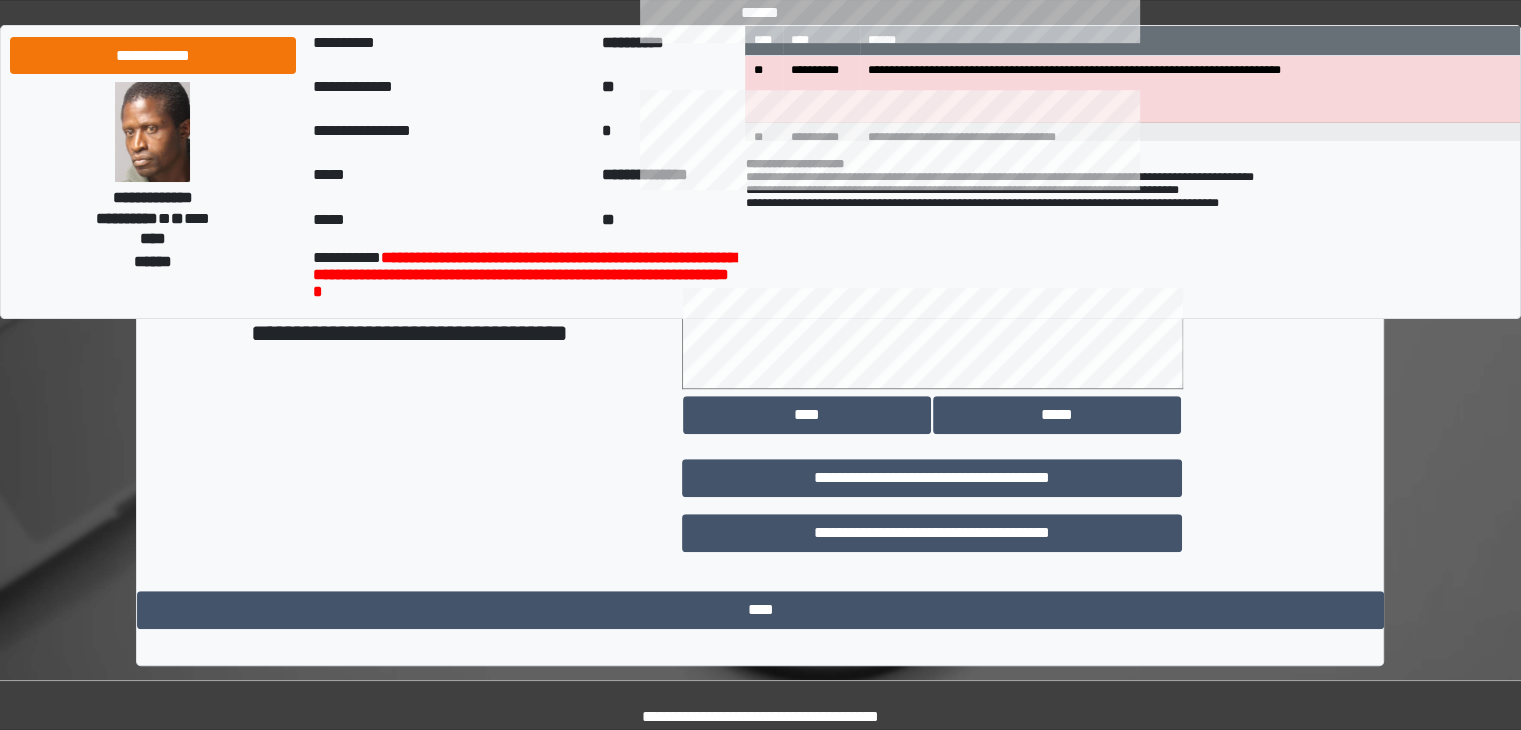 type on "**********" 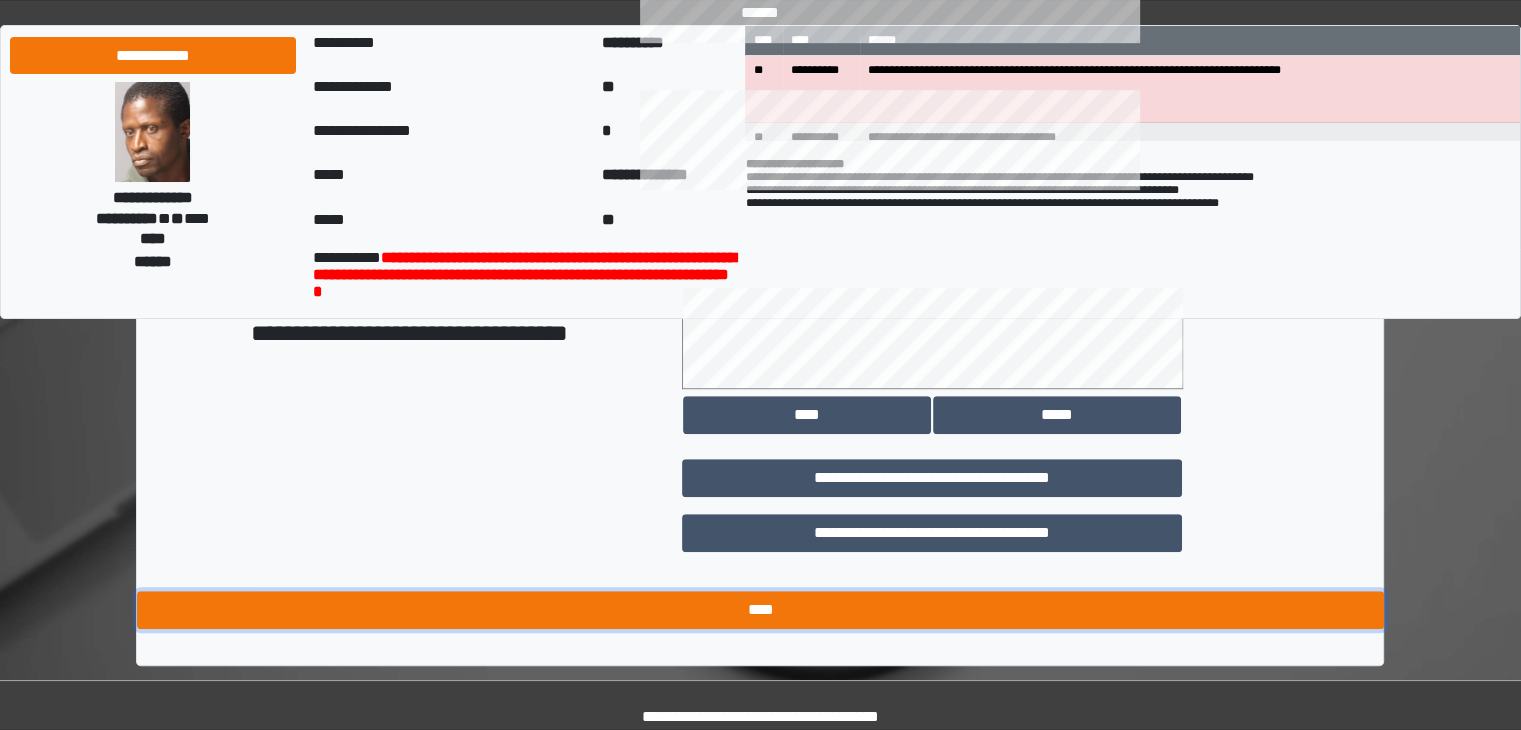 click on "****" at bounding box center [760, 610] 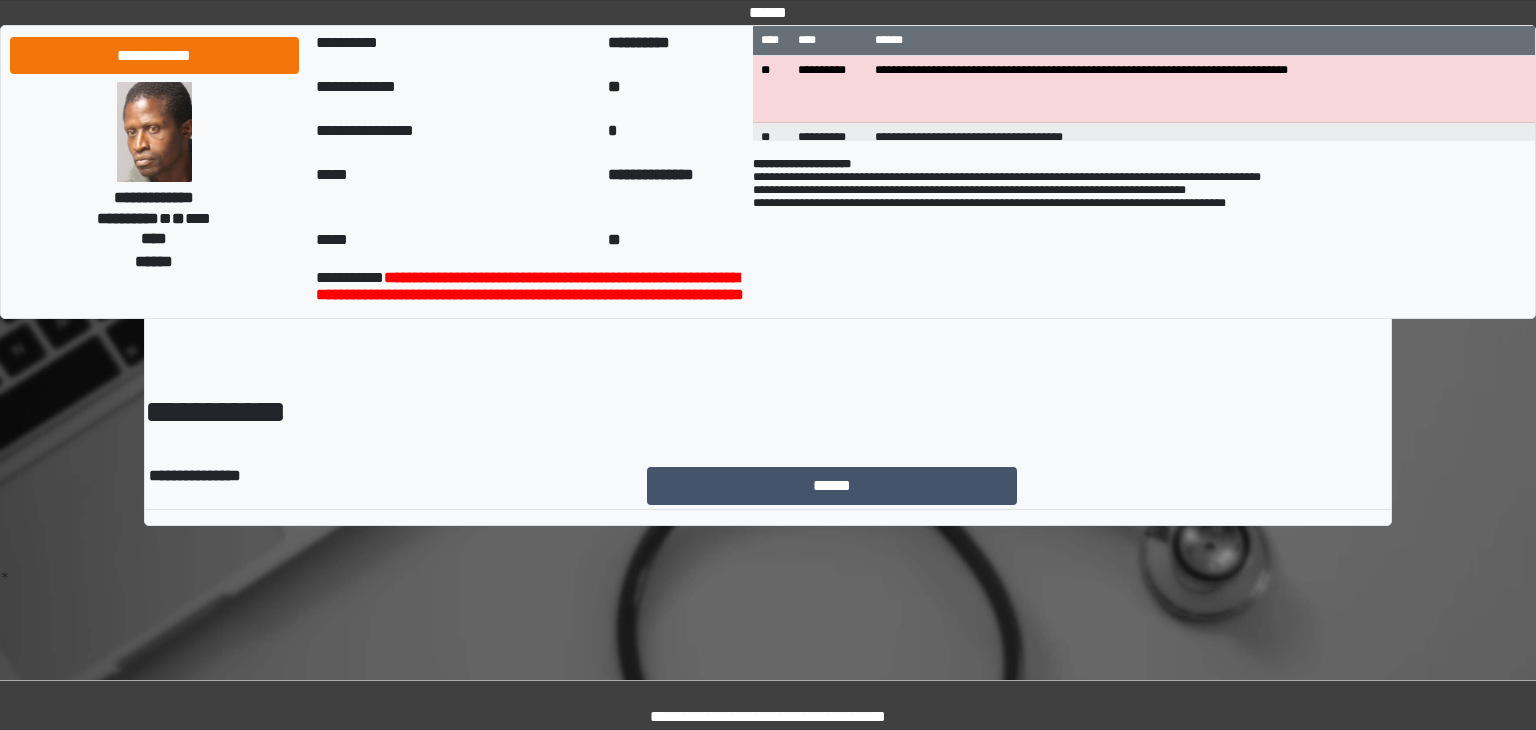 scroll, scrollTop: 0, scrollLeft: 0, axis: both 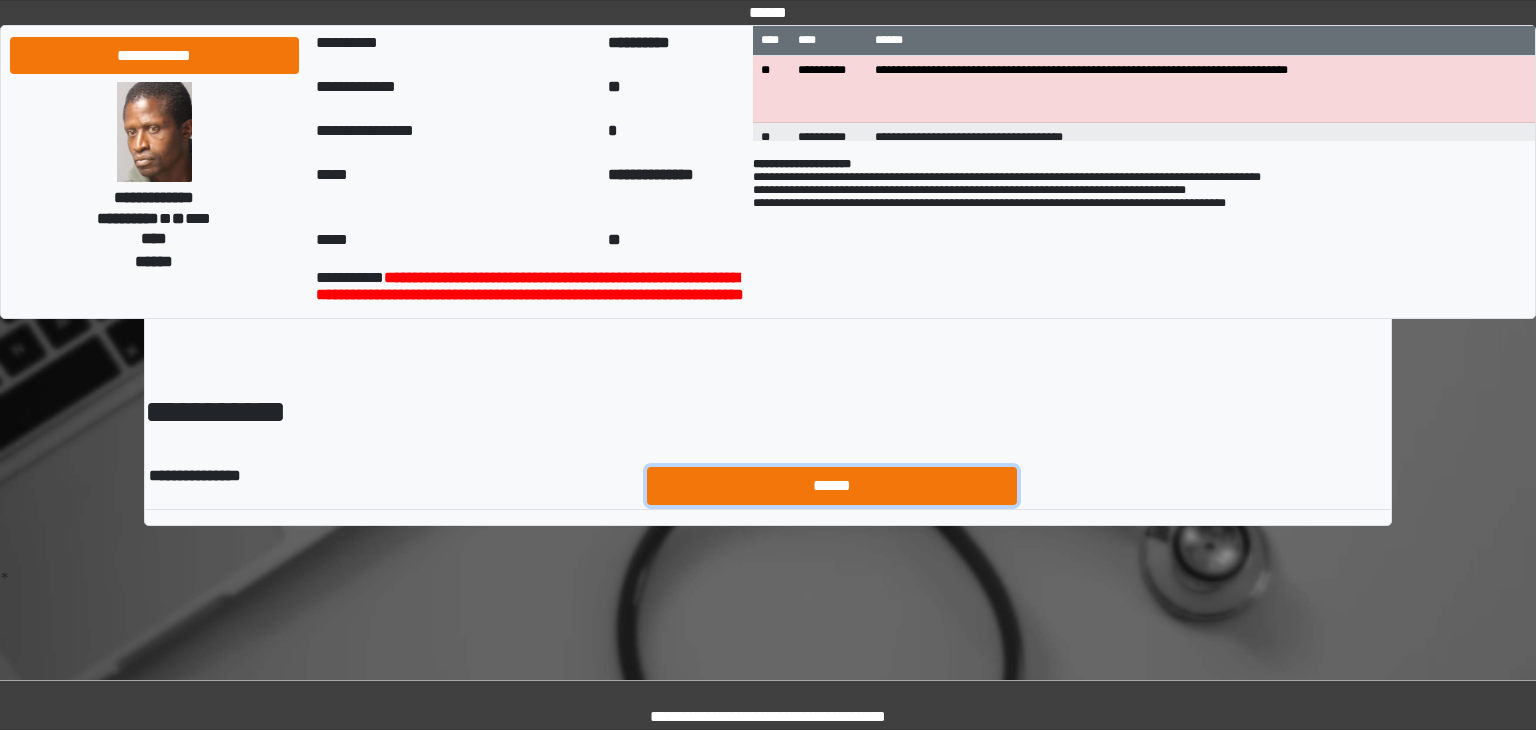 click on "******" at bounding box center (832, 486) 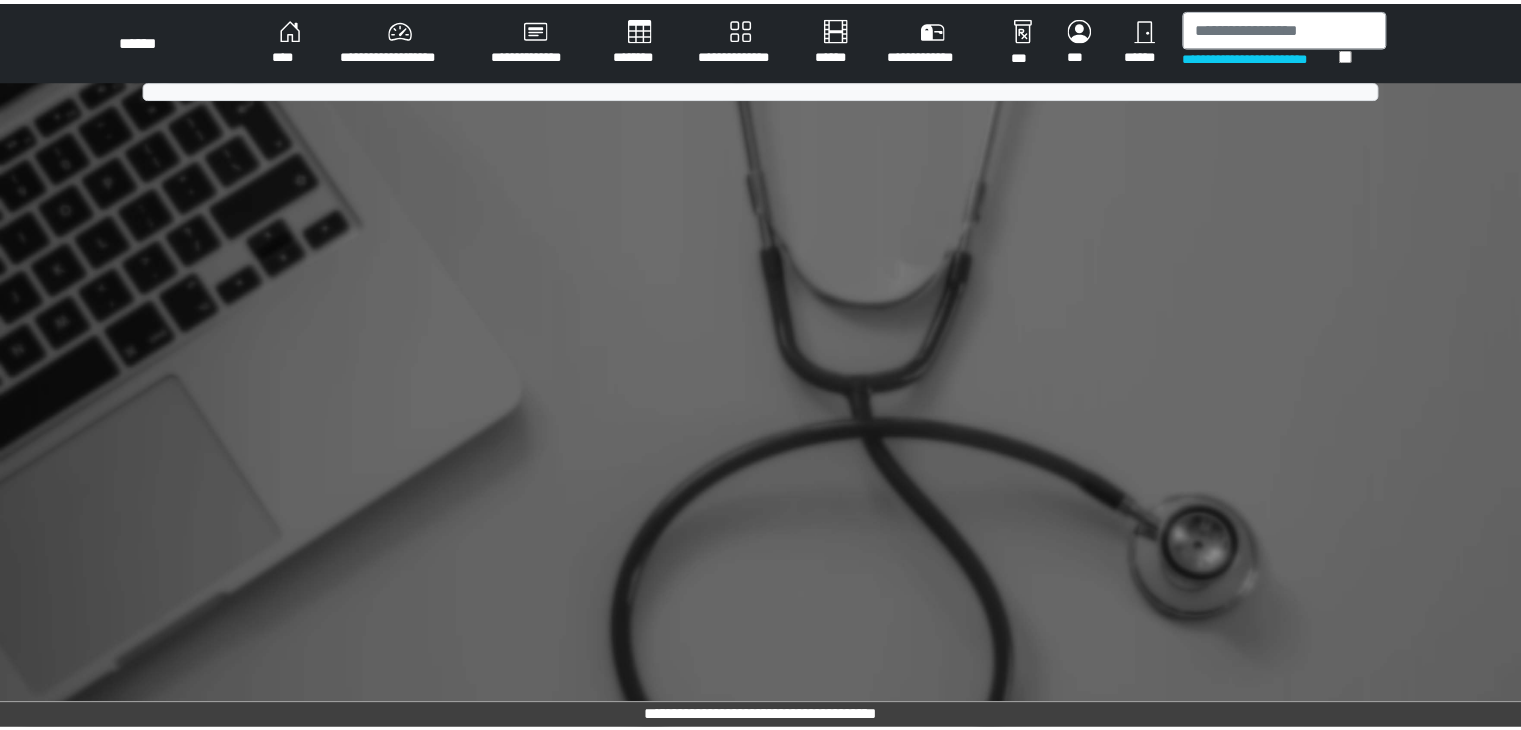 scroll, scrollTop: 0, scrollLeft: 0, axis: both 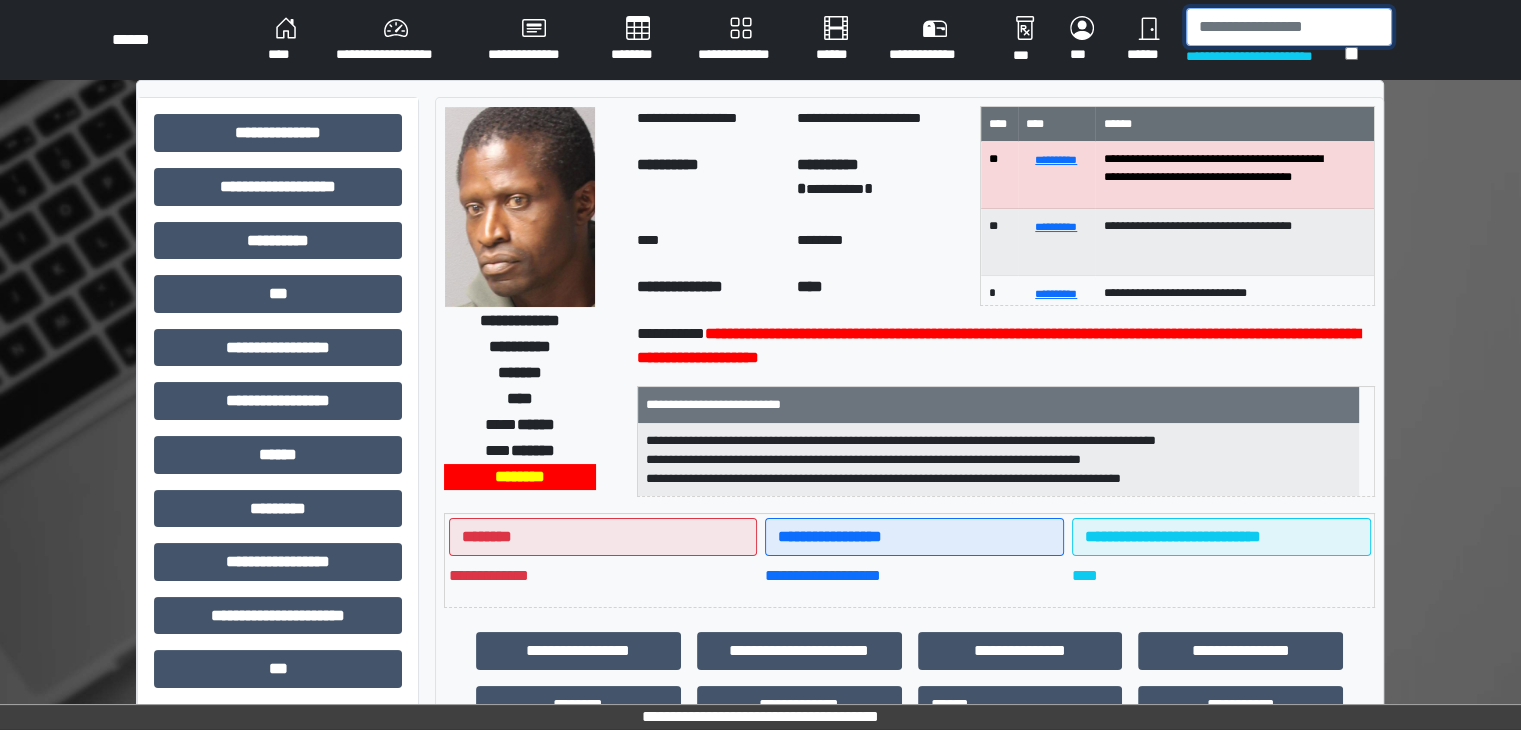 click at bounding box center (1289, 27) 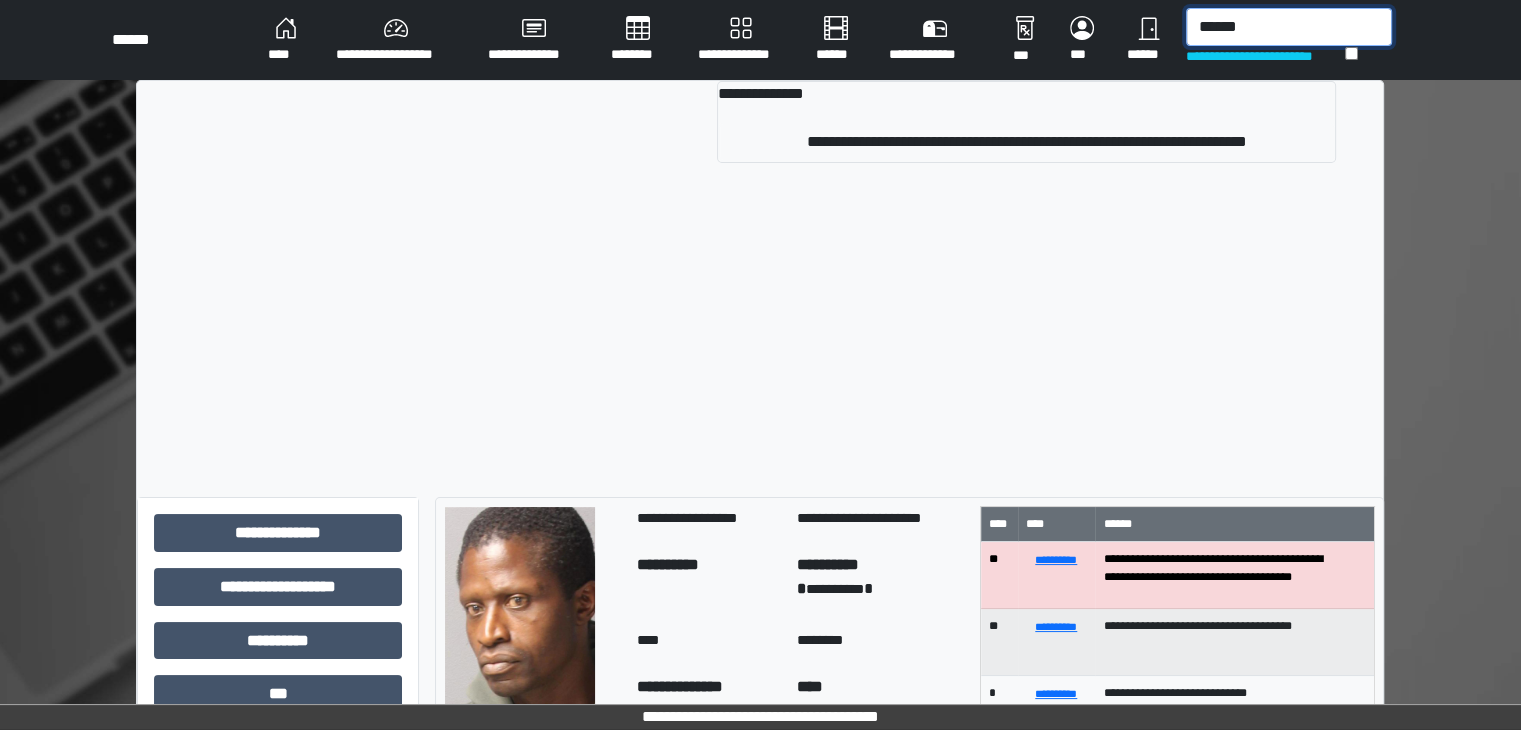 type on "******" 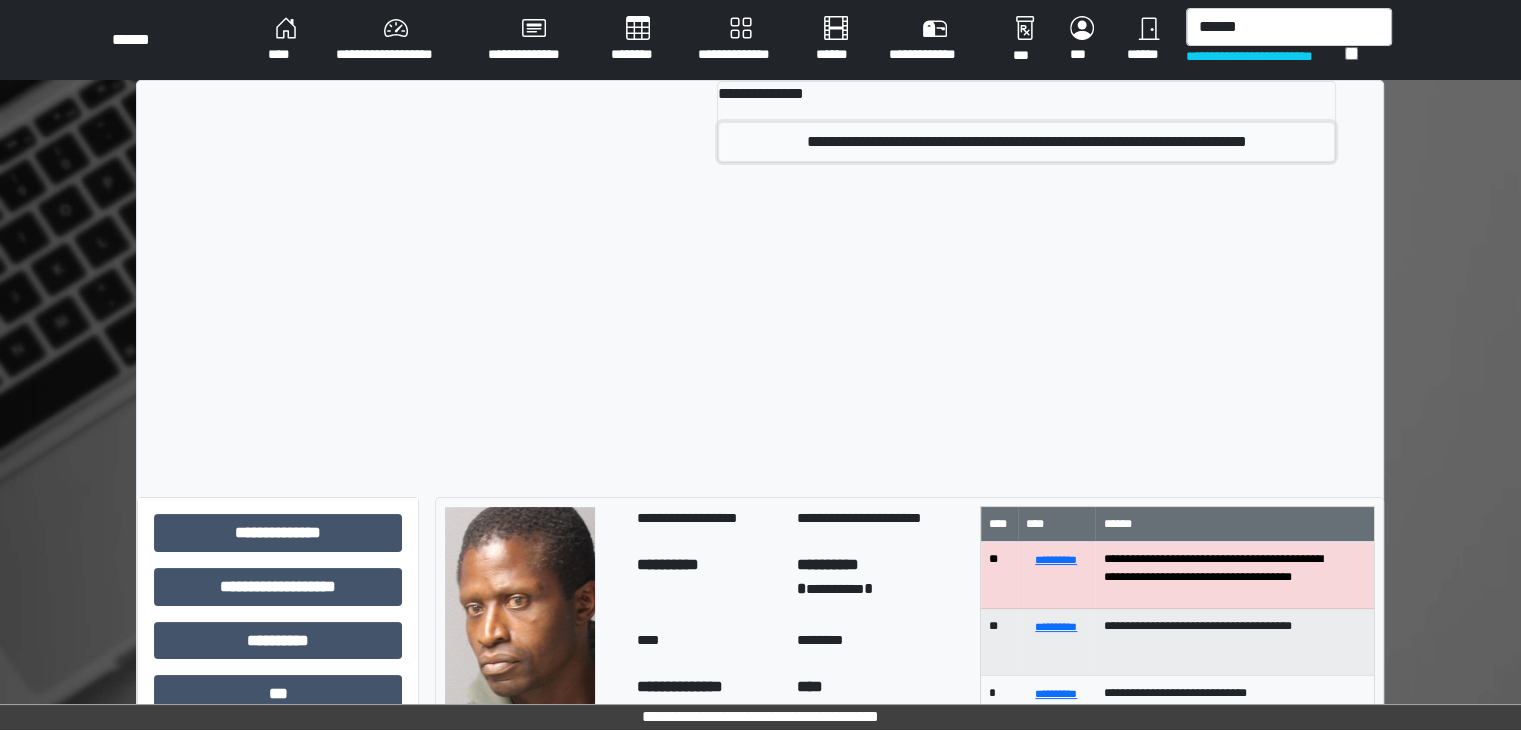 click on "**********" at bounding box center [1026, 142] 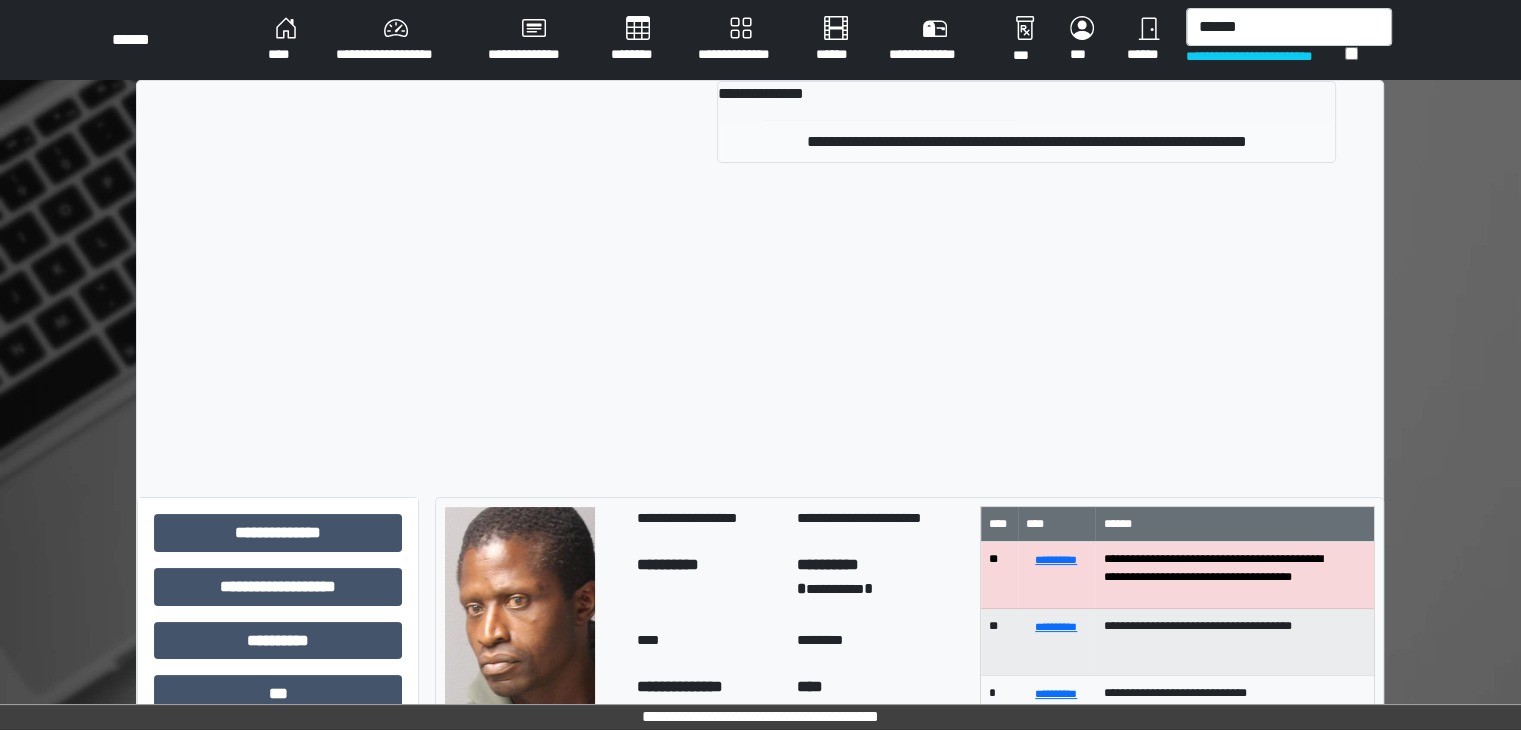 type 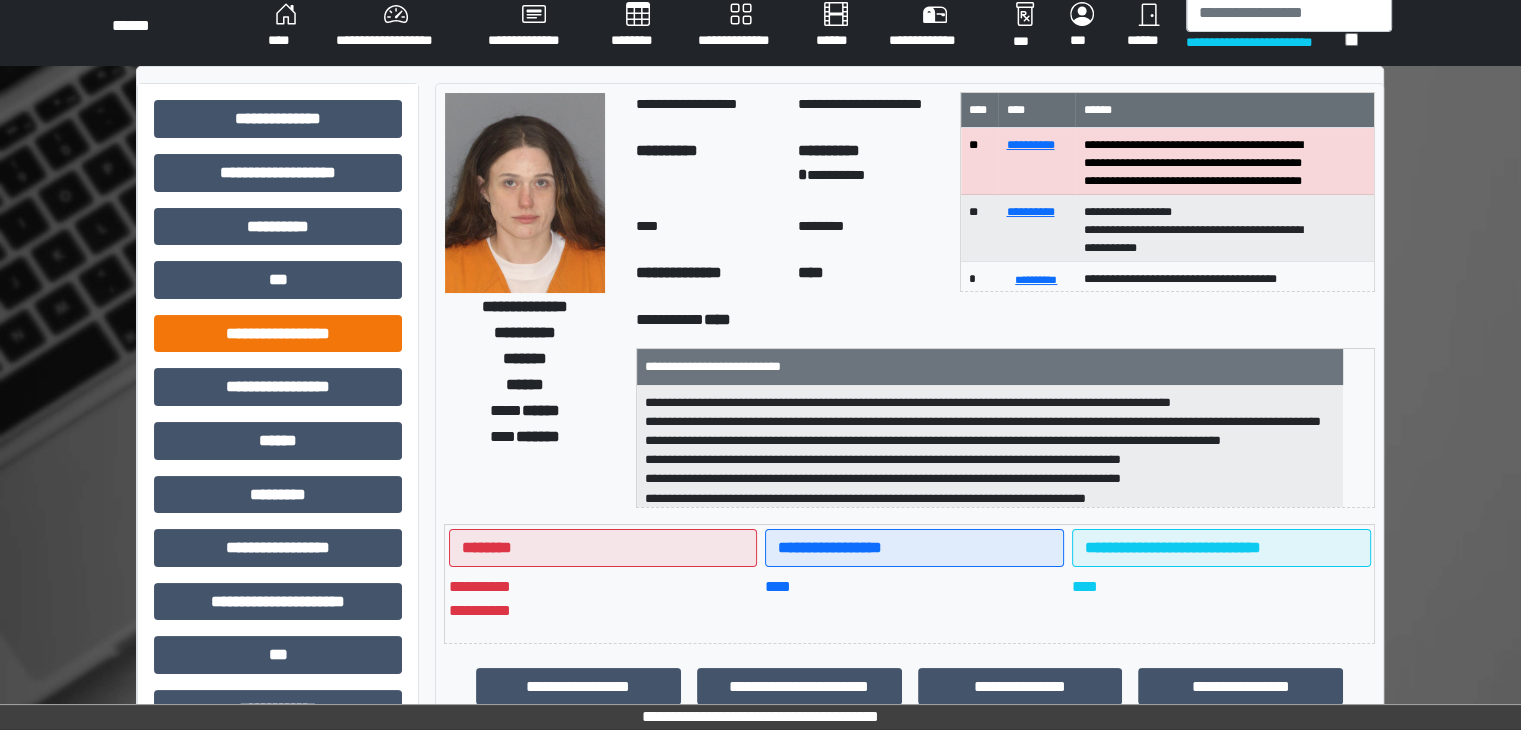 scroll, scrollTop: 0, scrollLeft: 0, axis: both 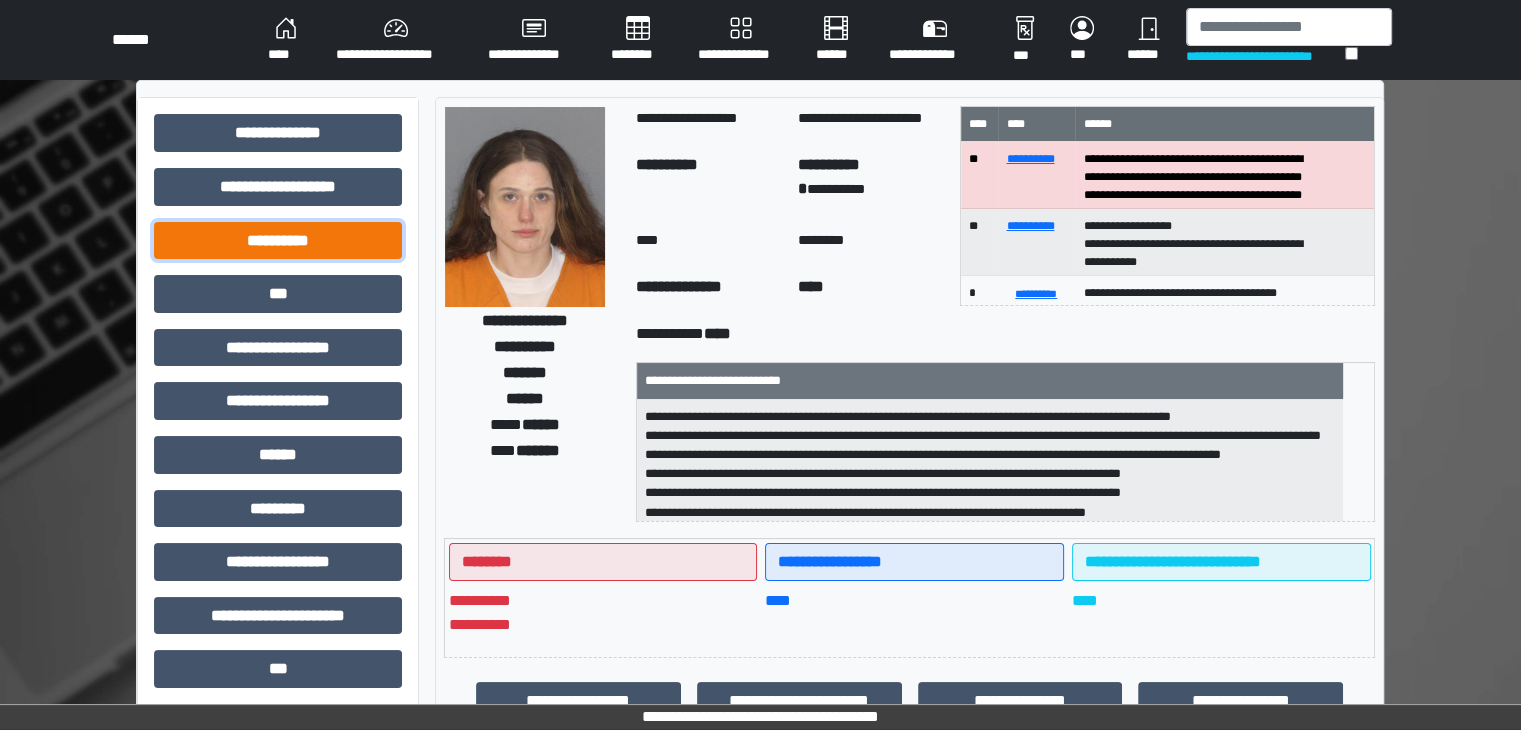 click on "**********" at bounding box center [278, 241] 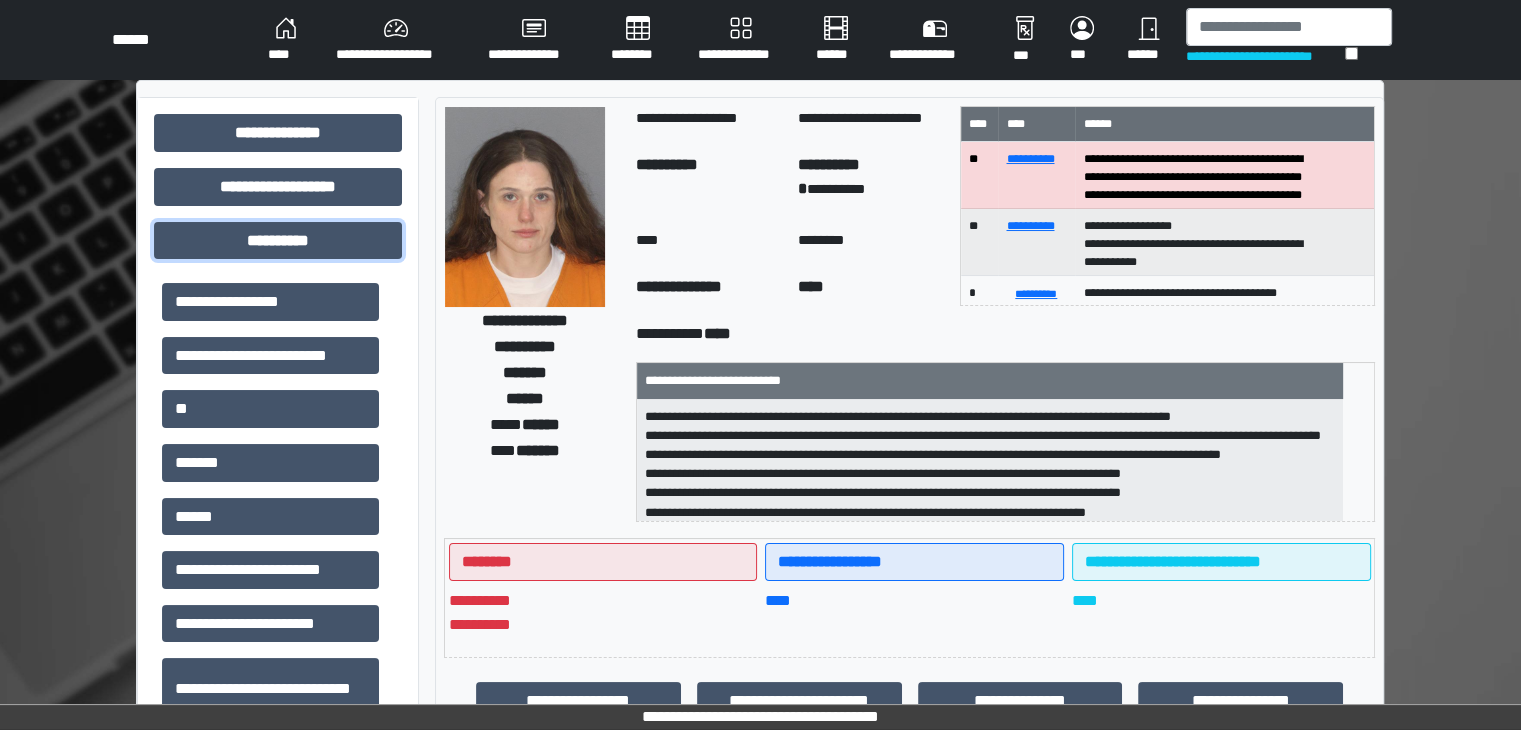 scroll, scrollTop: 116, scrollLeft: 0, axis: vertical 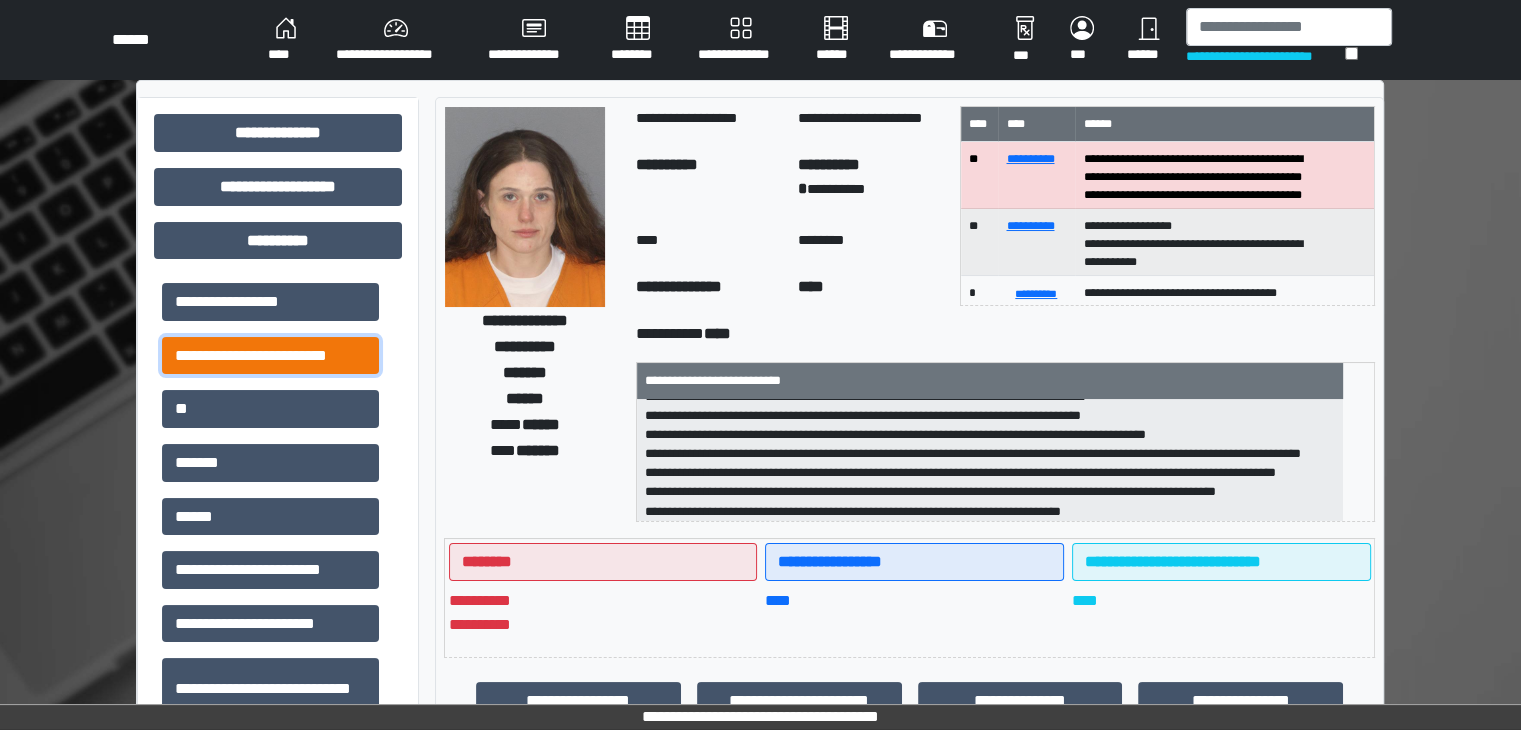 click on "**********" at bounding box center [270, 356] 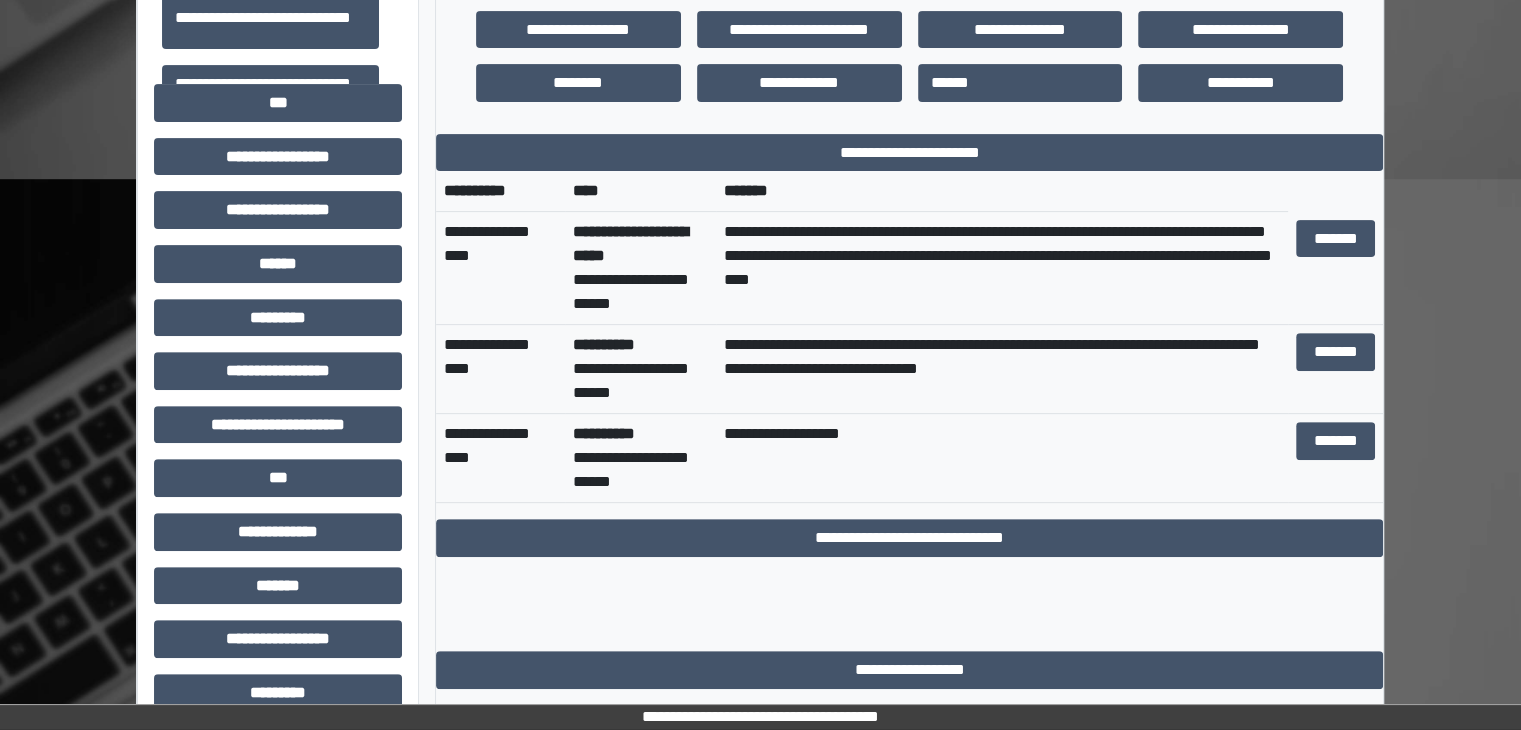 scroll, scrollTop: 672, scrollLeft: 0, axis: vertical 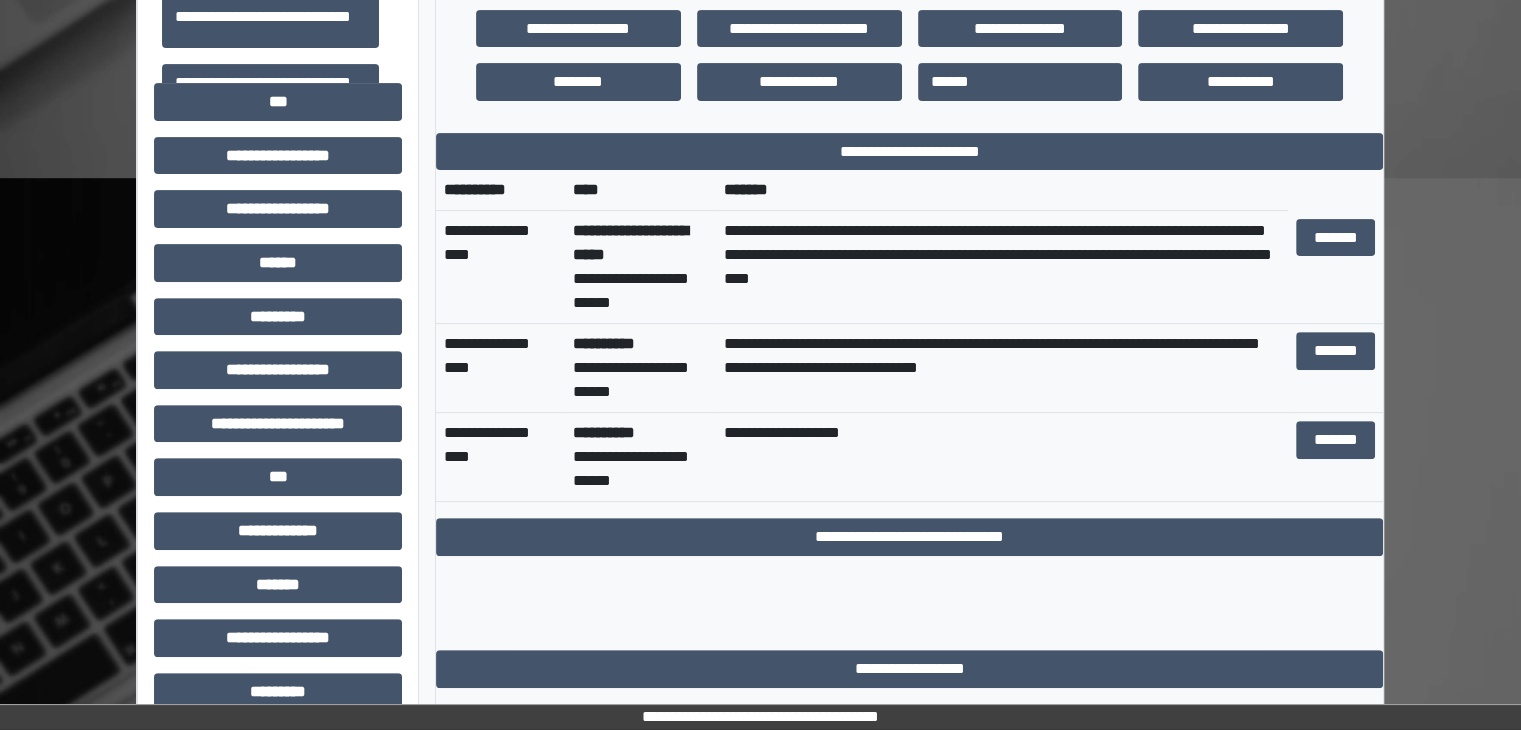 click on "*******" at bounding box center [1335, 368] 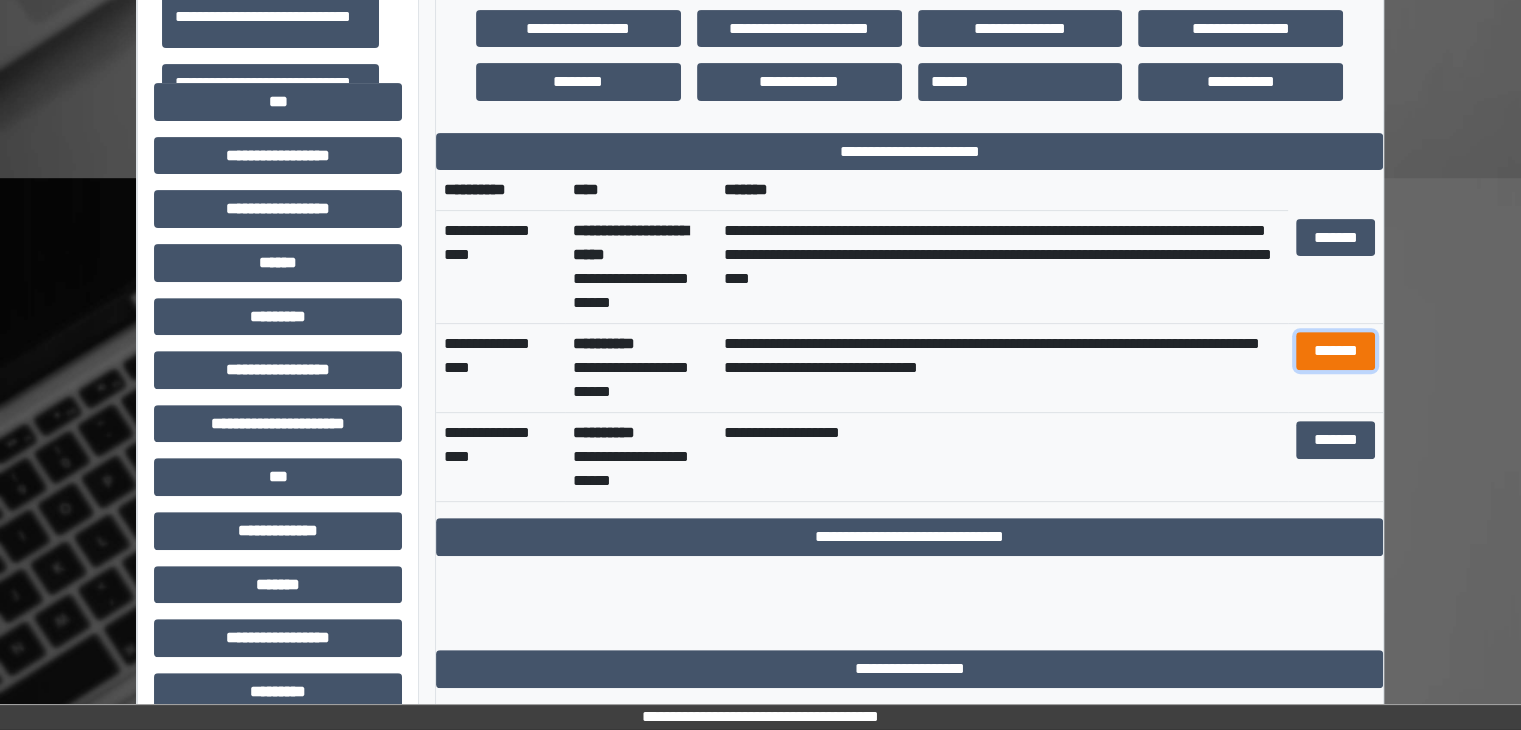 click on "*******" at bounding box center (1335, 351) 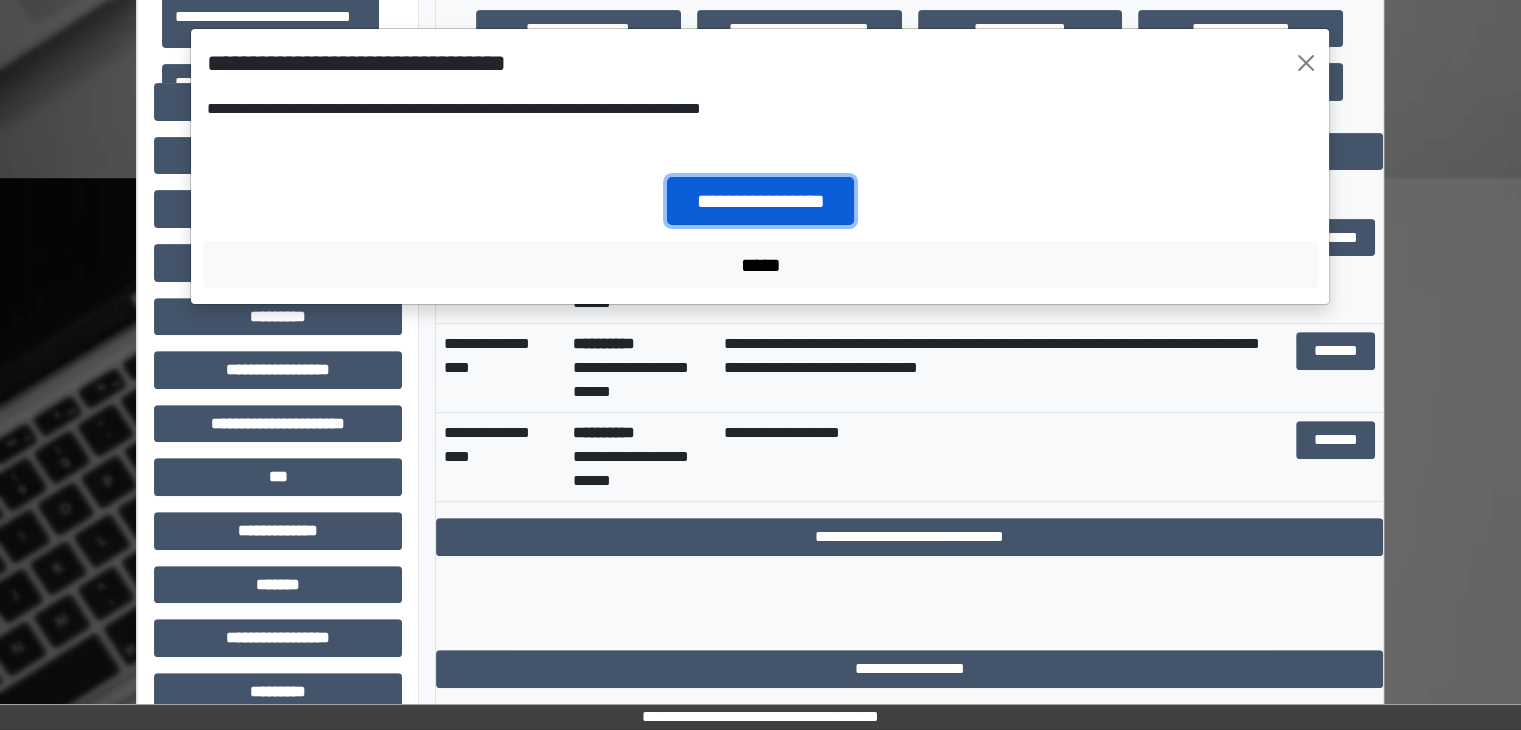 click on "**********" at bounding box center [760, 201] 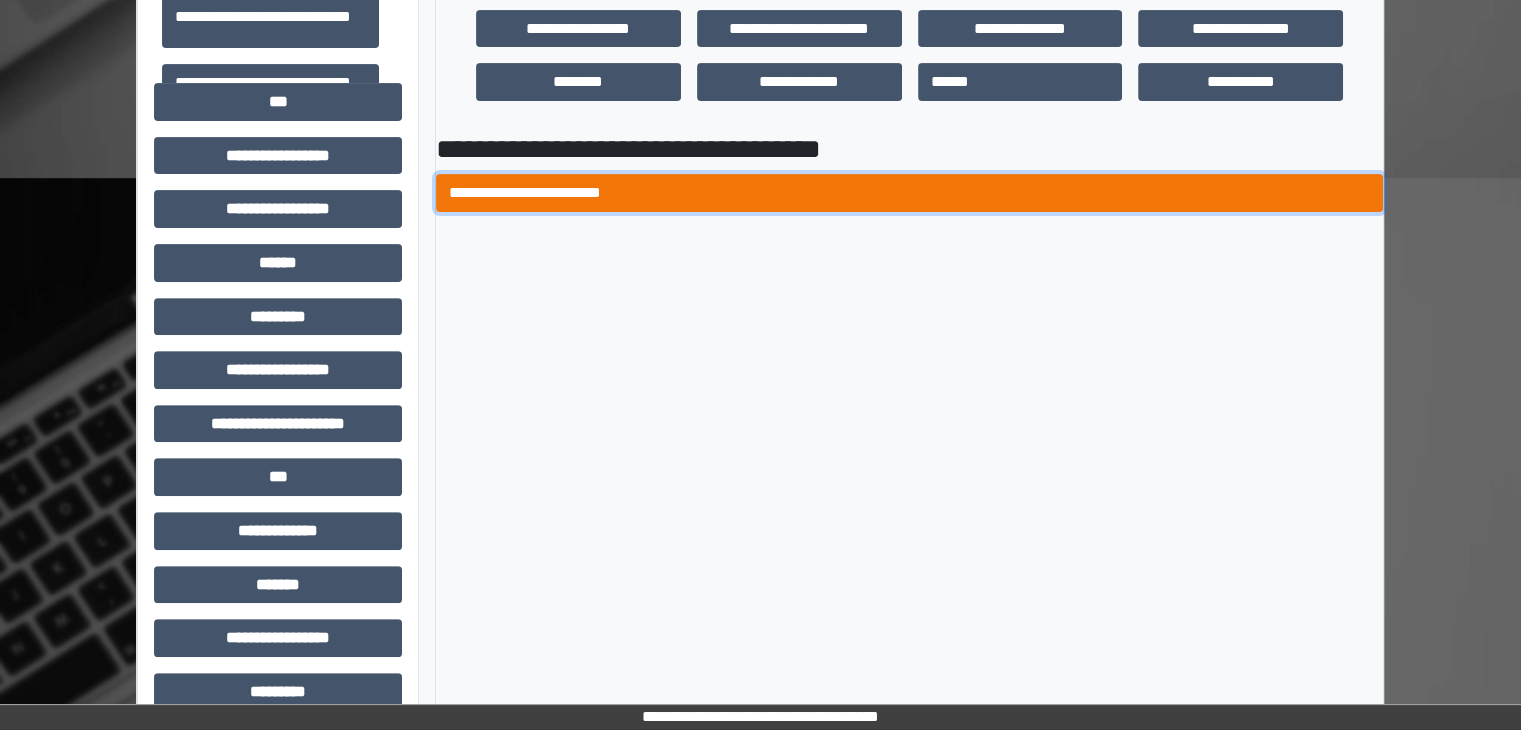 click on "**********" at bounding box center (909, 193) 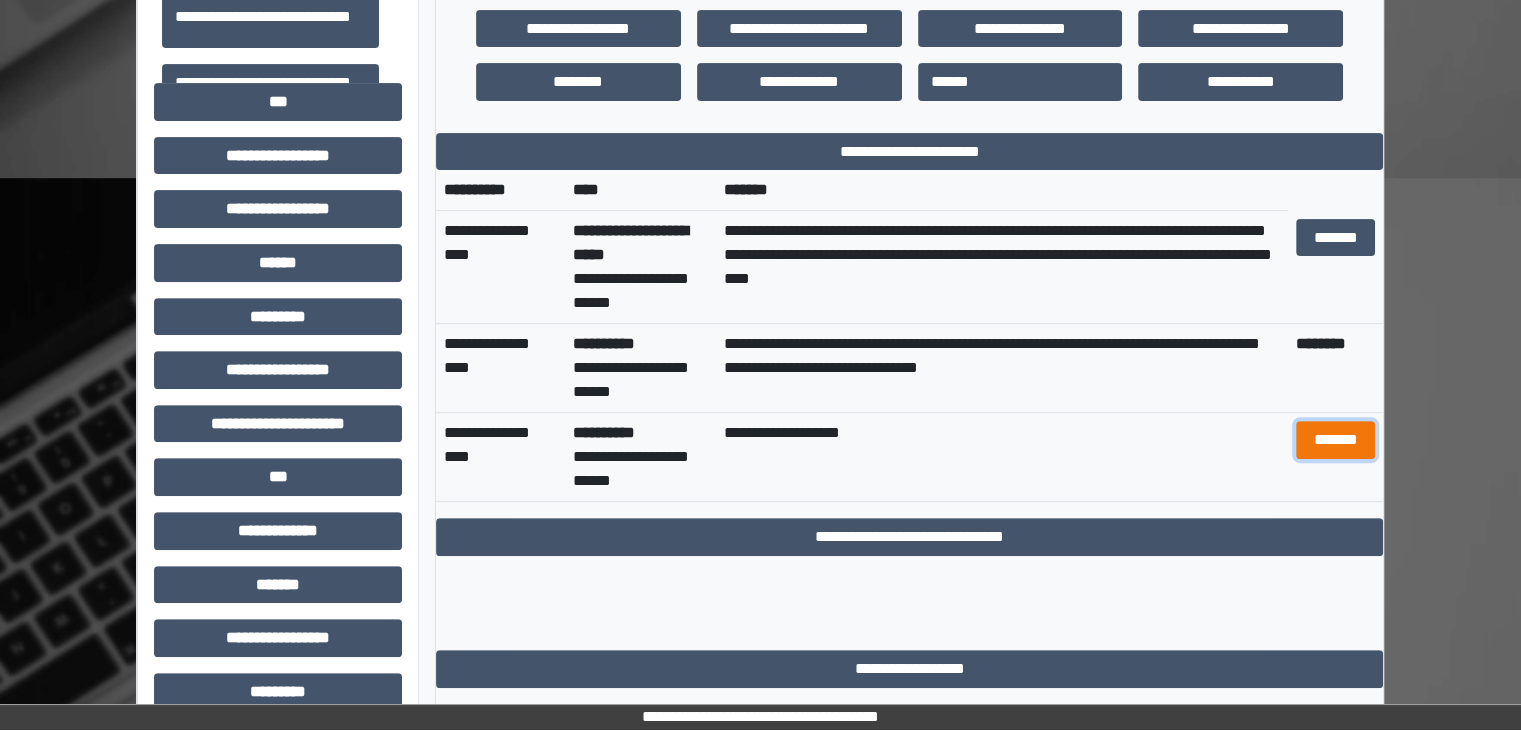 click on "*******" at bounding box center [1335, 440] 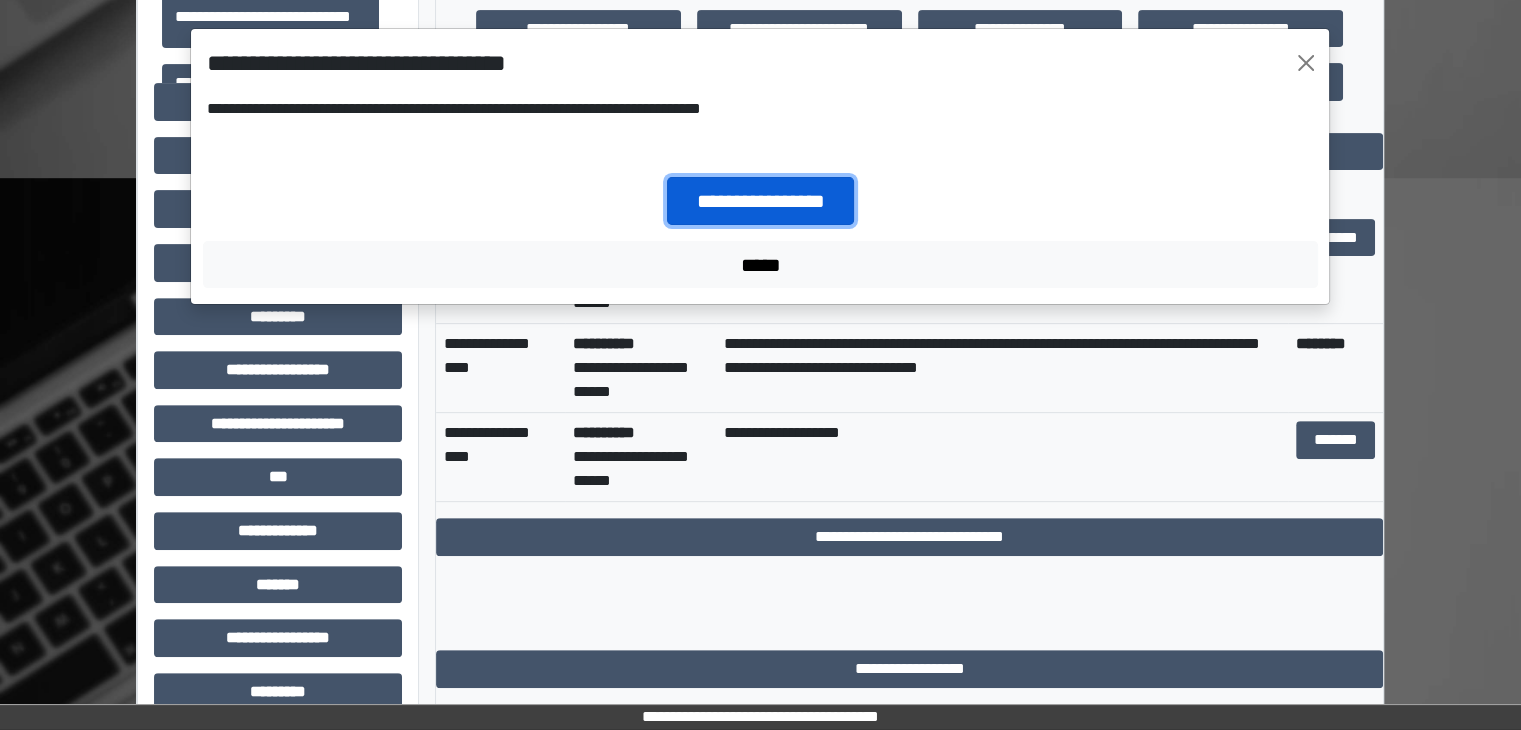 click on "**********" at bounding box center [760, 201] 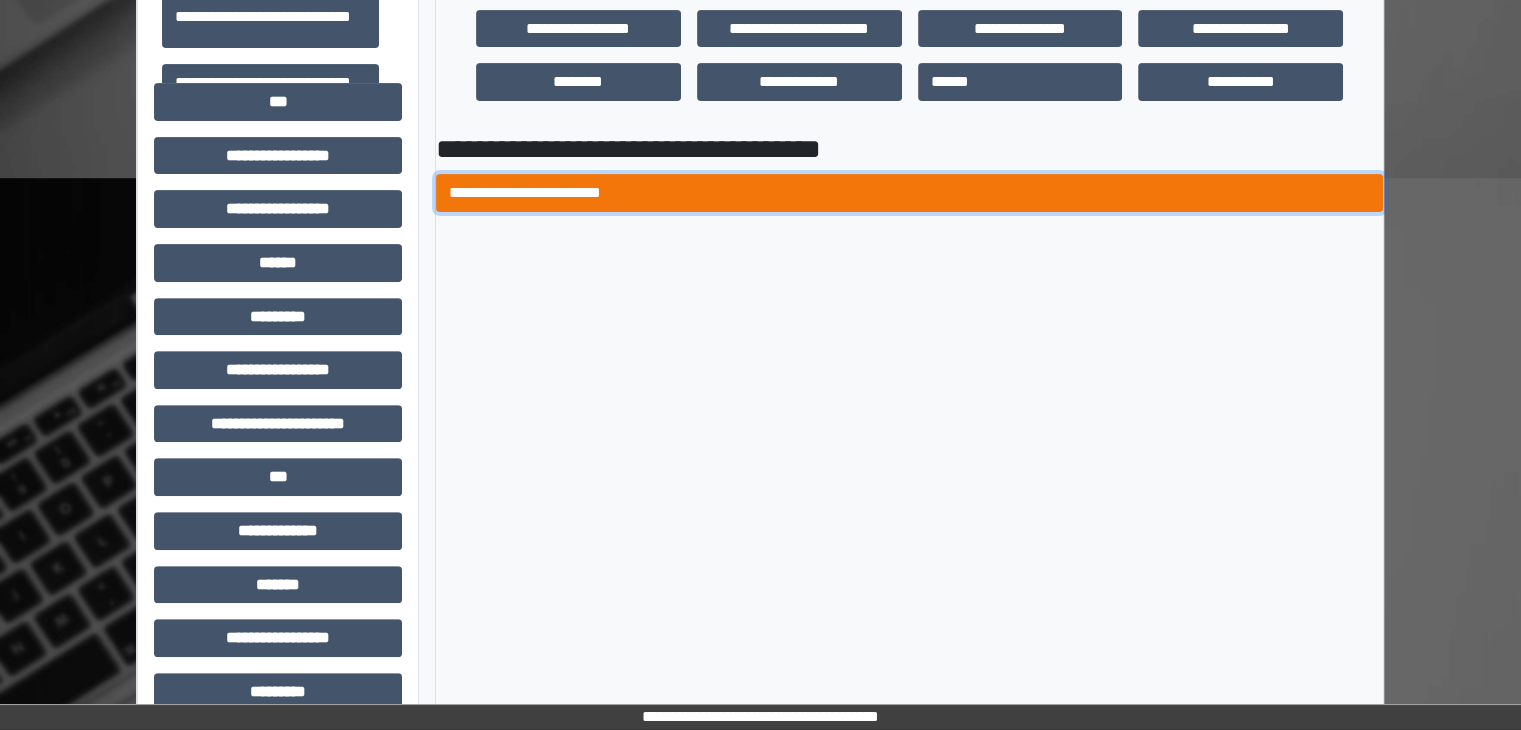 click on "**********" at bounding box center [909, 193] 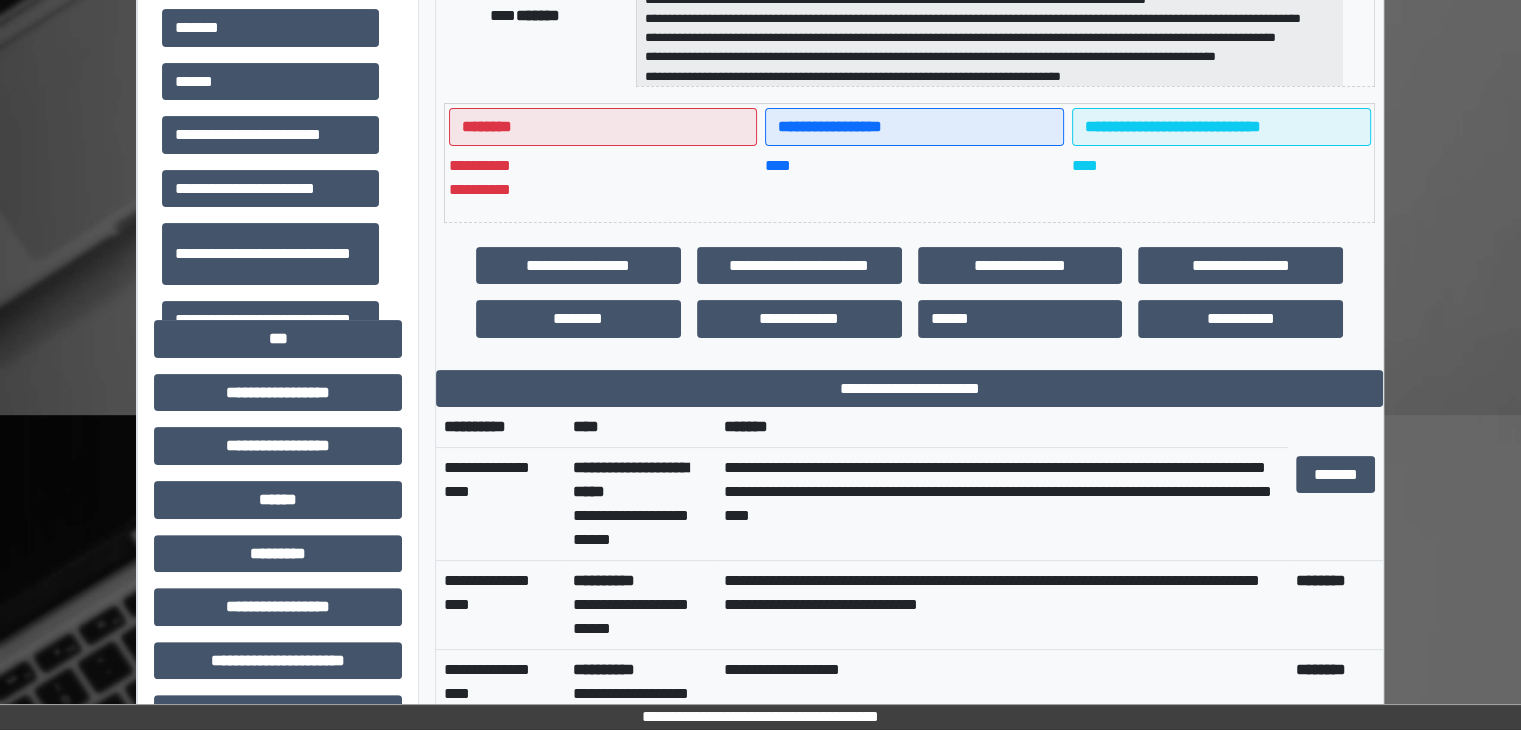 scroll, scrollTop: 456, scrollLeft: 0, axis: vertical 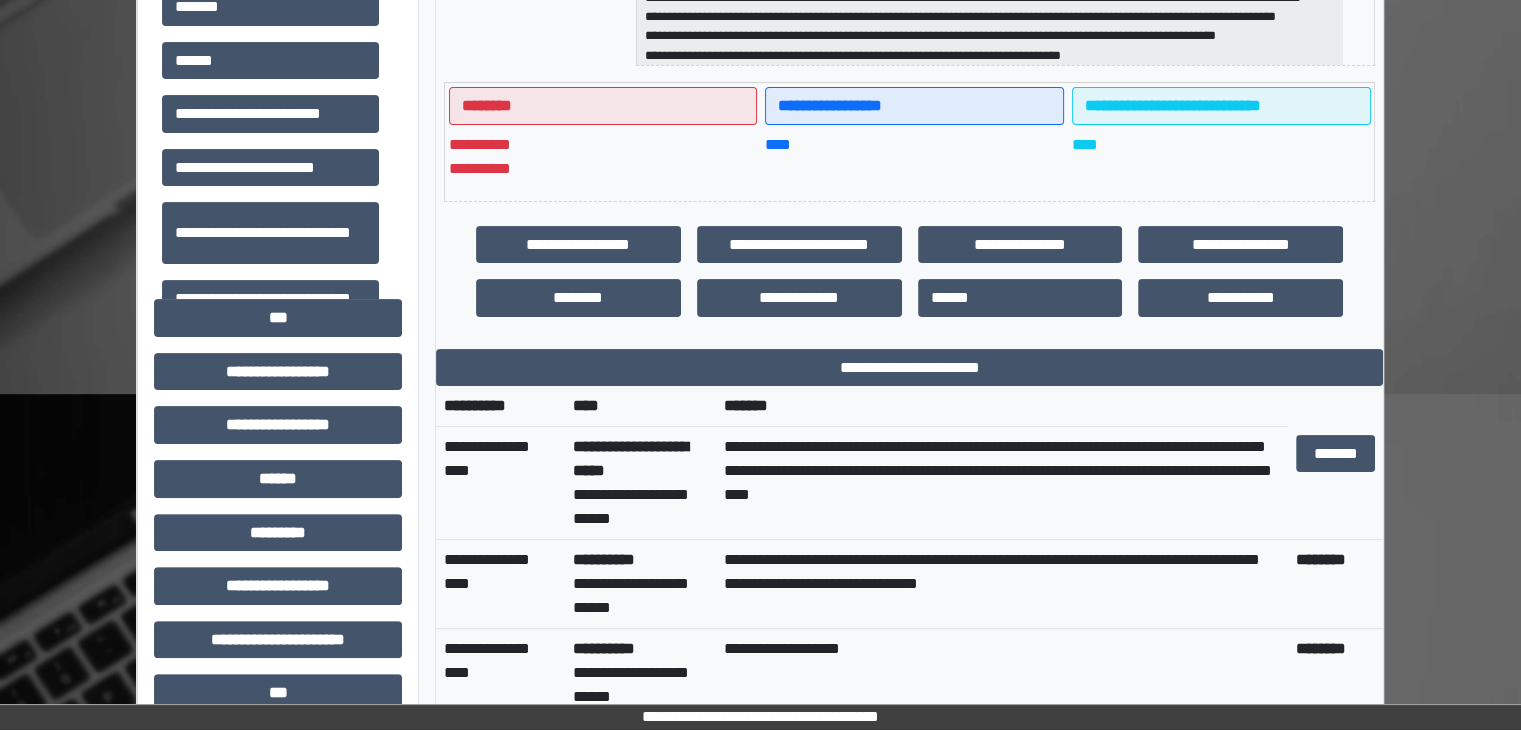 click on "**********" at bounding box center [909, 271] 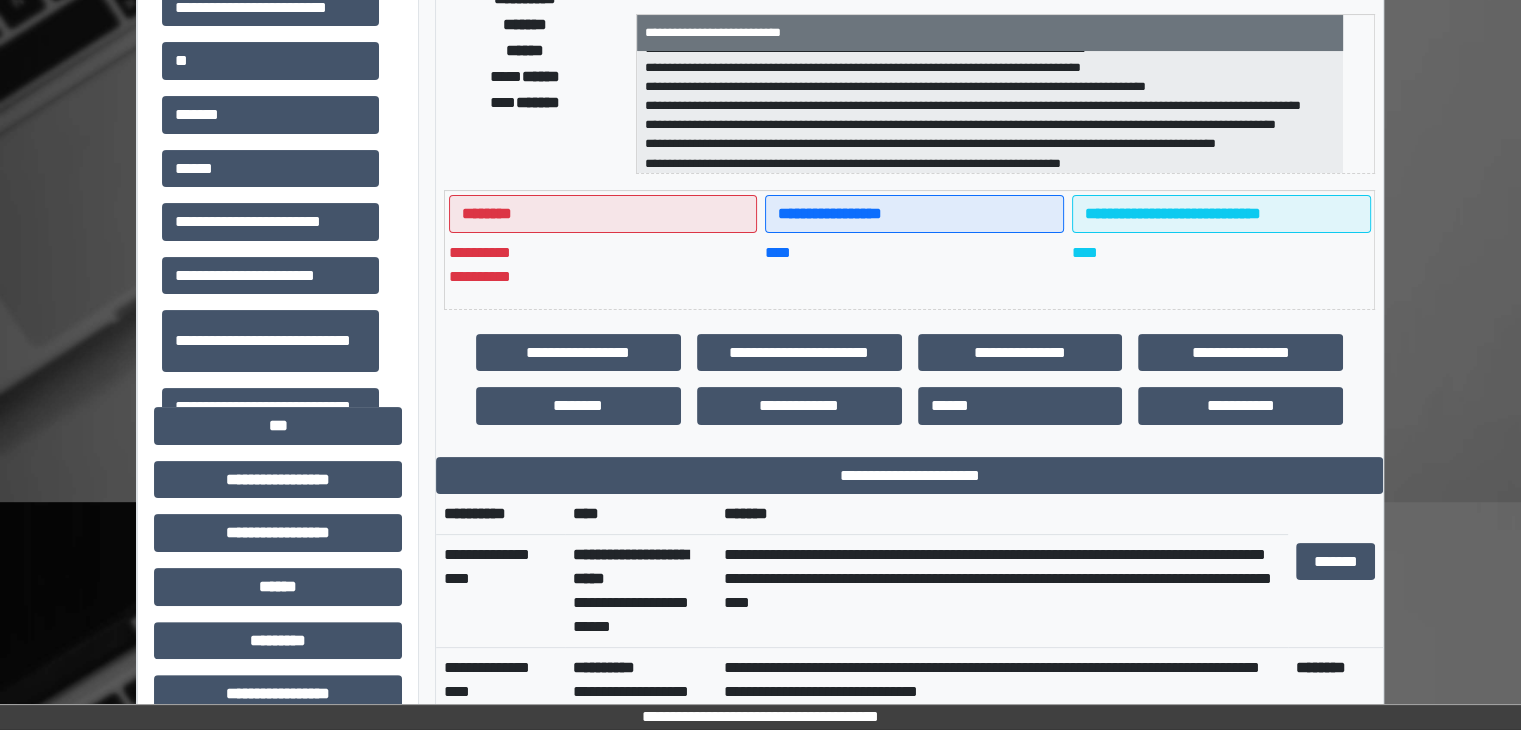 scroll, scrollTop: 348, scrollLeft: 0, axis: vertical 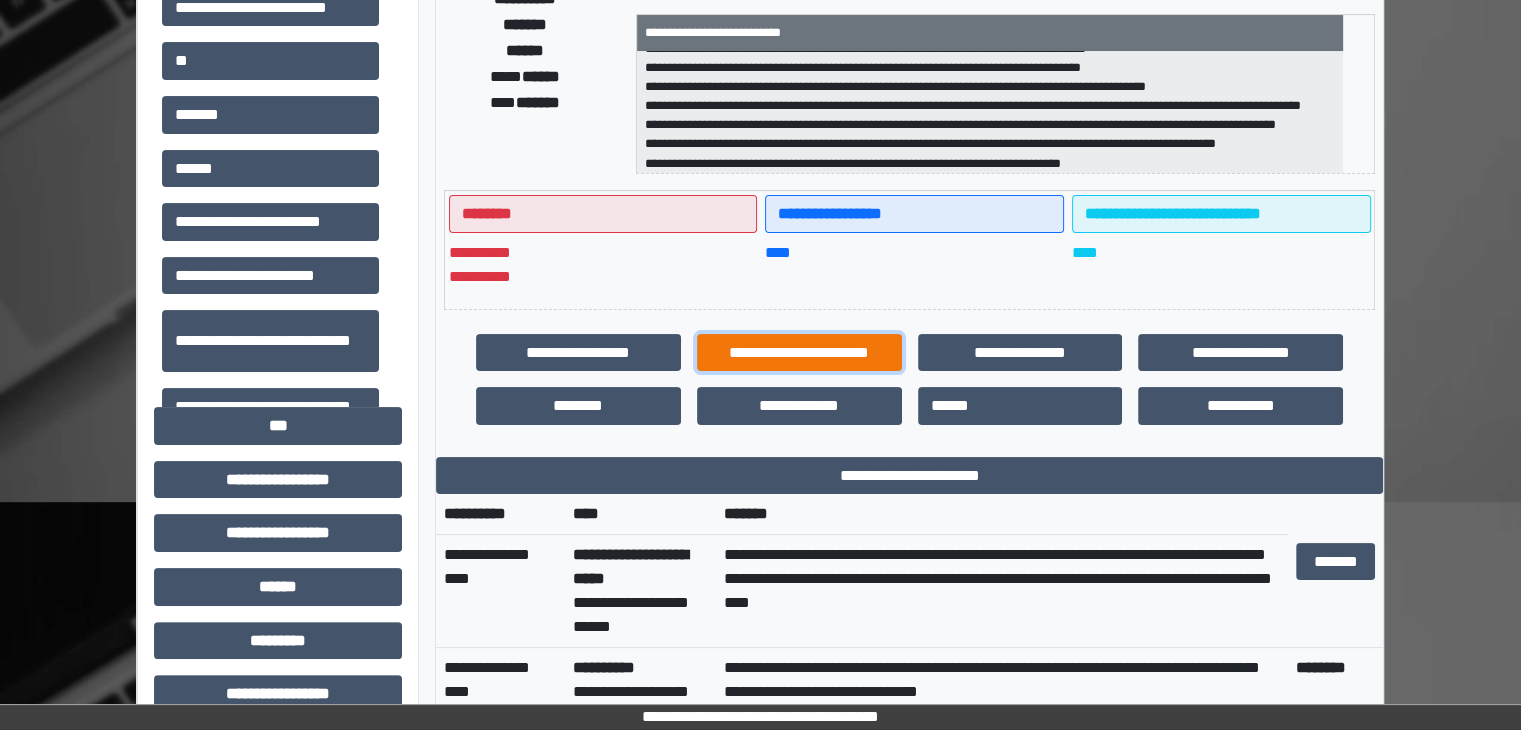 click on "**********" at bounding box center (799, 353) 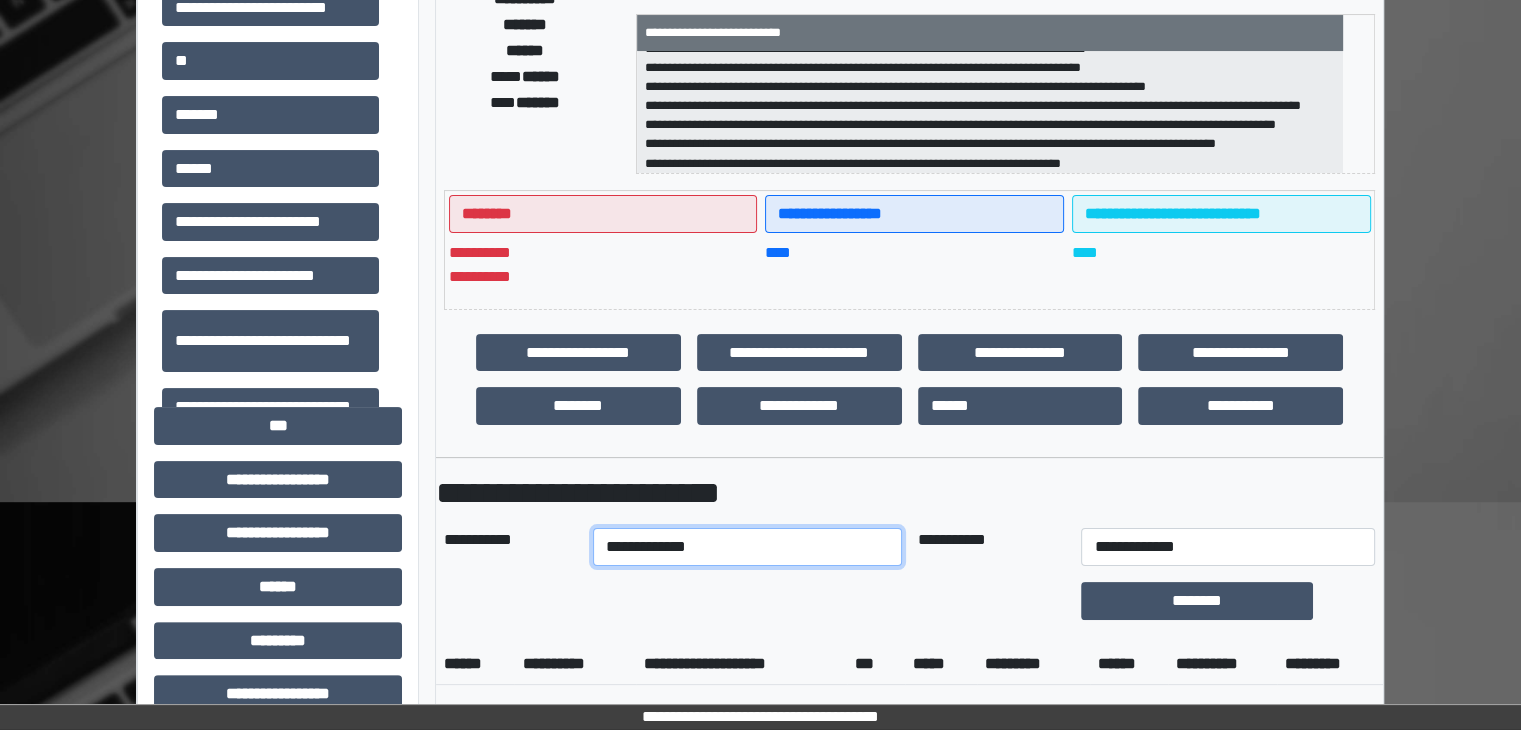 click on "**********" at bounding box center [747, 547] 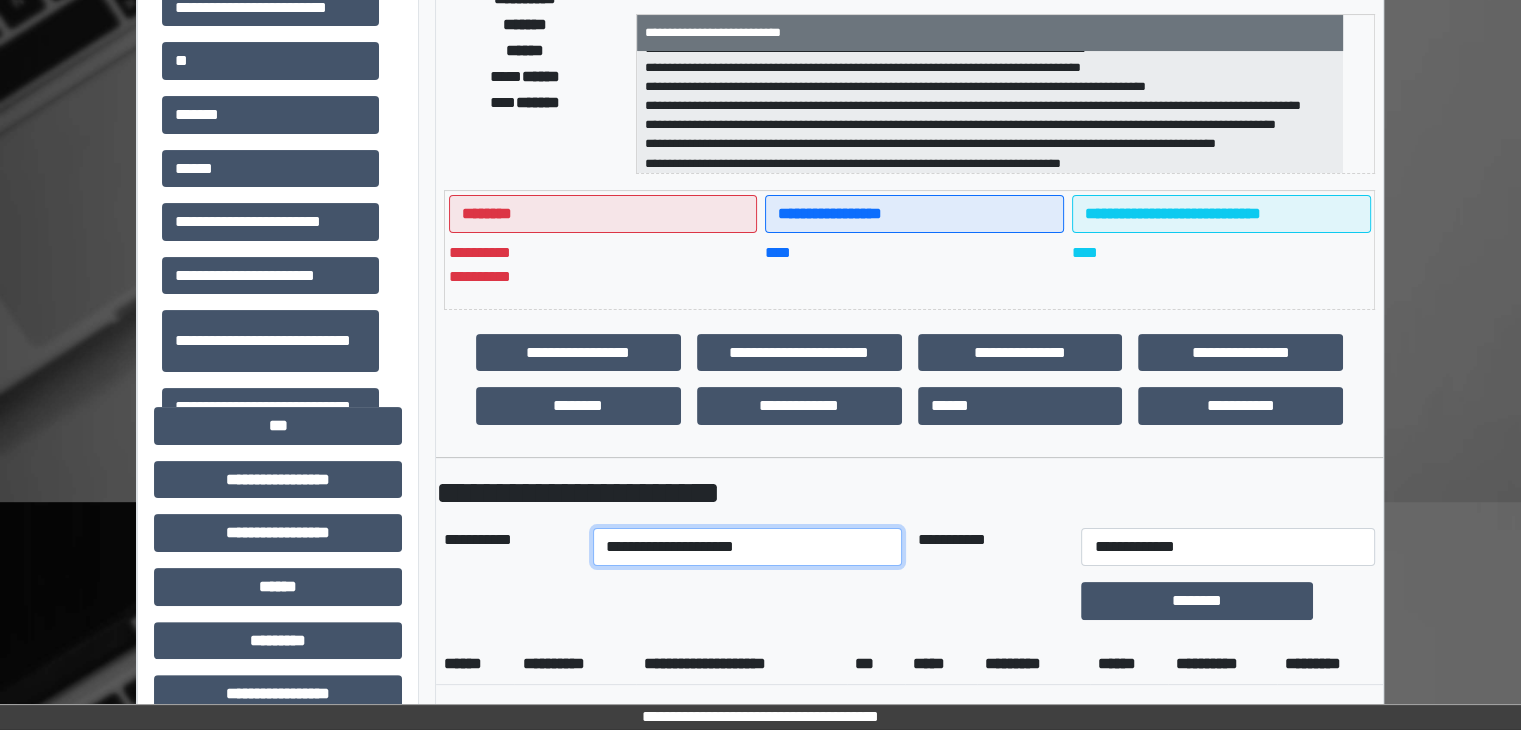 click on "**********" at bounding box center (747, 547) 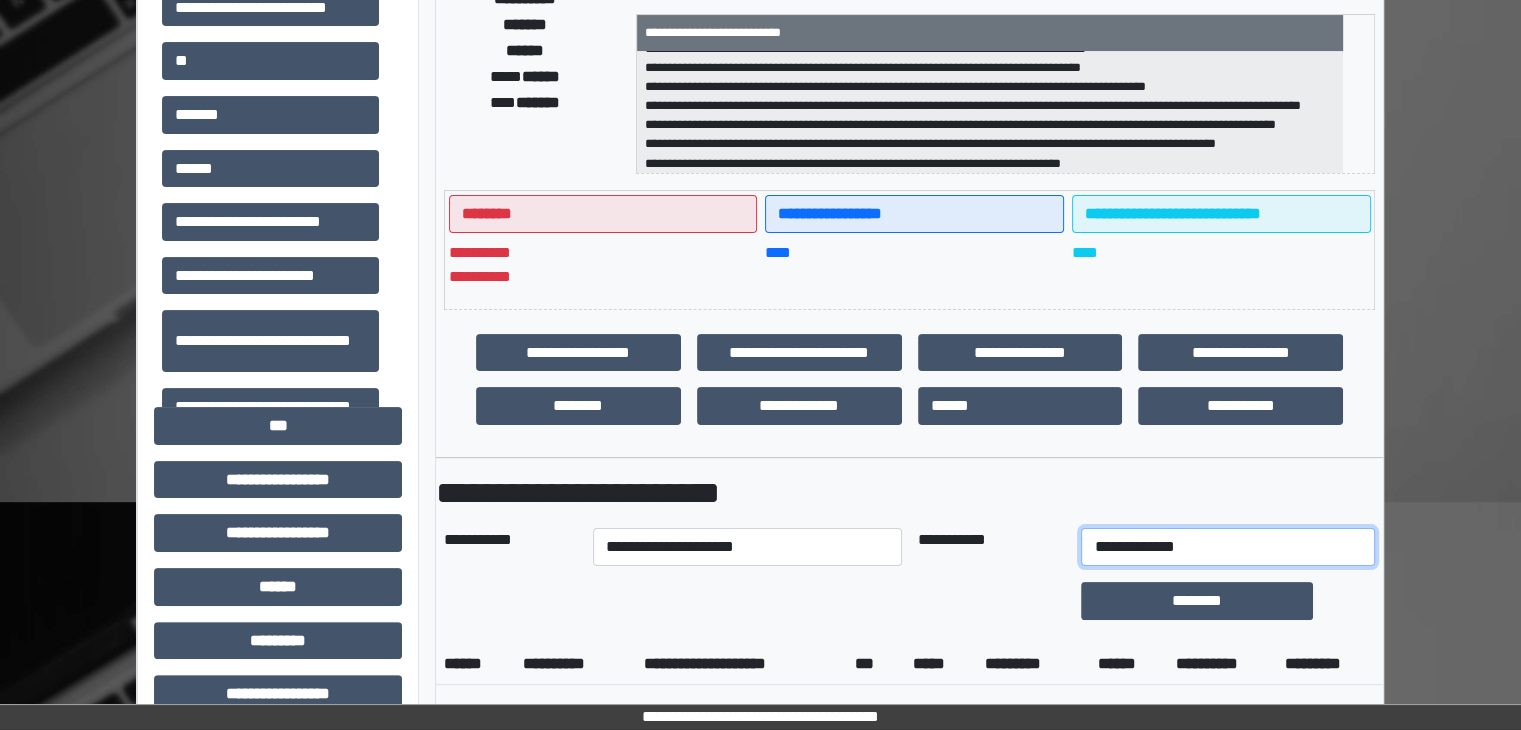 click on "**********" at bounding box center (1227, 547) 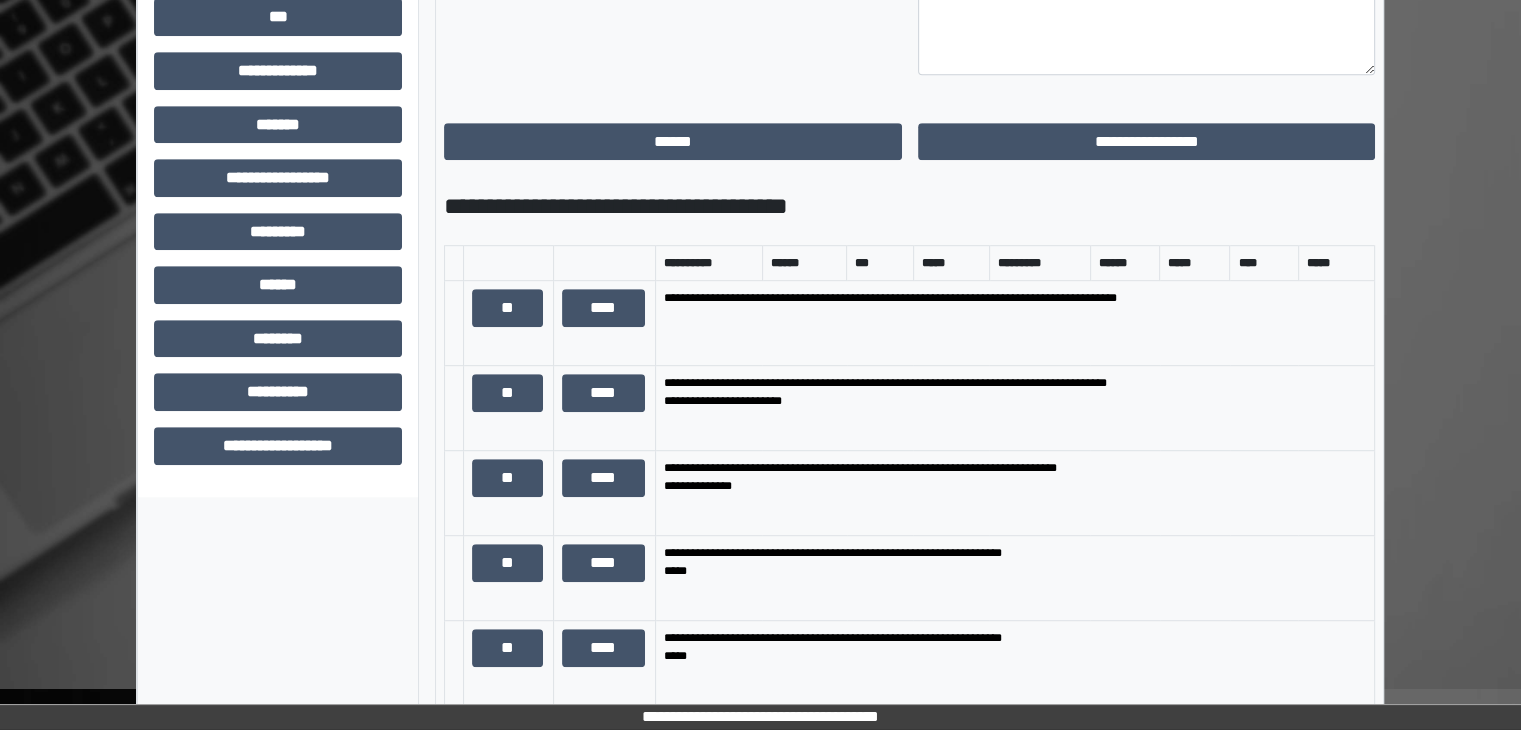 scroll, scrollTop: 1136, scrollLeft: 0, axis: vertical 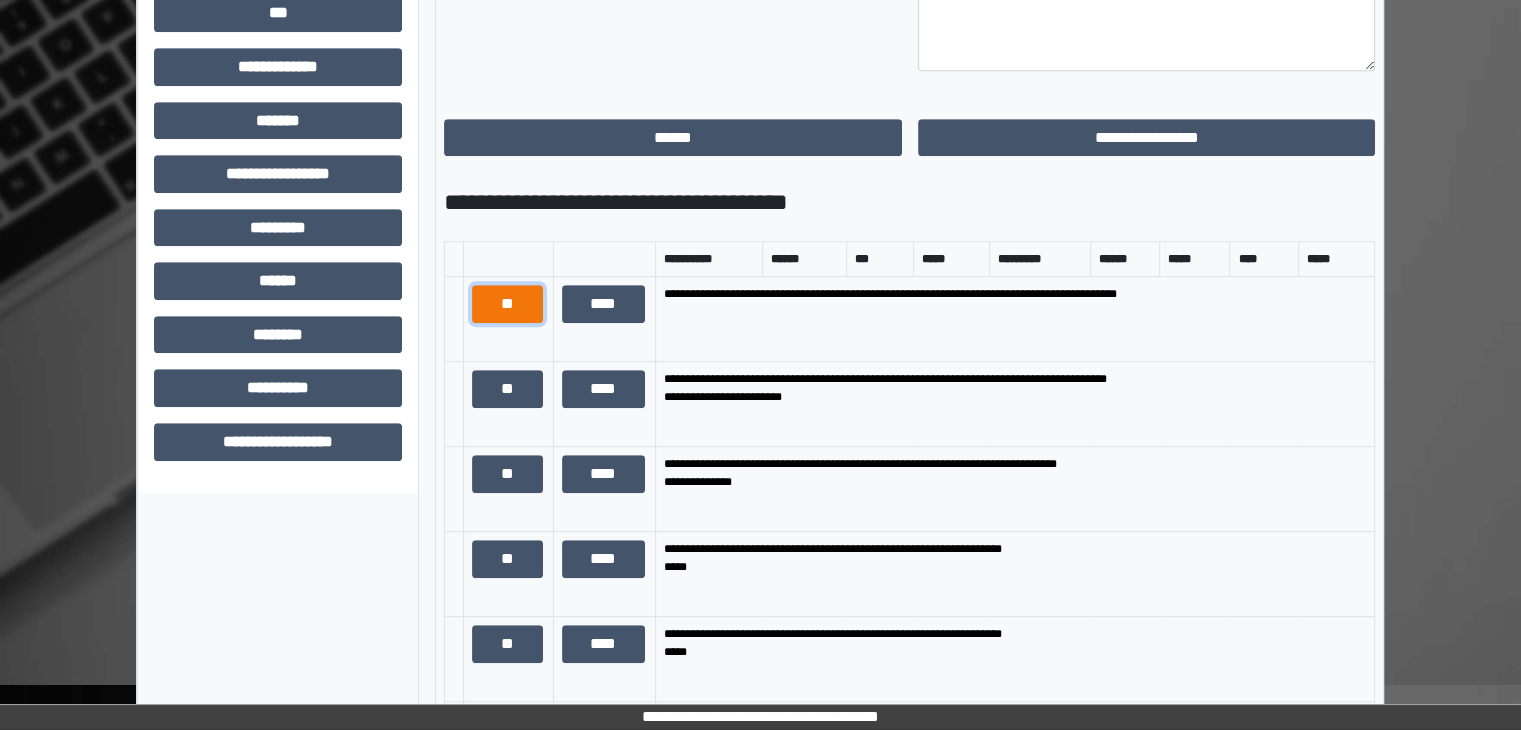 click on "**" at bounding box center (507, 304) 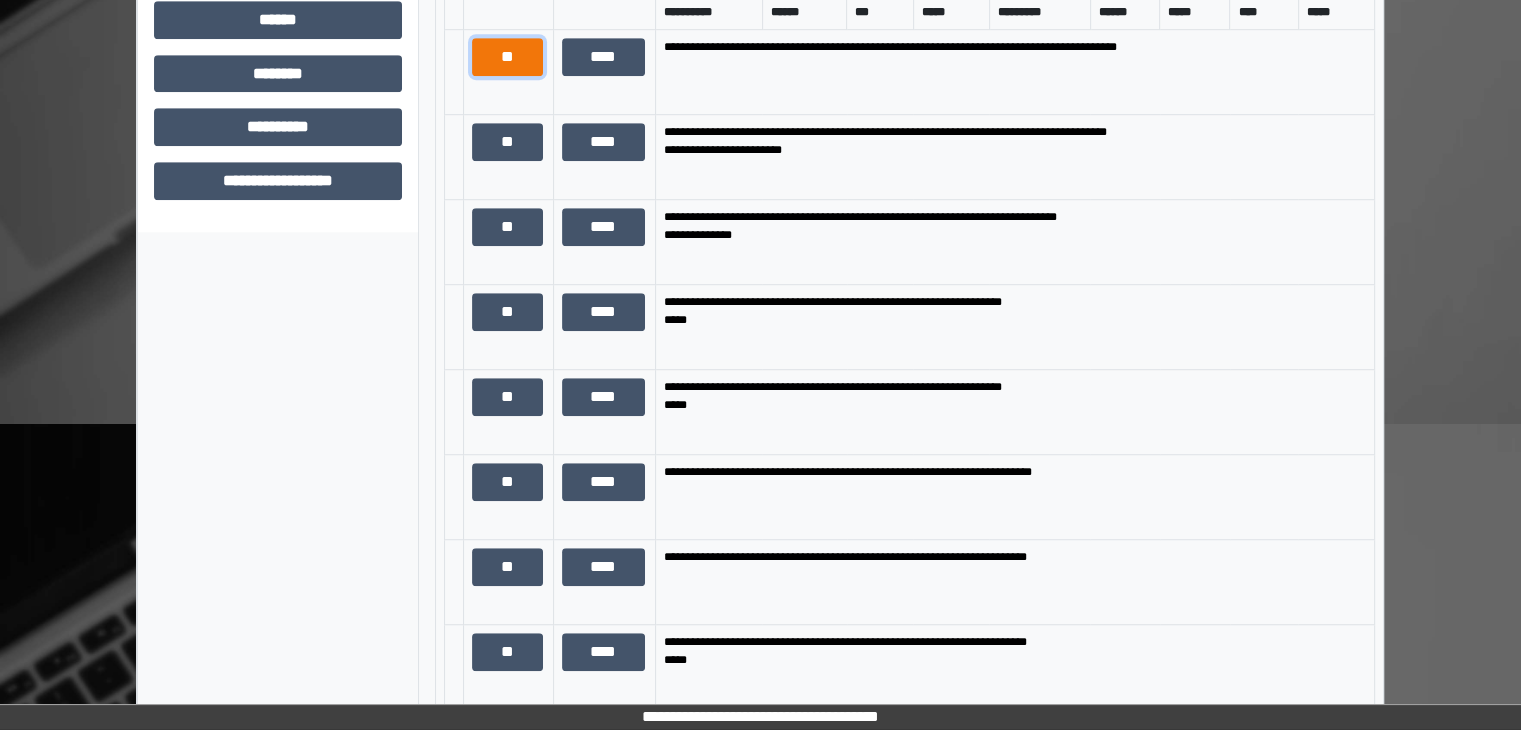 scroll, scrollTop: 1416, scrollLeft: 0, axis: vertical 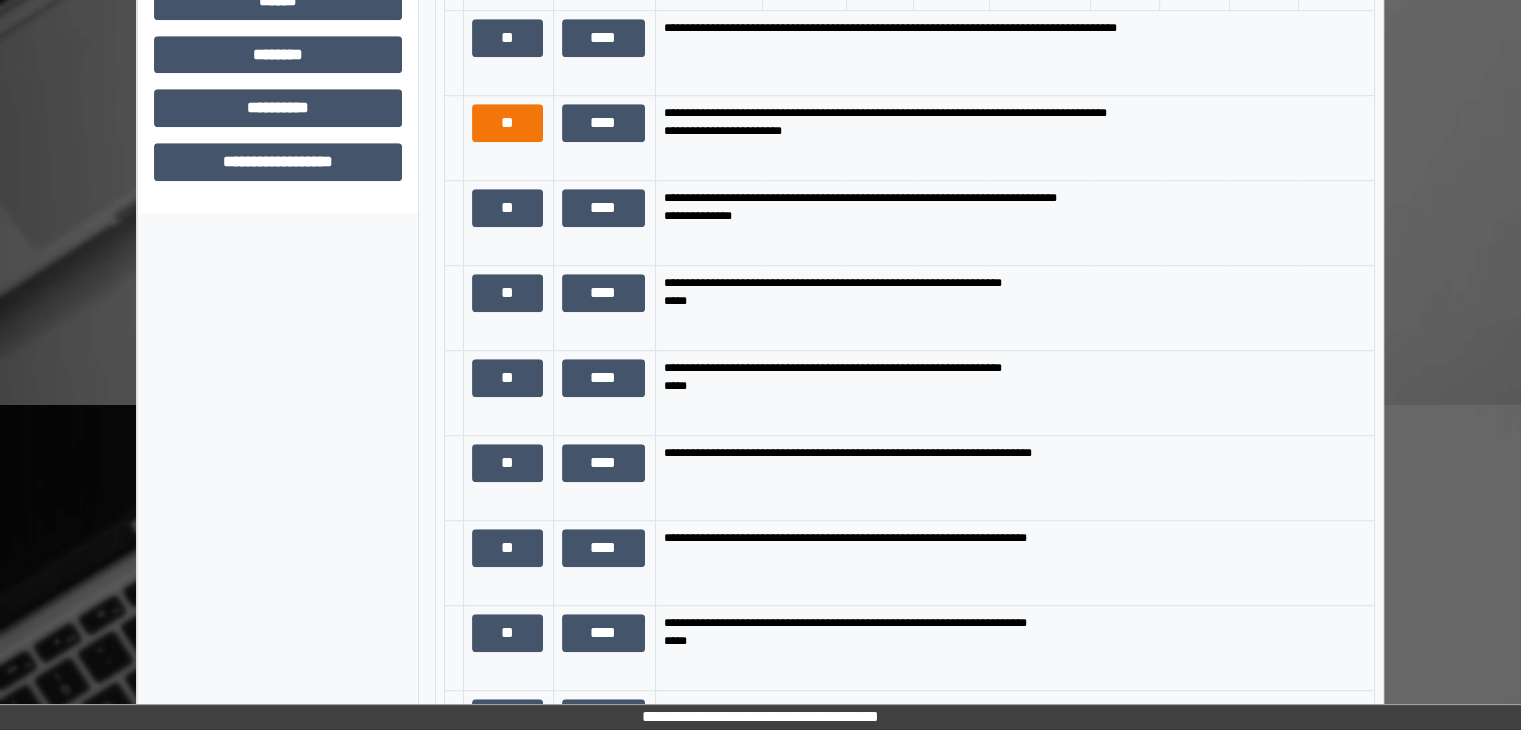 click on "**" at bounding box center [507, 123] 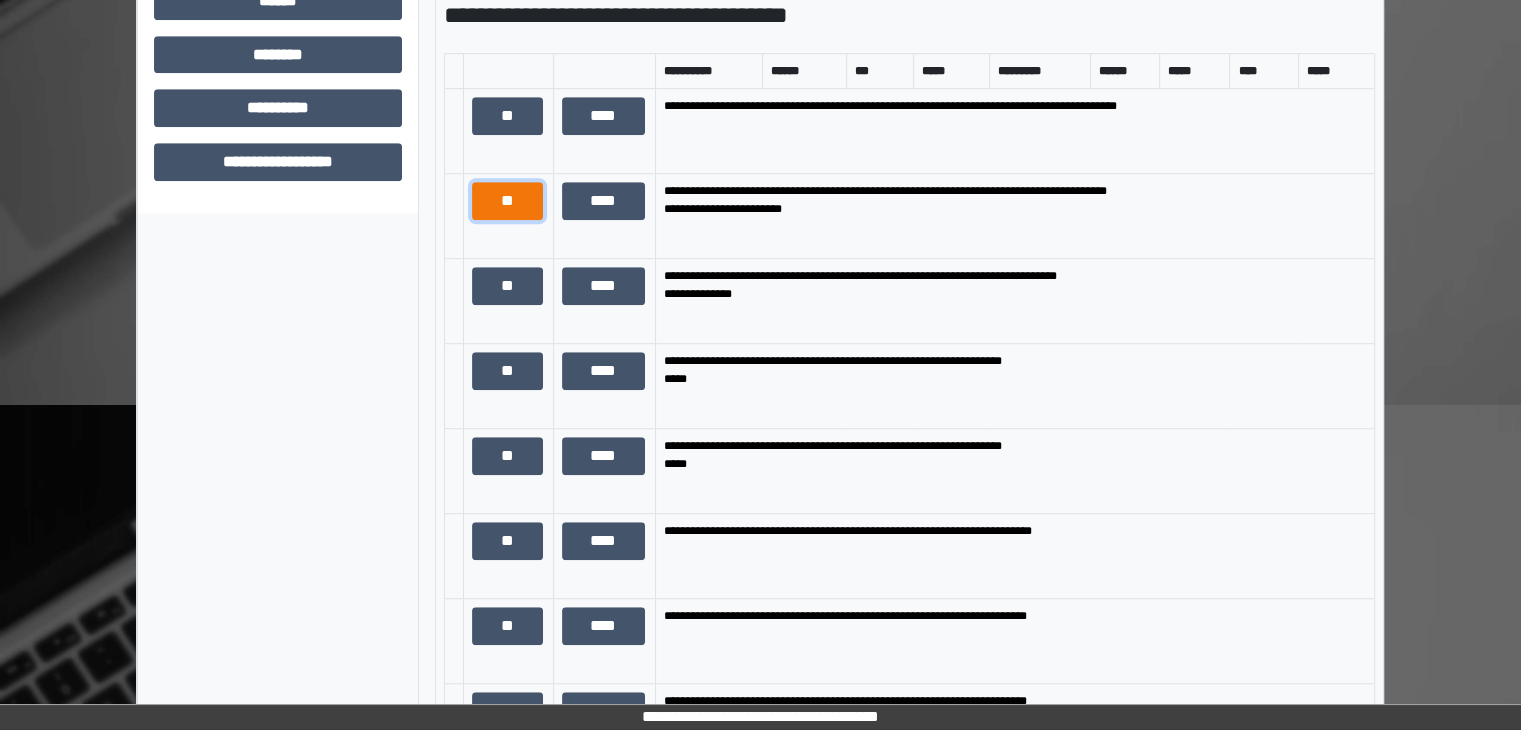 click on "**" at bounding box center (507, 201) 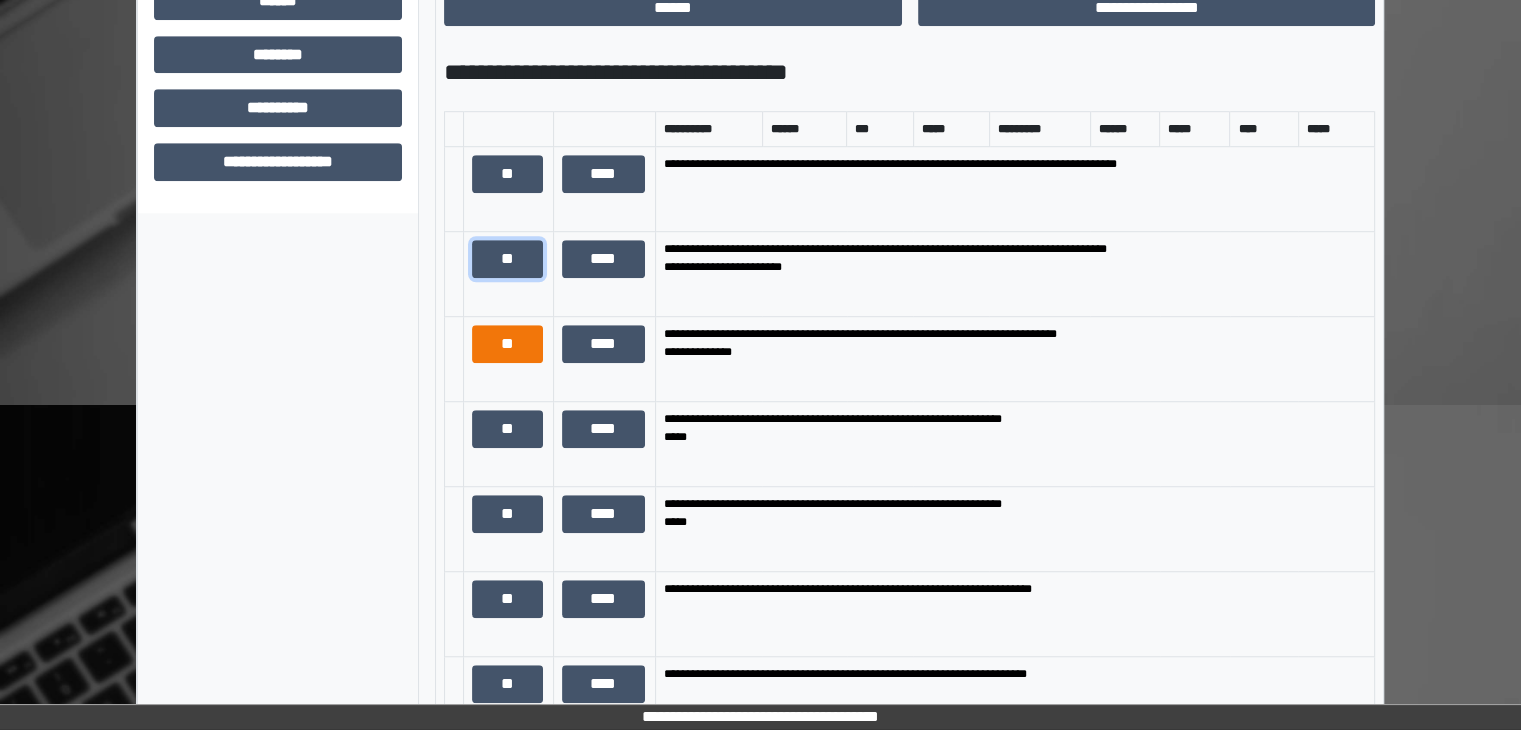 click on "**" at bounding box center (507, 344) 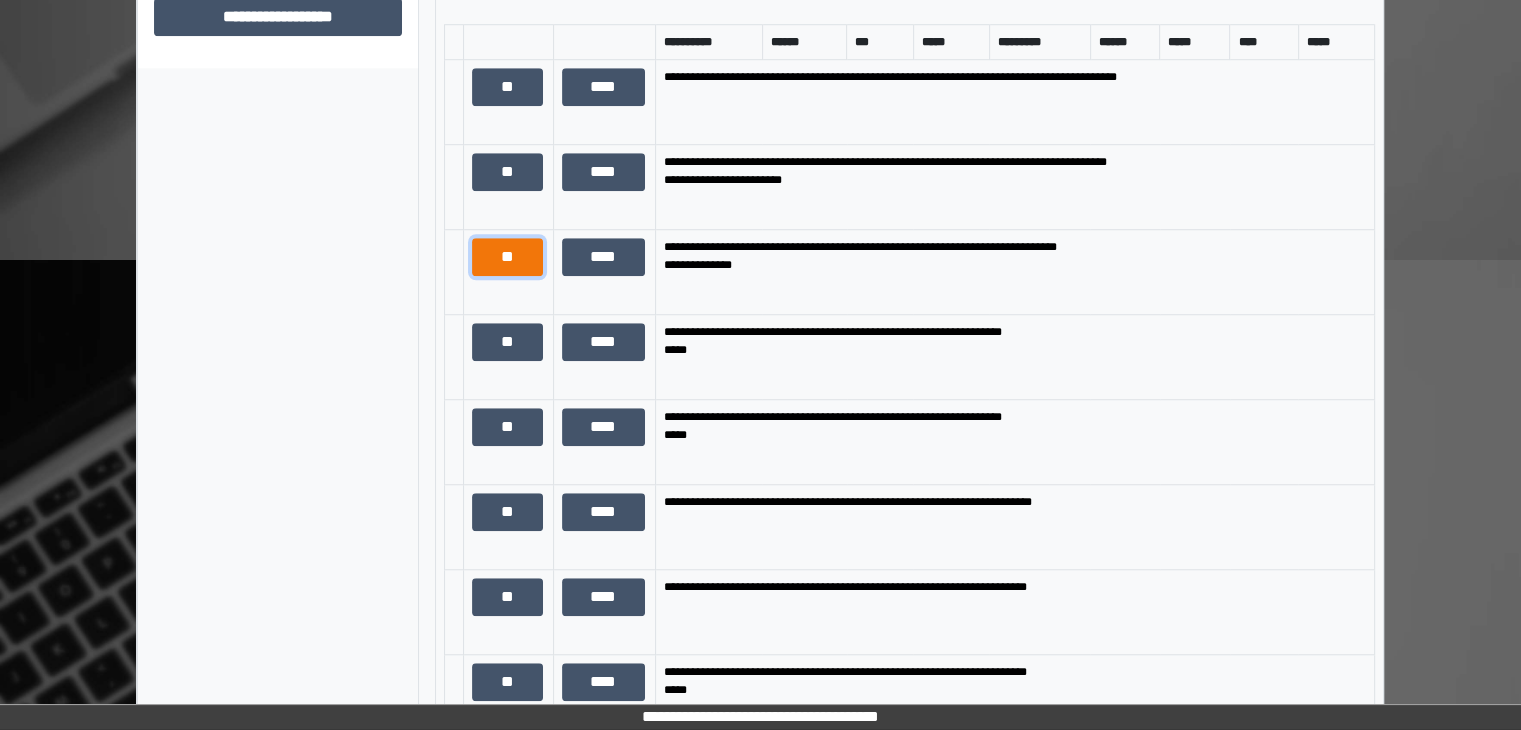 scroll, scrollTop: 1567, scrollLeft: 0, axis: vertical 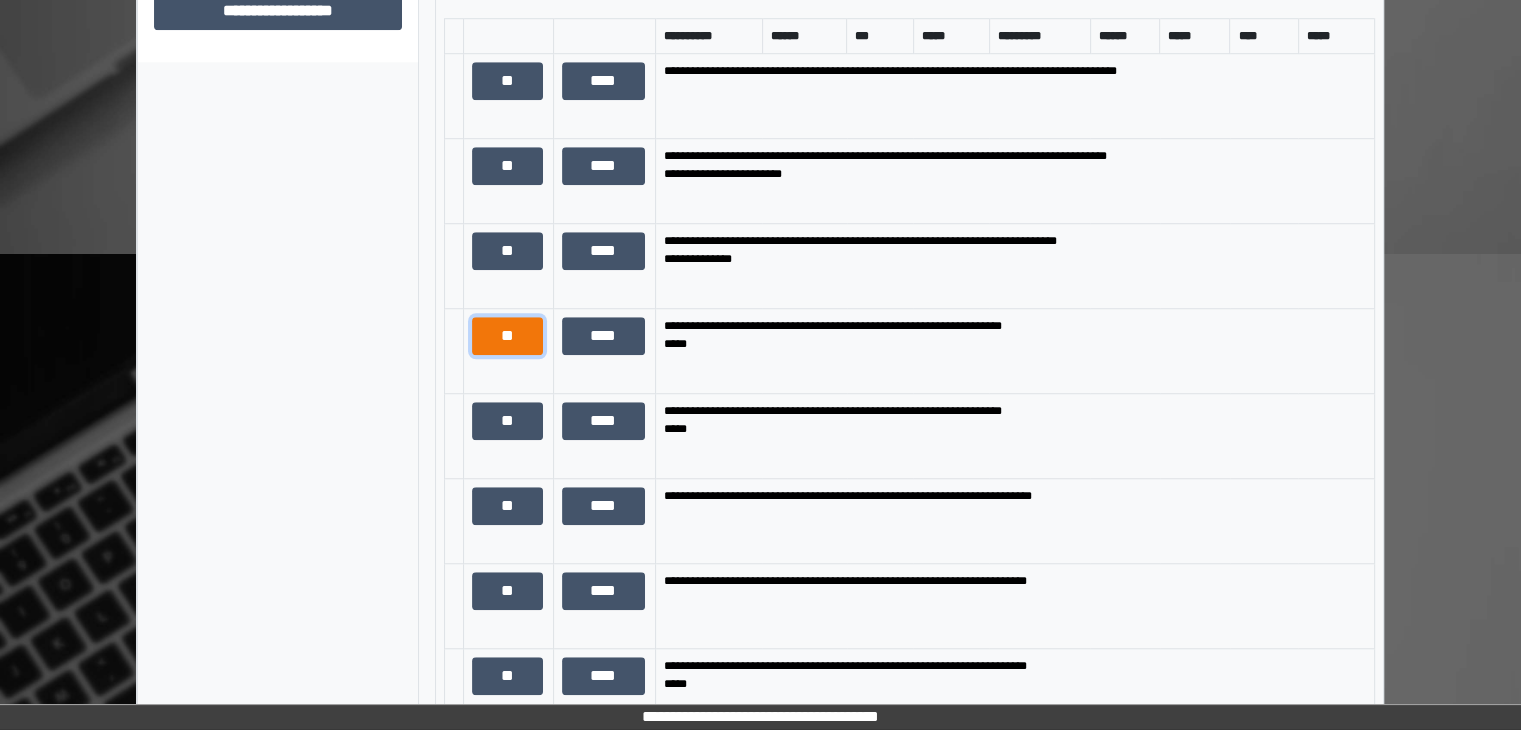 click on "**" at bounding box center (507, 336) 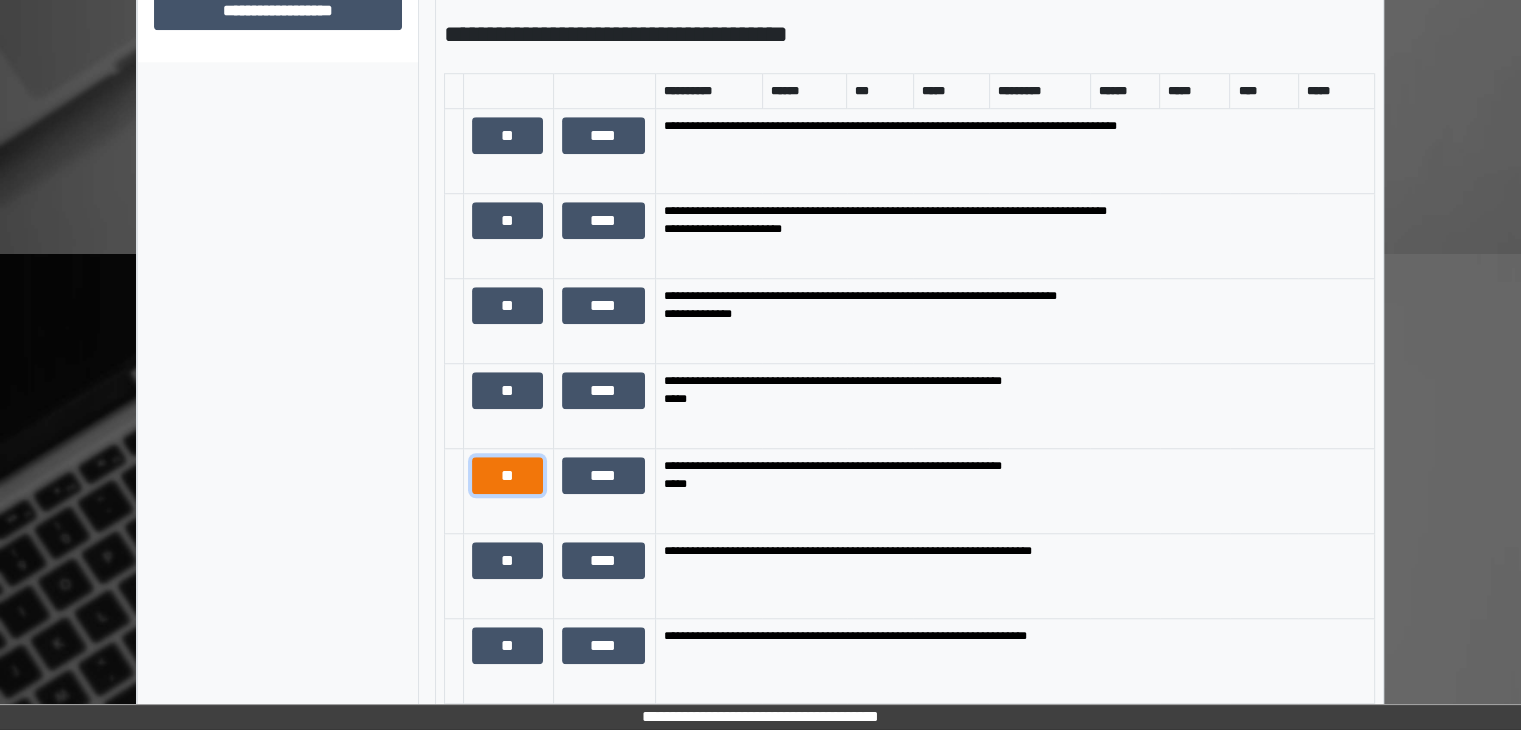 click on "**" at bounding box center [507, 476] 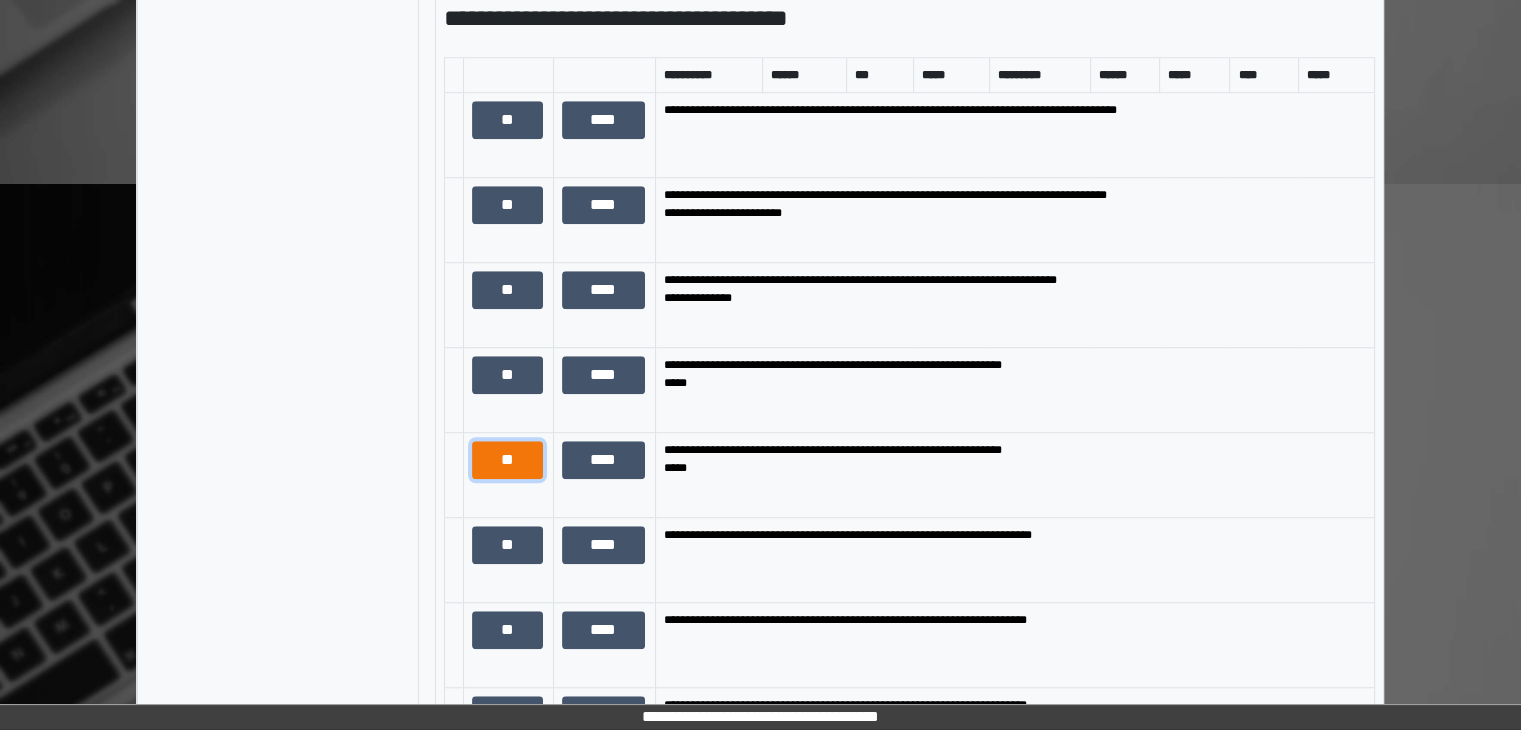 scroll, scrollTop: 1718, scrollLeft: 0, axis: vertical 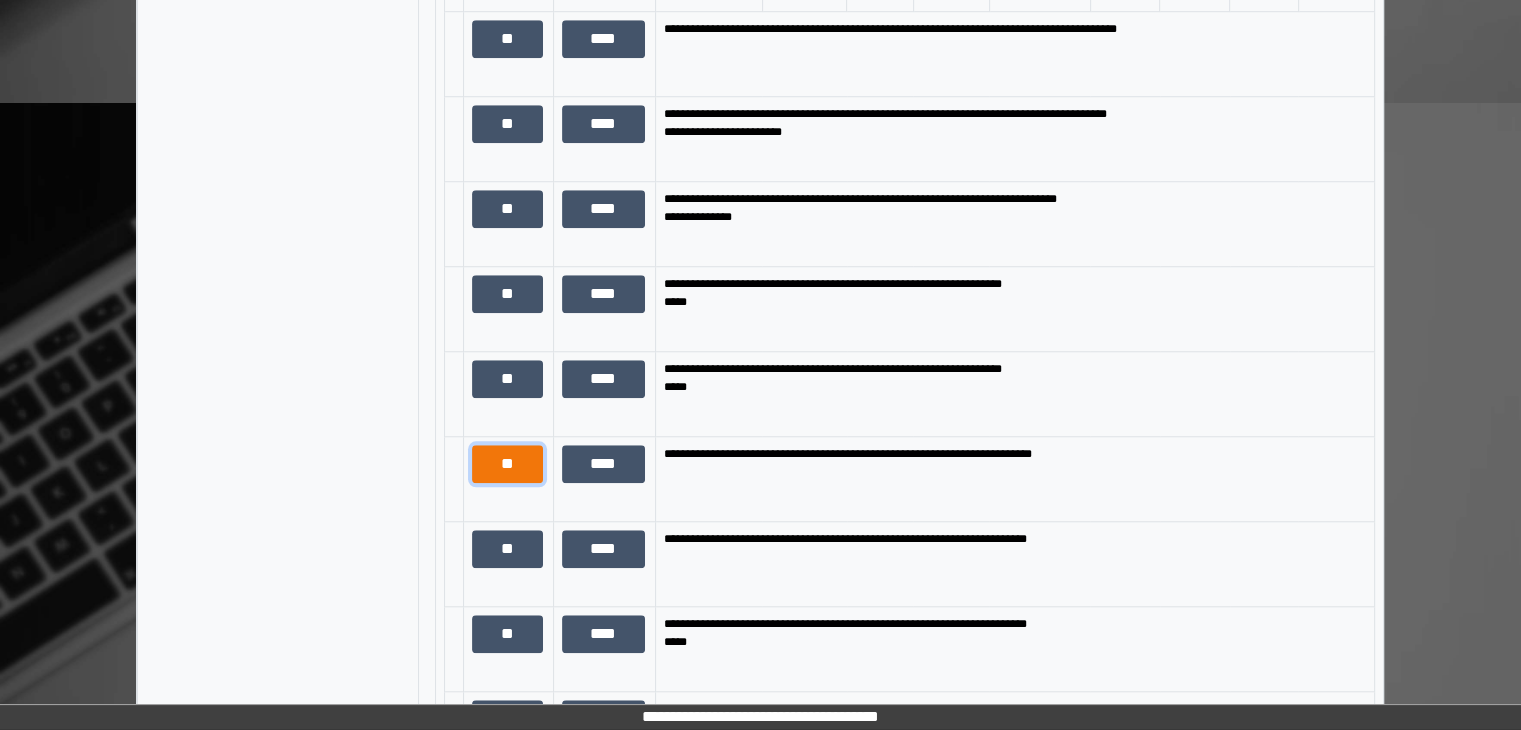 click on "**" at bounding box center [507, 464] 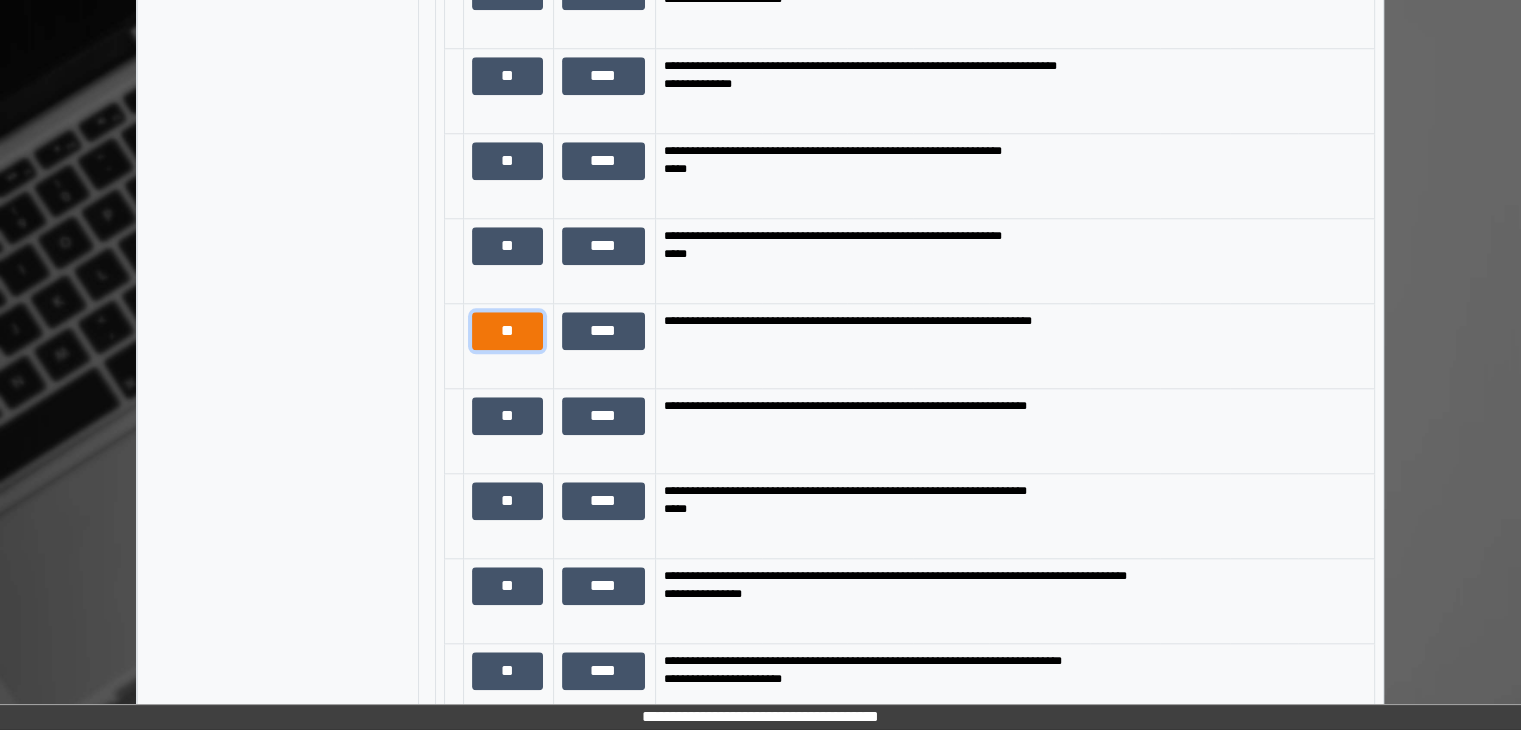 scroll, scrollTop: 1911, scrollLeft: 0, axis: vertical 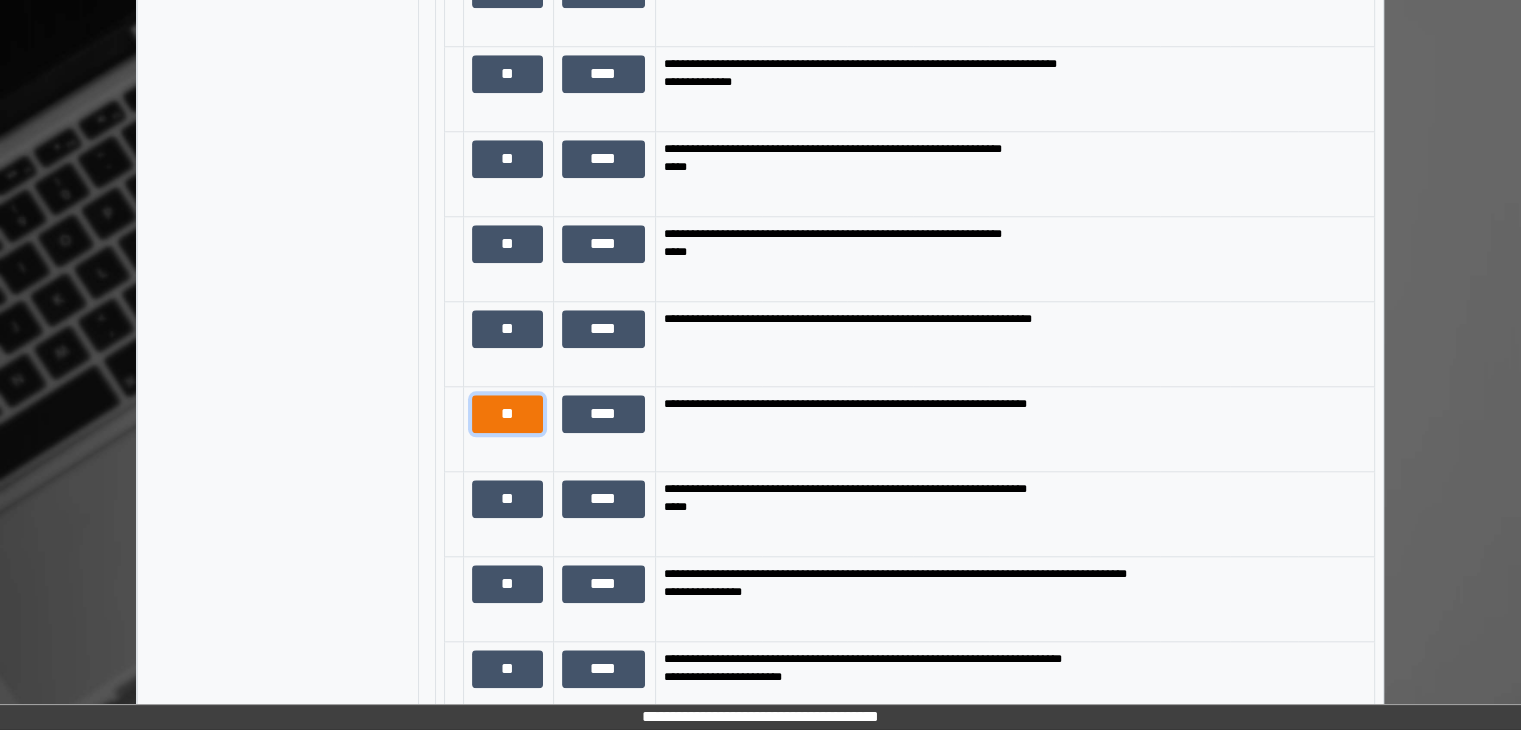 click on "**" at bounding box center (507, 414) 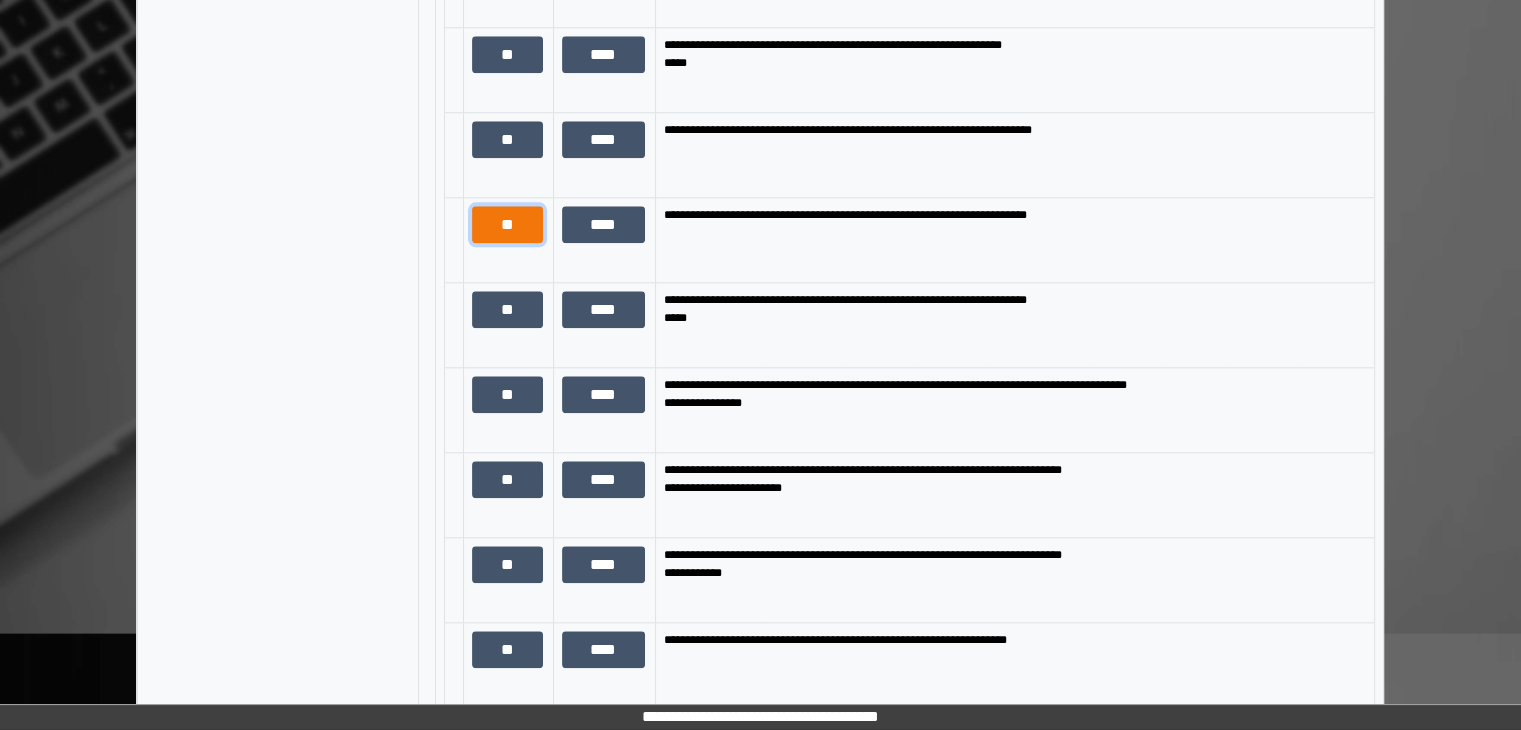 scroll, scrollTop: 2197, scrollLeft: 0, axis: vertical 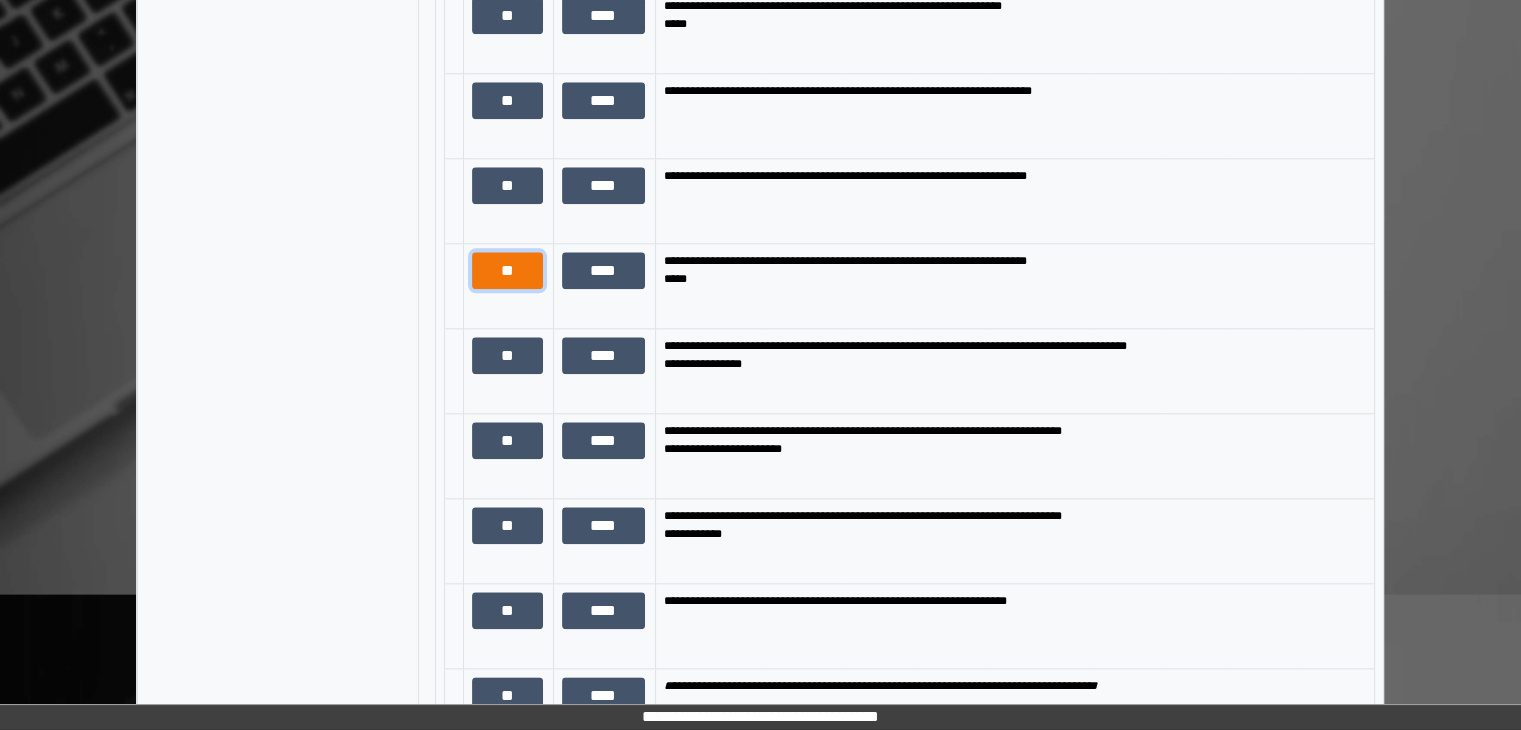 click on "**" at bounding box center [507, 271] 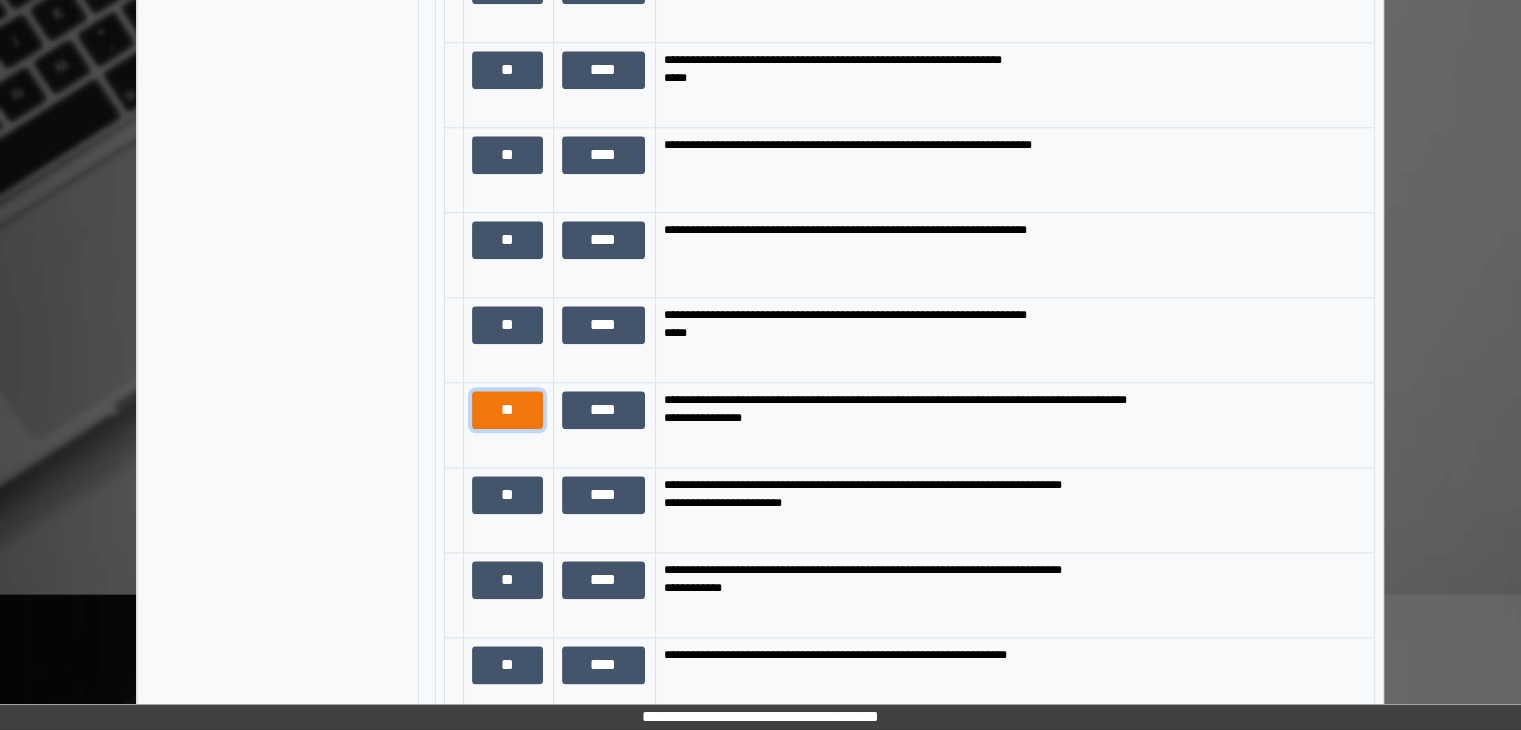 click on "**" at bounding box center (507, 410) 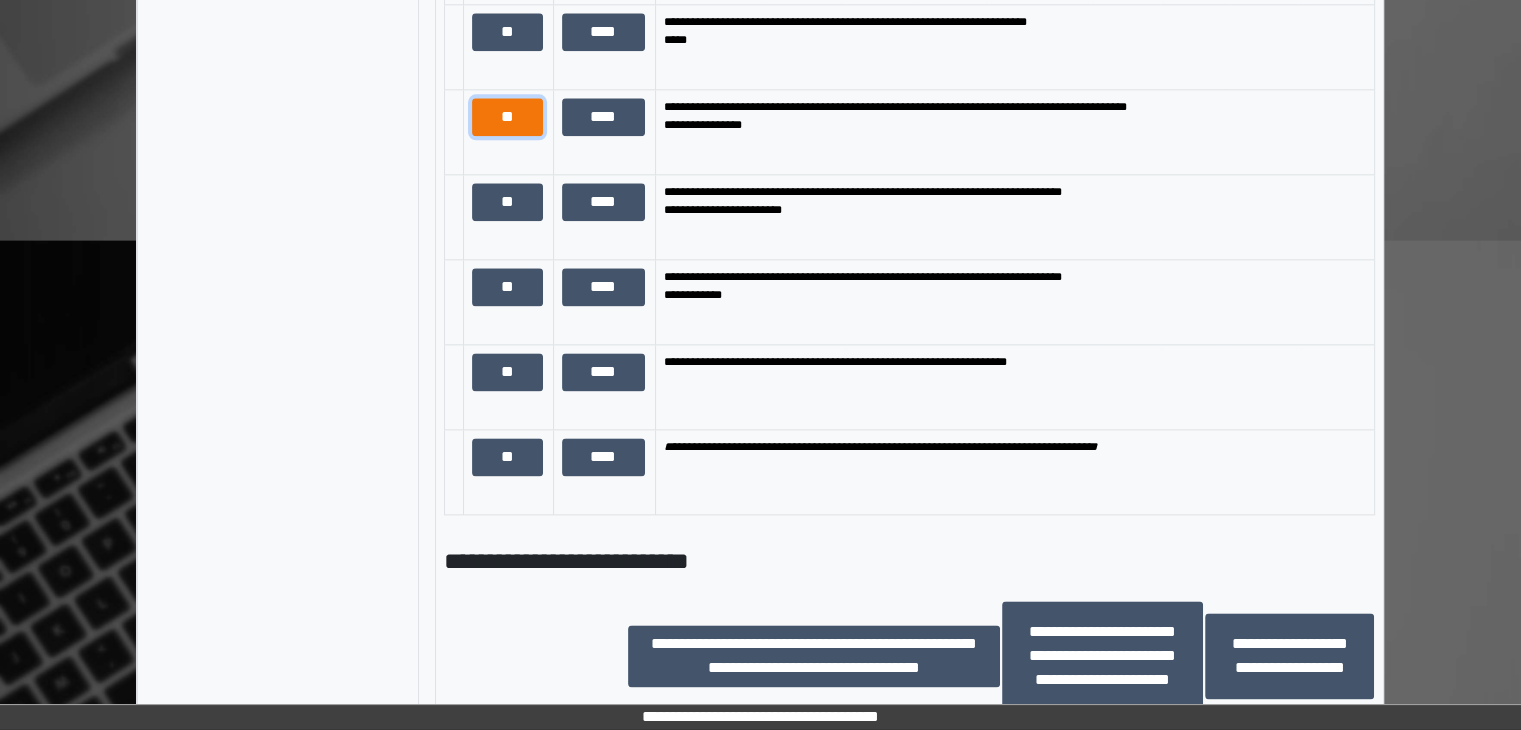 scroll, scrollTop: 2553, scrollLeft: 0, axis: vertical 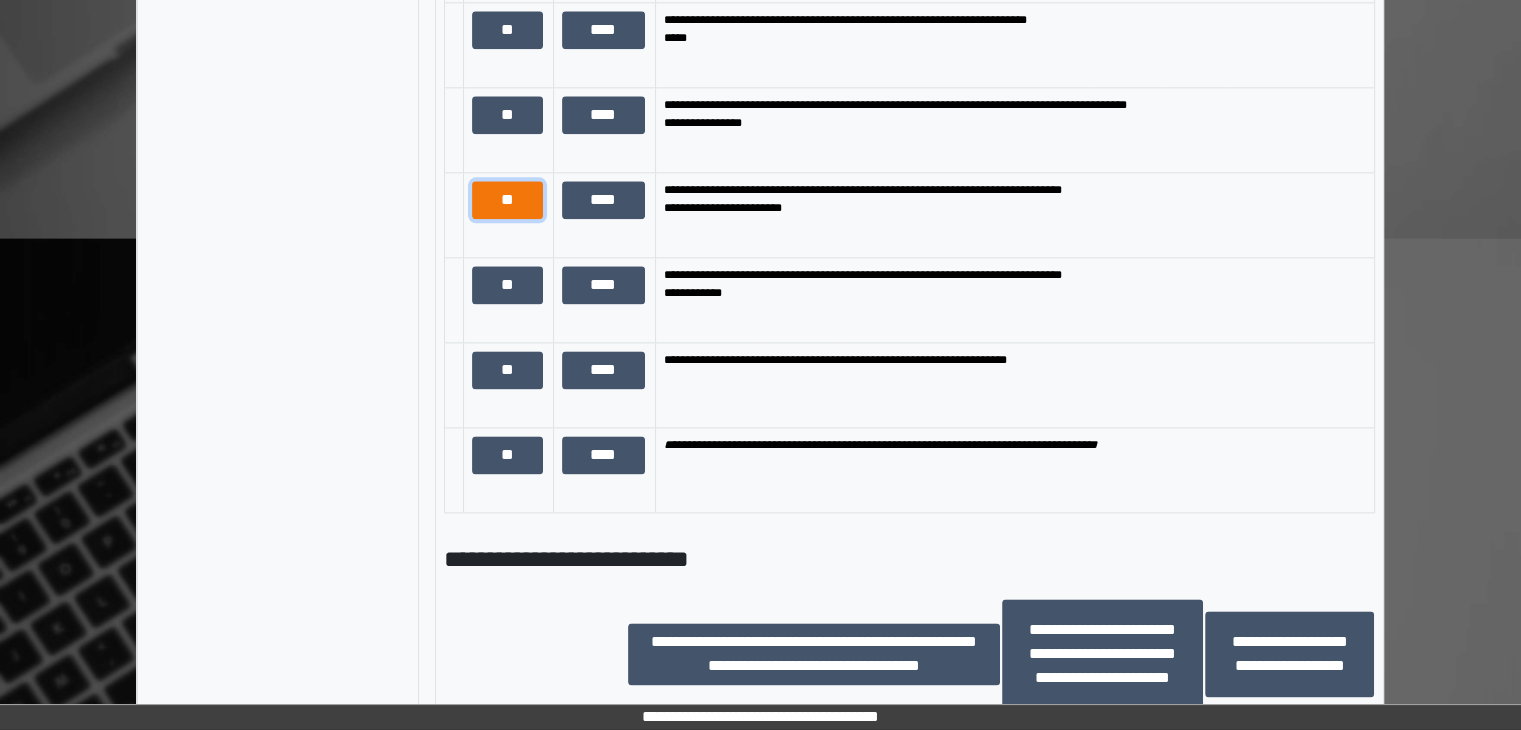click on "**" at bounding box center [507, 200] 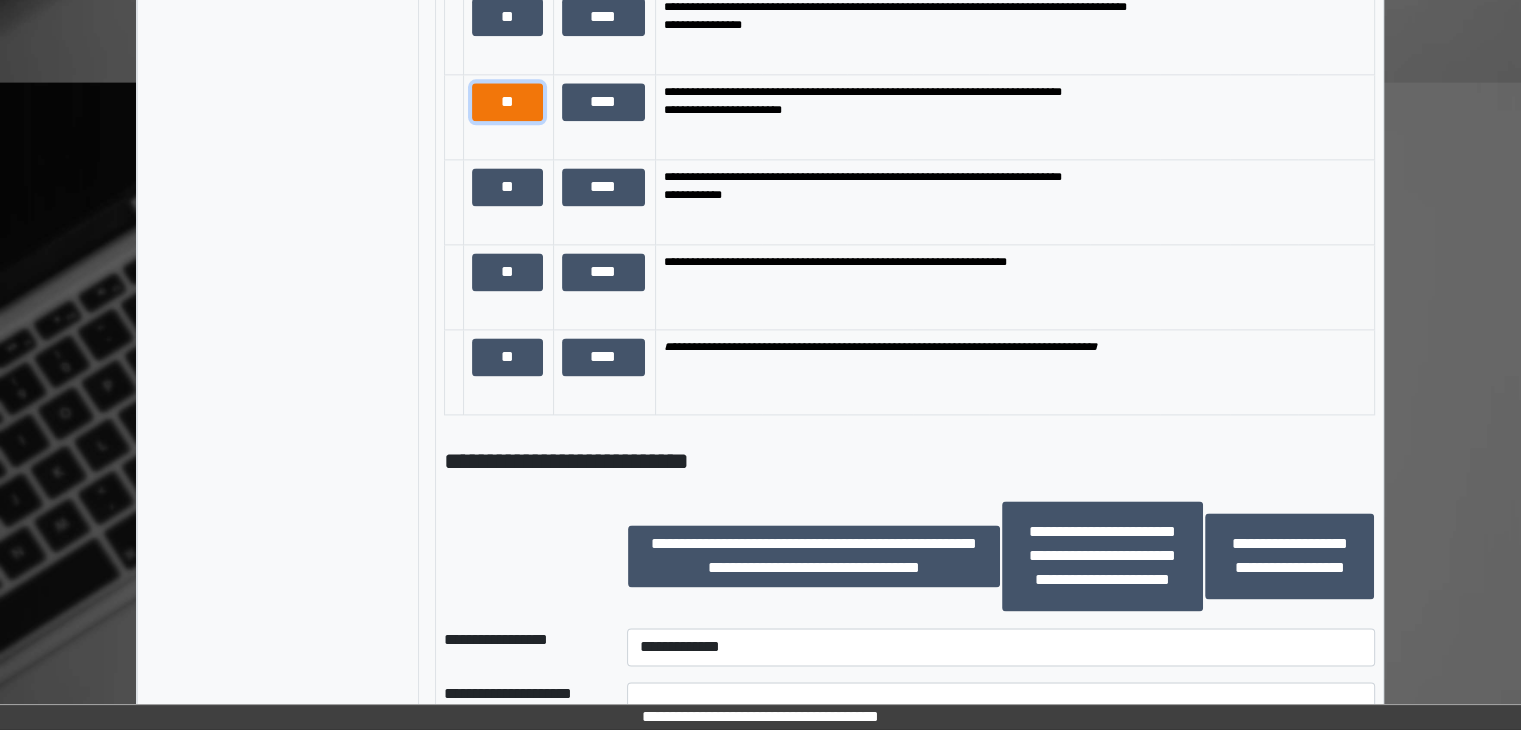 scroll, scrollTop: 2712, scrollLeft: 0, axis: vertical 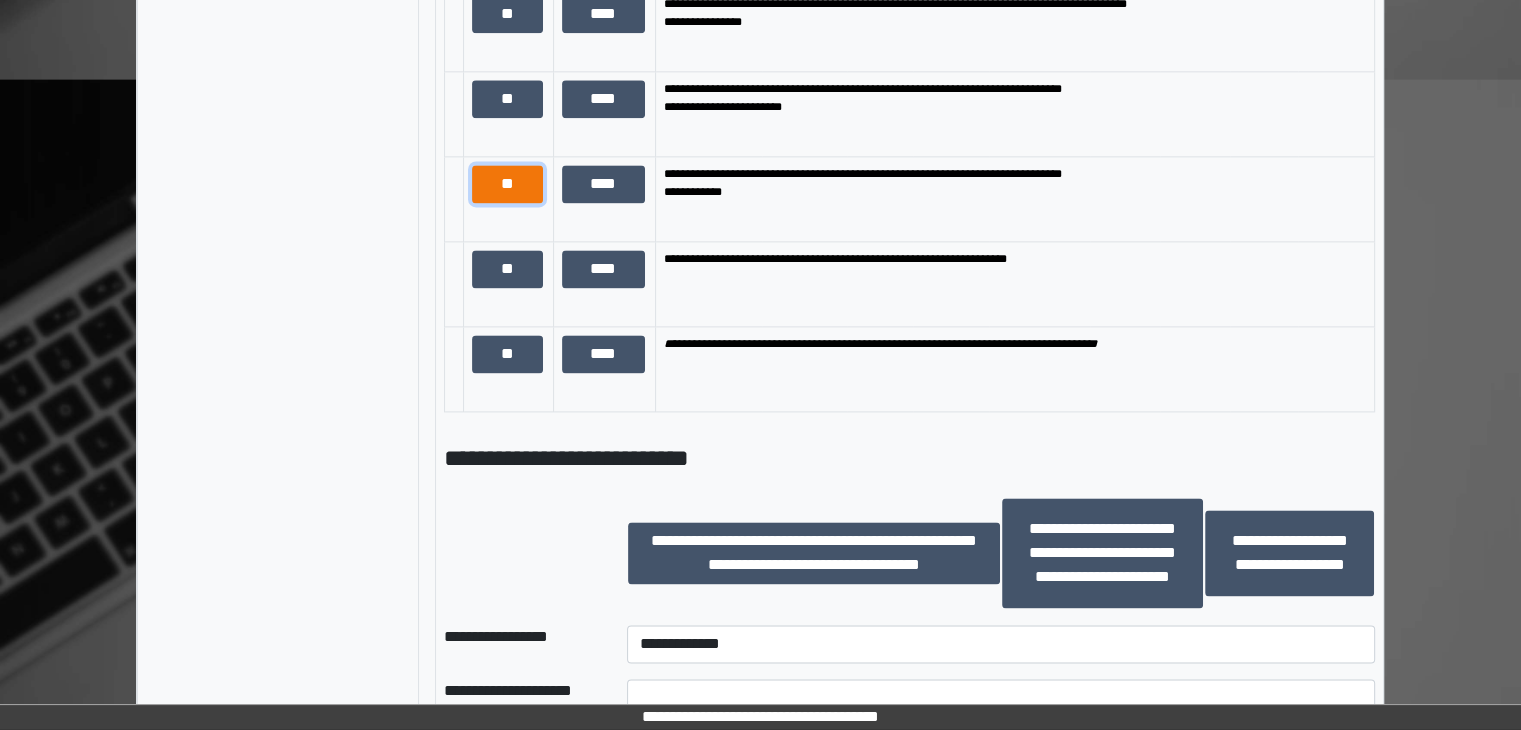click on "**" at bounding box center [507, 184] 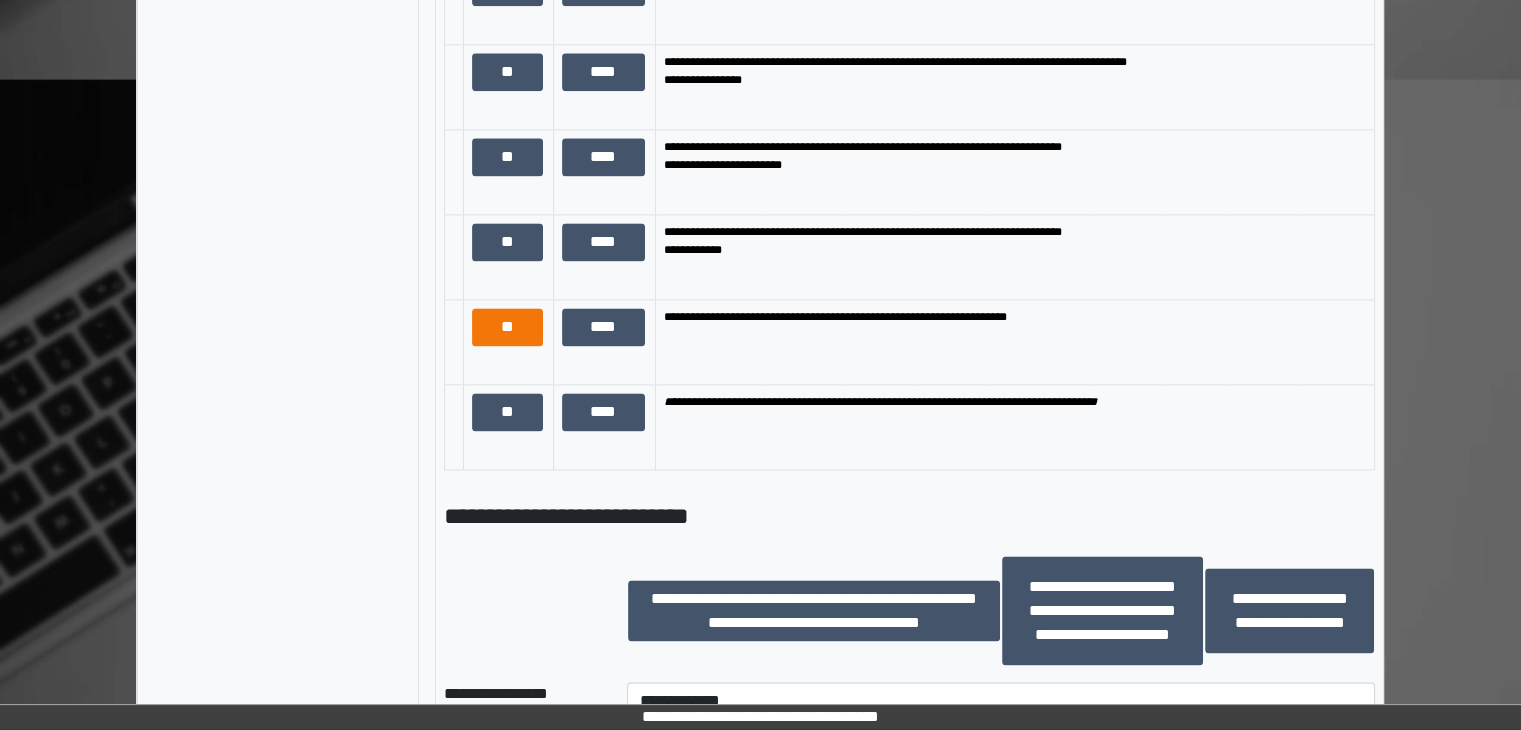 click on "**" at bounding box center [507, 327] 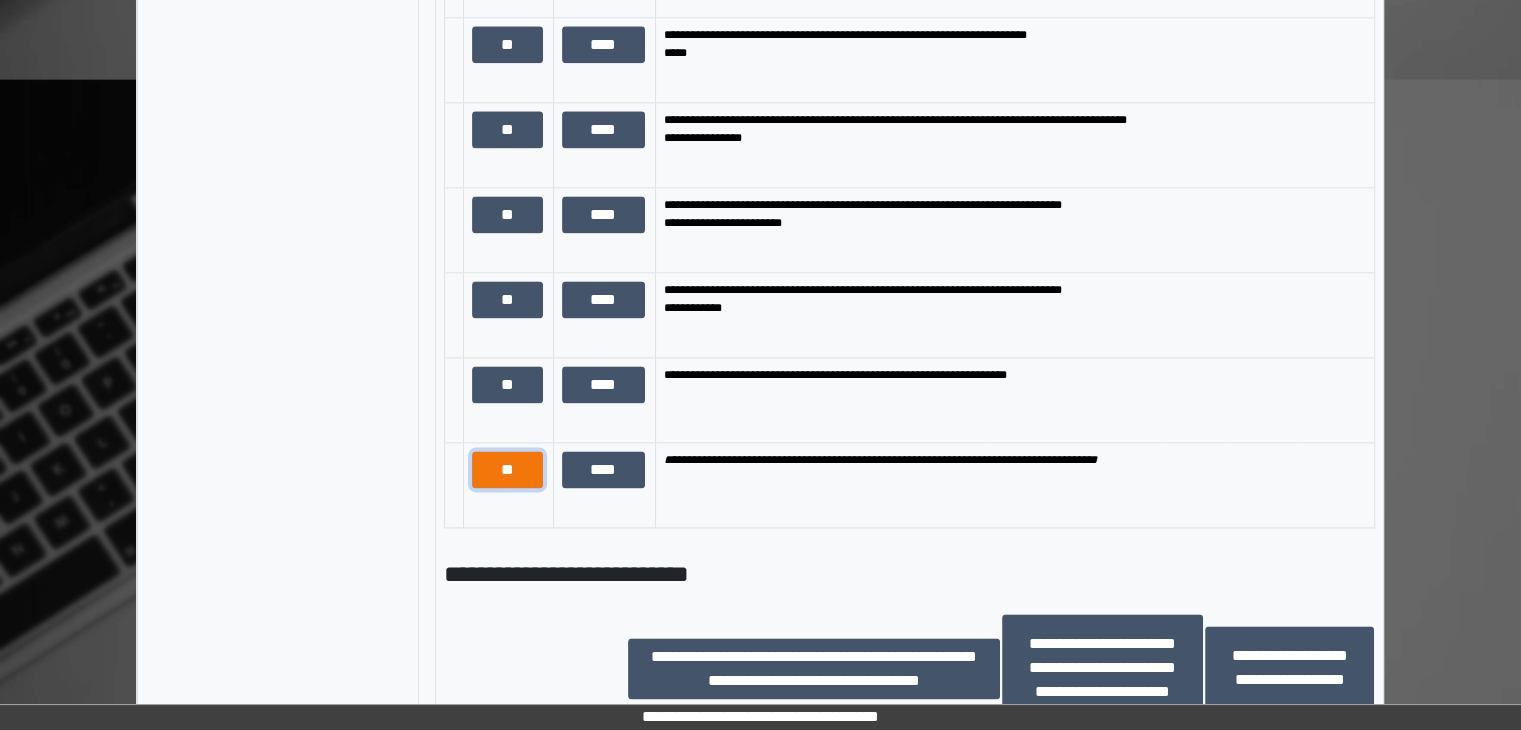 click on "**" at bounding box center [507, 470] 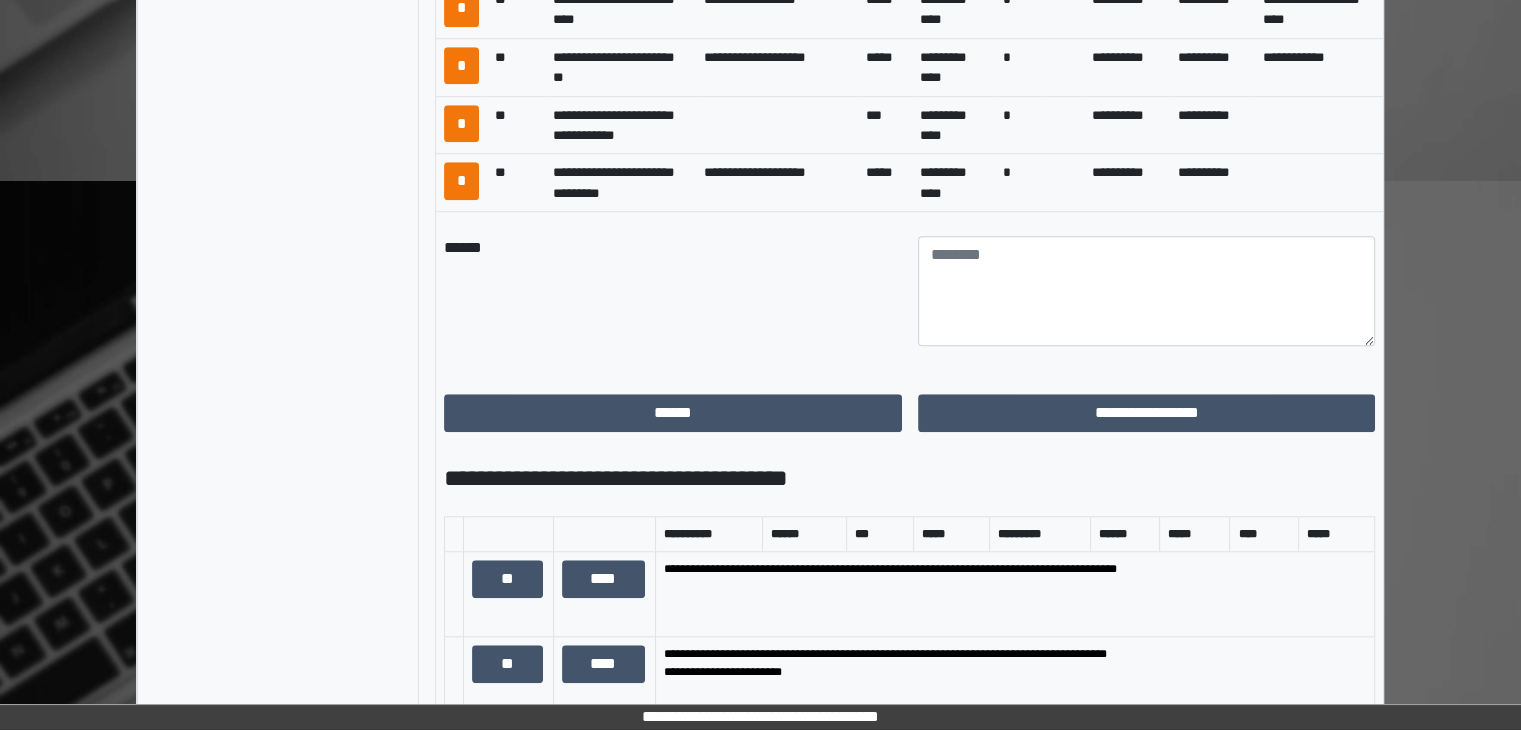 scroll, scrollTop: 1643, scrollLeft: 0, axis: vertical 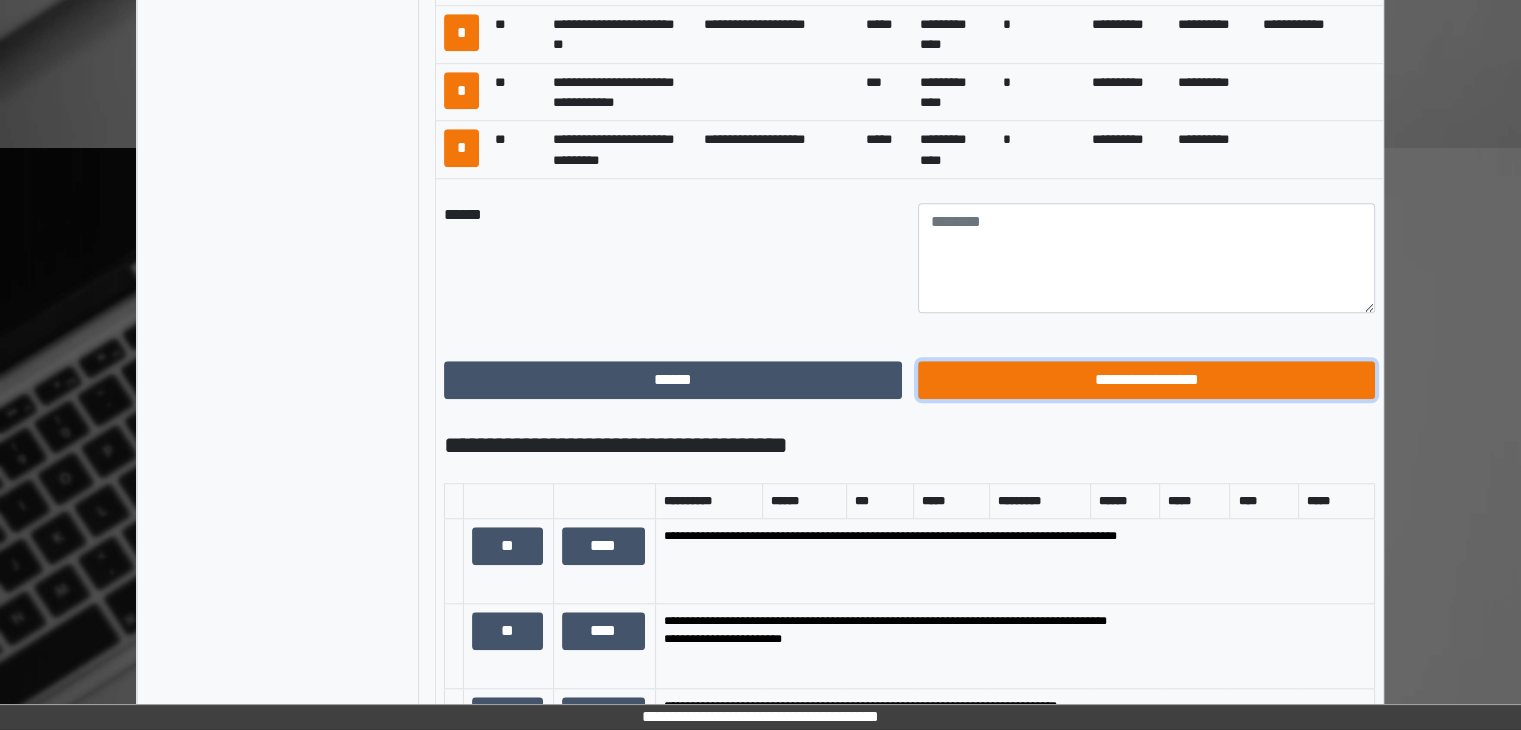 click on "**********" at bounding box center (1147, 380) 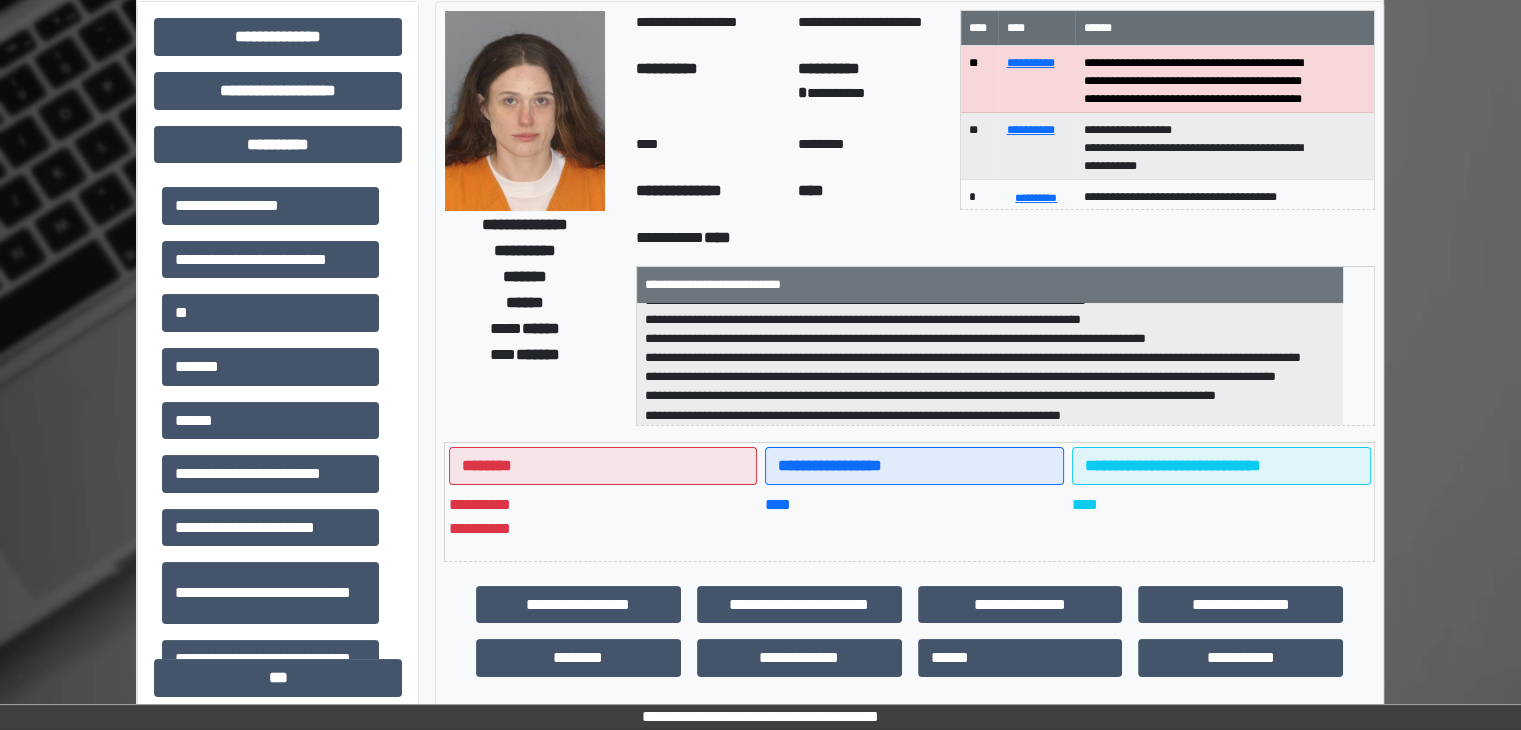 scroll, scrollTop: 94, scrollLeft: 0, axis: vertical 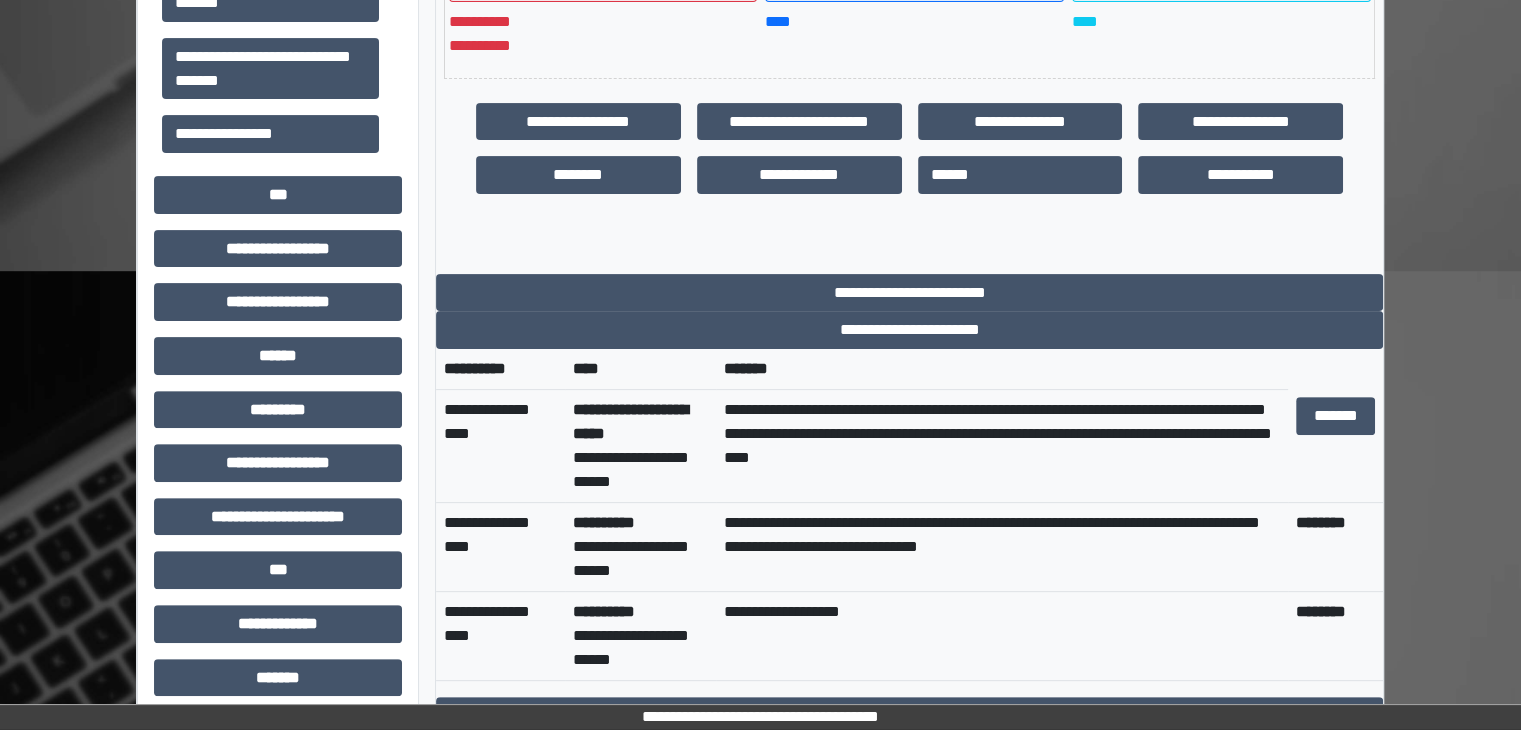 click on "**********" at bounding box center [278, 284] 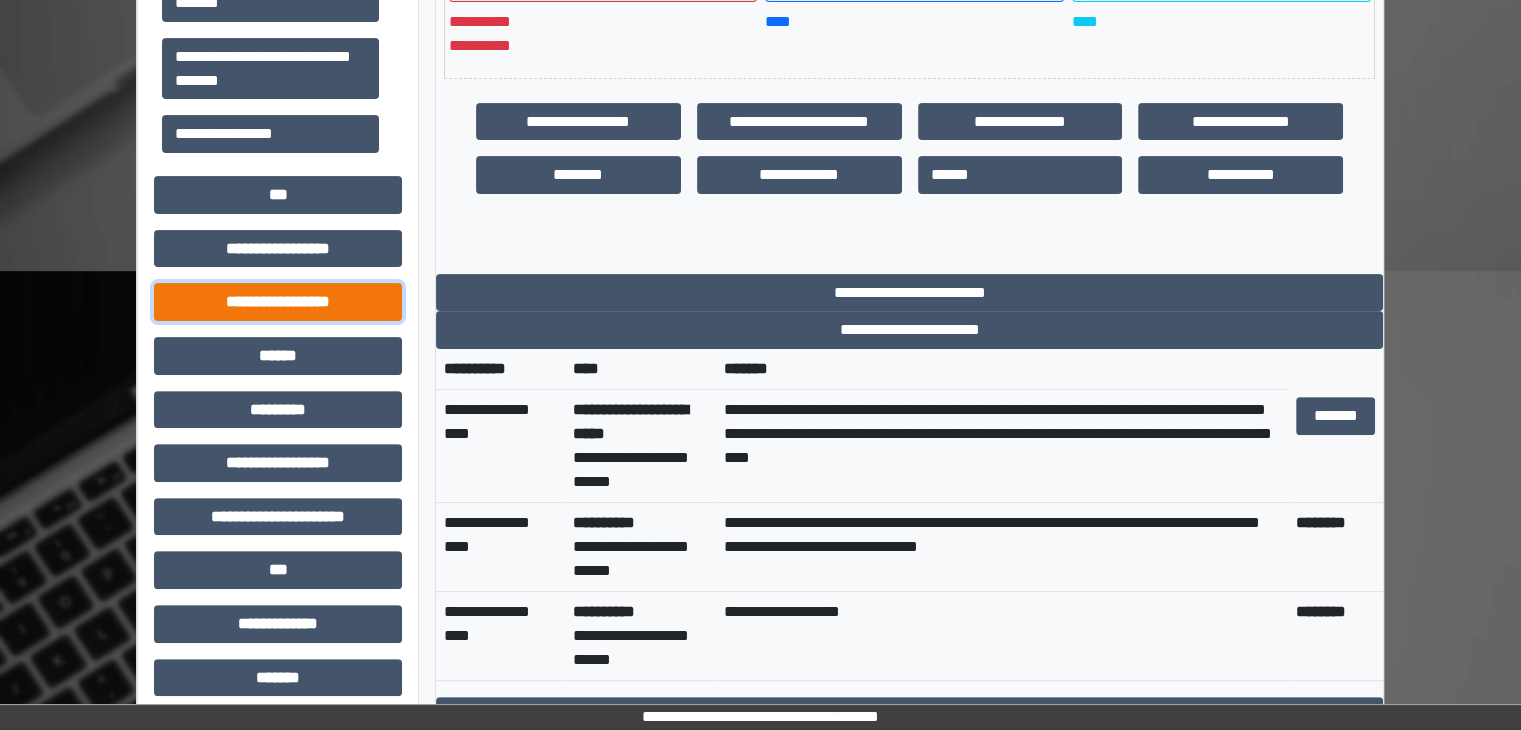 click on "**********" at bounding box center (278, 302) 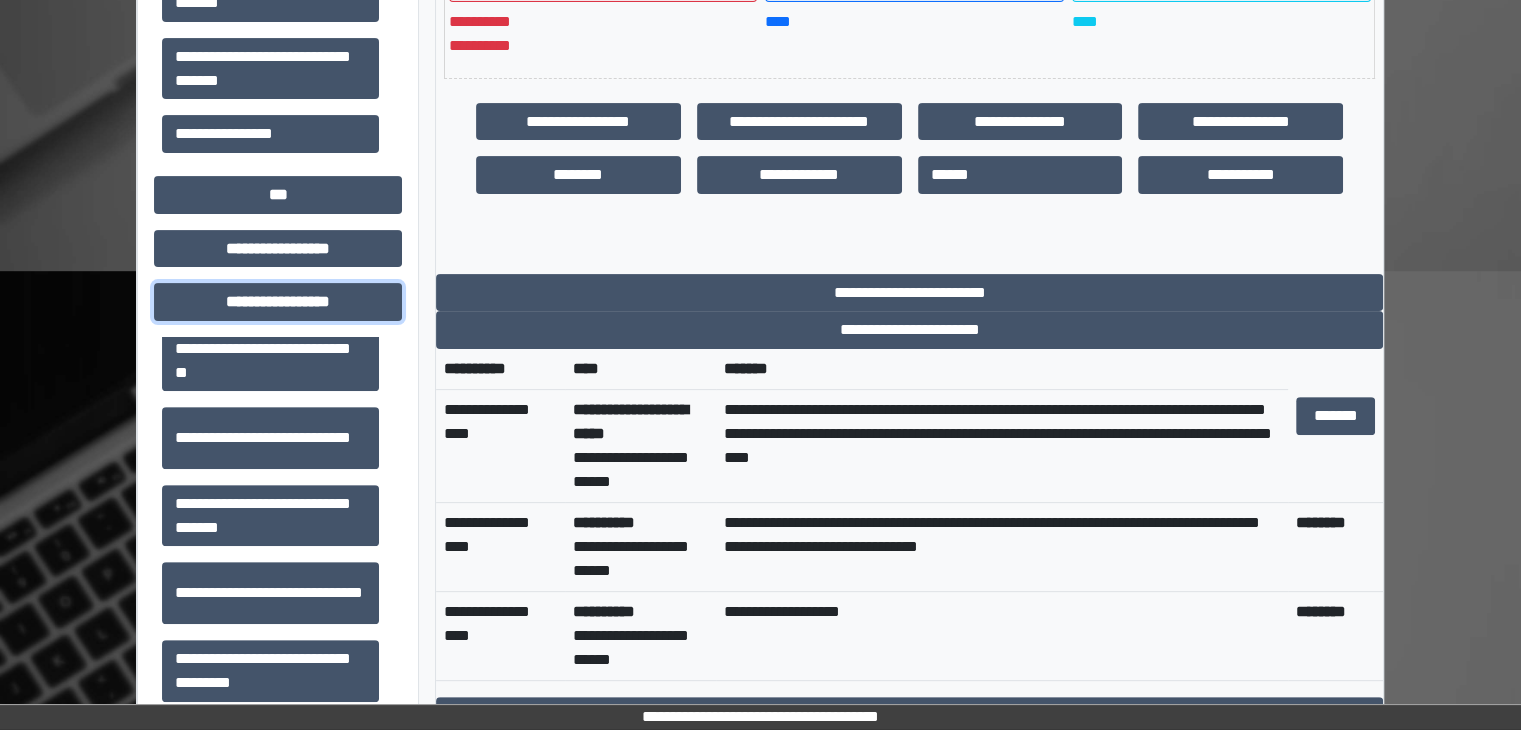 scroll, scrollTop: 1313, scrollLeft: 0, axis: vertical 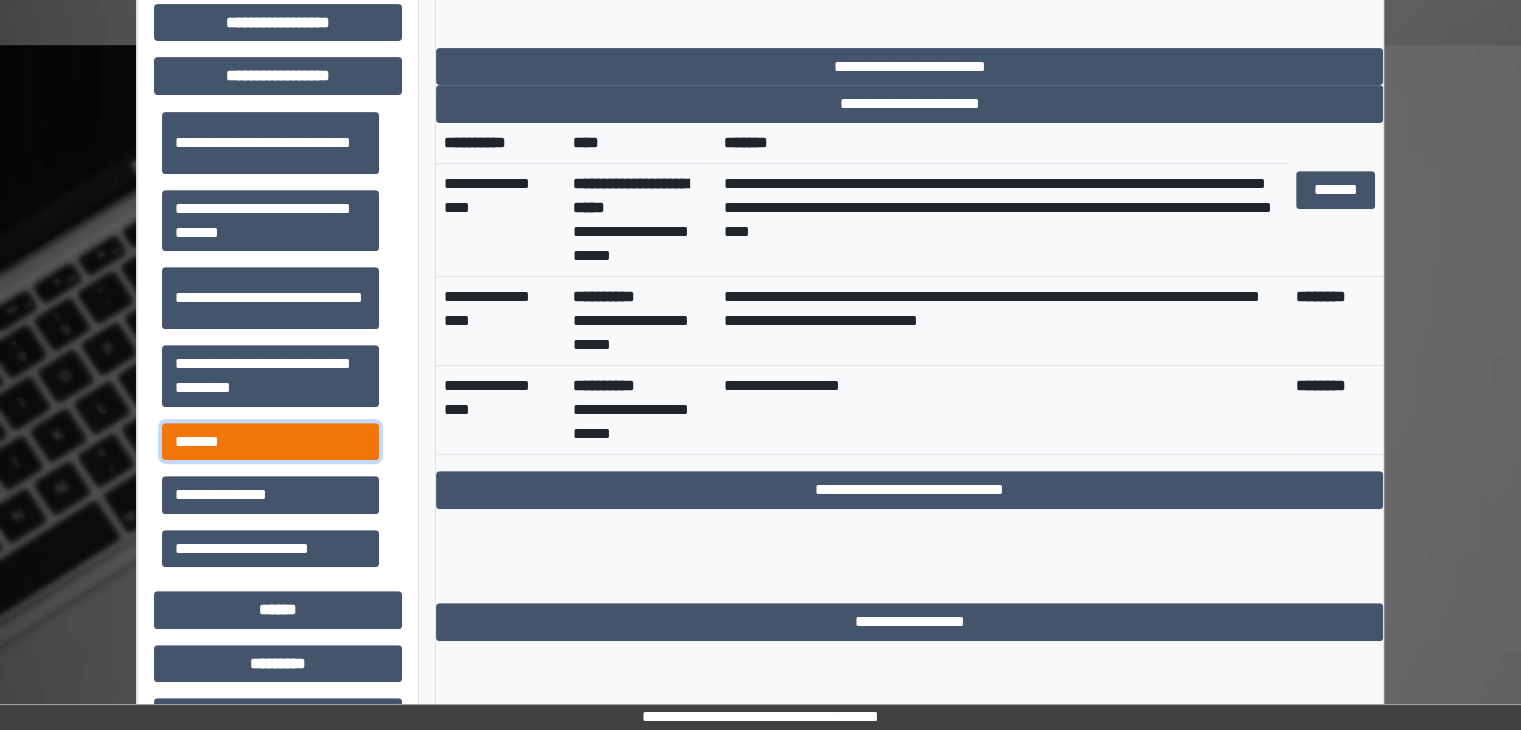 click on "*******" at bounding box center [270, 442] 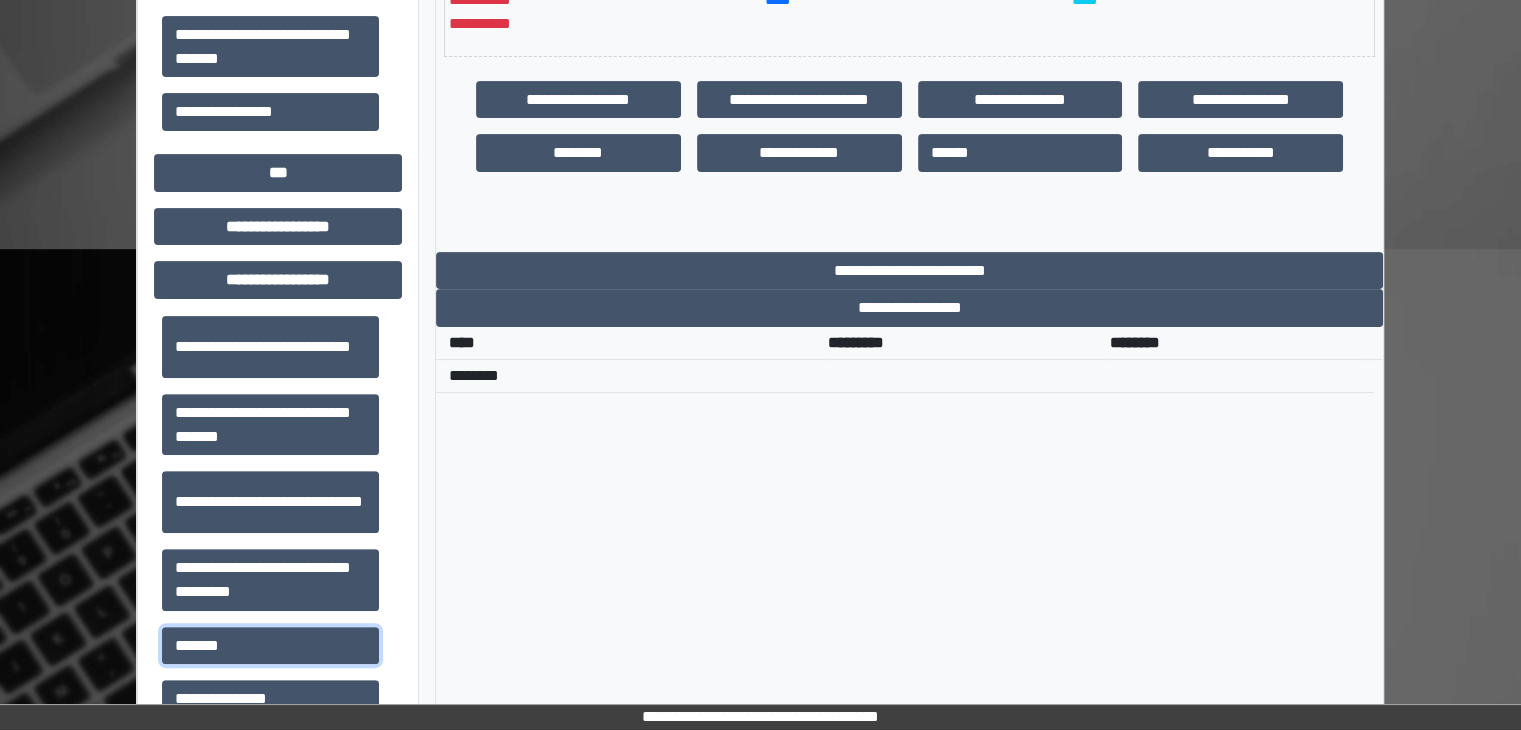 scroll, scrollTop: 594, scrollLeft: 0, axis: vertical 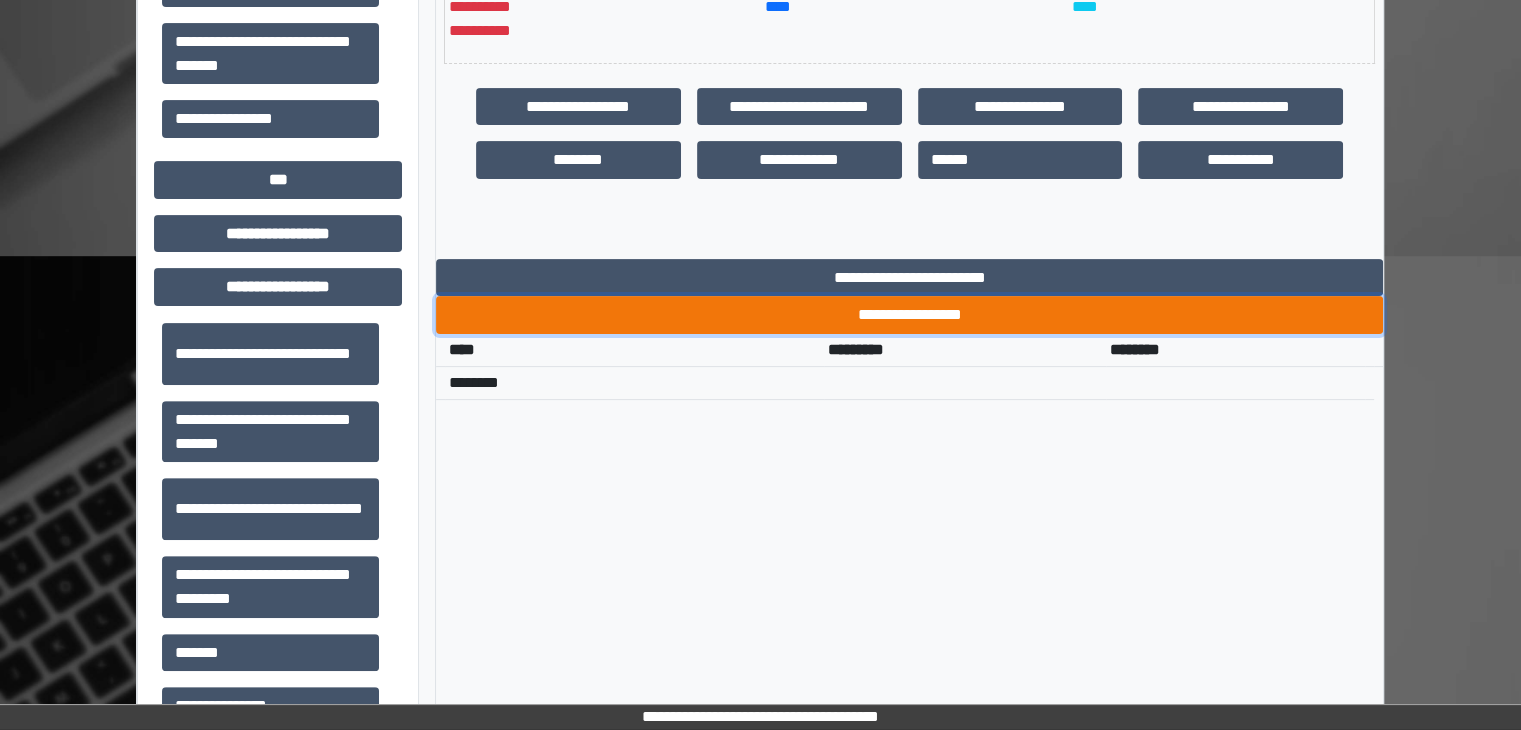 click on "**********" at bounding box center [909, 315] 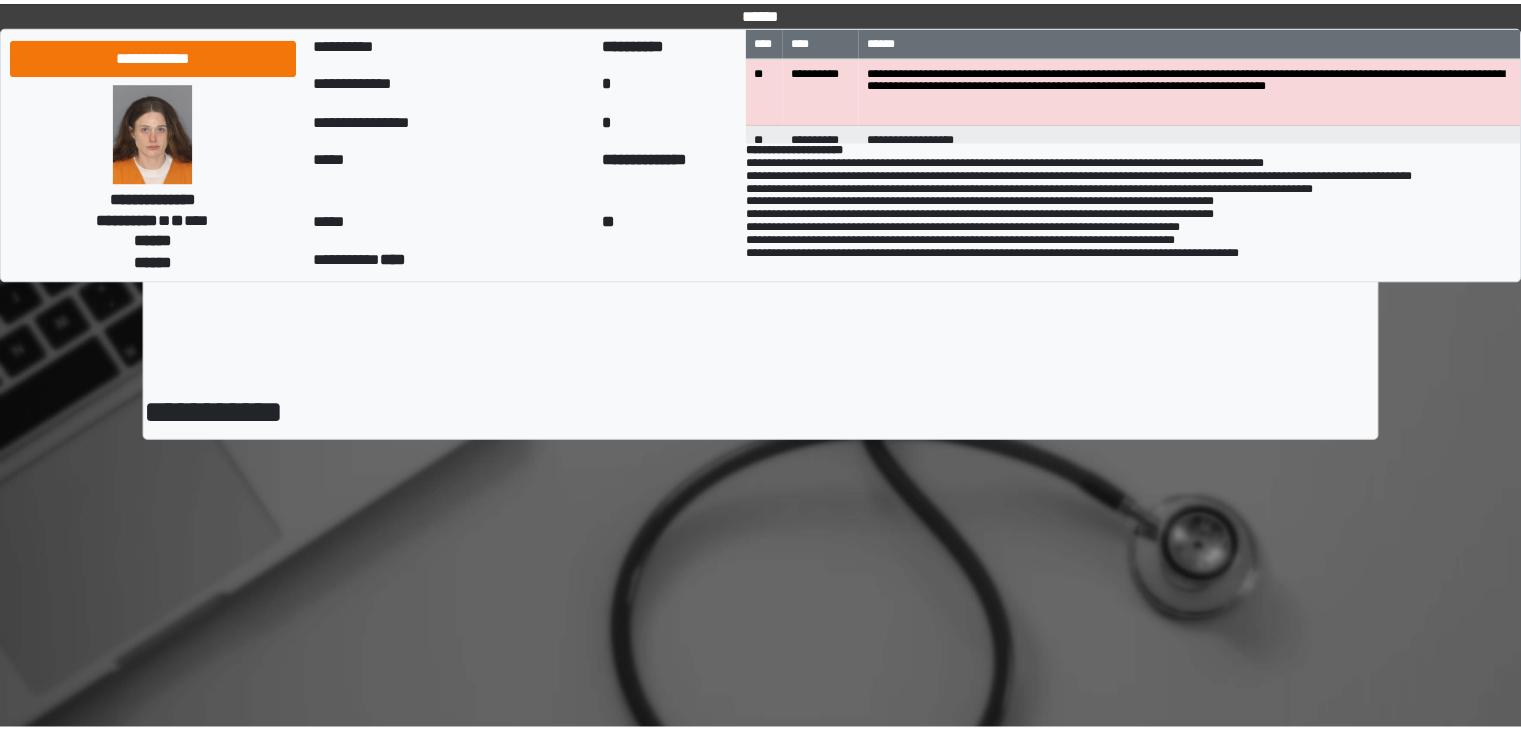 scroll, scrollTop: 0, scrollLeft: 0, axis: both 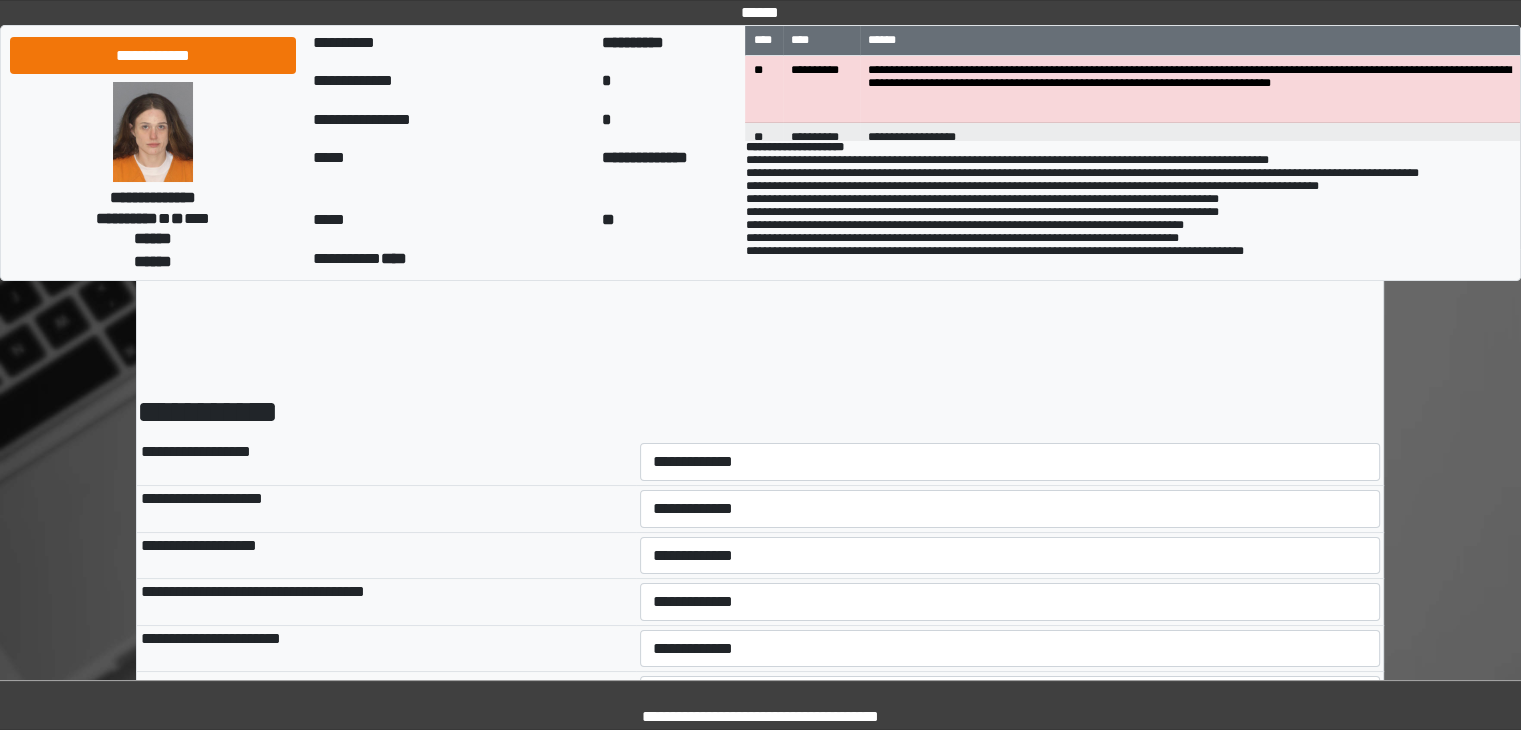 click on "**********" at bounding box center [1010, 508] 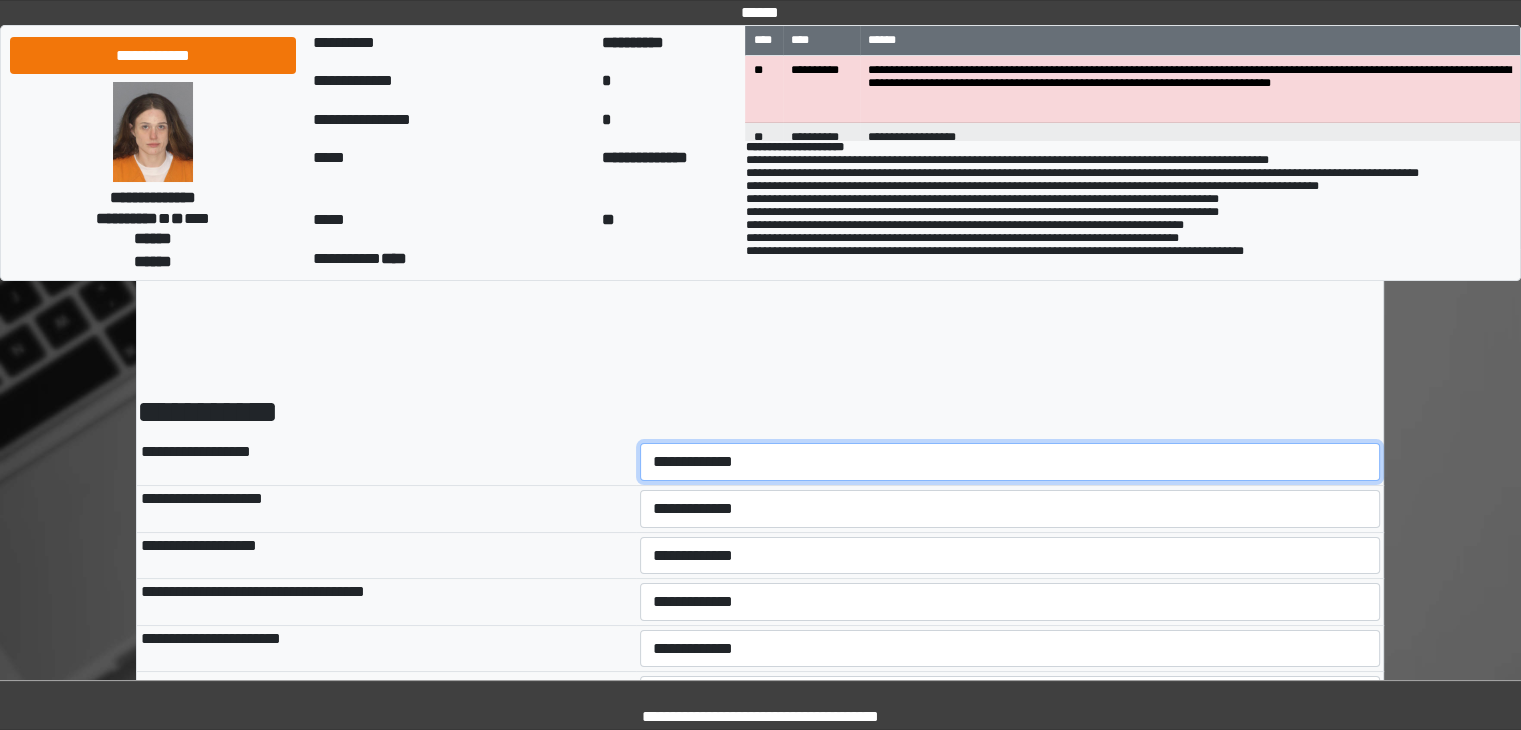 click on "**********" at bounding box center [1010, 462] 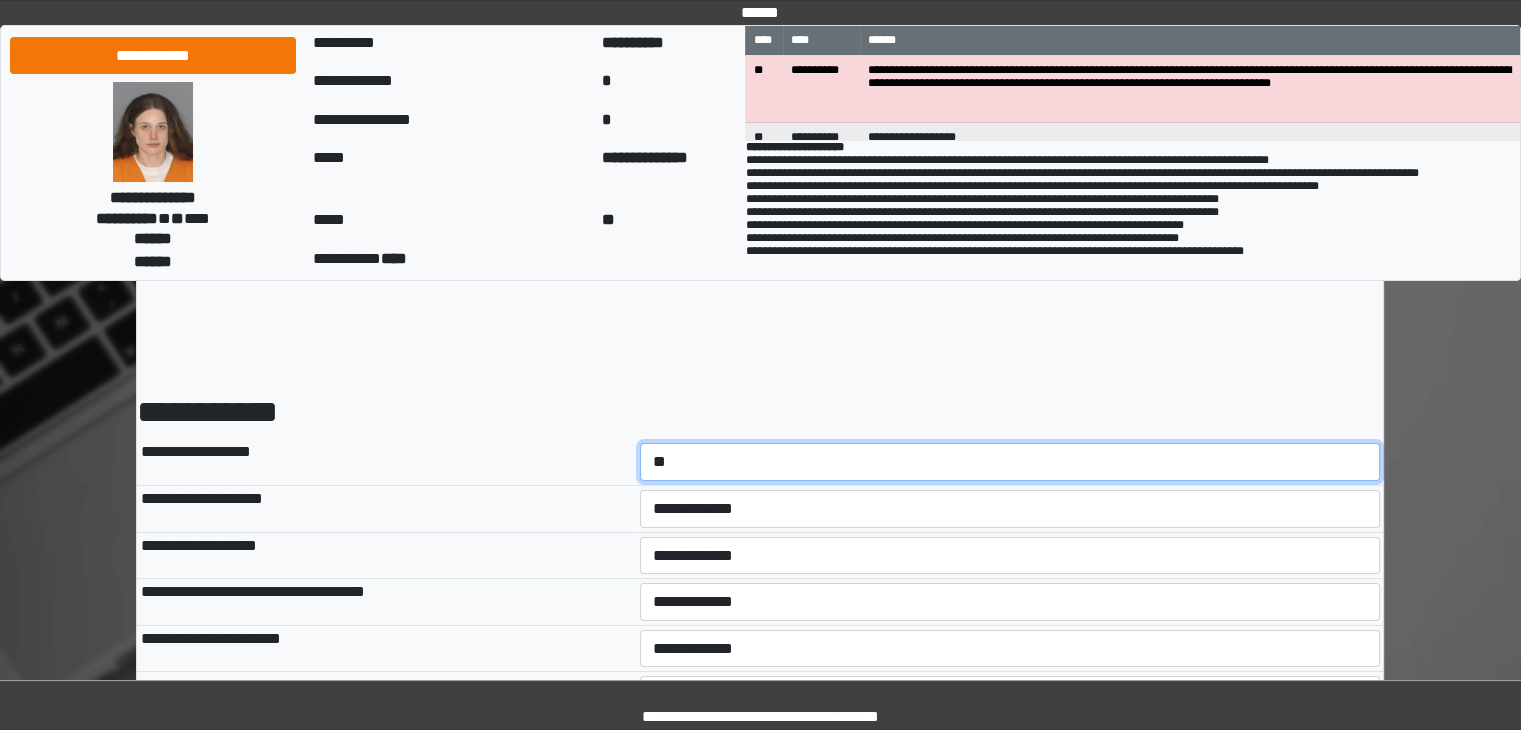 click on "**********" at bounding box center (1010, 462) 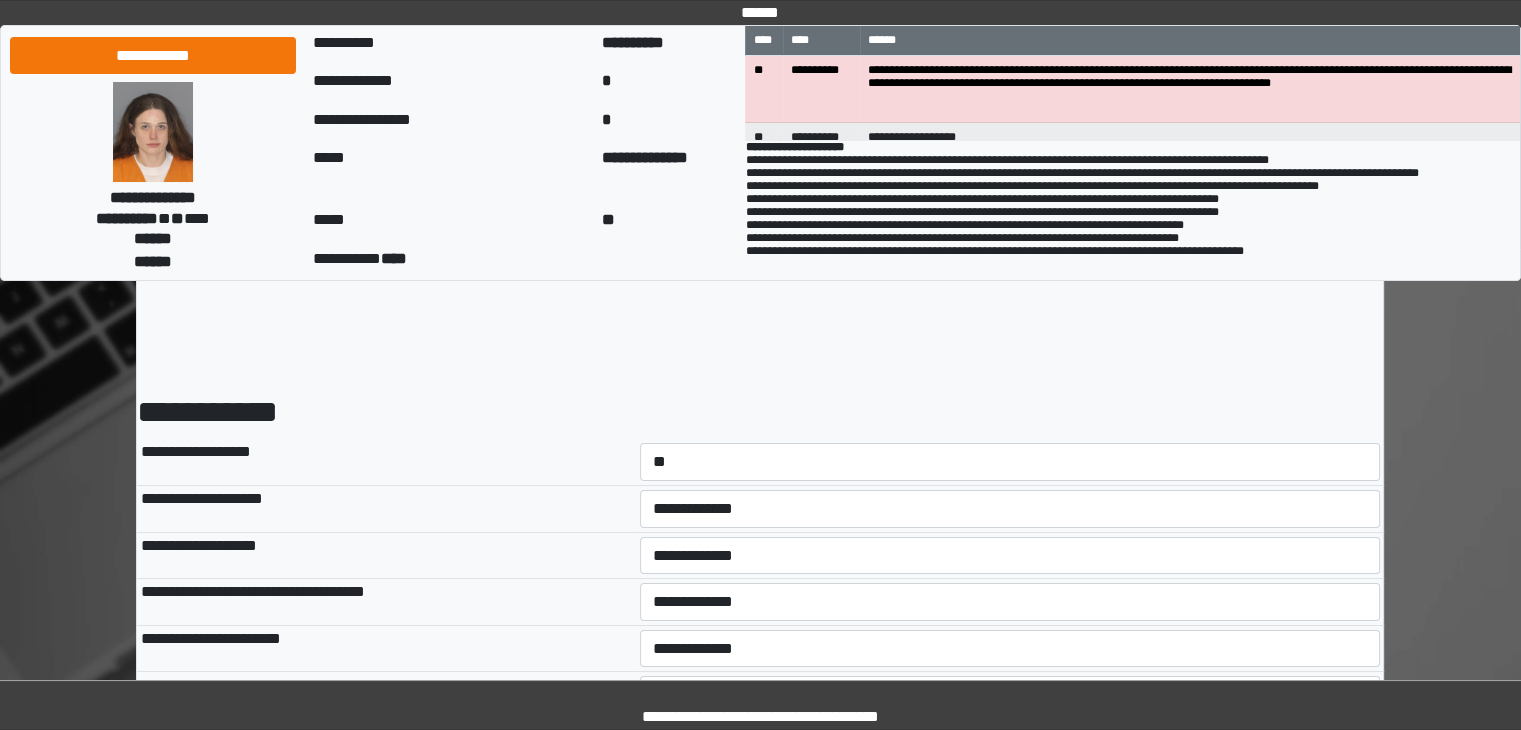 click on "**********" at bounding box center [1010, 508] 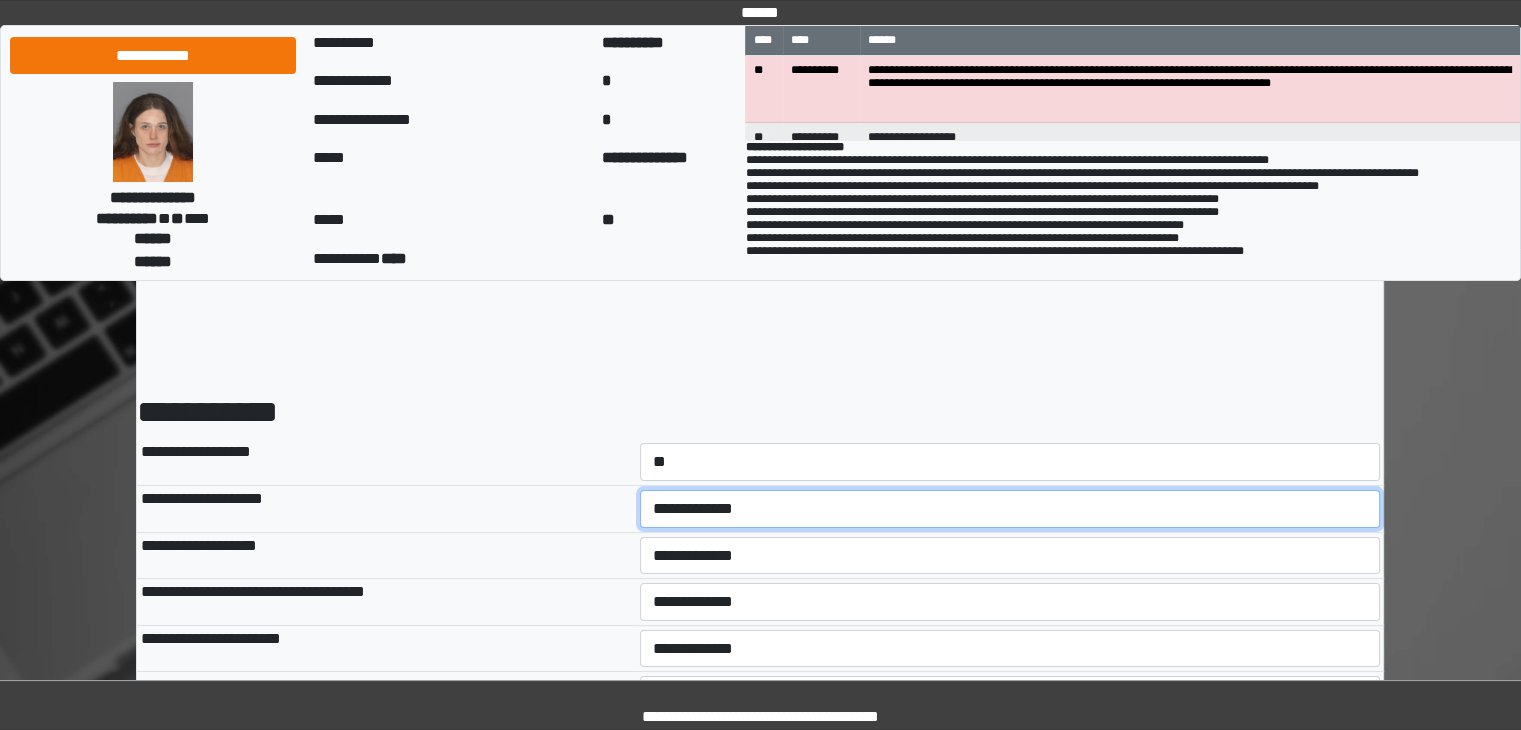 click on "**********" at bounding box center (1010, 509) 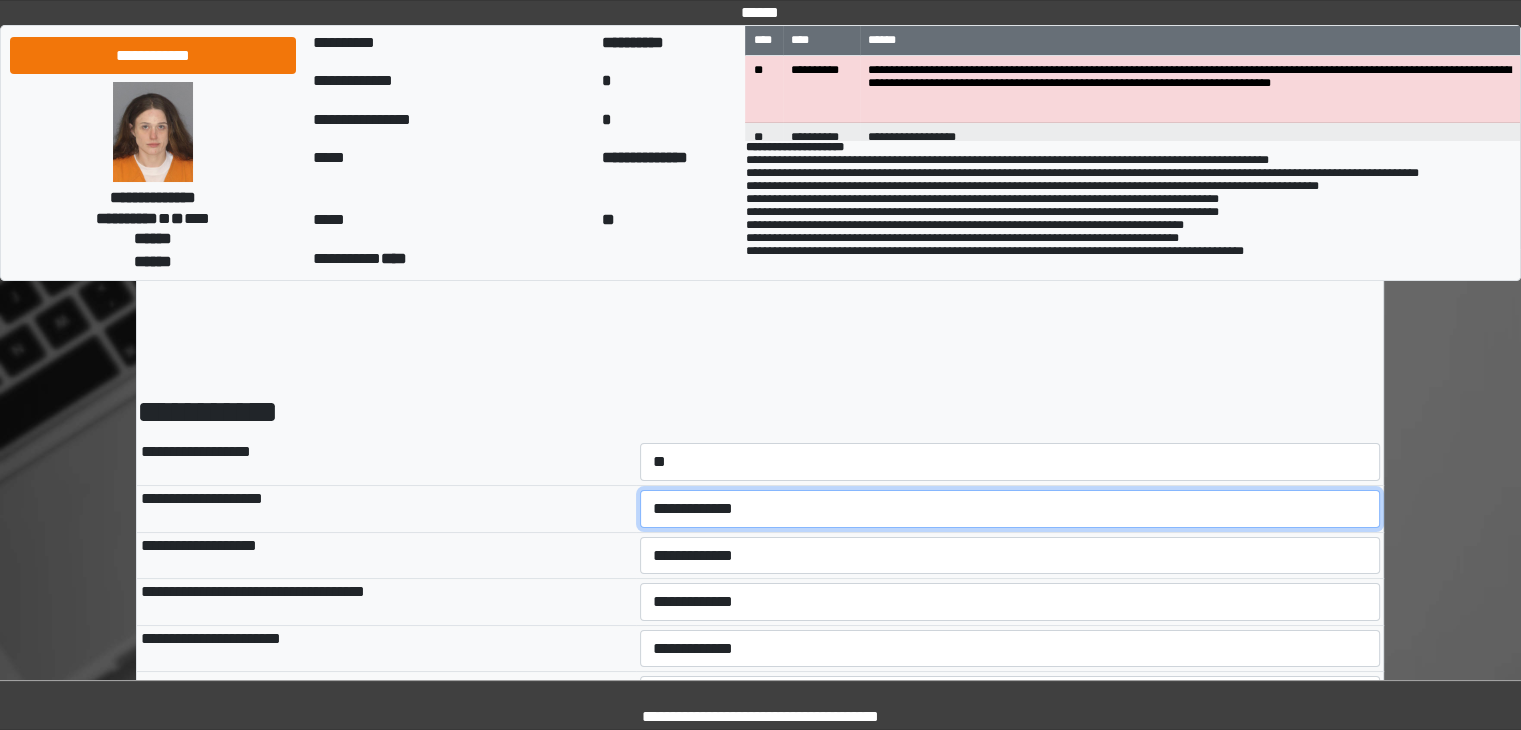 select on "*" 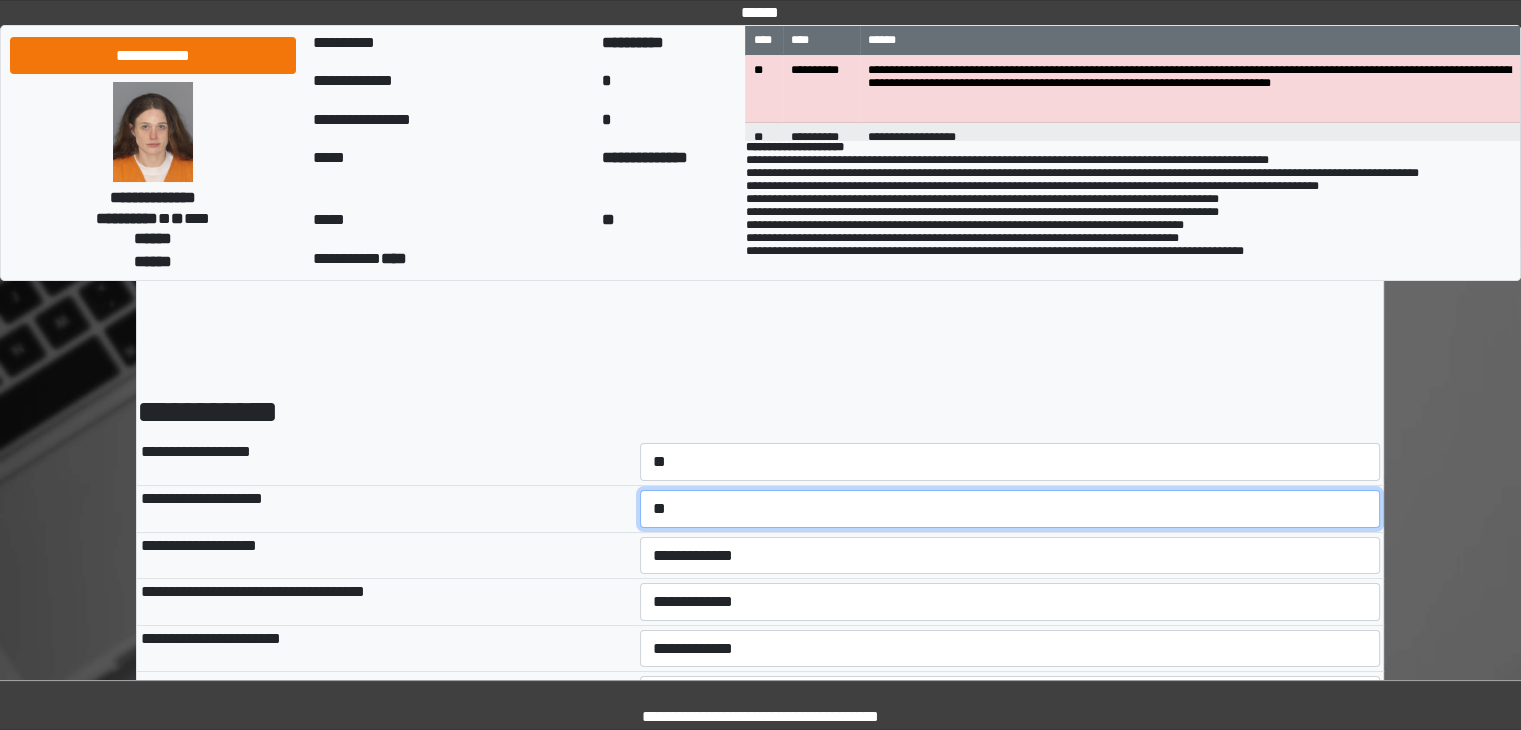 click on "**********" at bounding box center (1010, 509) 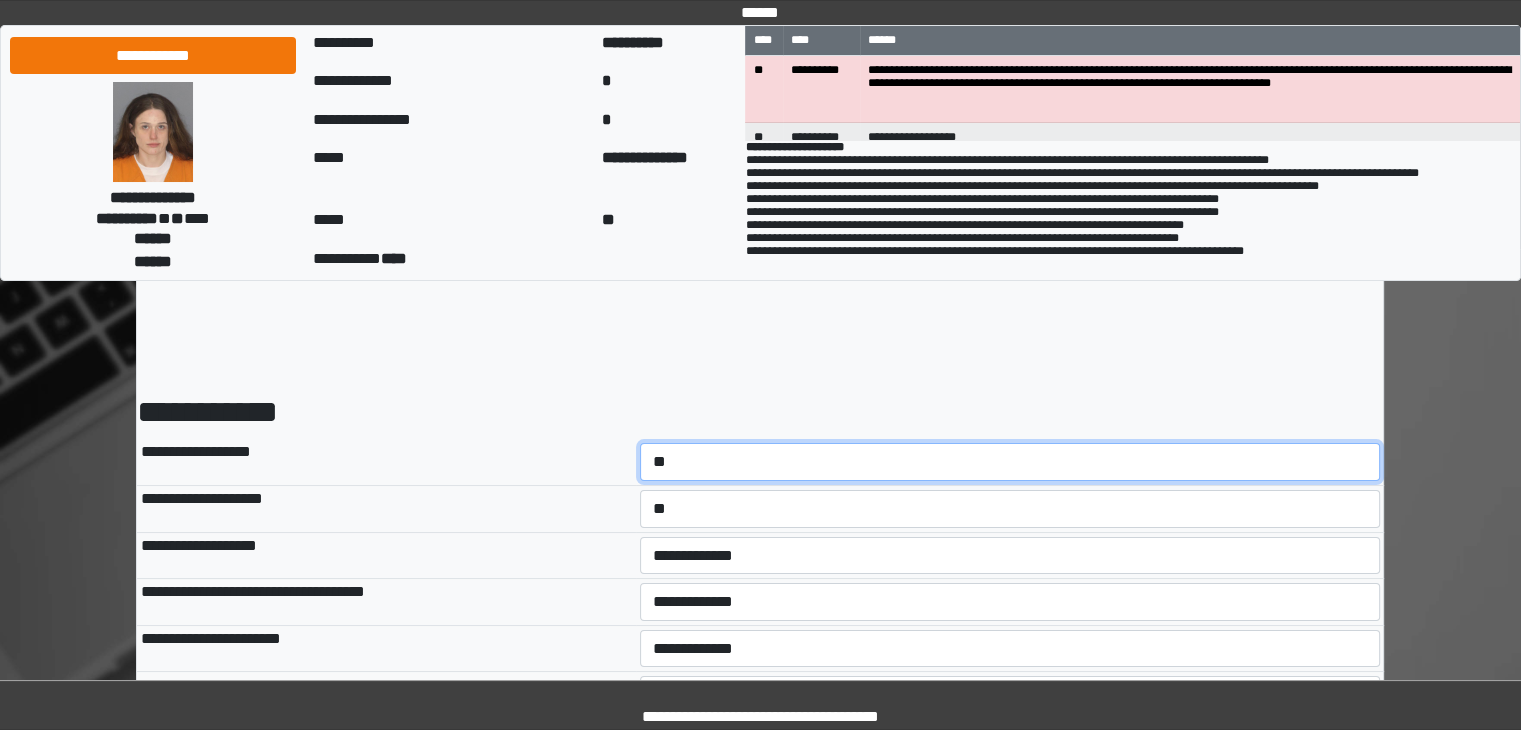 click on "**********" at bounding box center [1010, 462] 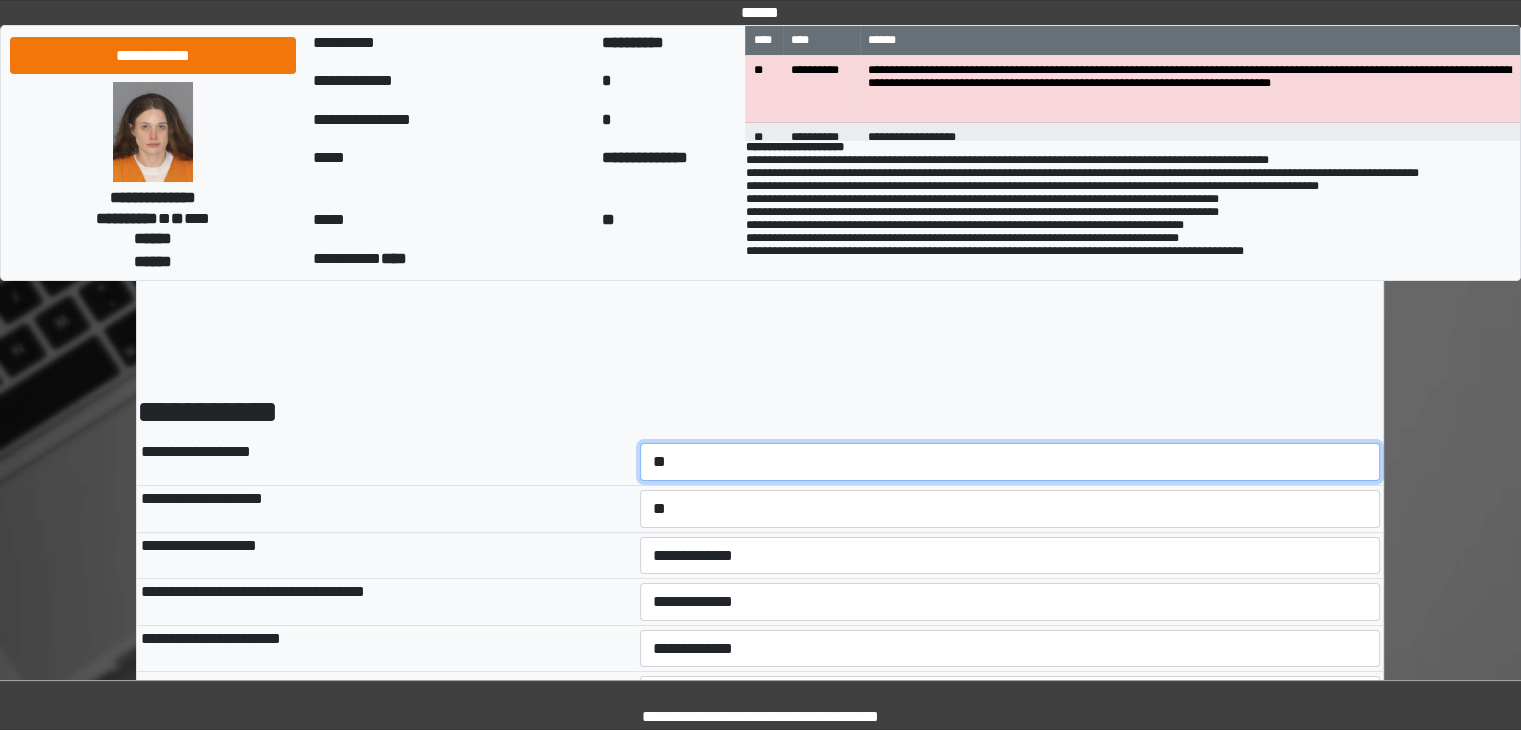 select on "*" 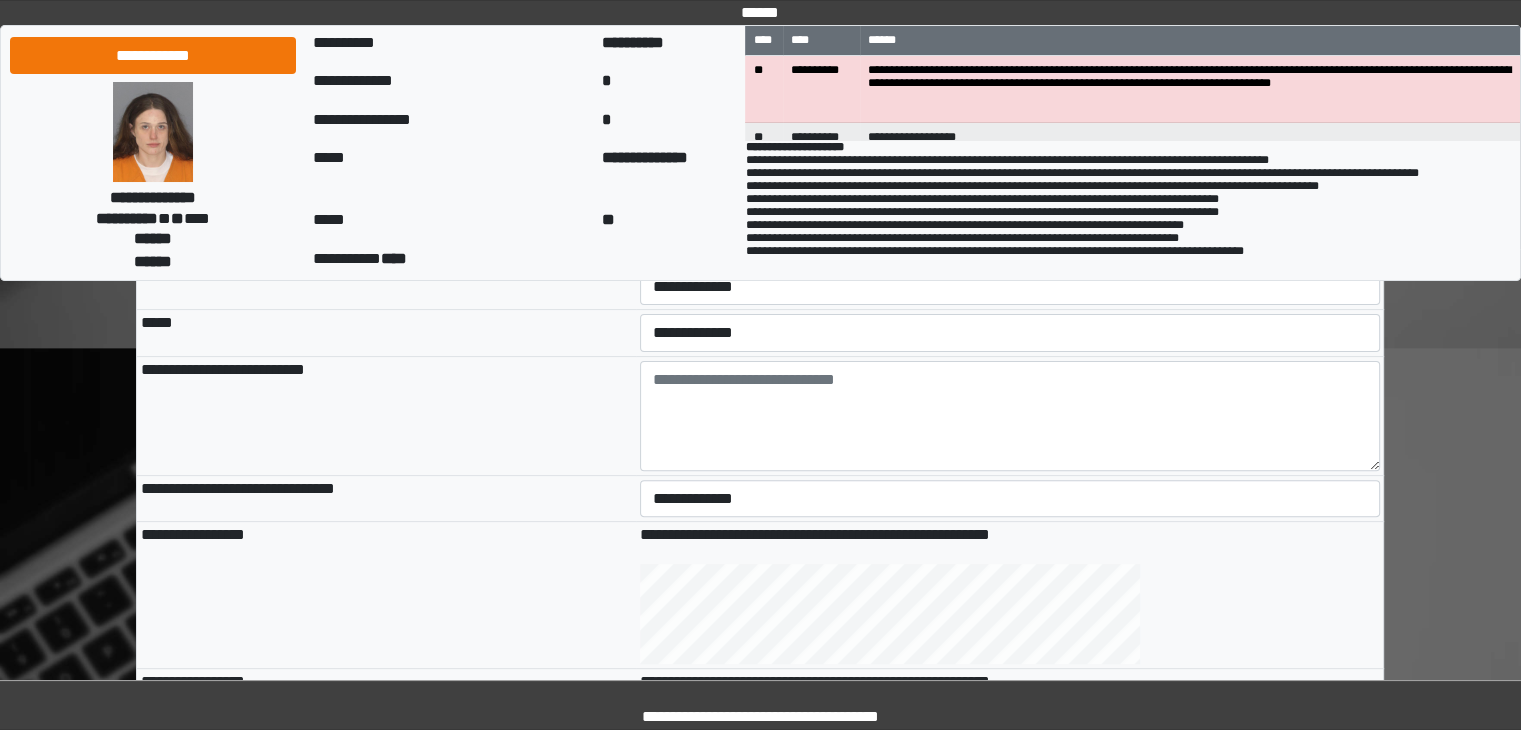 scroll, scrollTop: 500, scrollLeft: 0, axis: vertical 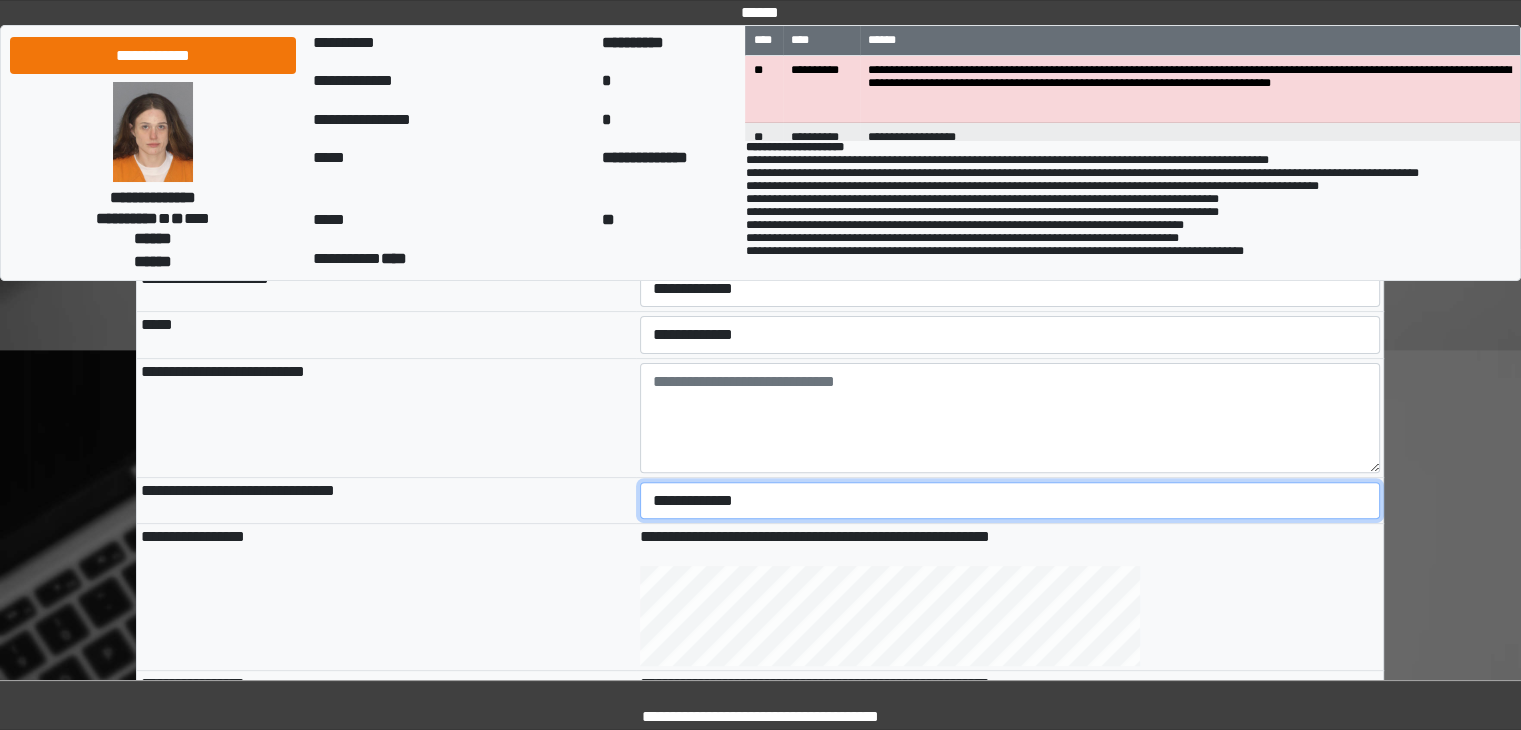 click on "**********" at bounding box center [1010, 501] 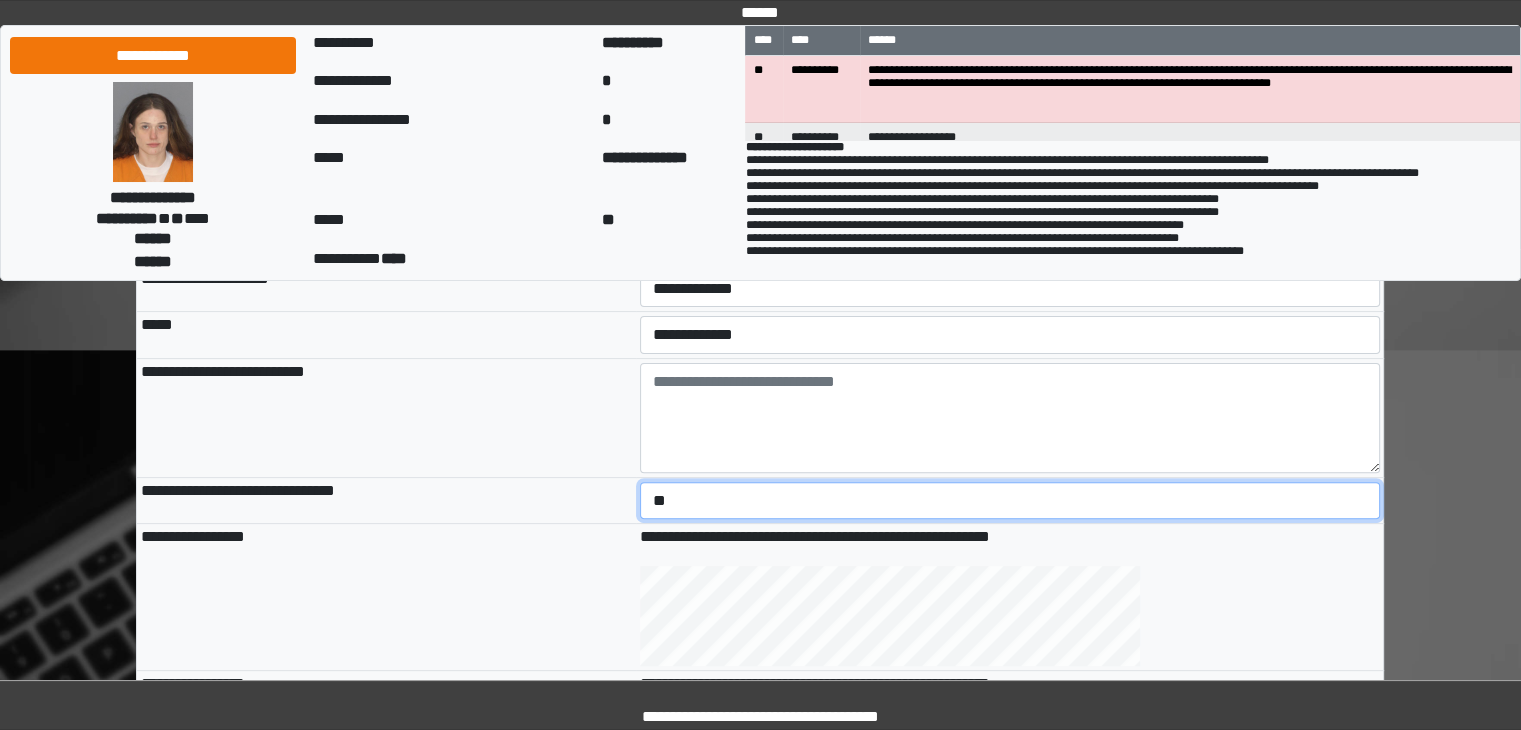 click on "**********" at bounding box center [1010, 501] 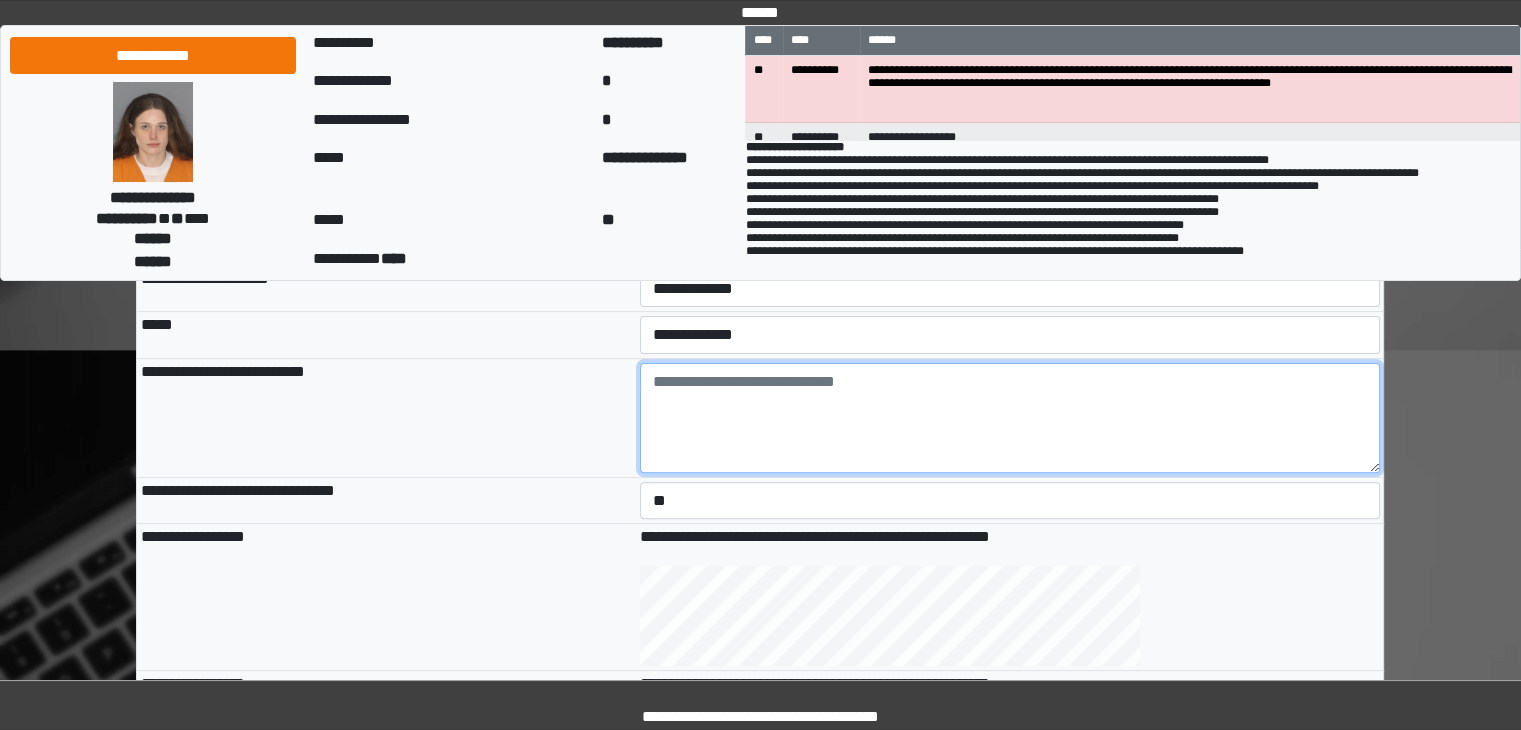 click at bounding box center [1010, 418] 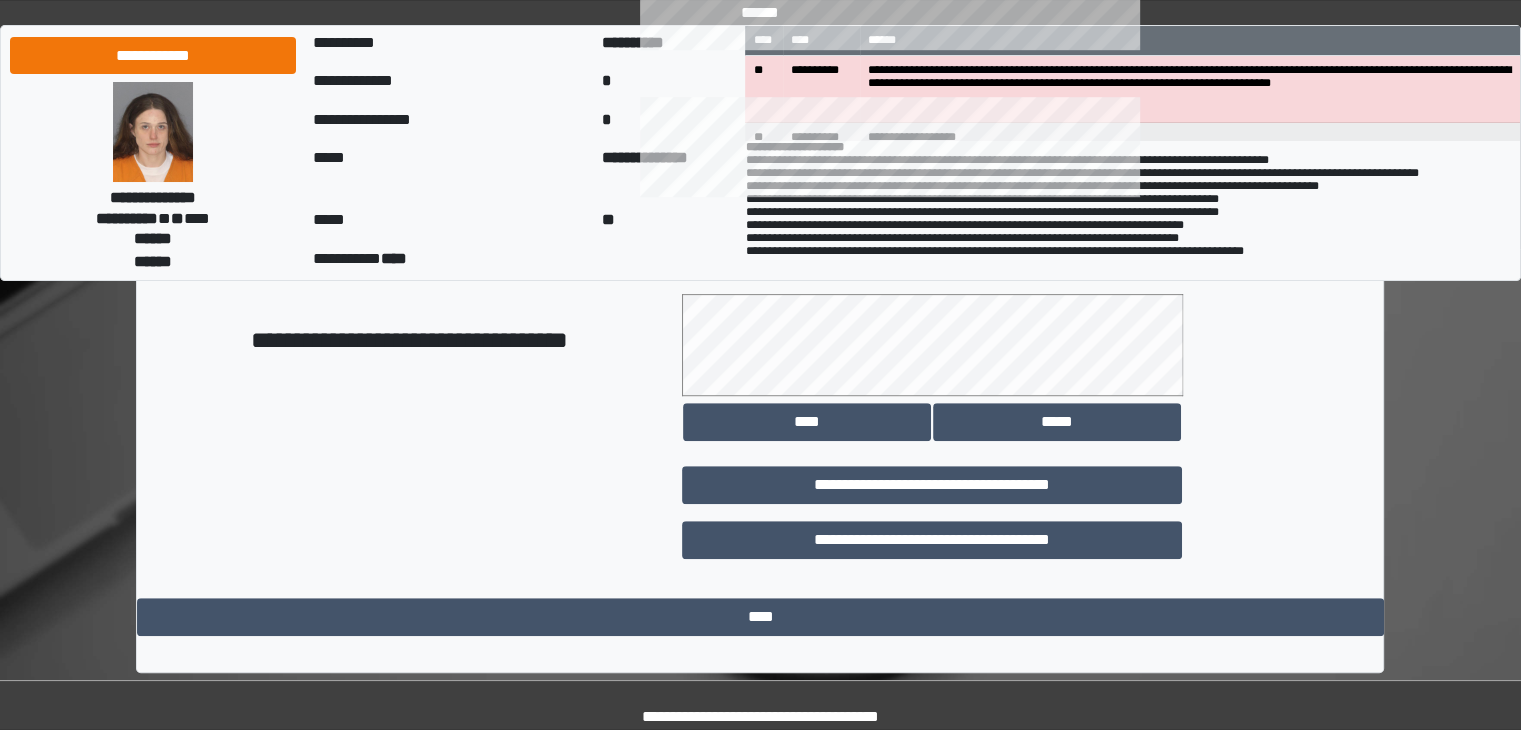 scroll, scrollTop: 1124, scrollLeft: 0, axis: vertical 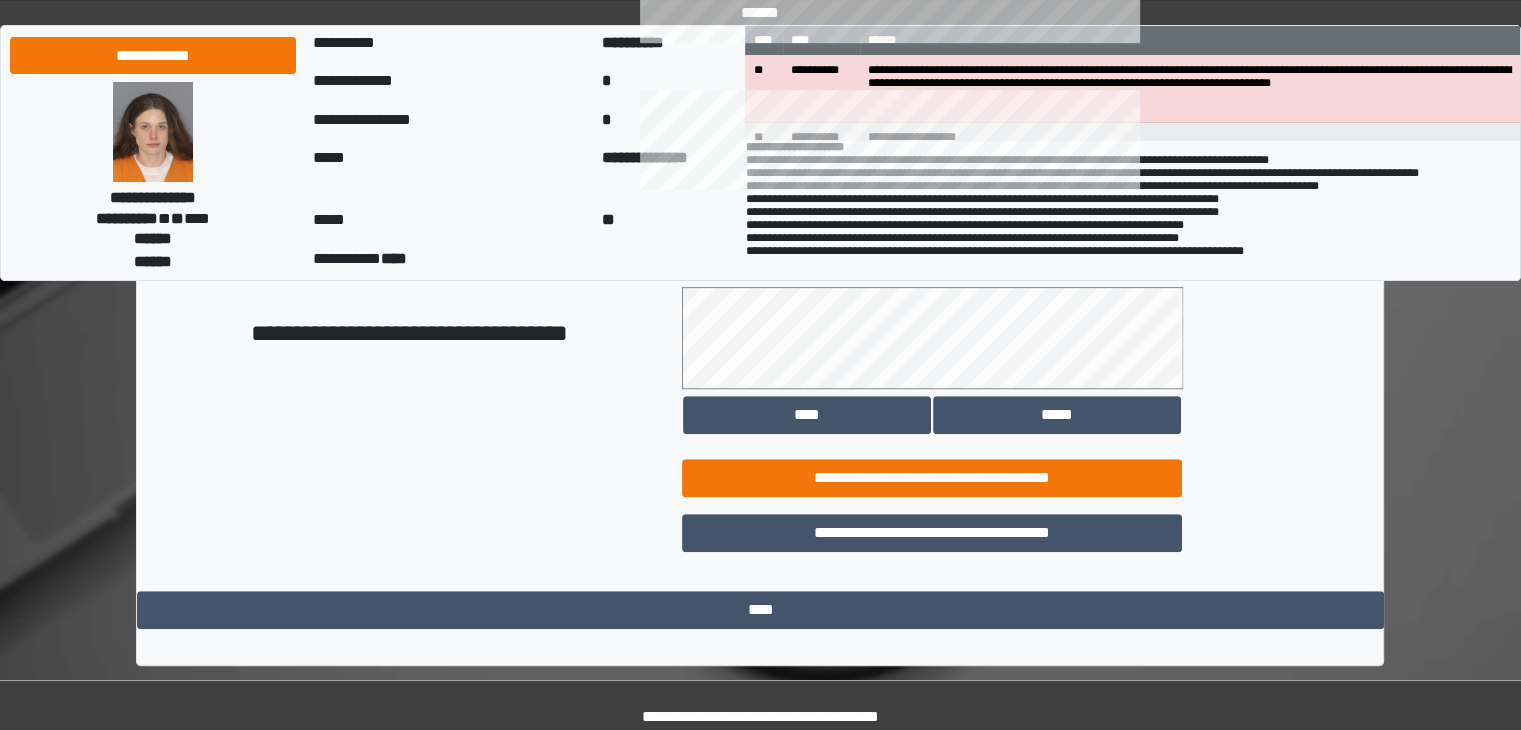type on "**********" 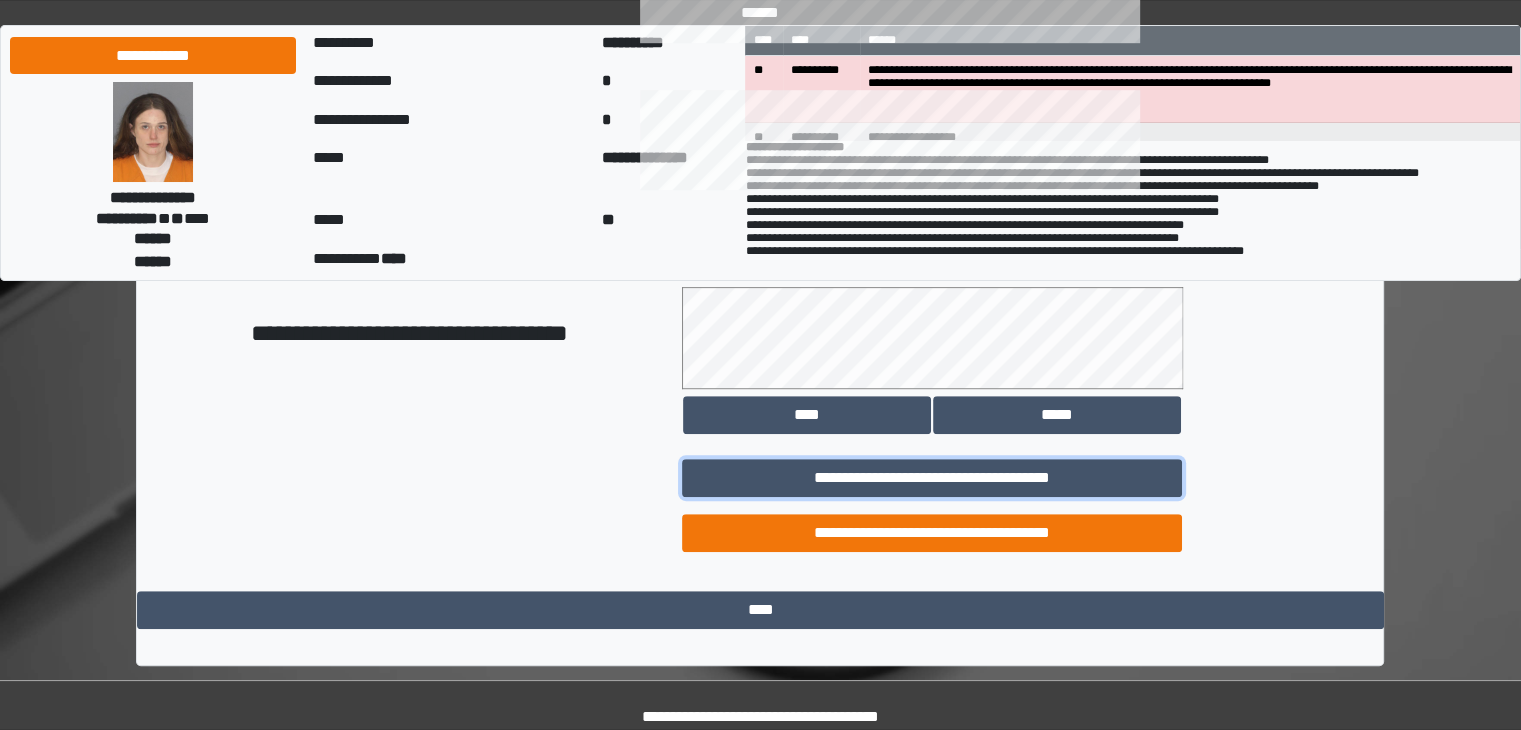 drag, startPoint x: 858, startPoint y: 479, endPoint x: 808, endPoint y: 519, distance: 64.03124 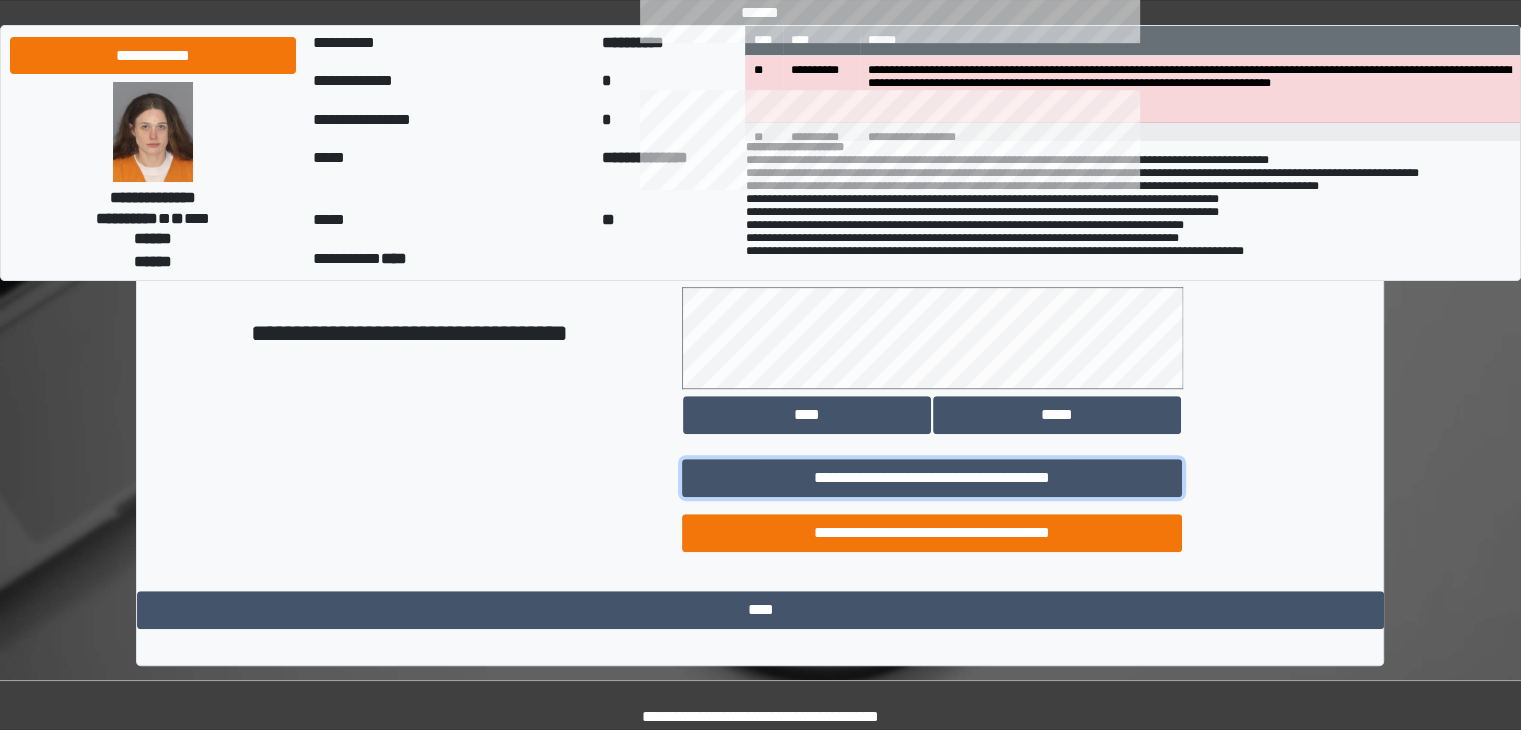 click on "**********" at bounding box center [1032, 514] 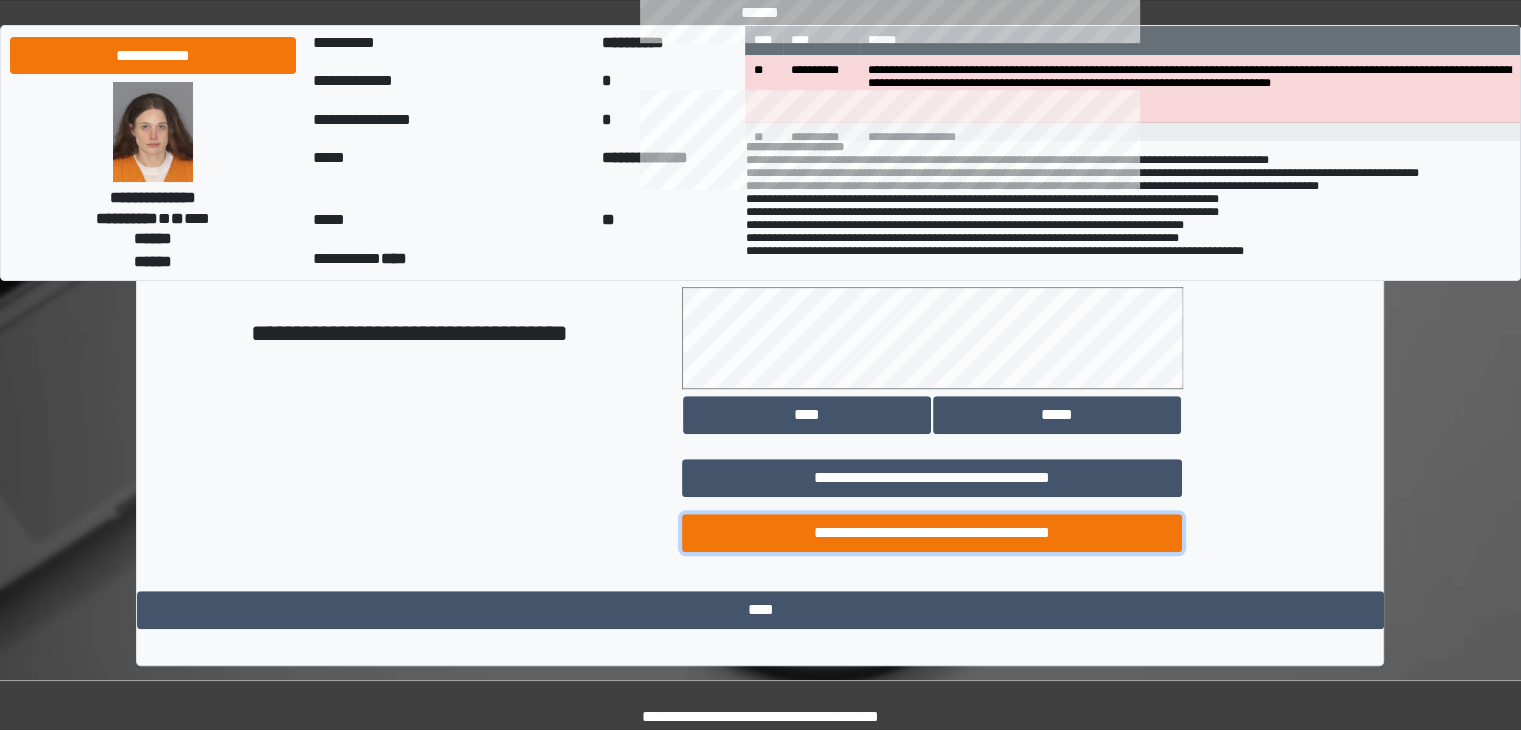 click on "**********" at bounding box center (932, 533) 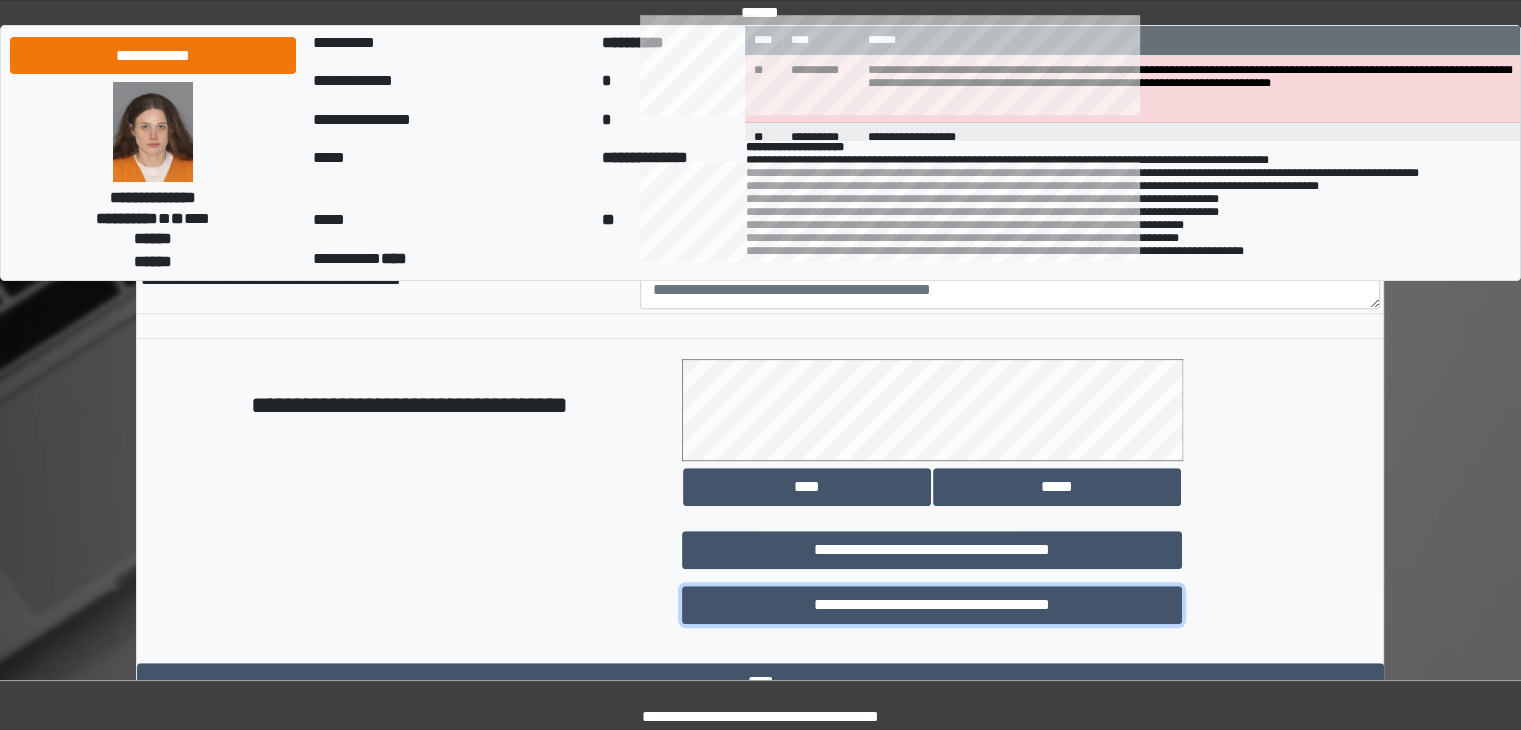 scroll, scrollTop: 1032, scrollLeft: 0, axis: vertical 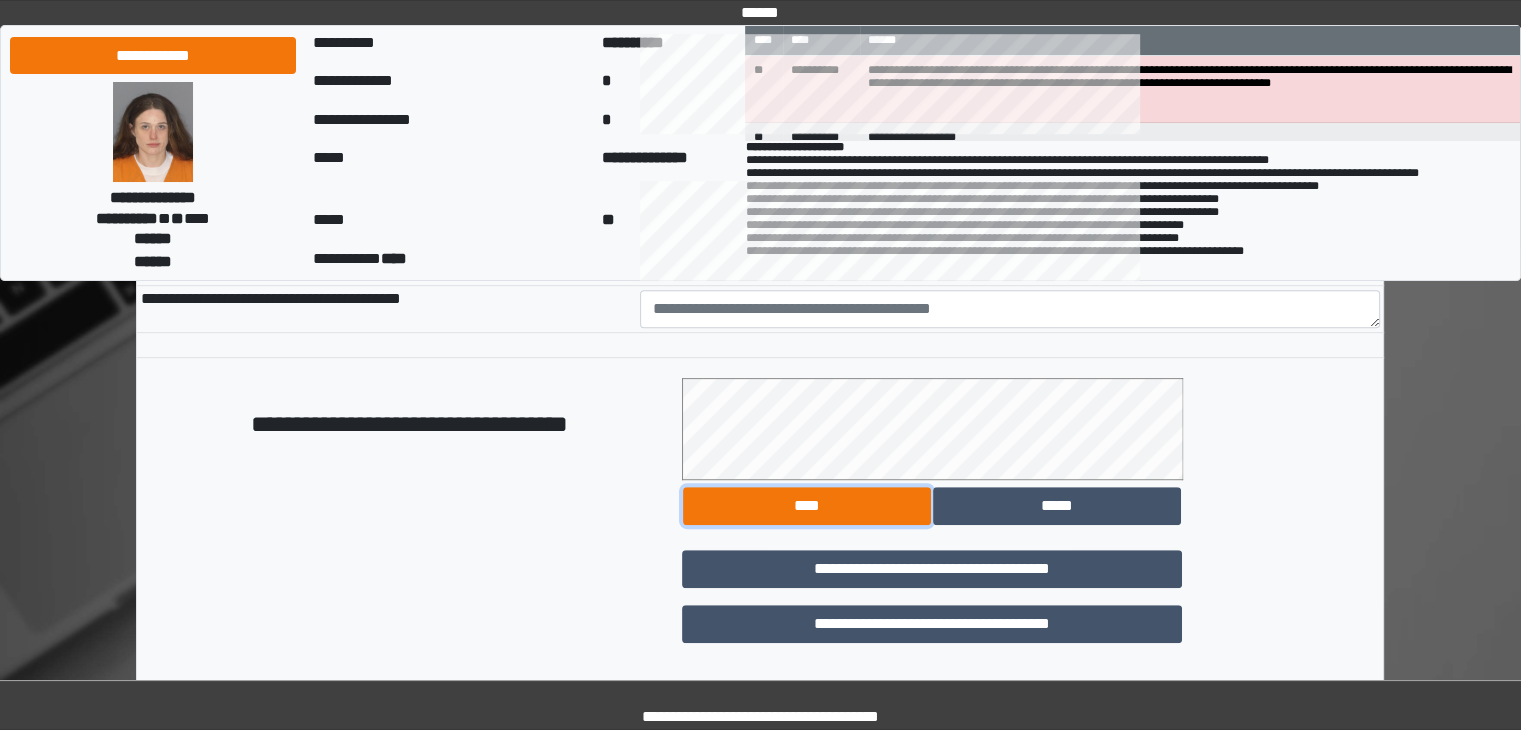click on "****" at bounding box center (807, 506) 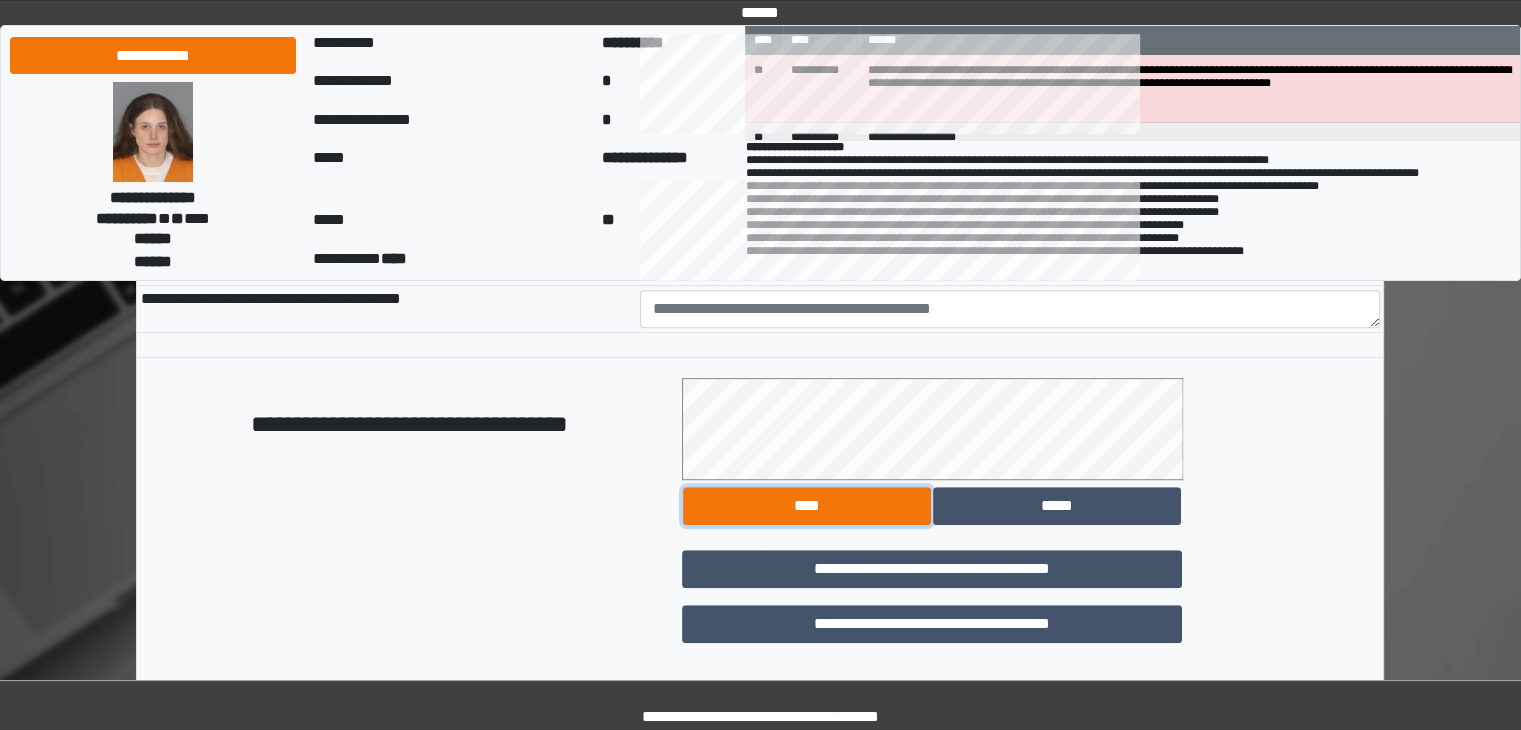click on "****" at bounding box center (807, 506) 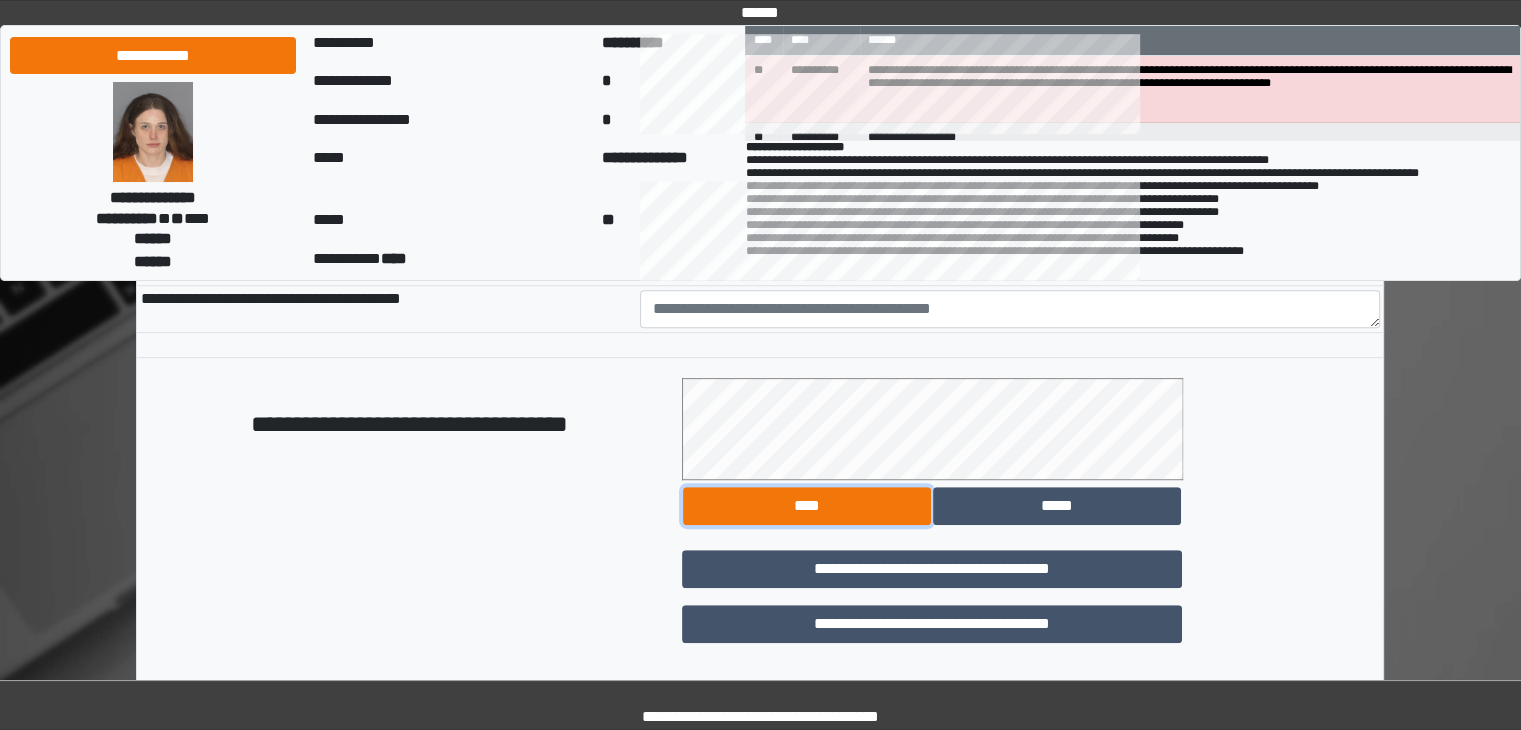 click on "****" at bounding box center [807, 506] 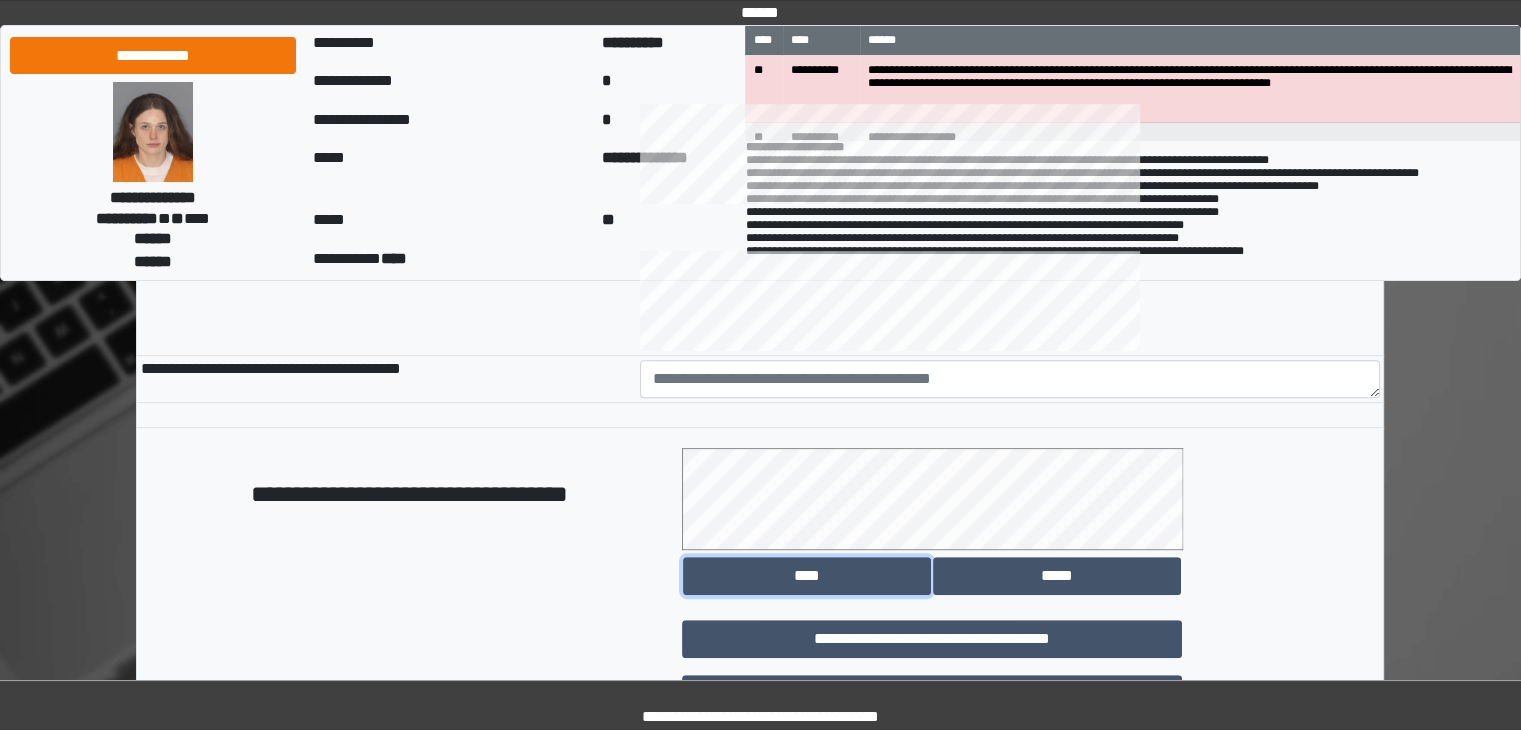scroll, scrollTop: 1000, scrollLeft: 0, axis: vertical 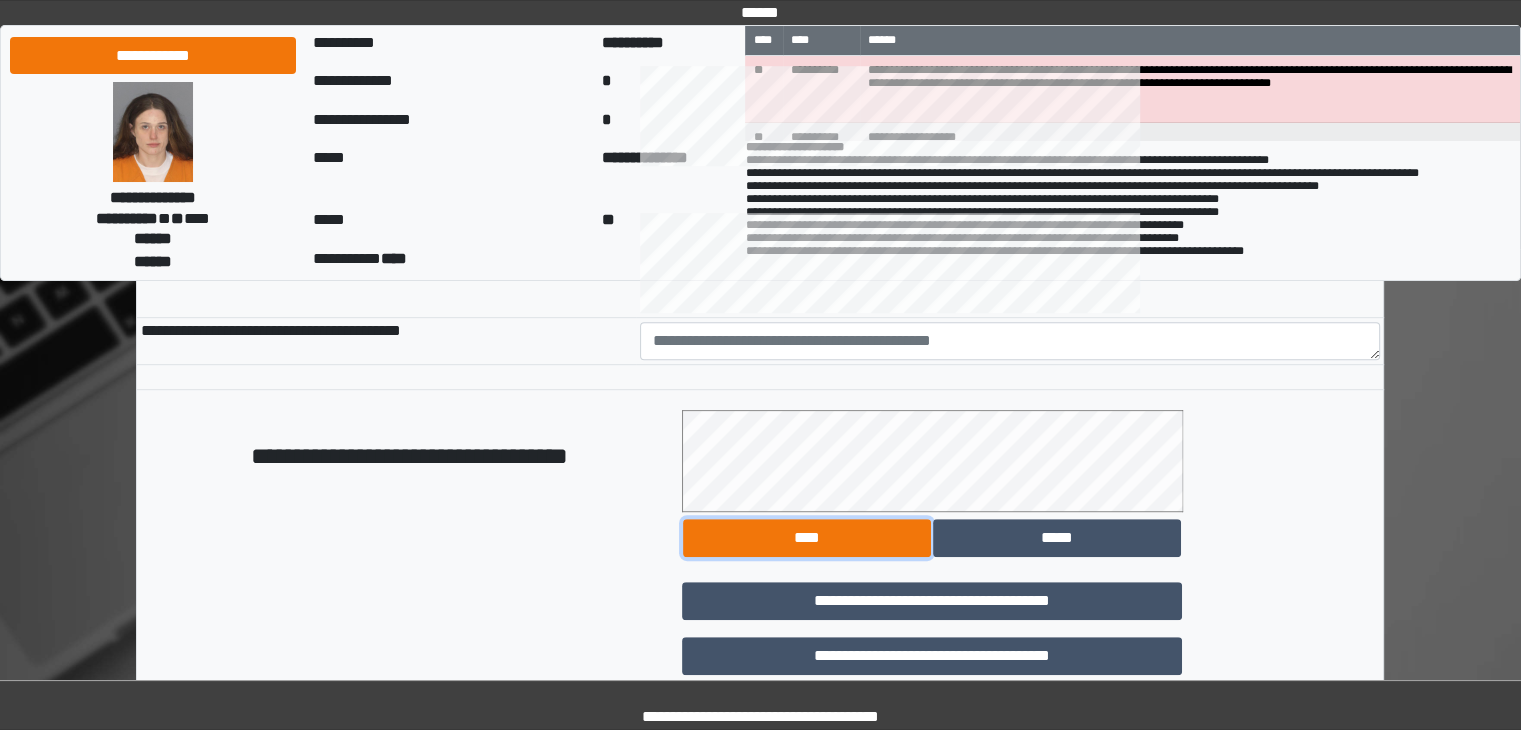 click on "****" at bounding box center (807, 538) 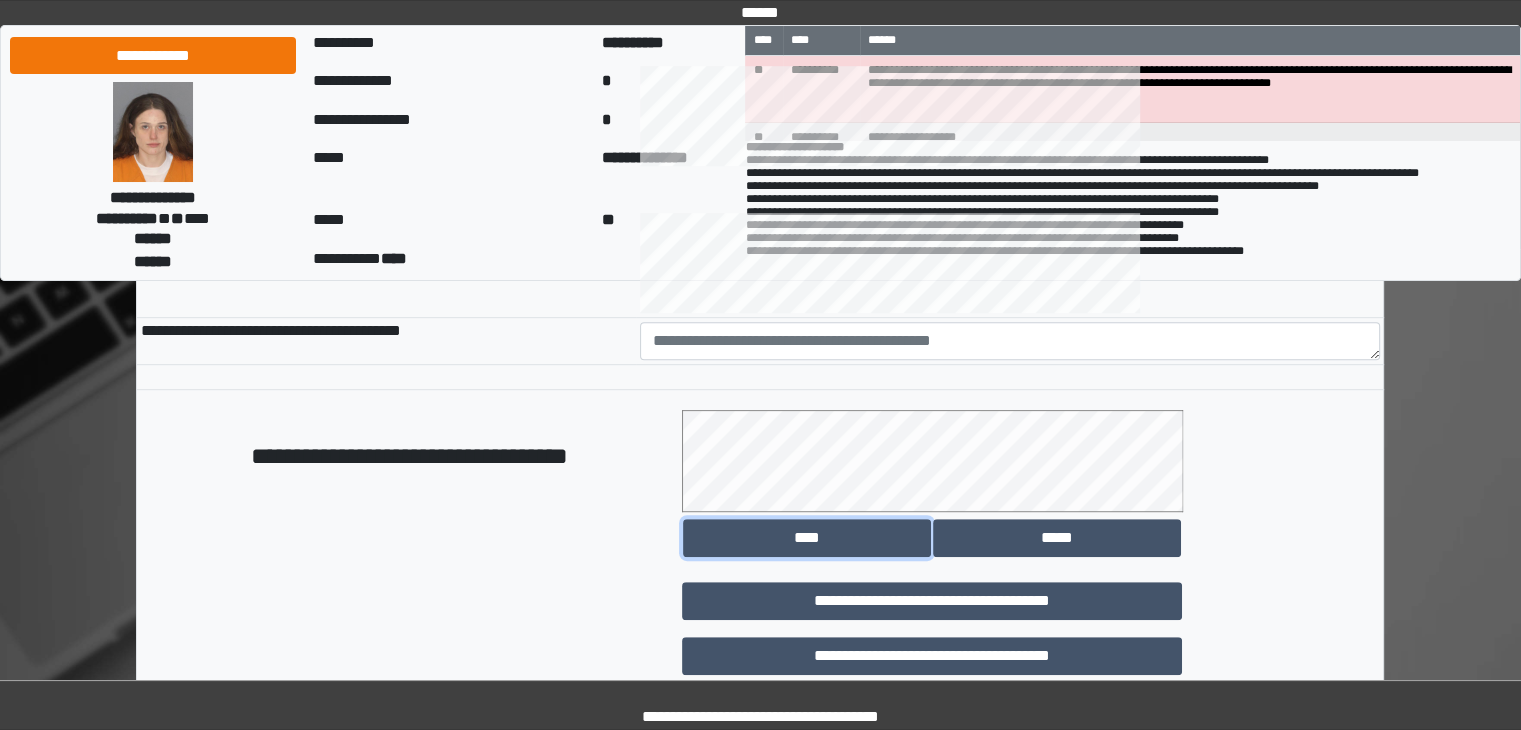scroll, scrollTop: 1124, scrollLeft: 0, axis: vertical 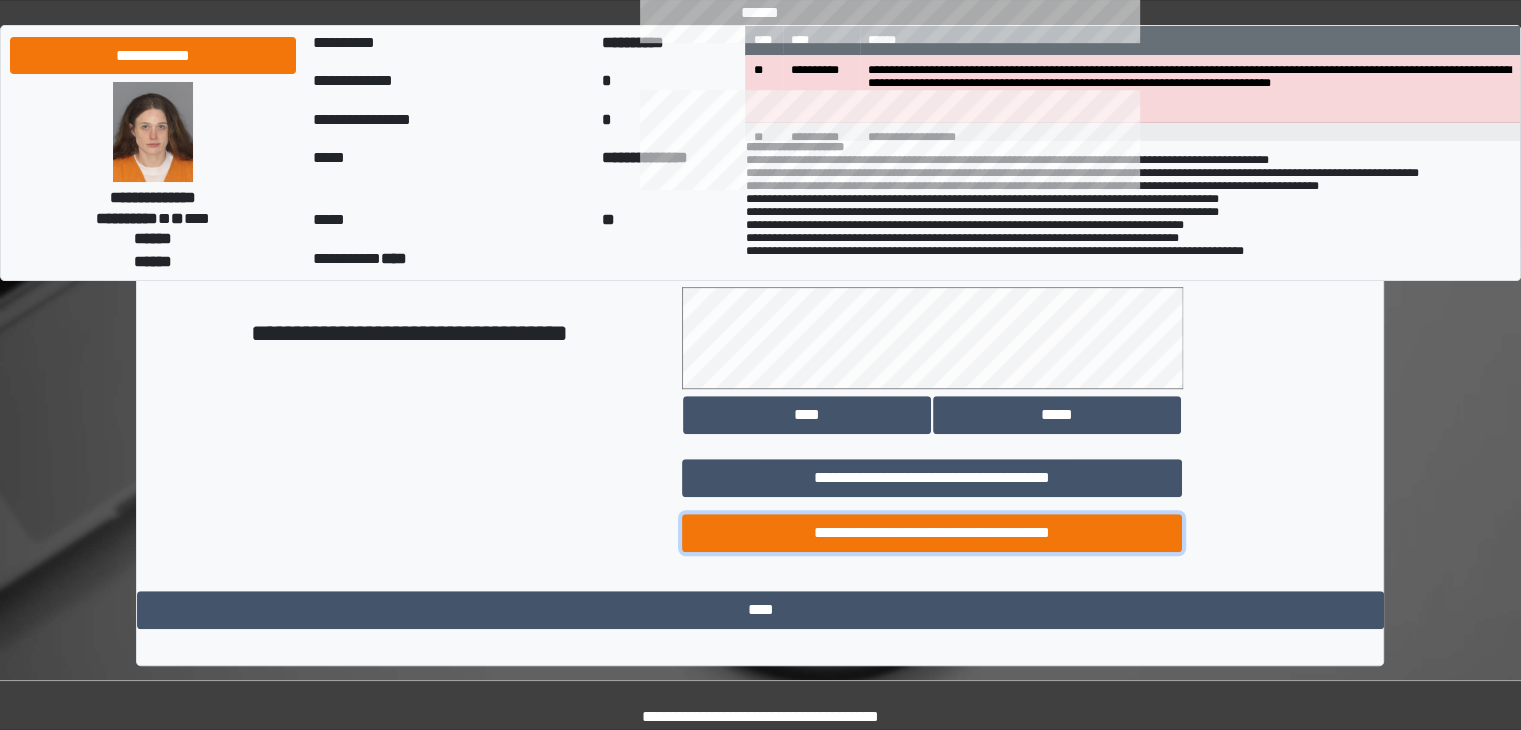 click on "**********" at bounding box center [932, 533] 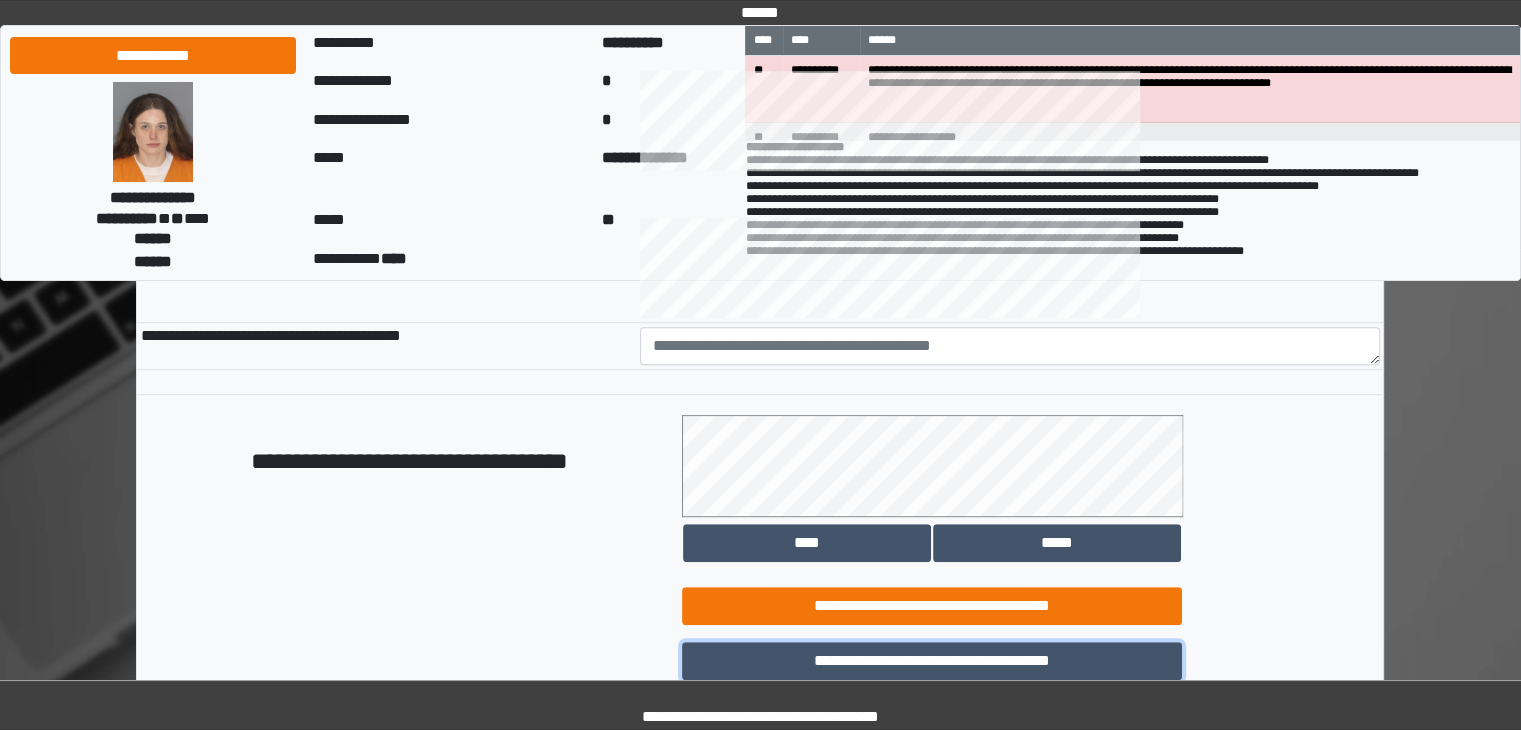 scroll, scrollTop: 988, scrollLeft: 0, axis: vertical 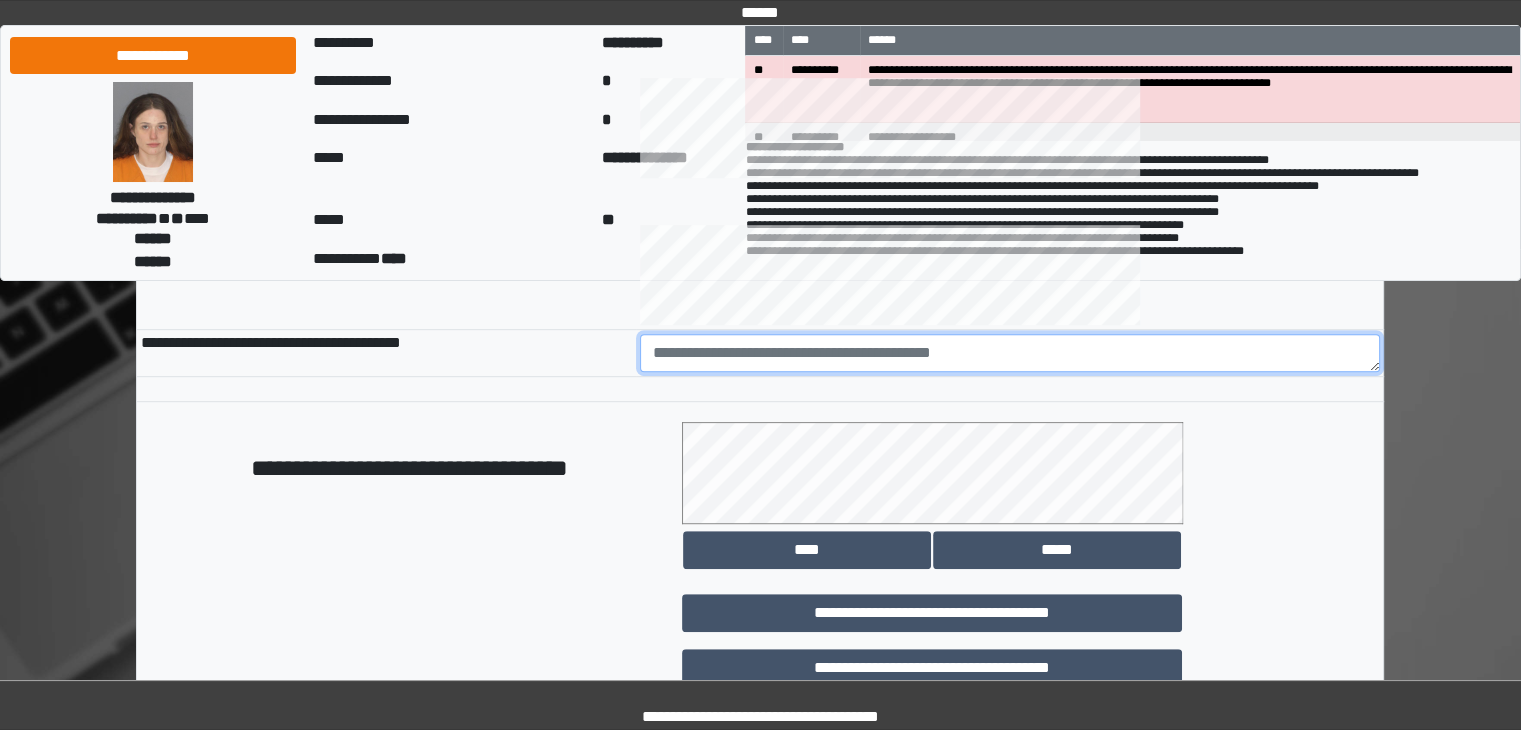 click at bounding box center (1010, 353) 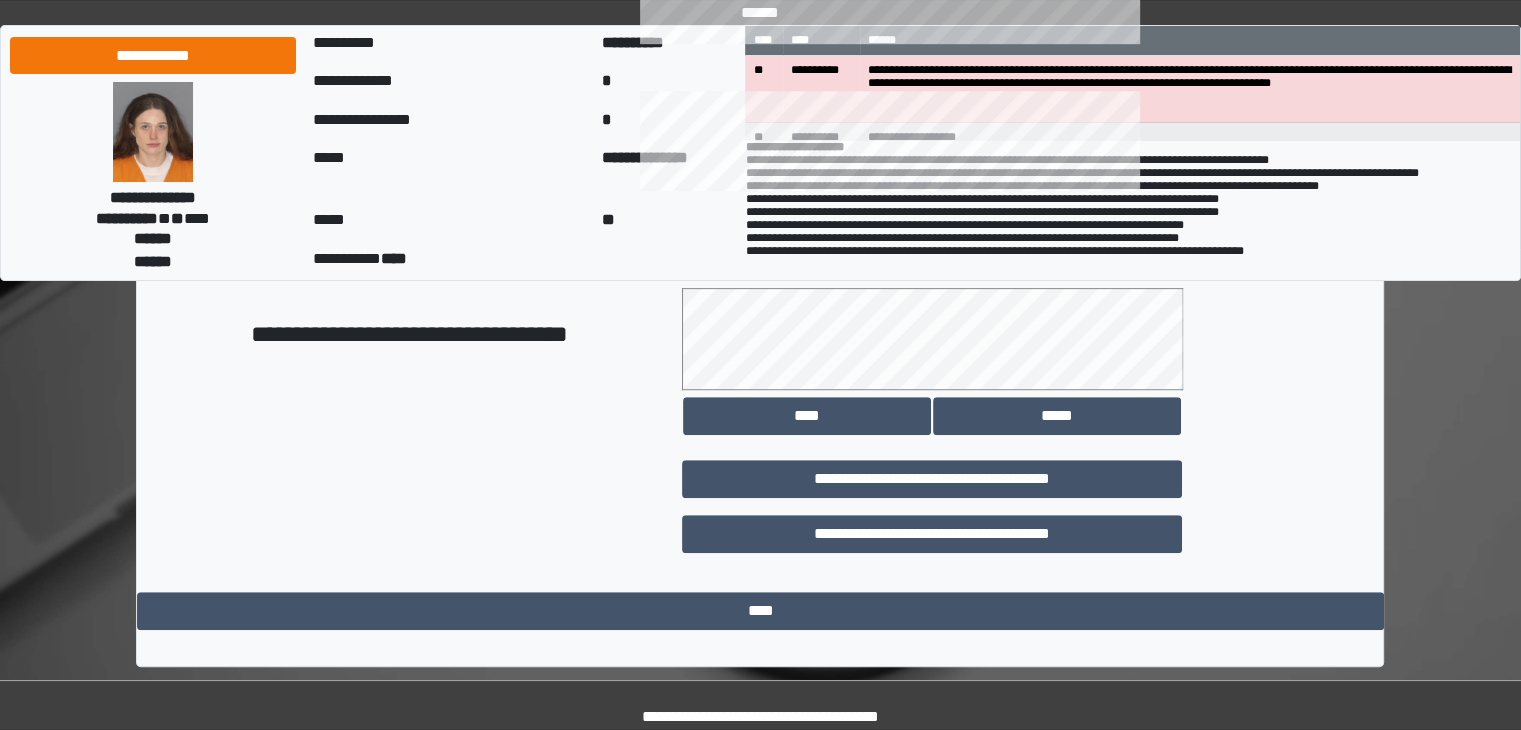 scroll, scrollTop: 1124, scrollLeft: 0, axis: vertical 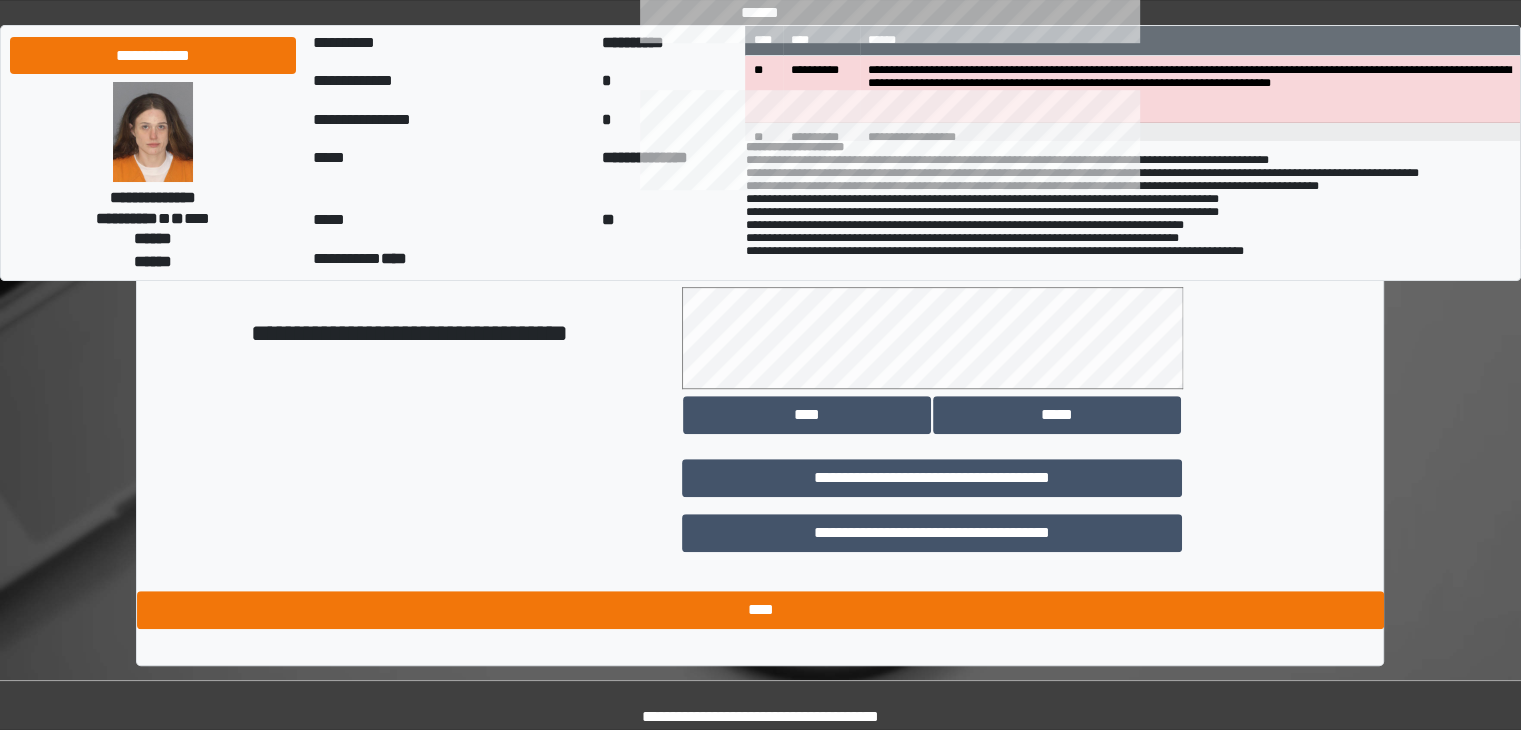 type on "**********" 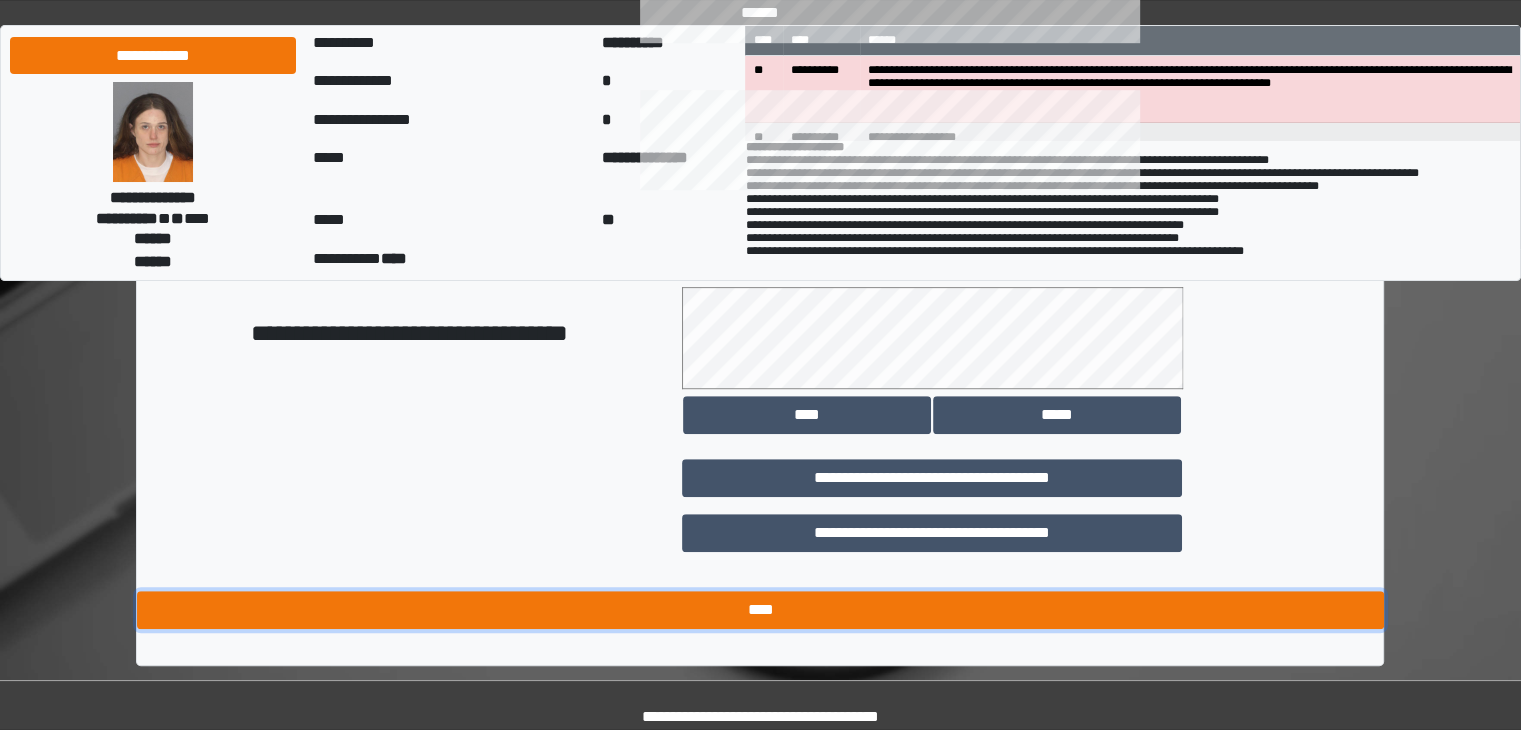 click on "****" at bounding box center [760, 610] 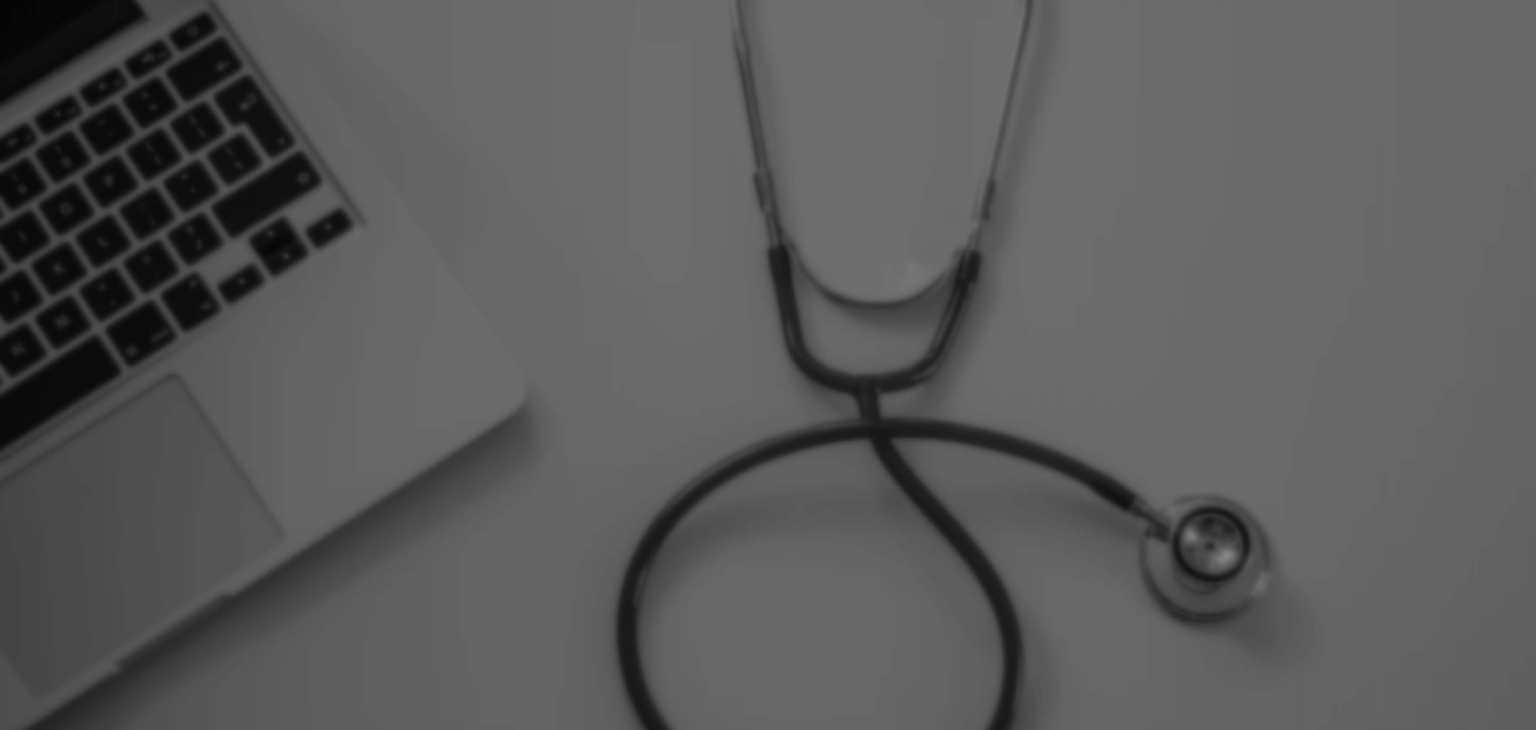 scroll, scrollTop: 0, scrollLeft: 0, axis: both 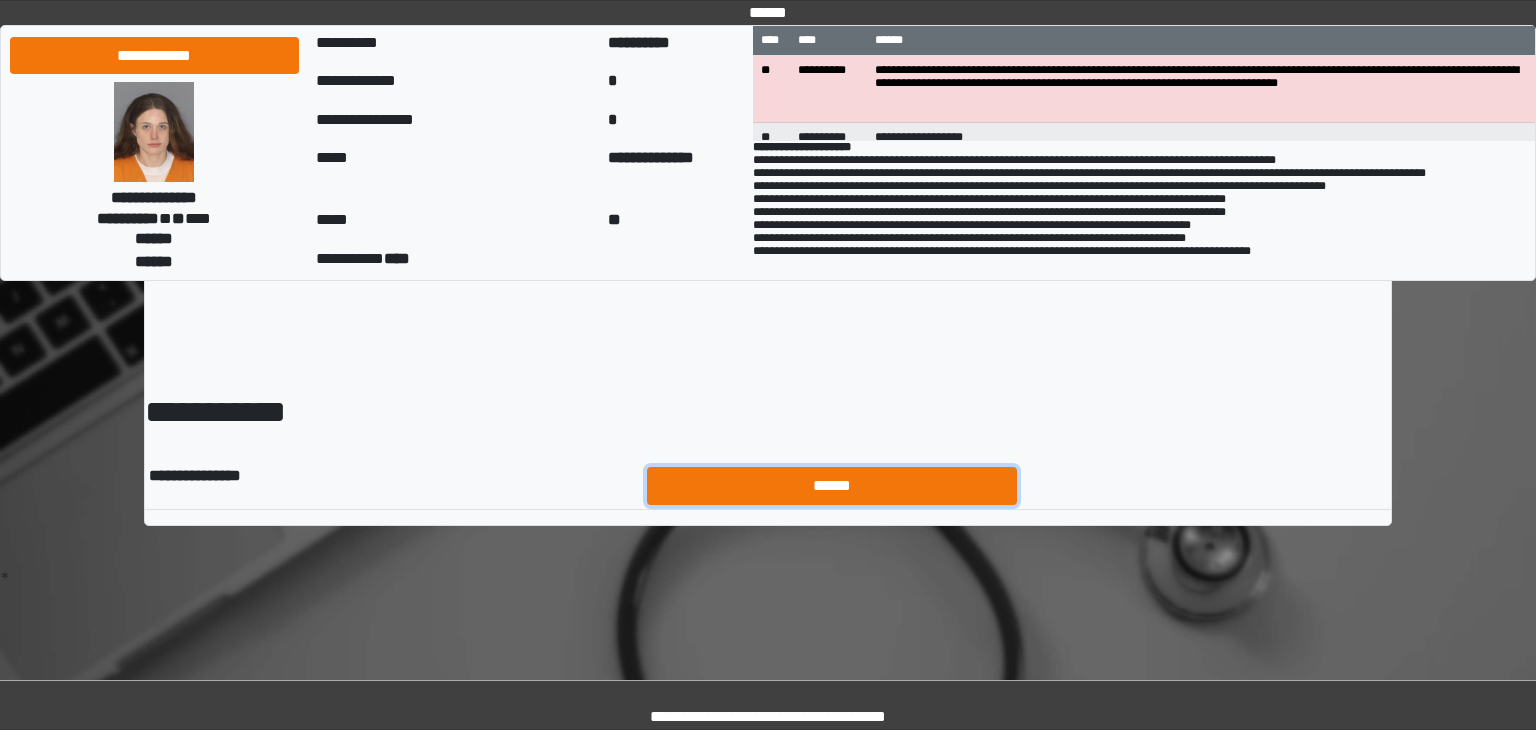 click on "******" at bounding box center (832, 486) 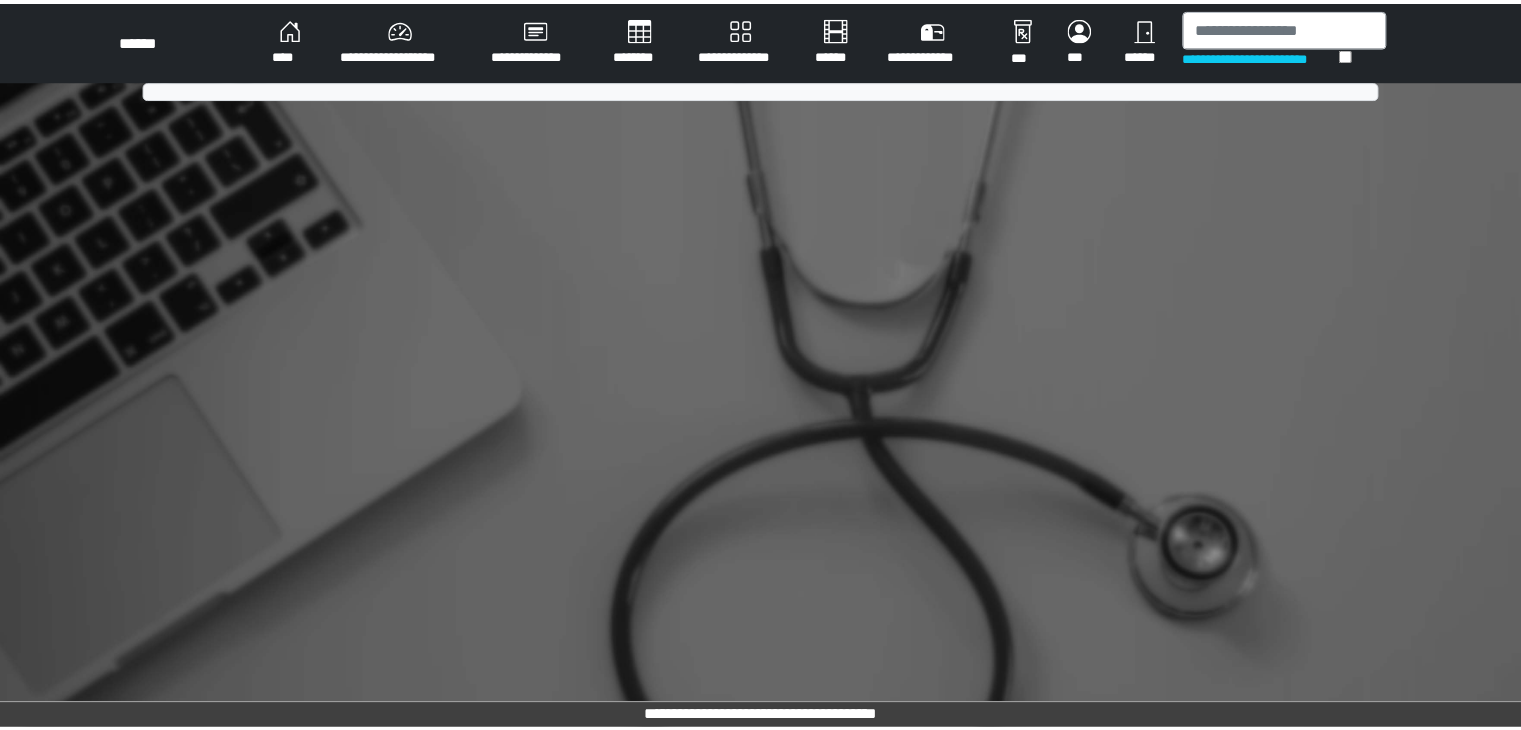 scroll, scrollTop: 0, scrollLeft: 0, axis: both 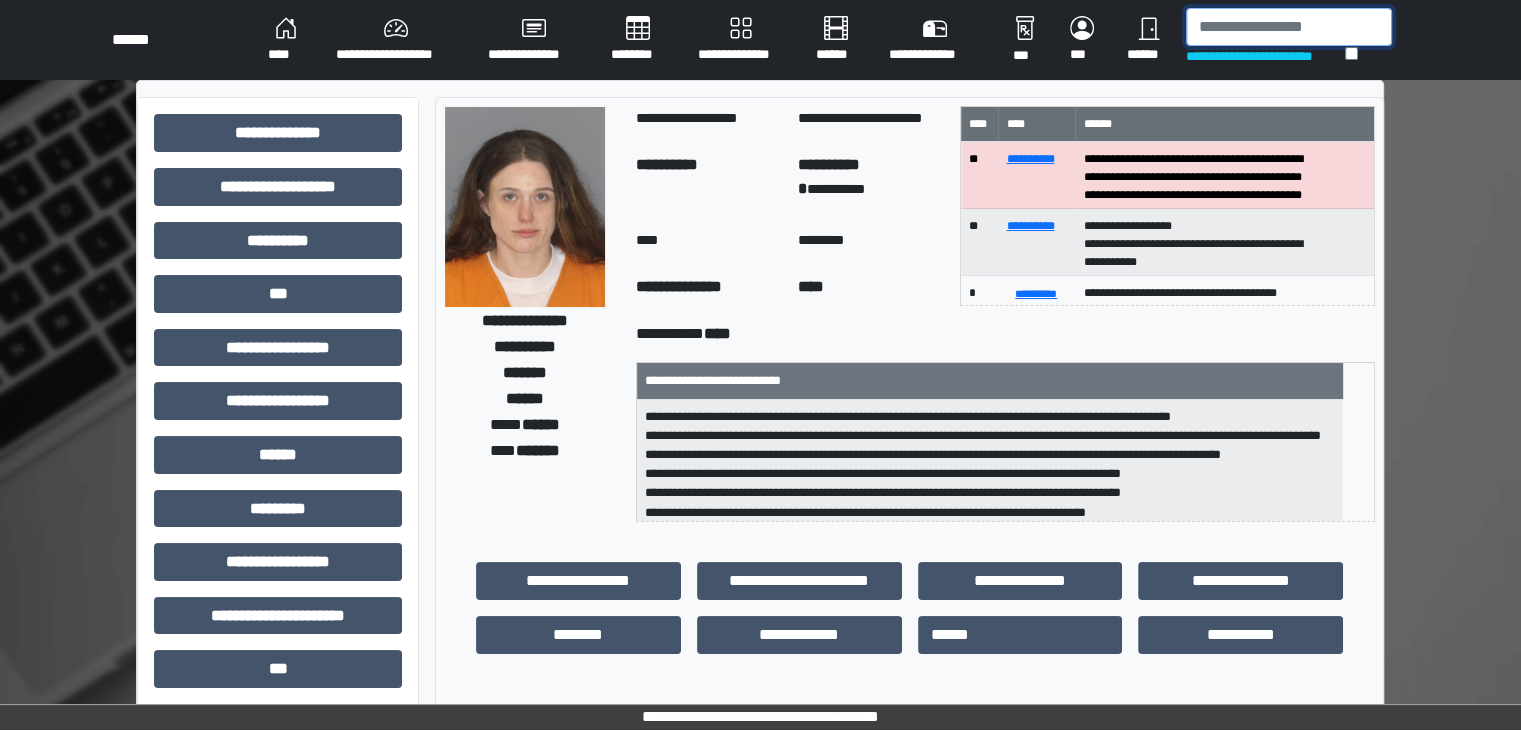 click at bounding box center [1289, 27] 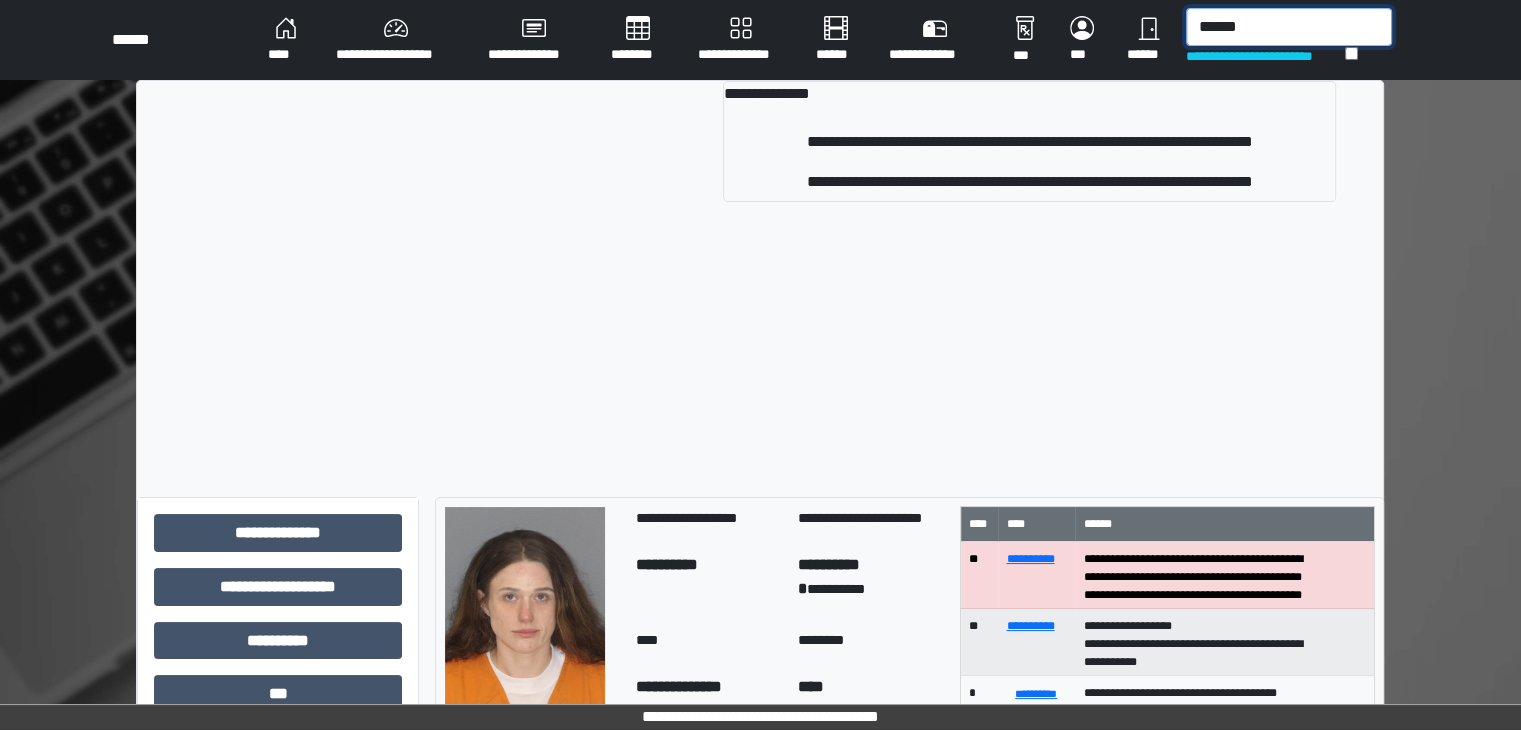 type on "******" 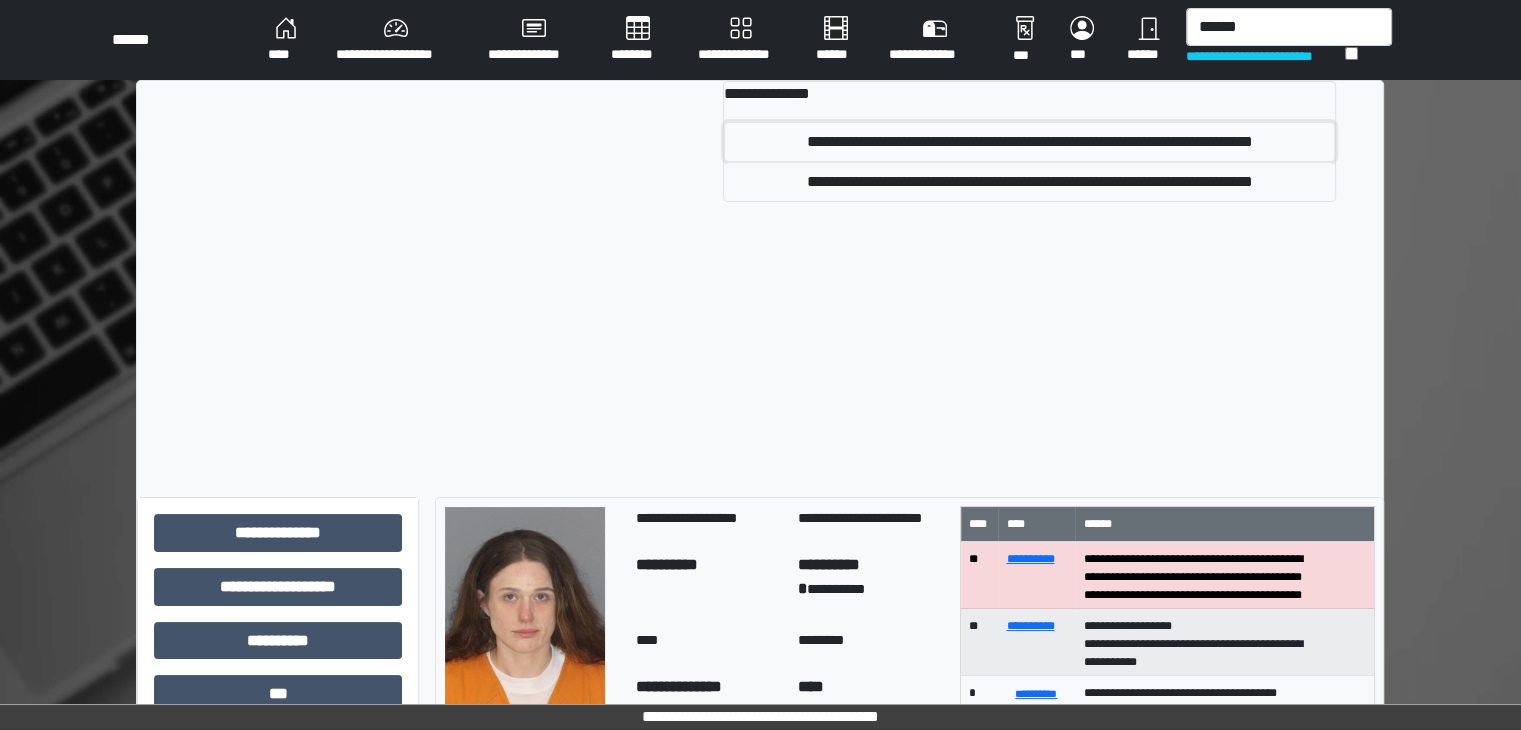 click on "**********" at bounding box center (1029, 142) 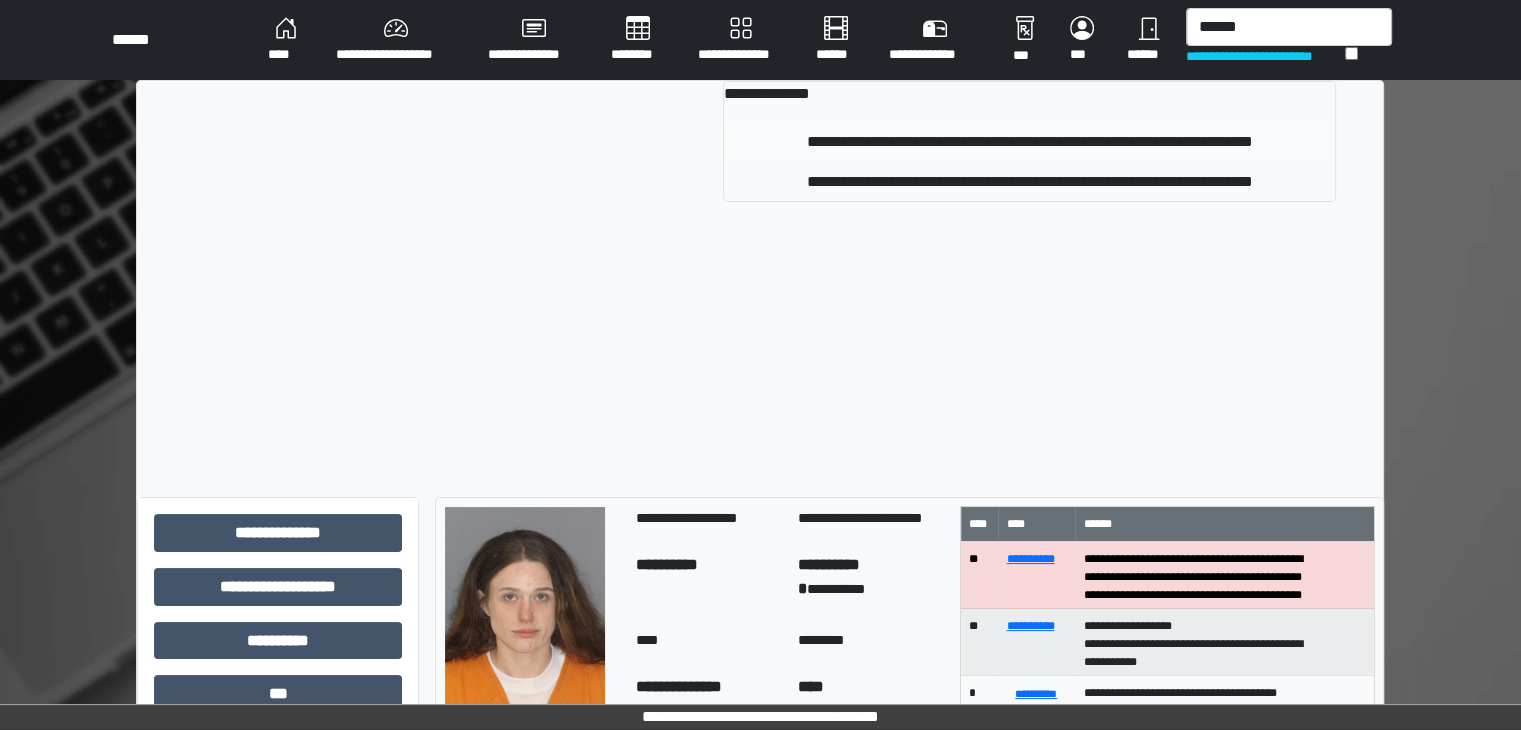 type 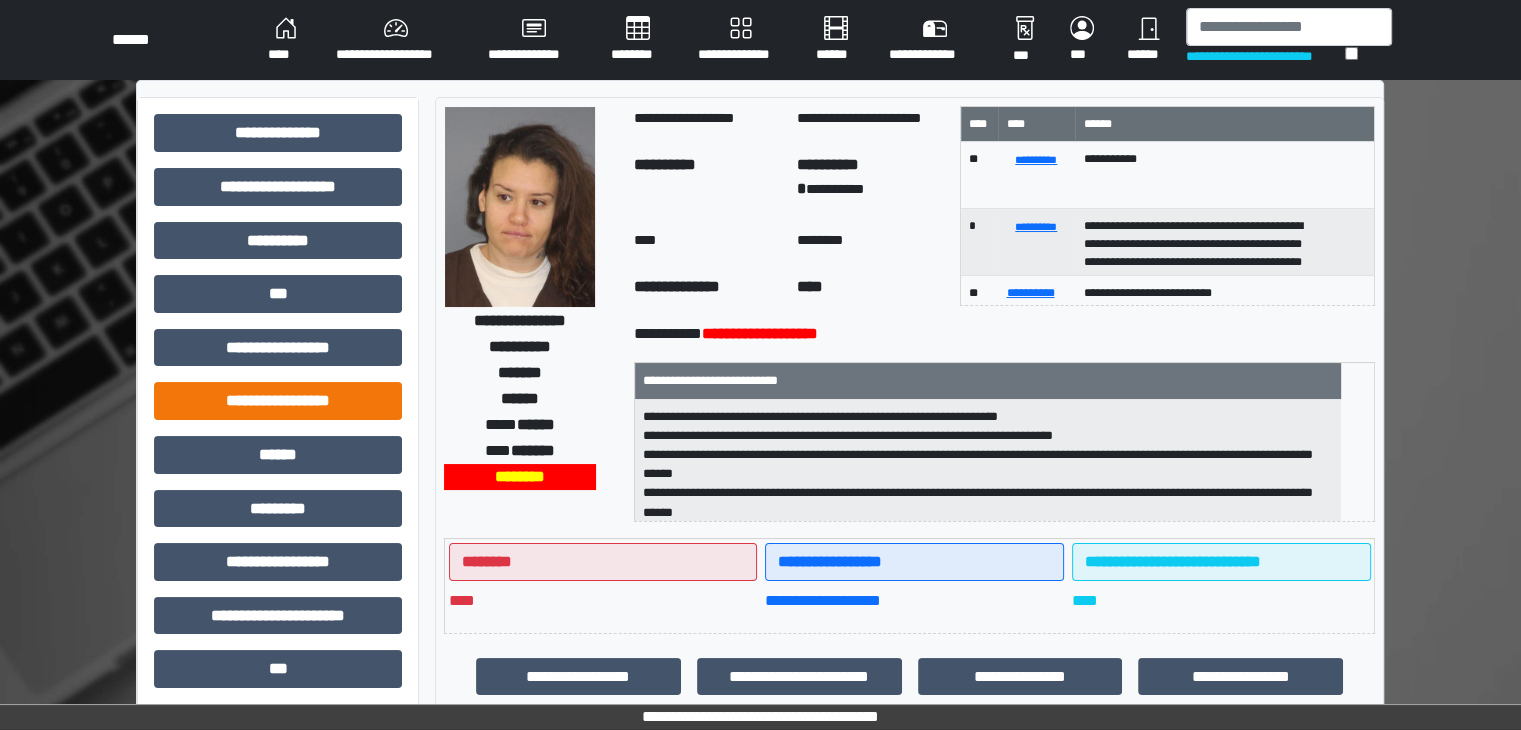 click on "**********" at bounding box center (278, 401) 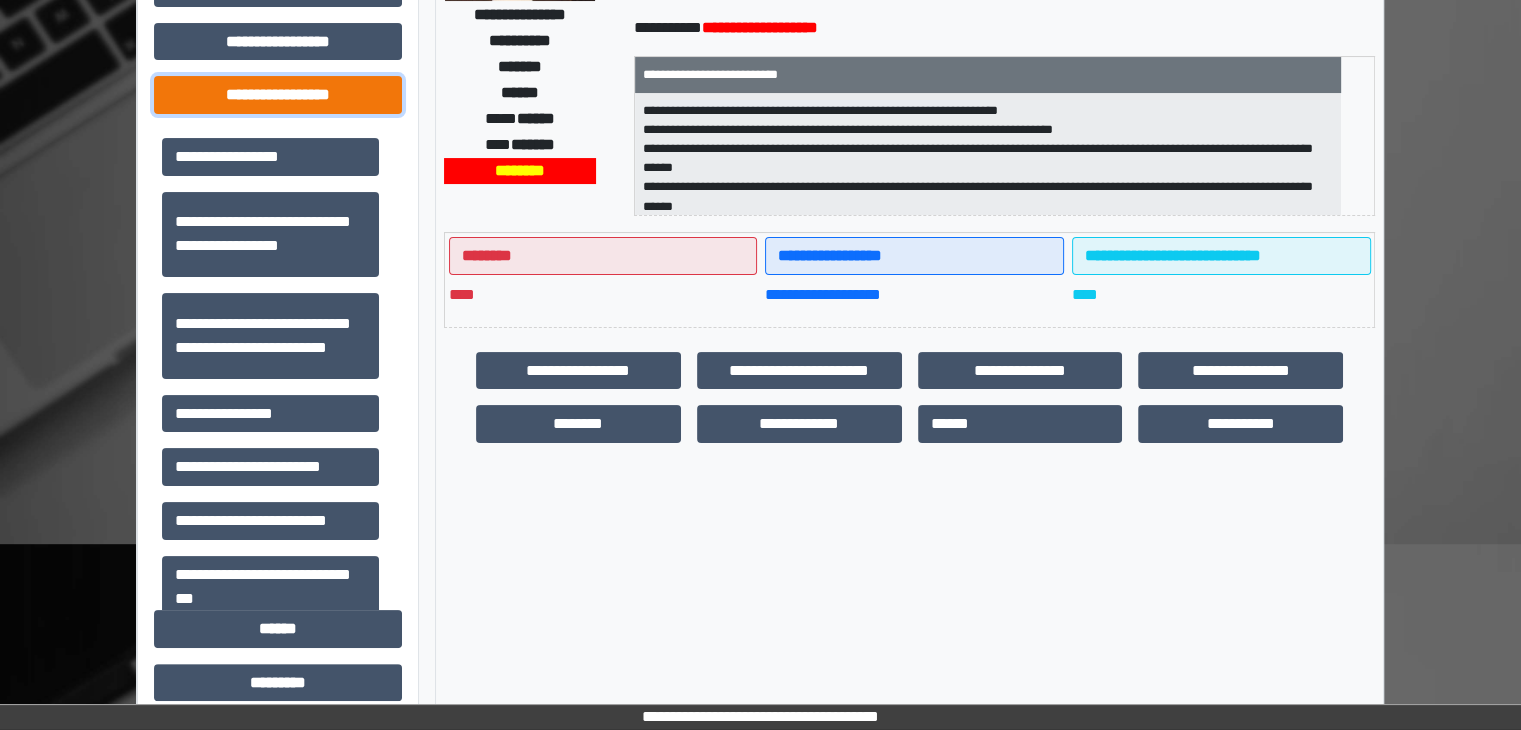 scroll, scrollTop: 320, scrollLeft: 0, axis: vertical 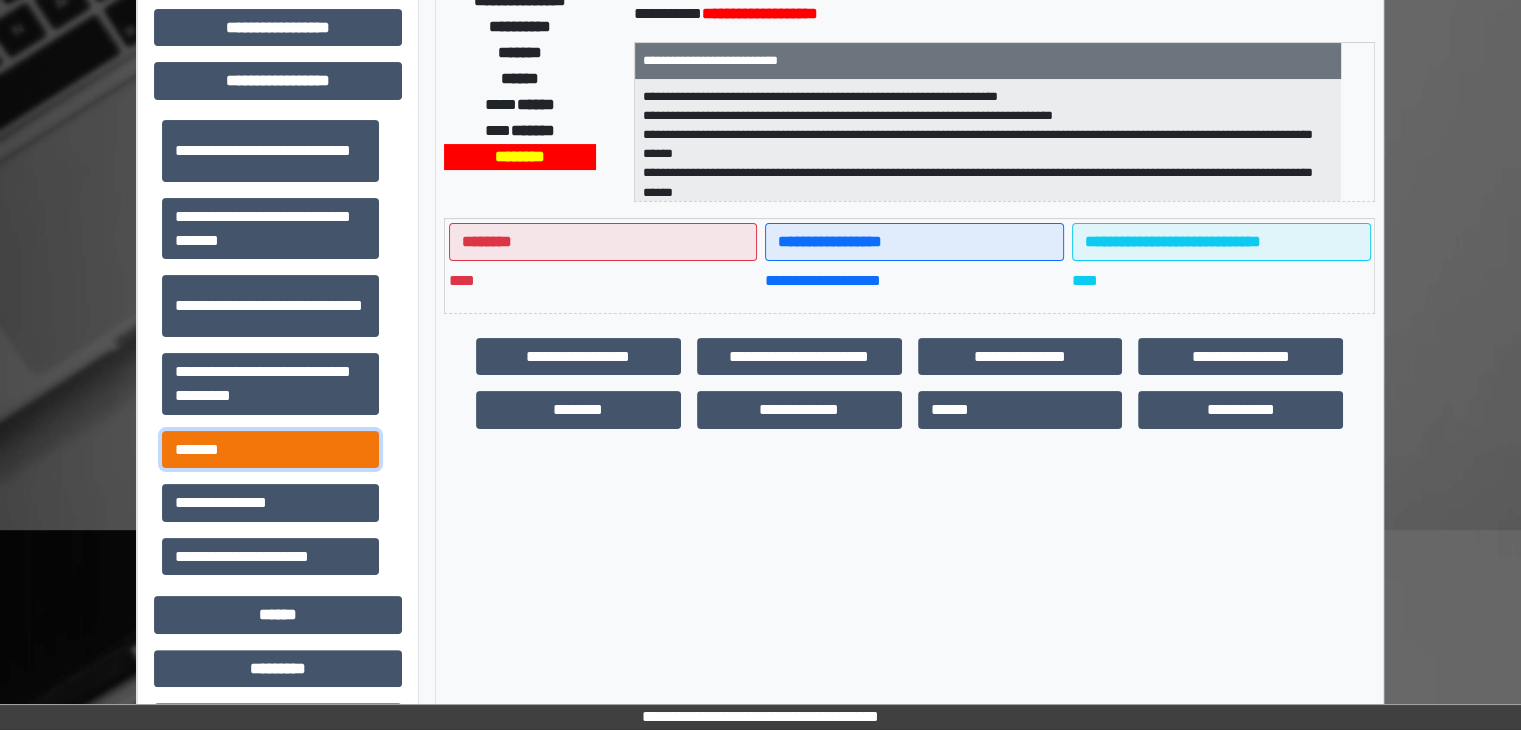 click on "*******" at bounding box center [270, 450] 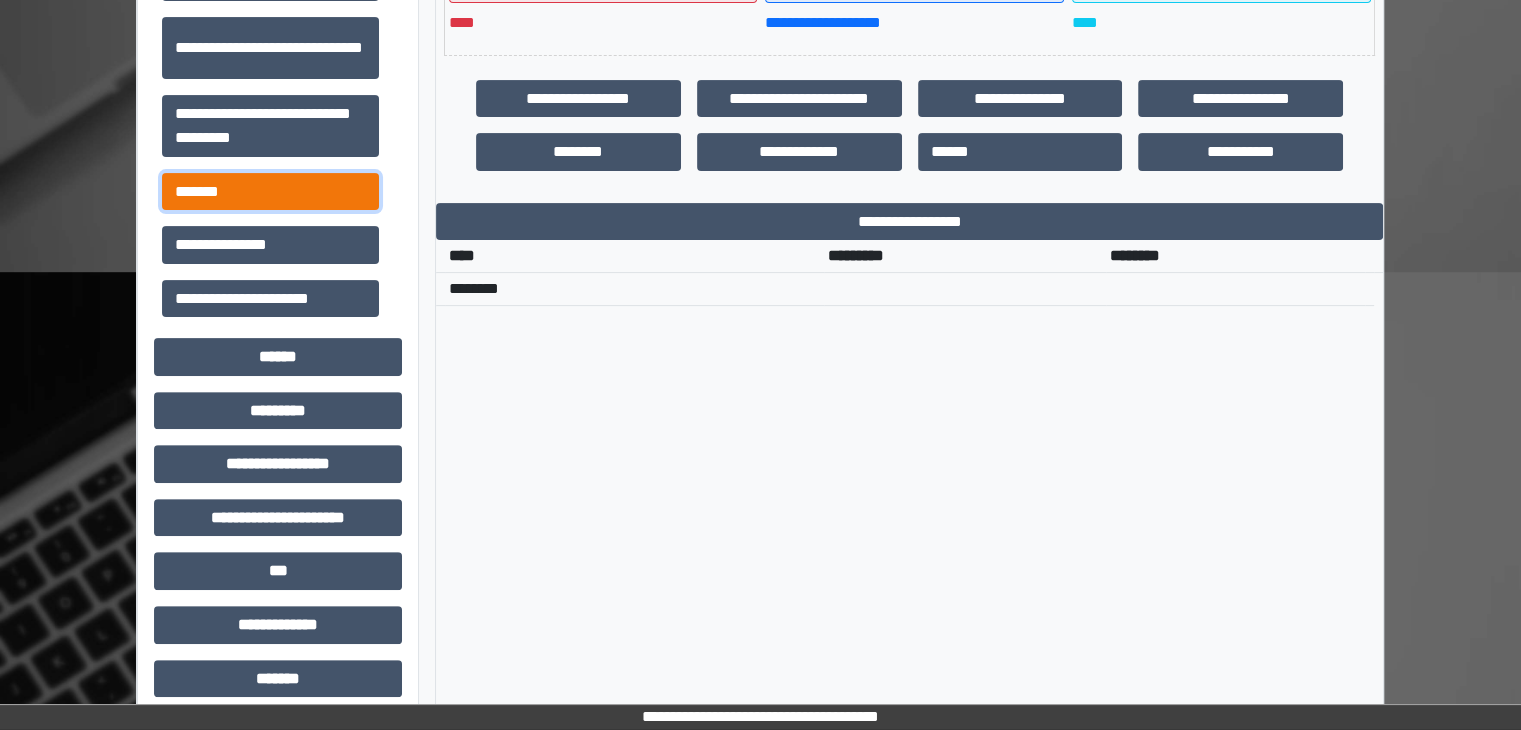 scroll, scrollTop: 580, scrollLeft: 0, axis: vertical 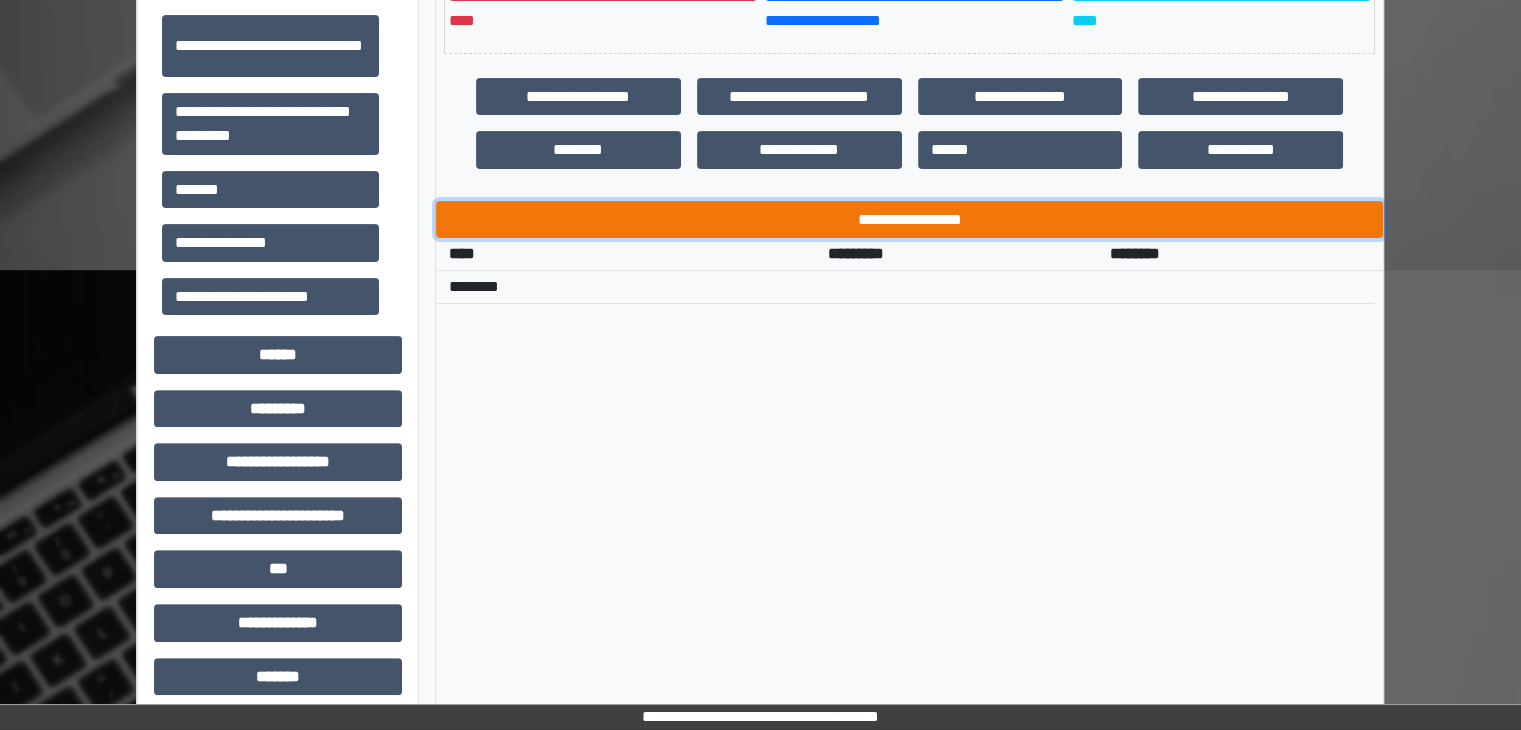click on "**********" at bounding box center (909, 220) 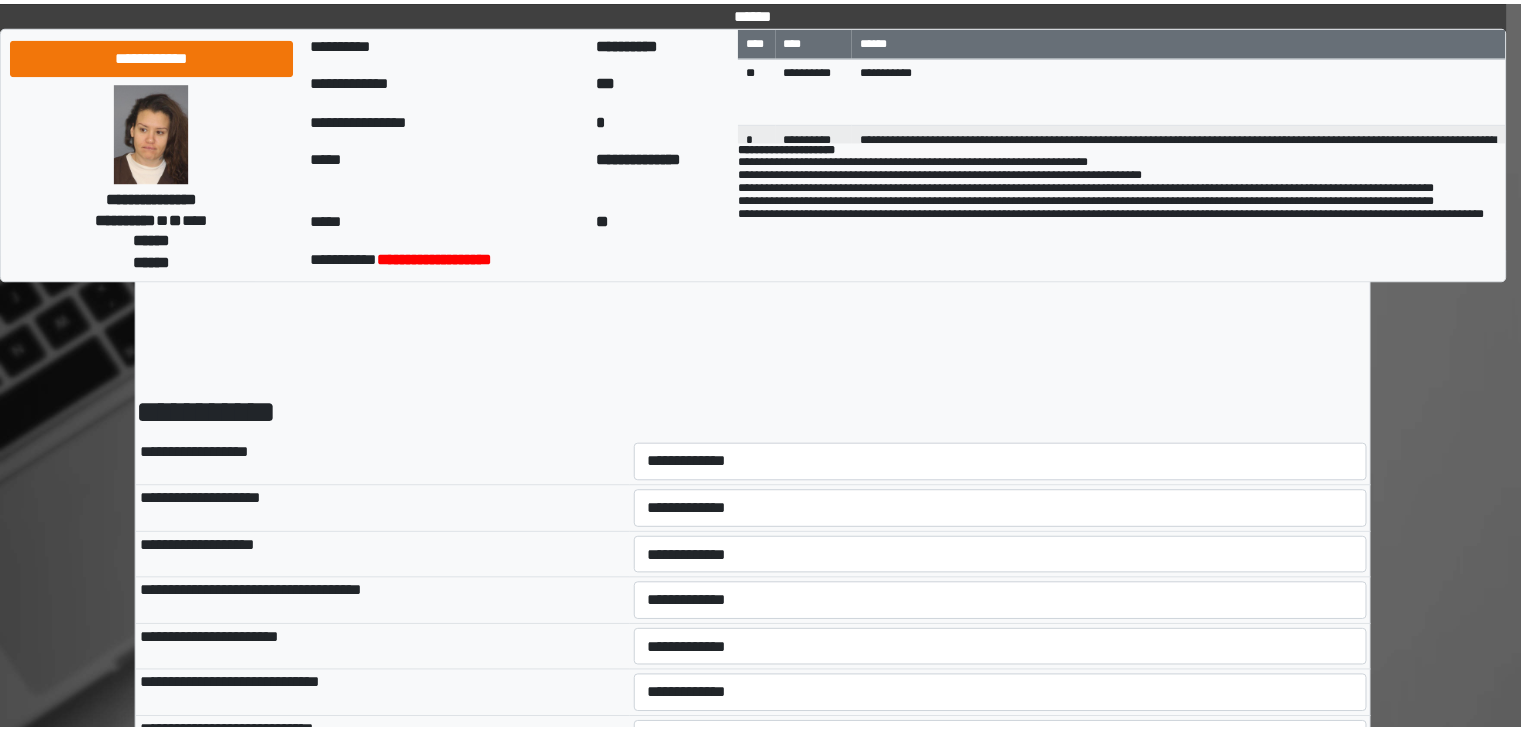 scroll, scrollTop: 0, scrollLeft: 0, axis: both 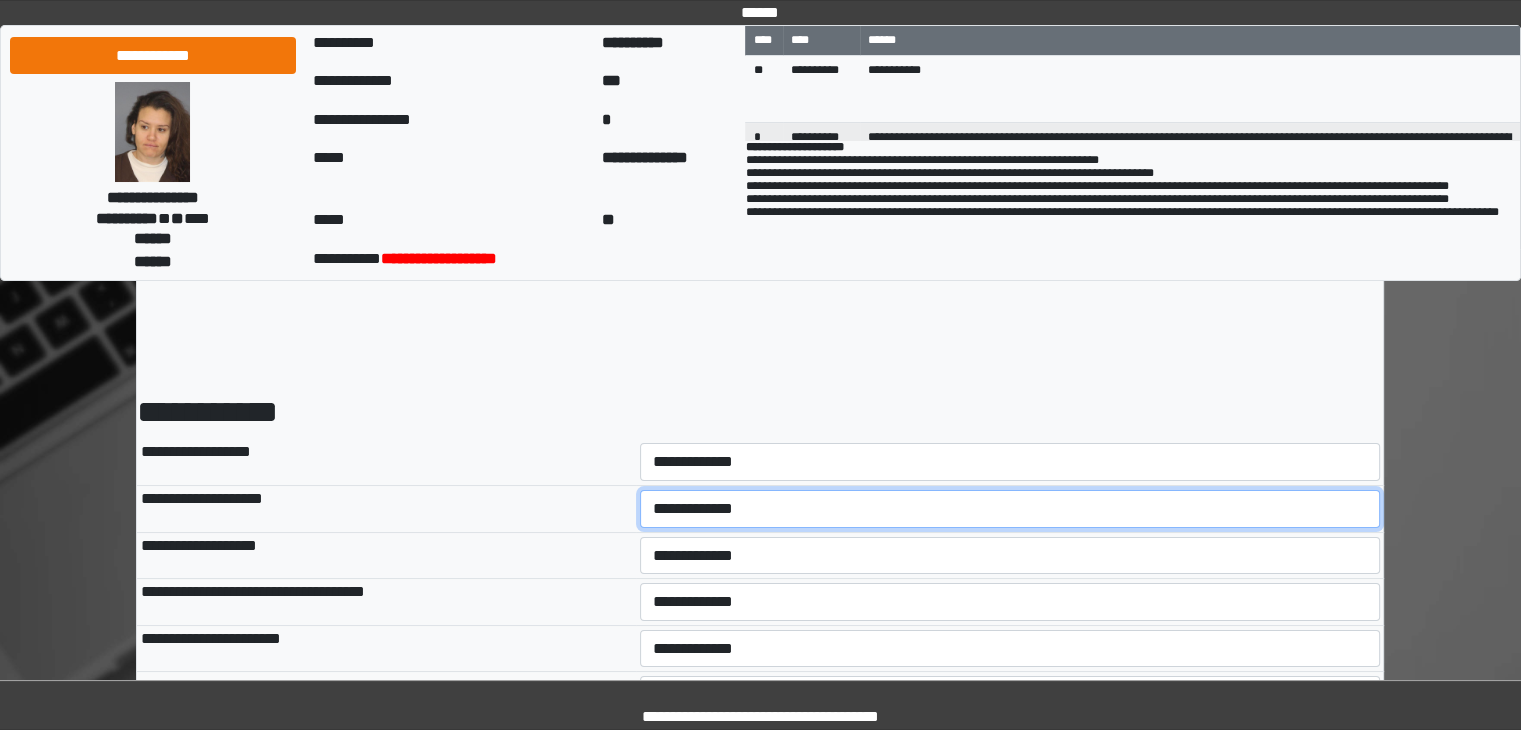 click on "**********" at bounding box center (1010, 509) 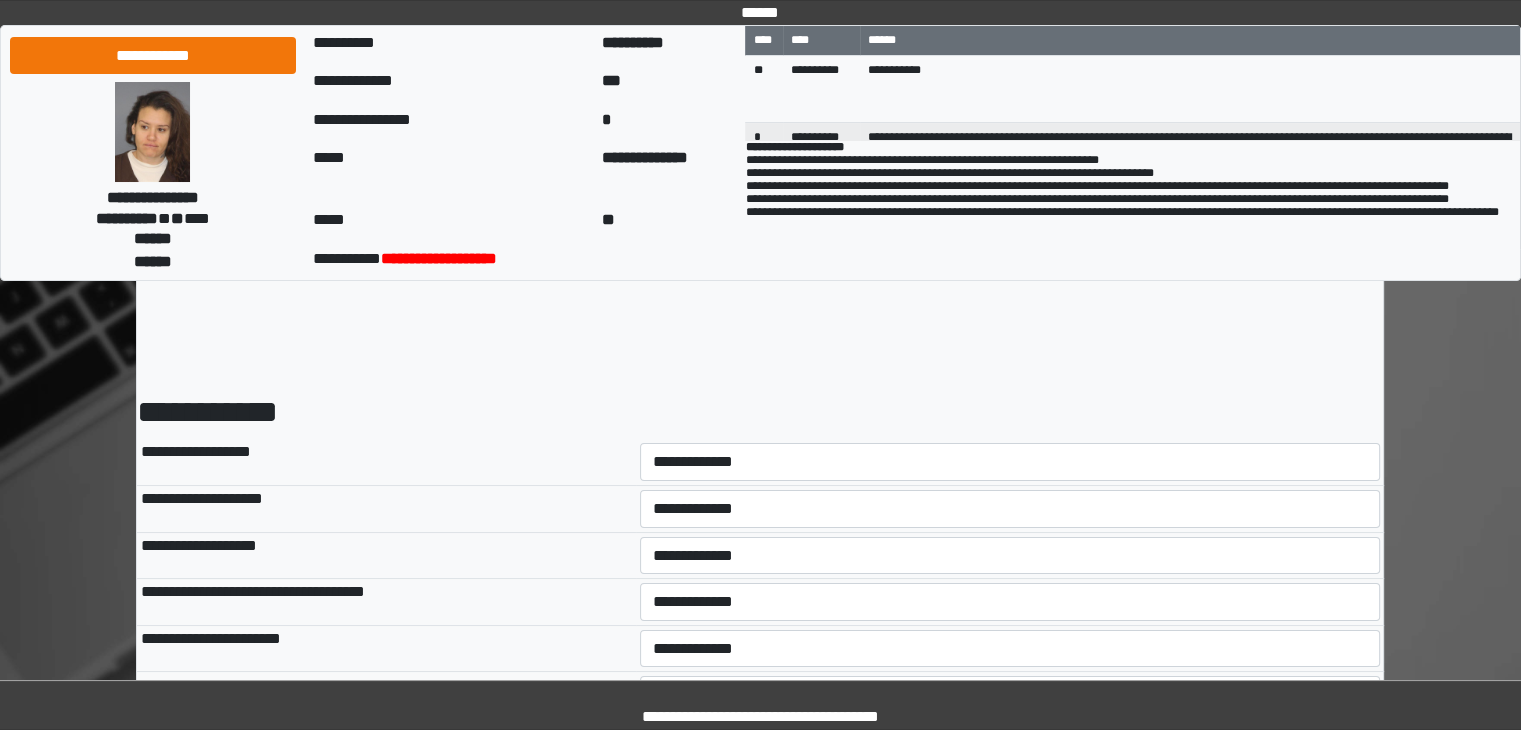 click on "**********" at bounding box center (386, 555) 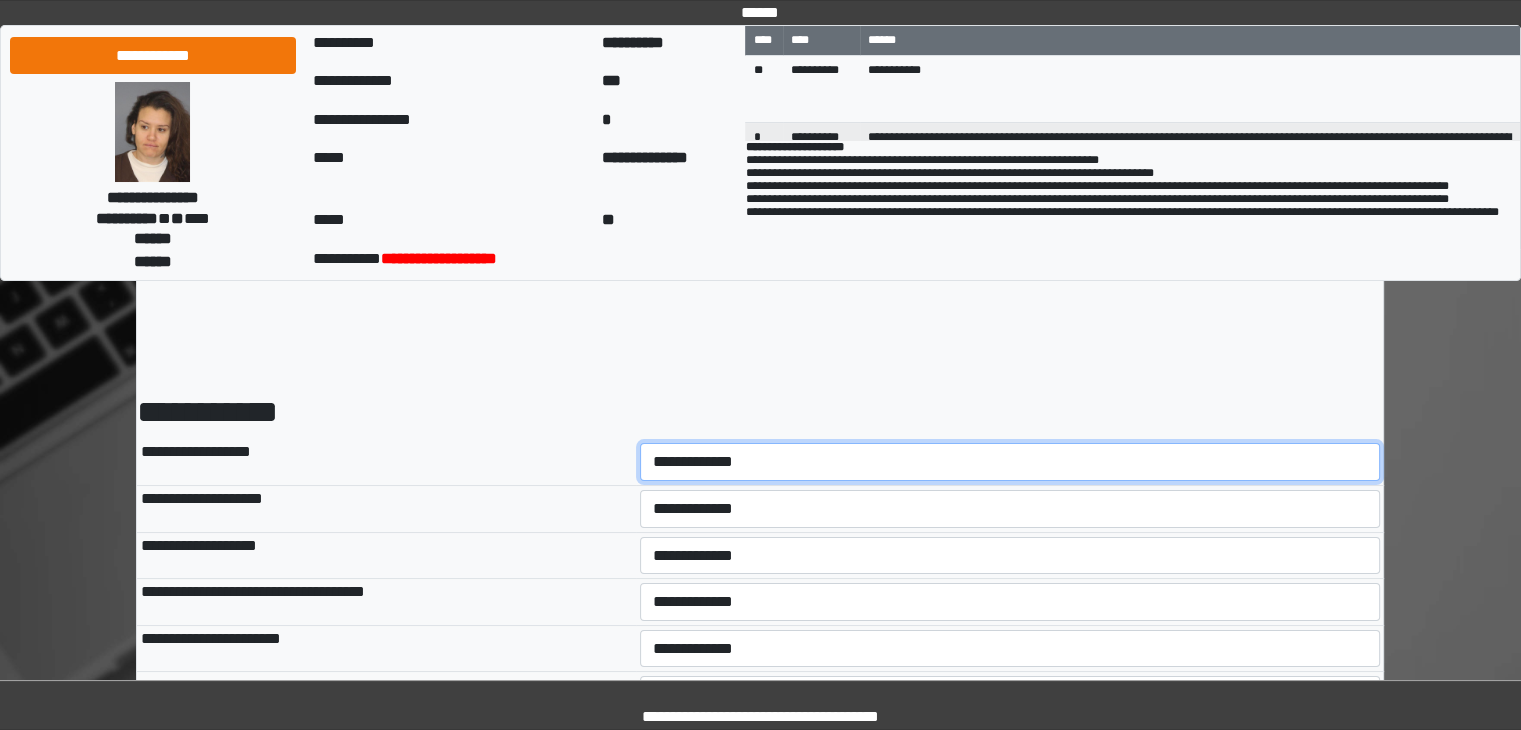 click on "**********" at bounding box center [1010, 462] 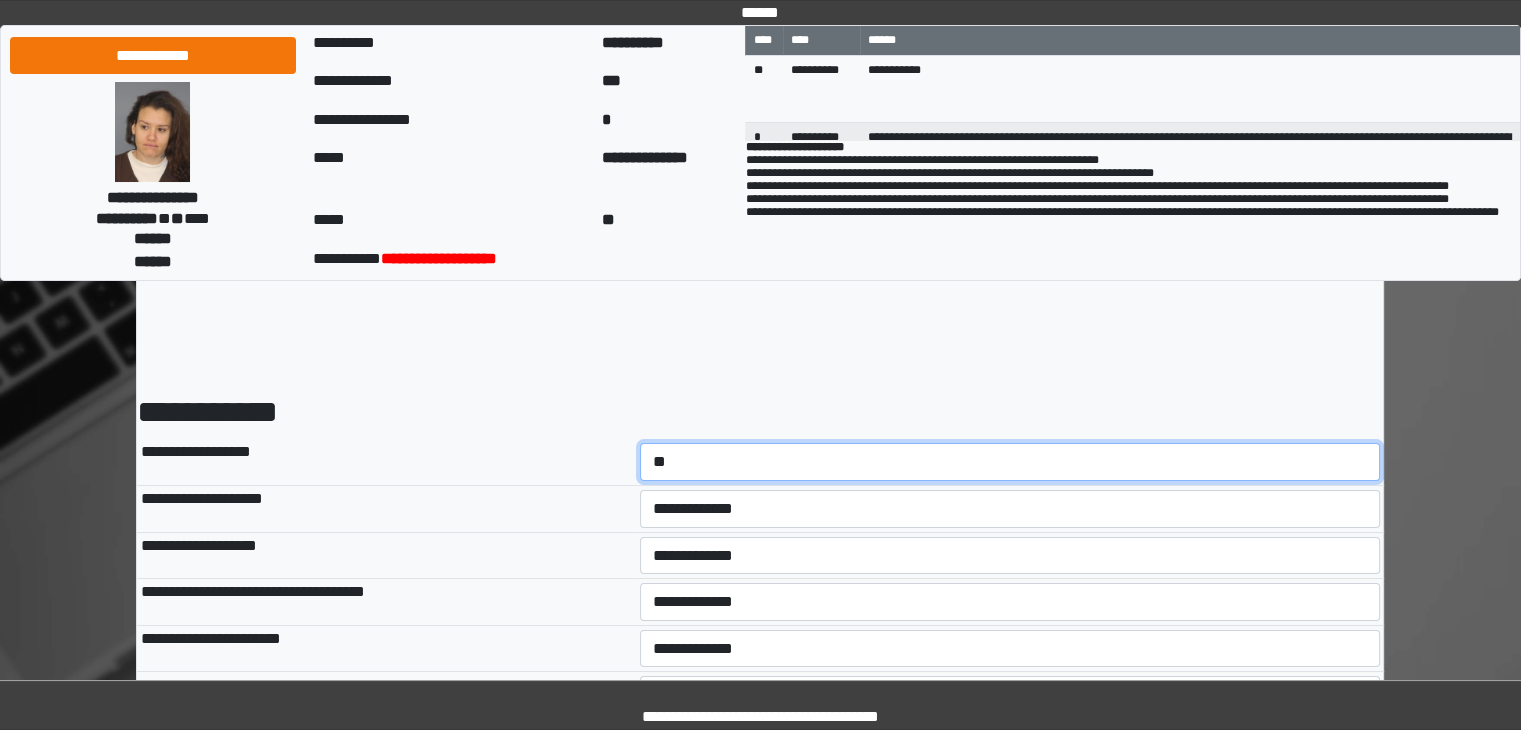 click on "**********" at bounding box center (1010, 462) 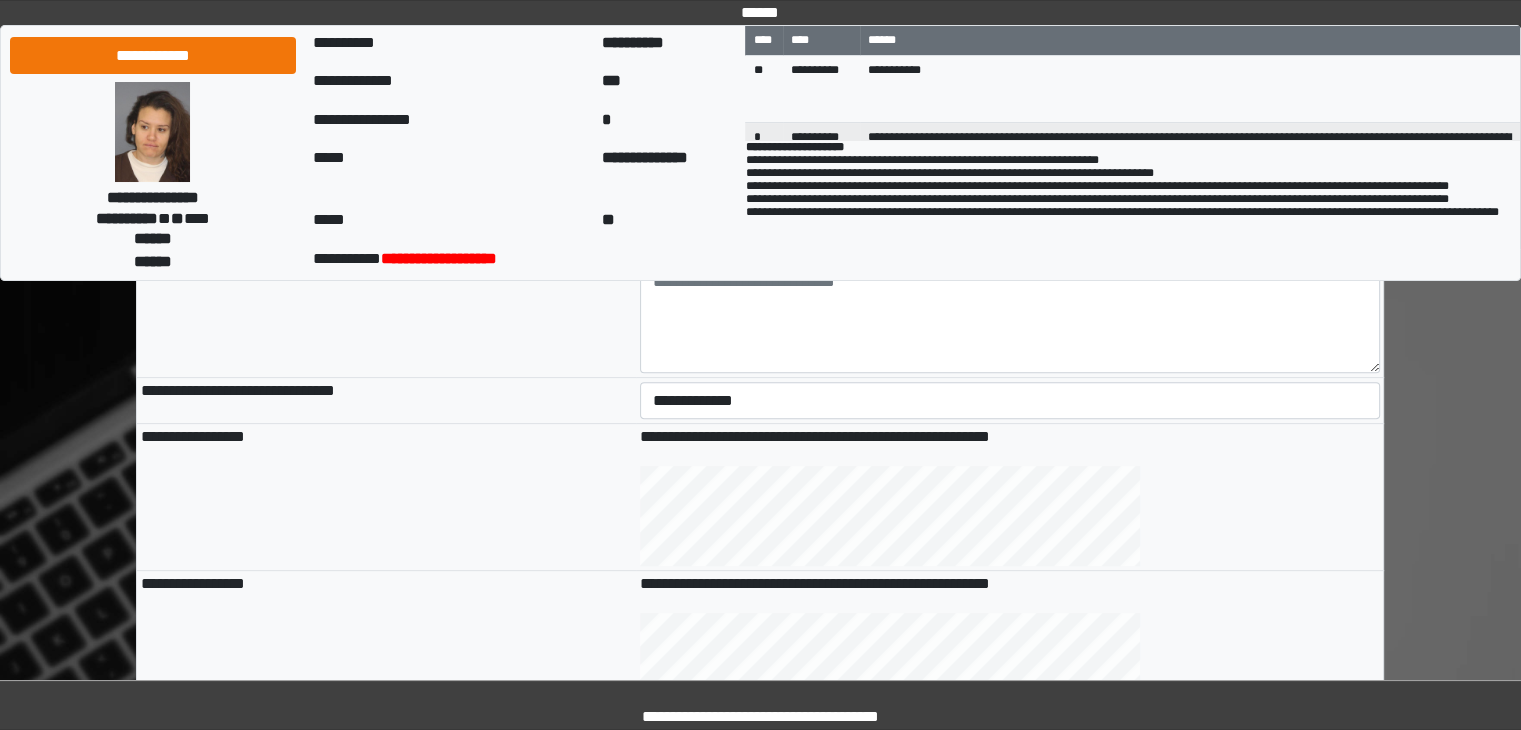 scroll, scrollTop: 577, scrollLeft: 0, axis: vertical 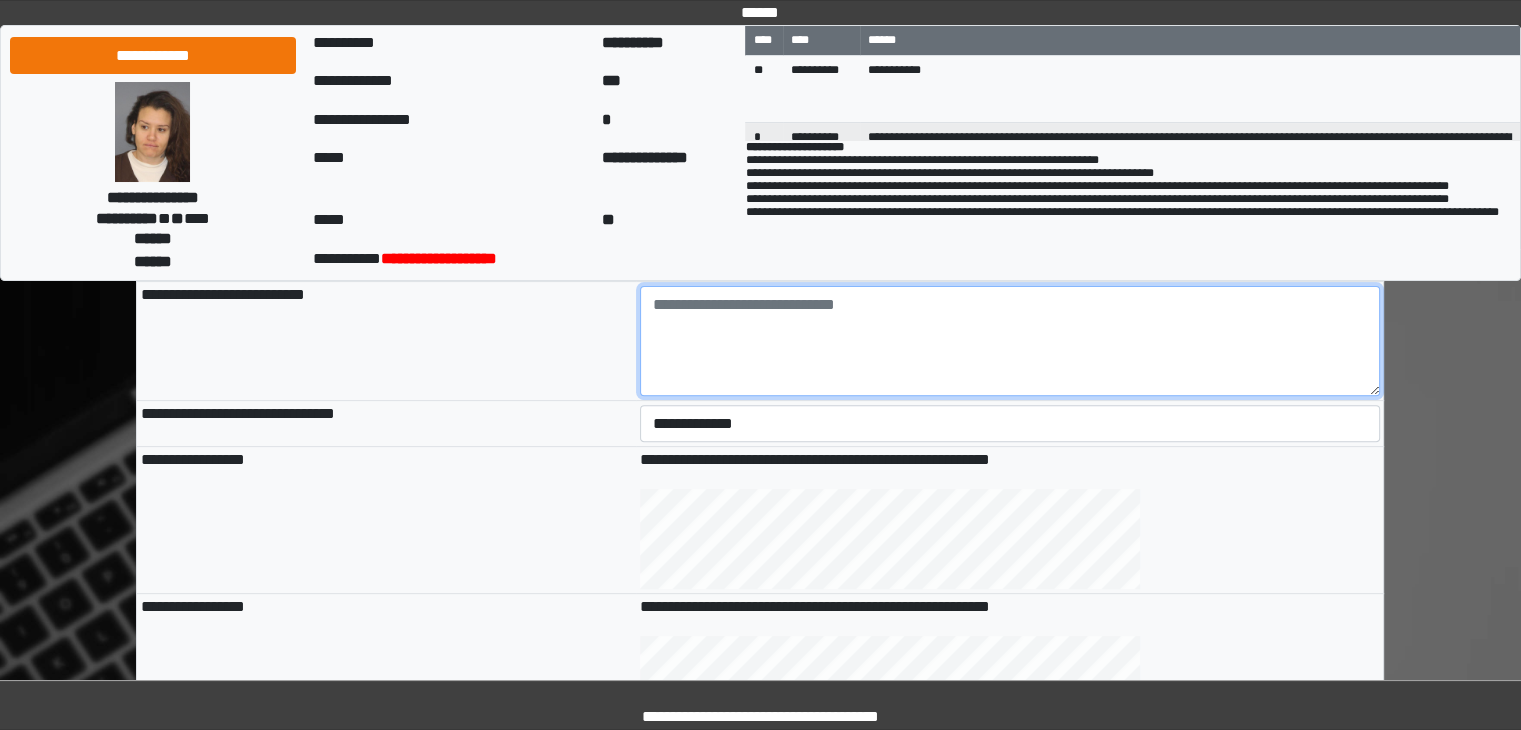 click at bounding box center (1010, 341) 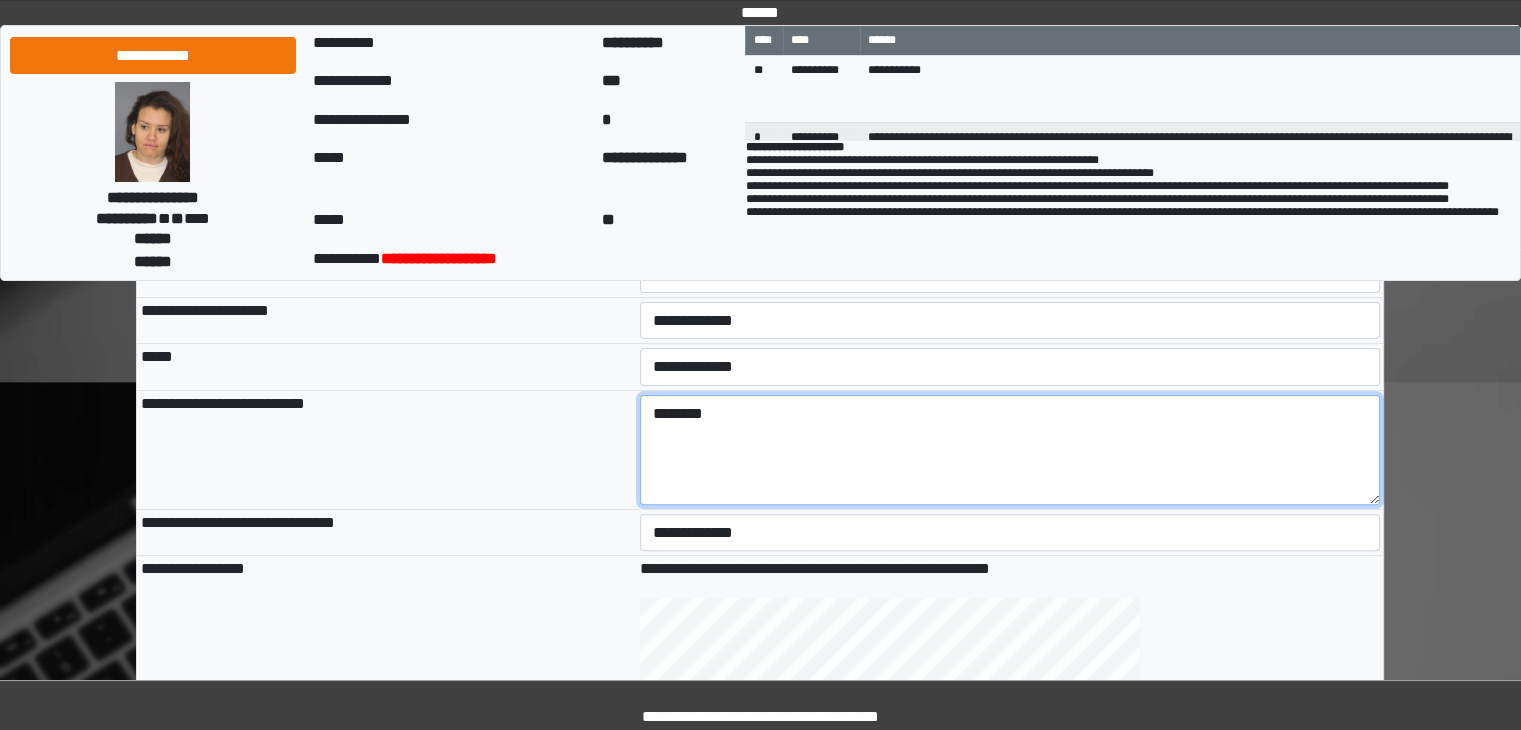 scroll, scrollTop: 467, scrollLeft: 0, axis: vertical 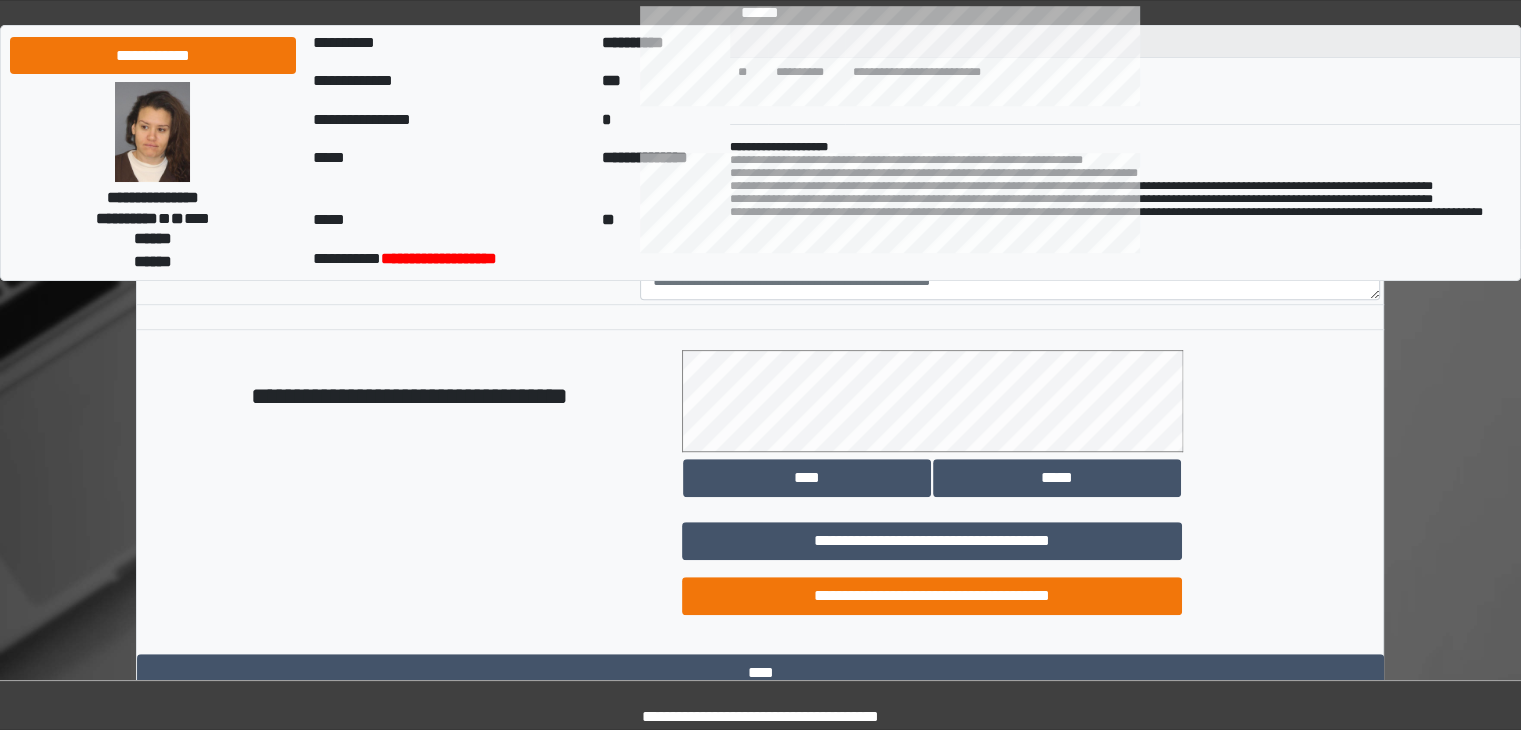 type on "**********" 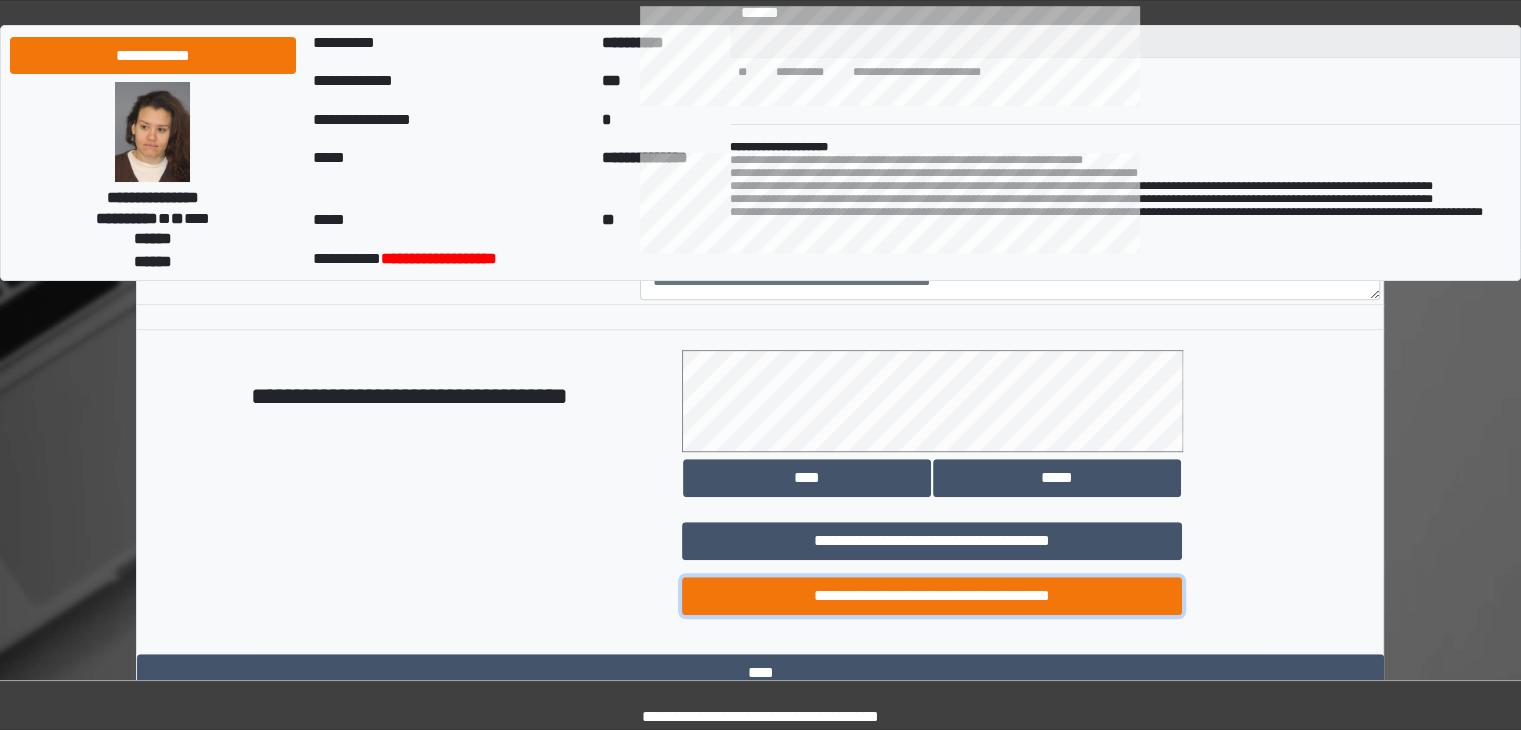 click on "**********" at bounding box center (932, 596) 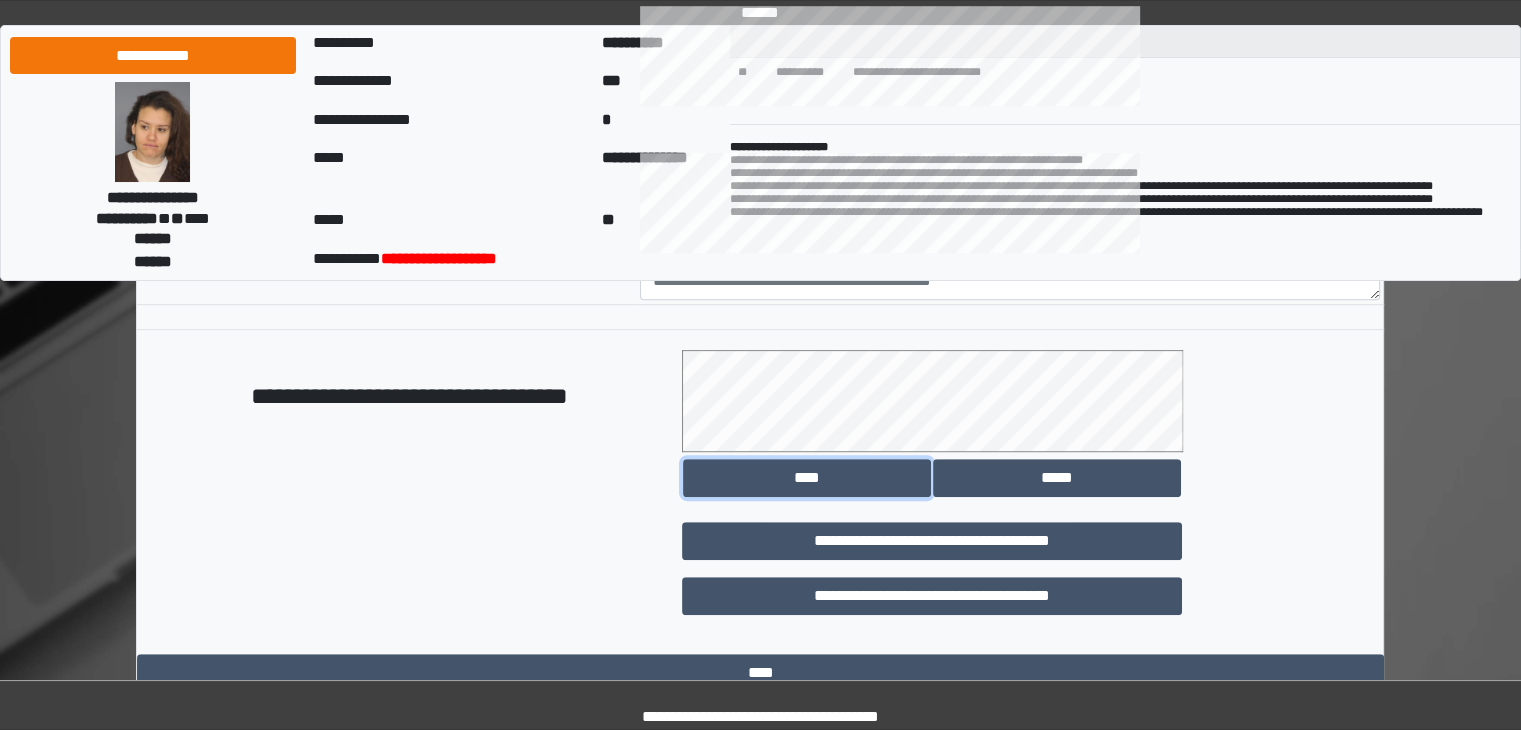 drag, startPoint x: 833, startPoint y: 473, endPoint x: 827, endPoint y: 492, distance: 19.924858 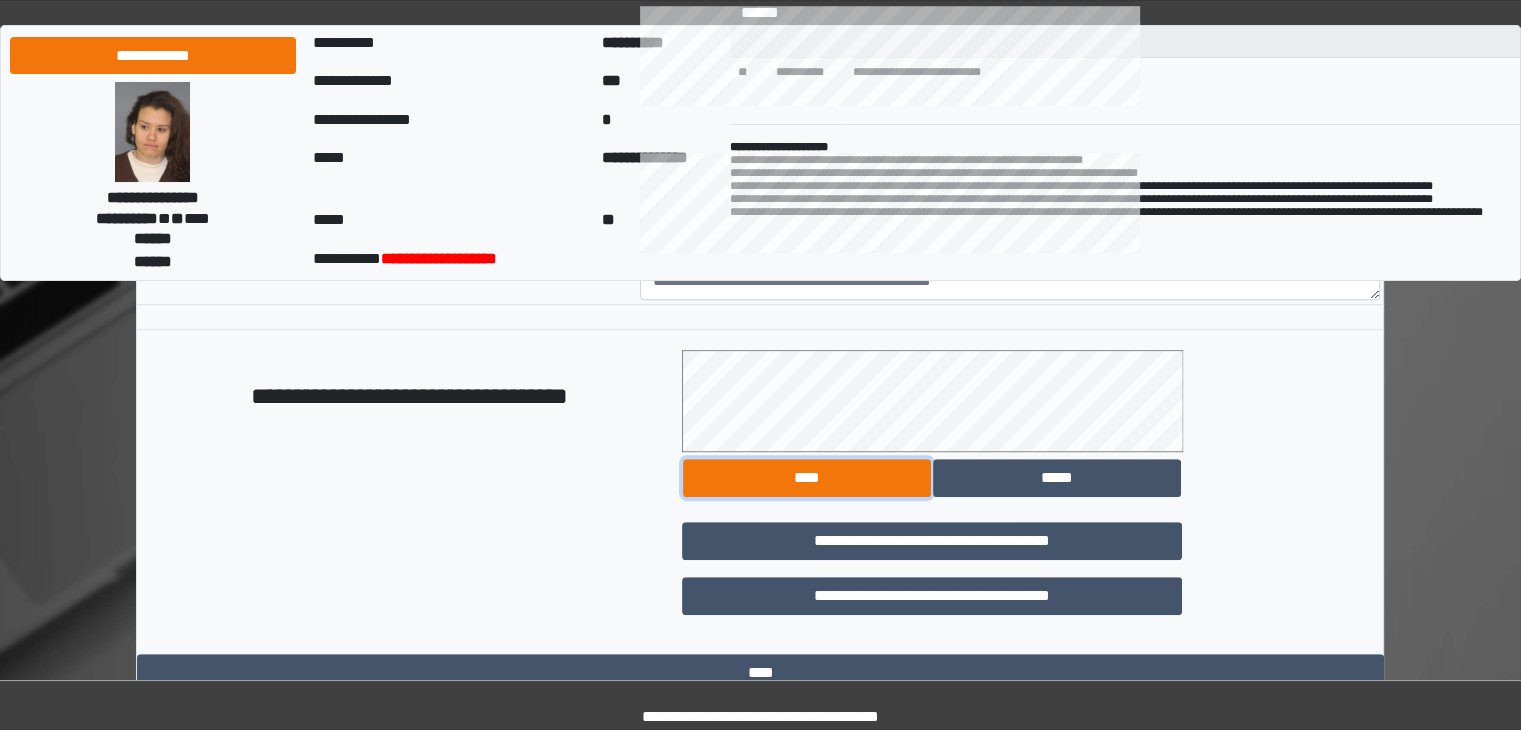 click on "****" at bounding box center [807, 478] 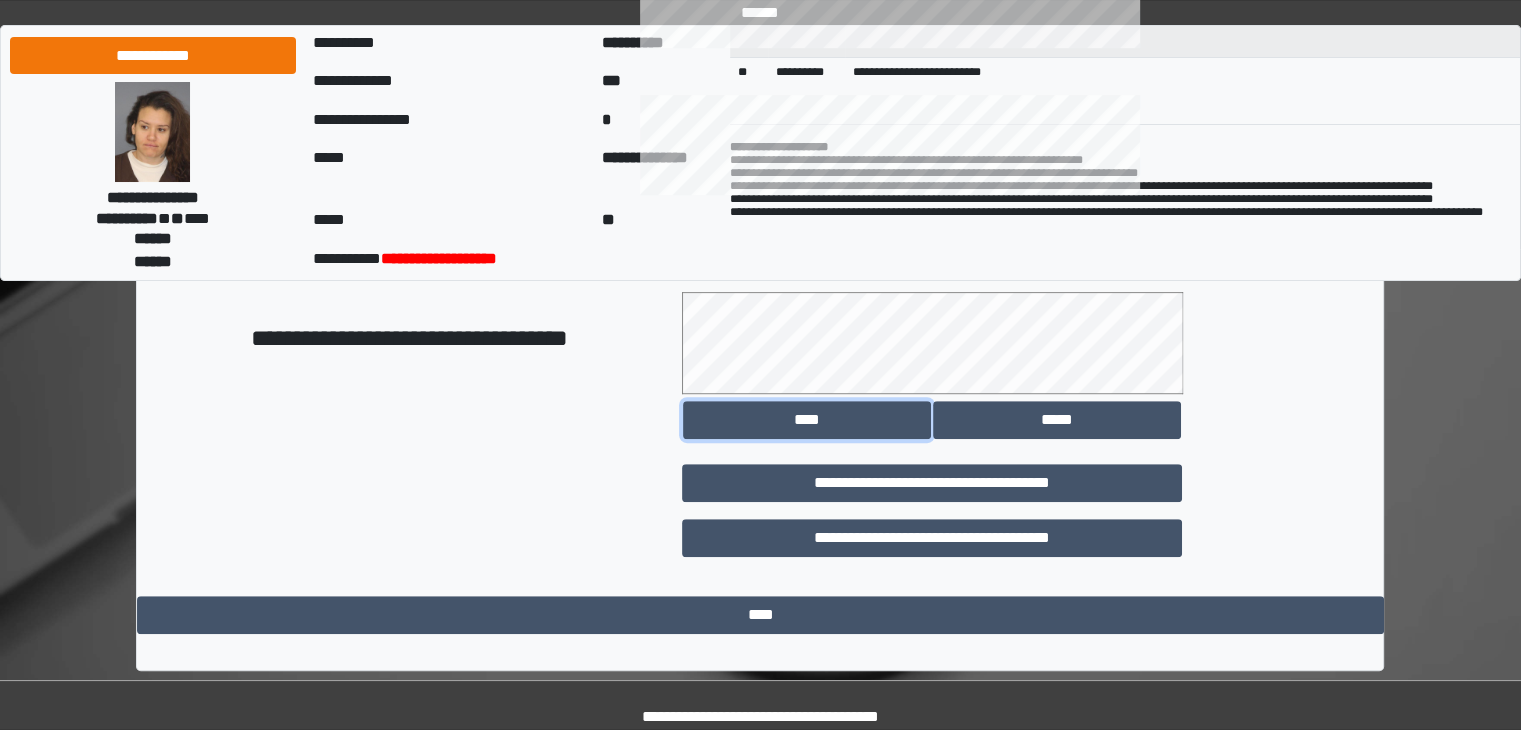 scroll, scrollTop: 1120, scrollLeft: 0, axis: vertical 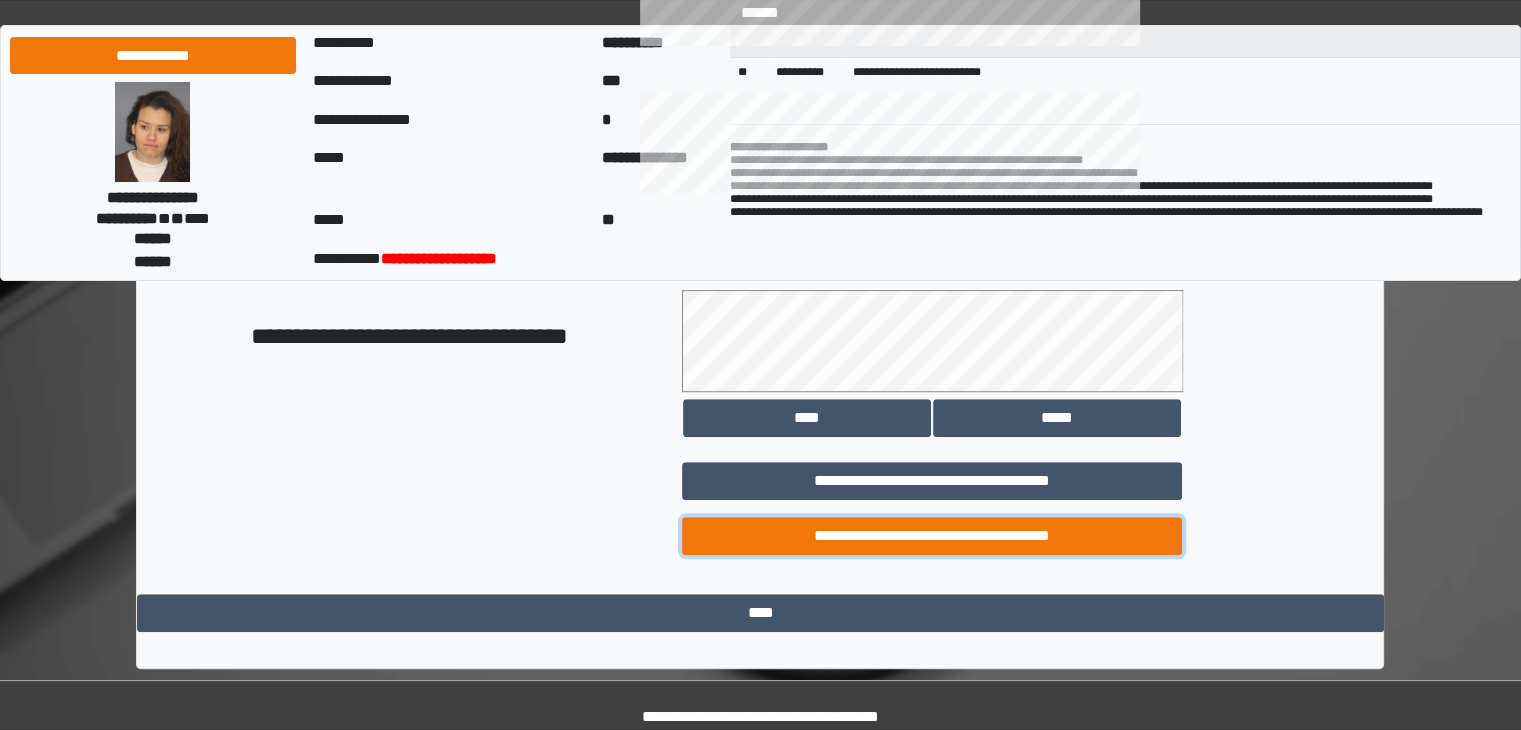 click on "**********" at bounding box center [932, 536] 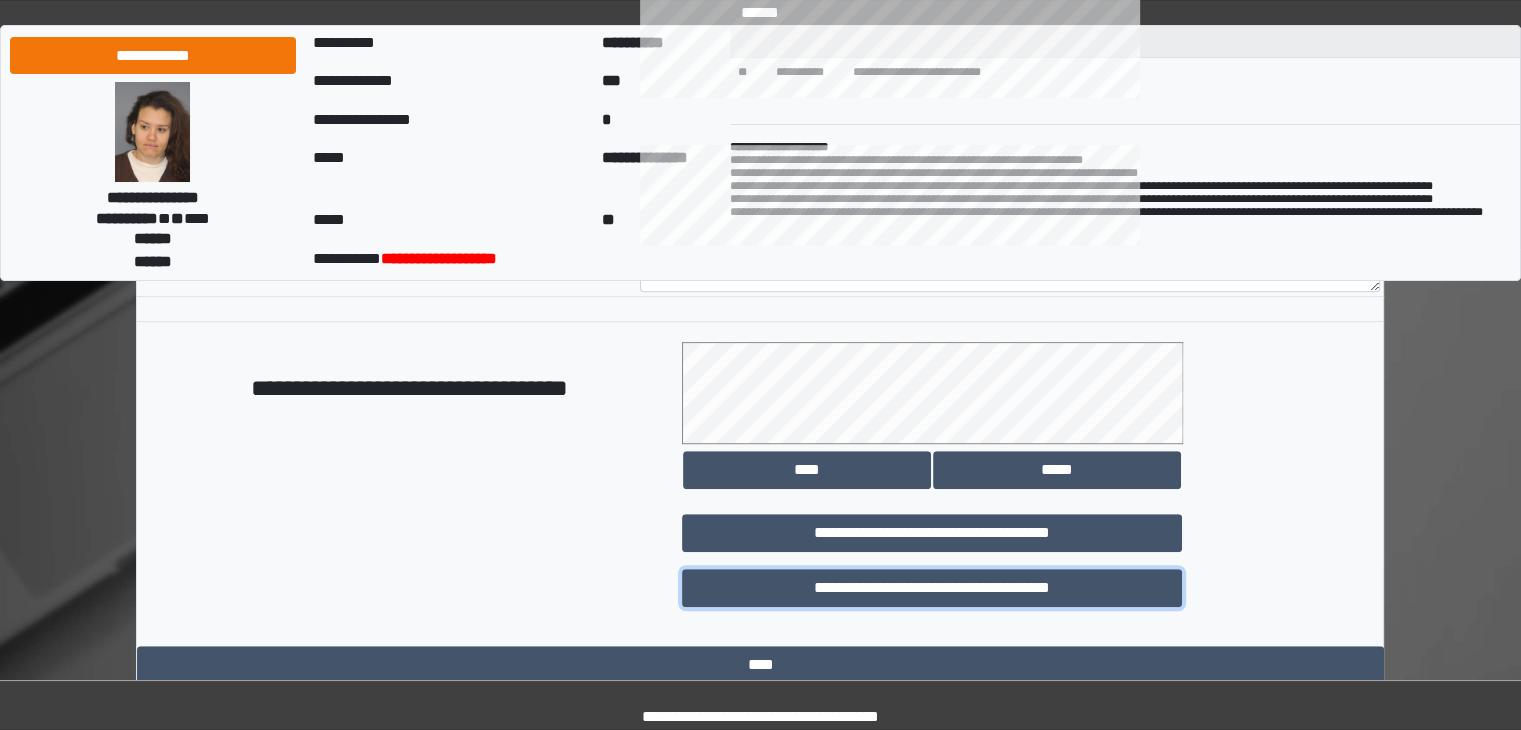 scroll, scrollTop: 1124, scrollLeft: 0, axis: vertical 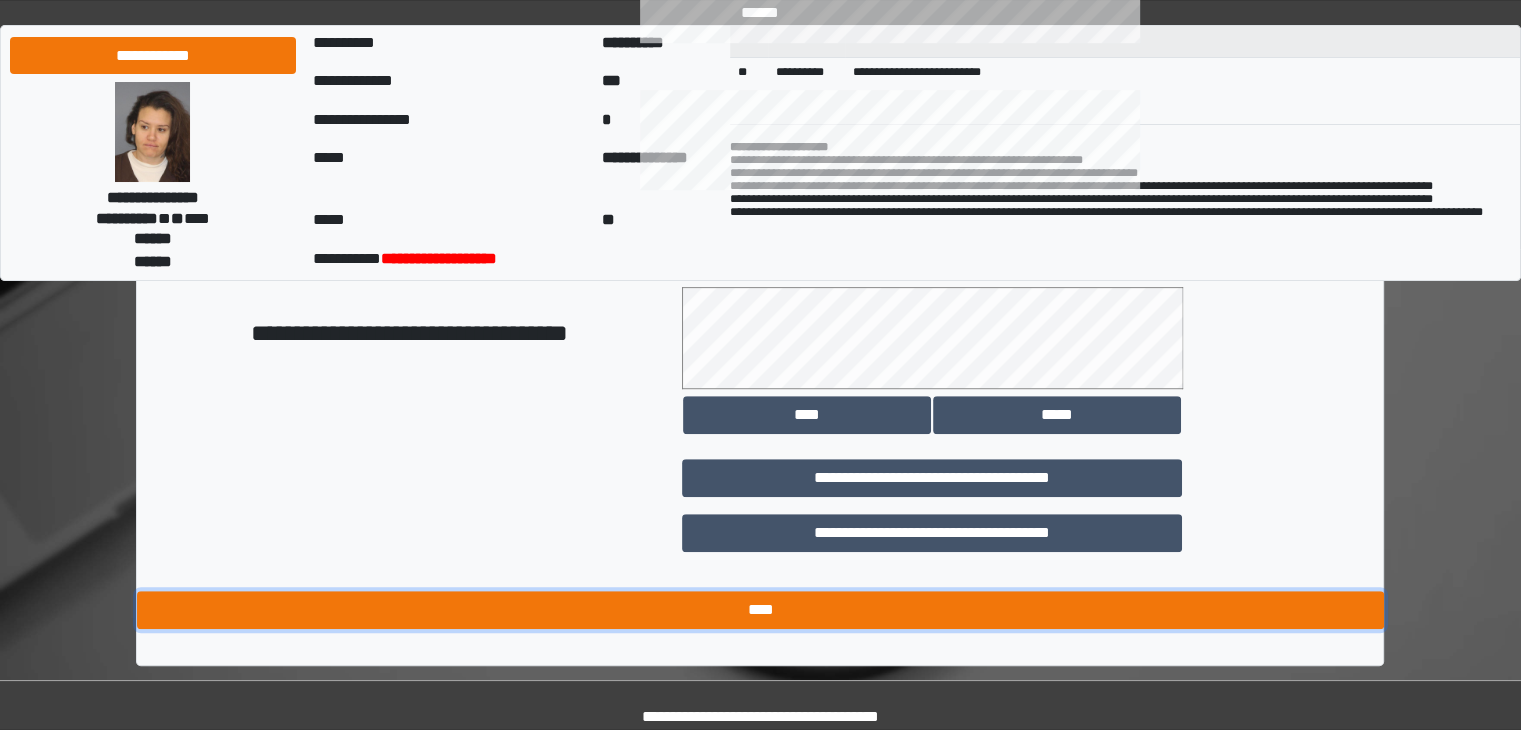 click on "****" at bounding box center [760, 610] 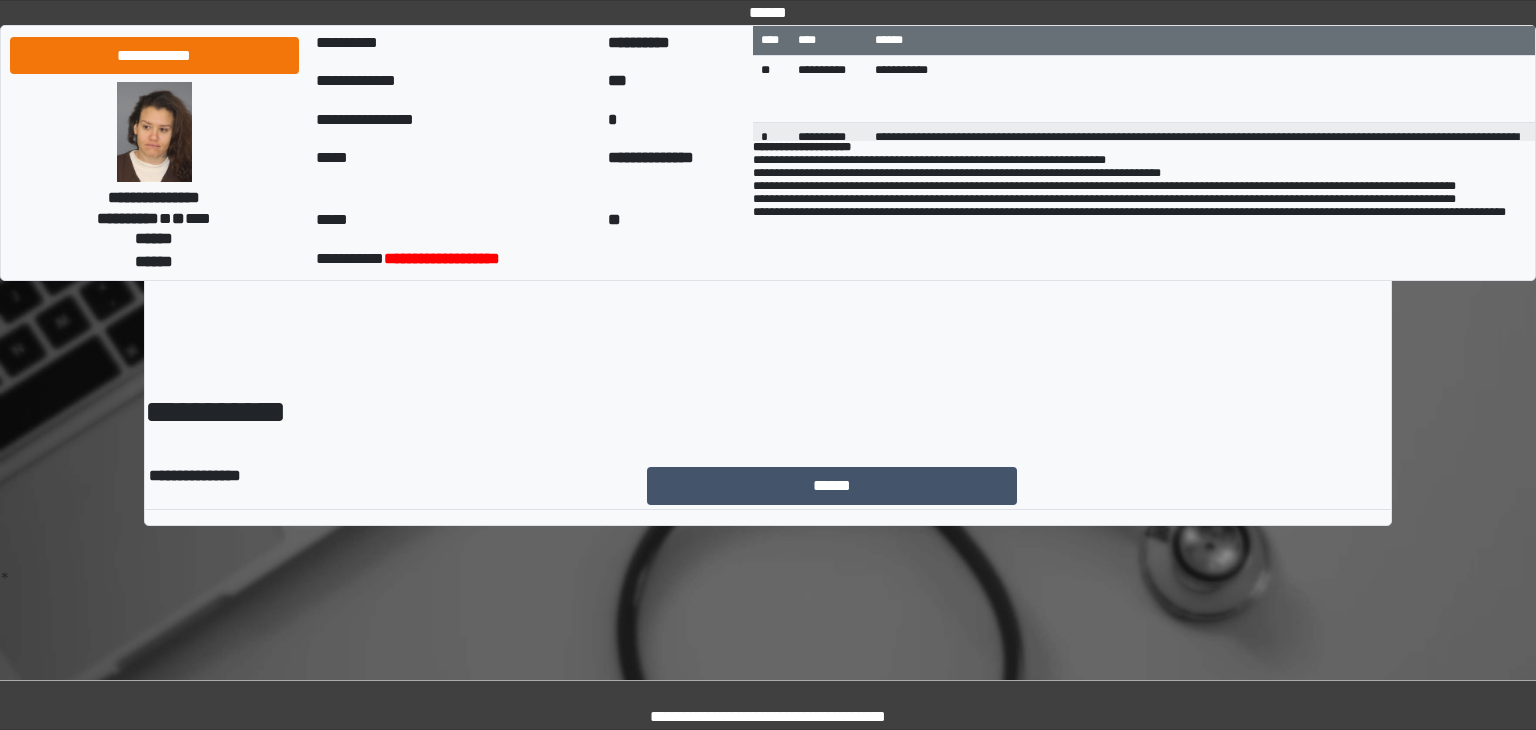 scroll, scrollTop: 0, scrollLeft: 0, axis: both 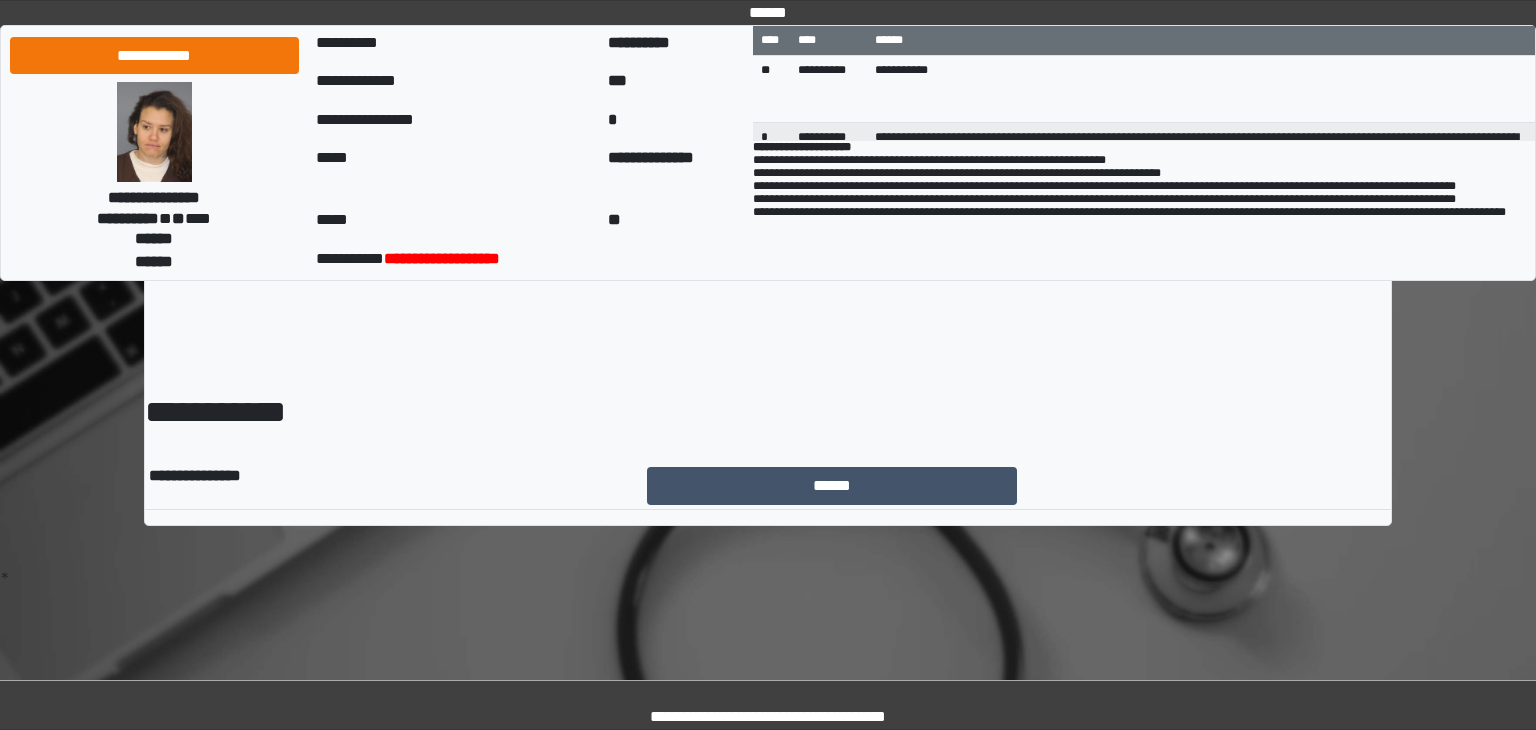 click on "******" at bounding box center (1017, 486) 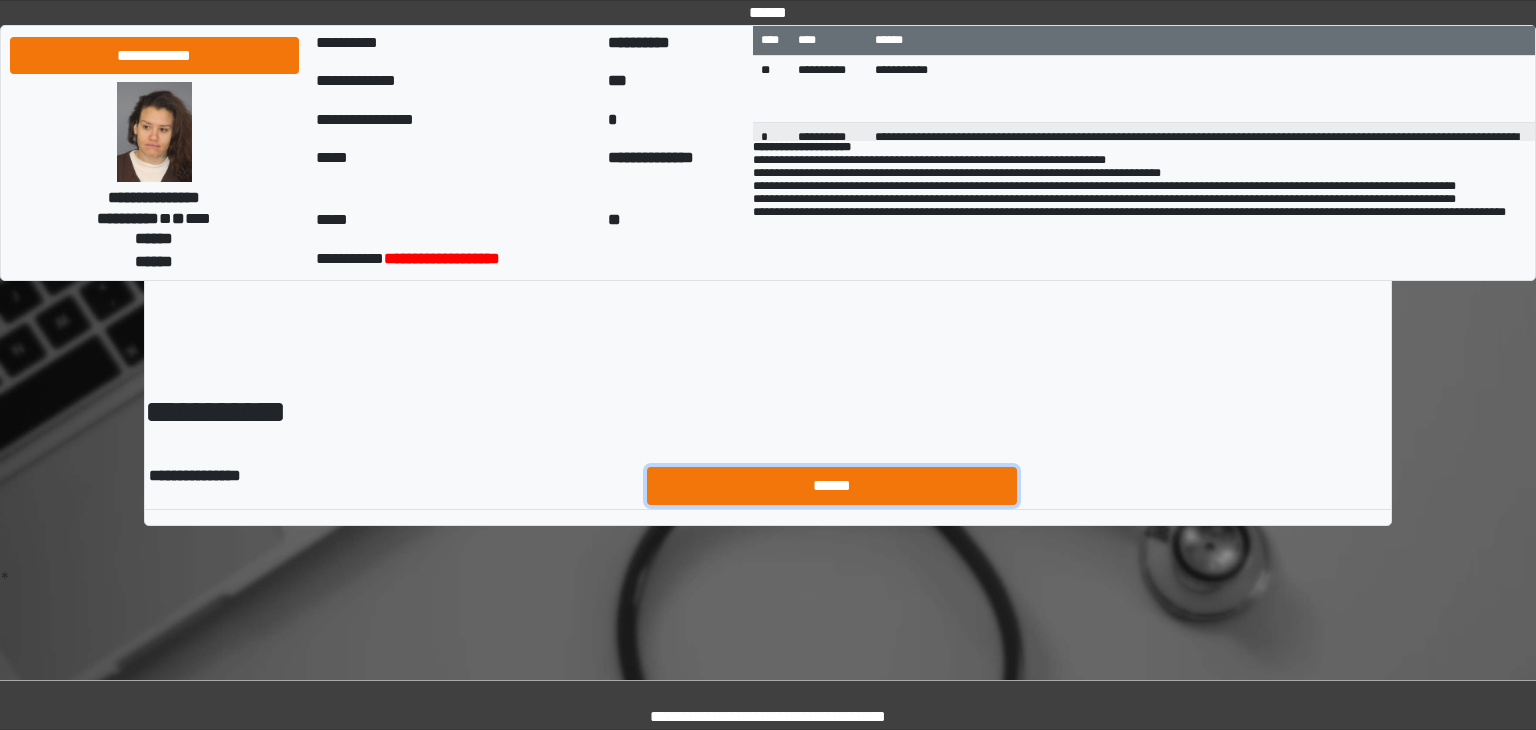 click on "******" at bounding box center (832, 486) 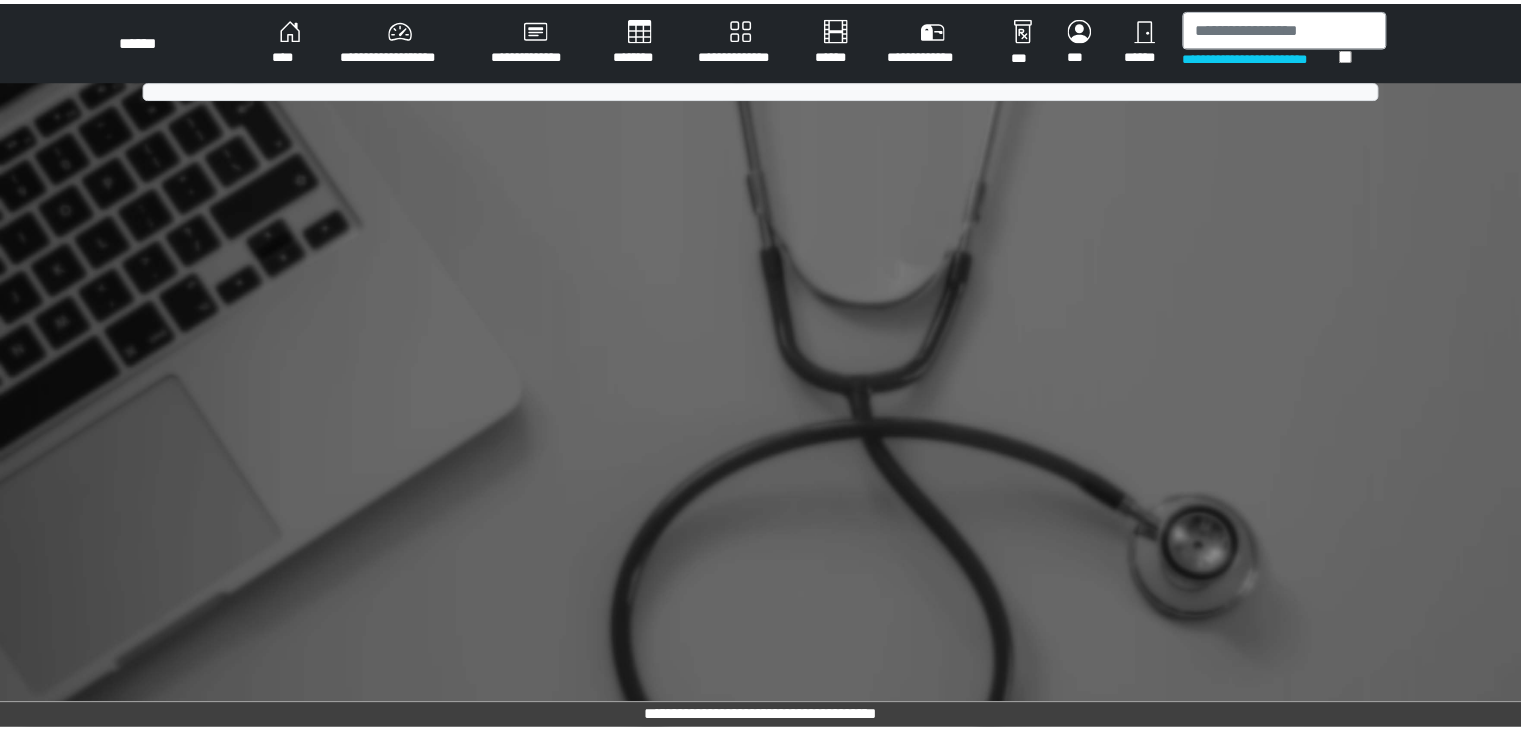 scroll, scrollTop: 0, scrollLeft: 0, axis: both 